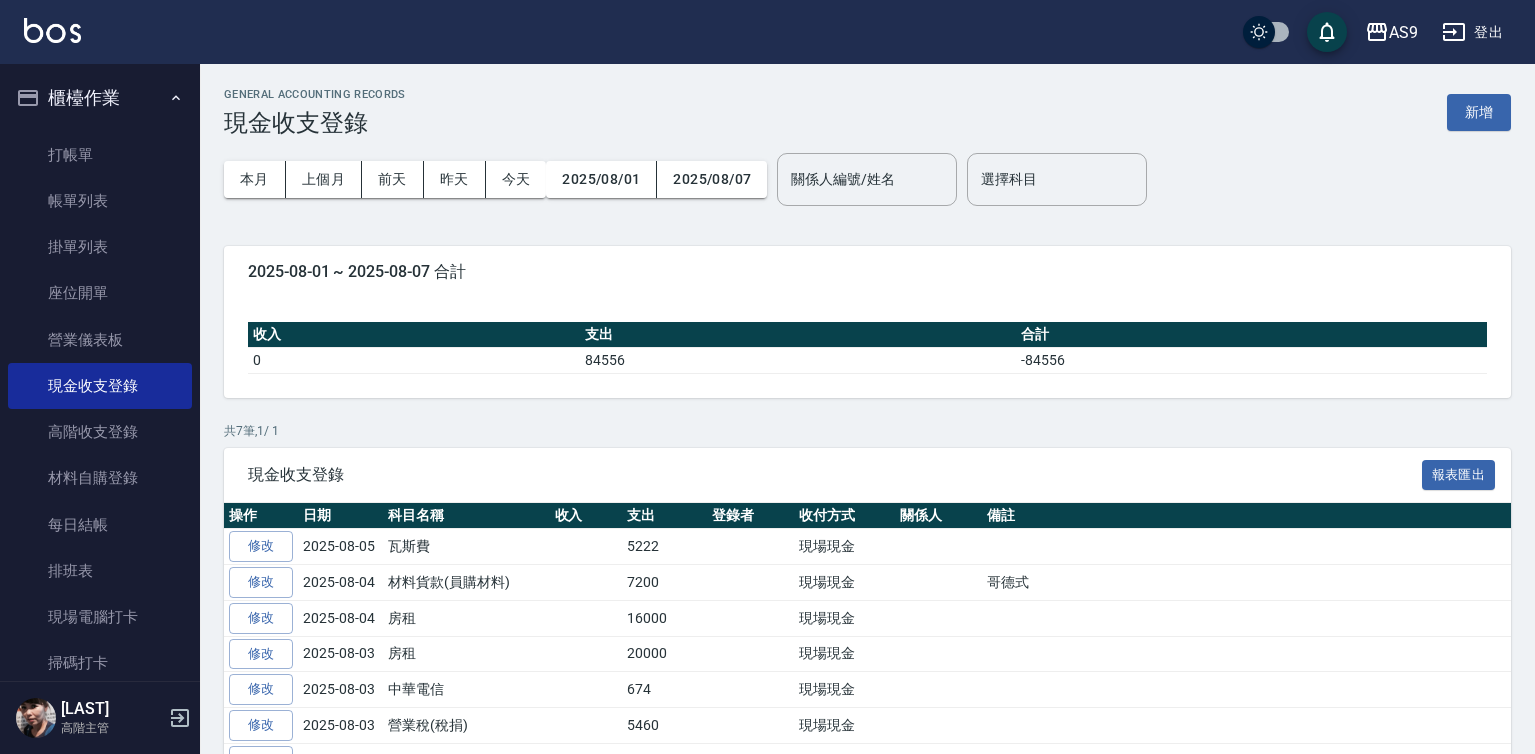 scroll, scrollTop: 0, scrollLeft: 0, axis: both 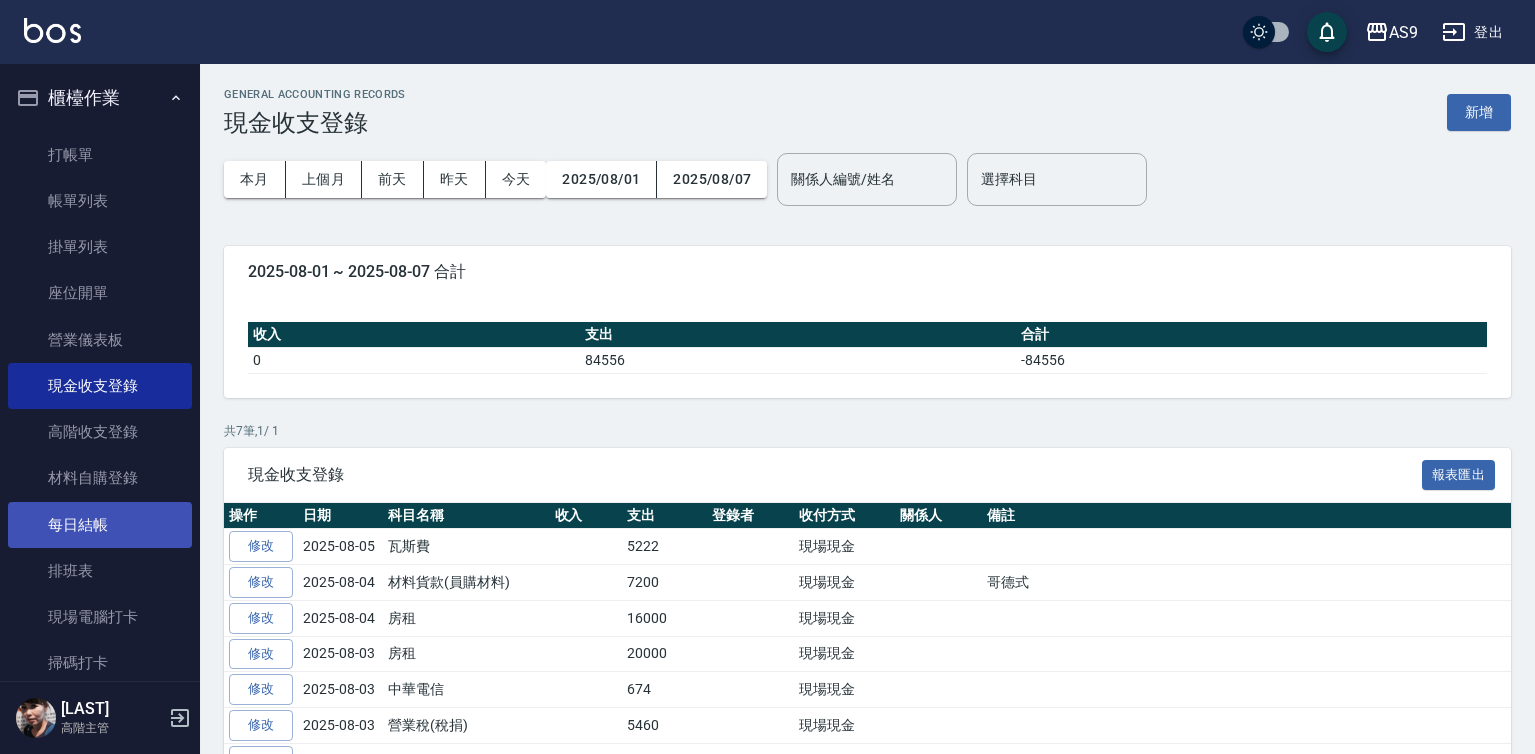 click on "每日結帳" at bounding box center [100, 525] 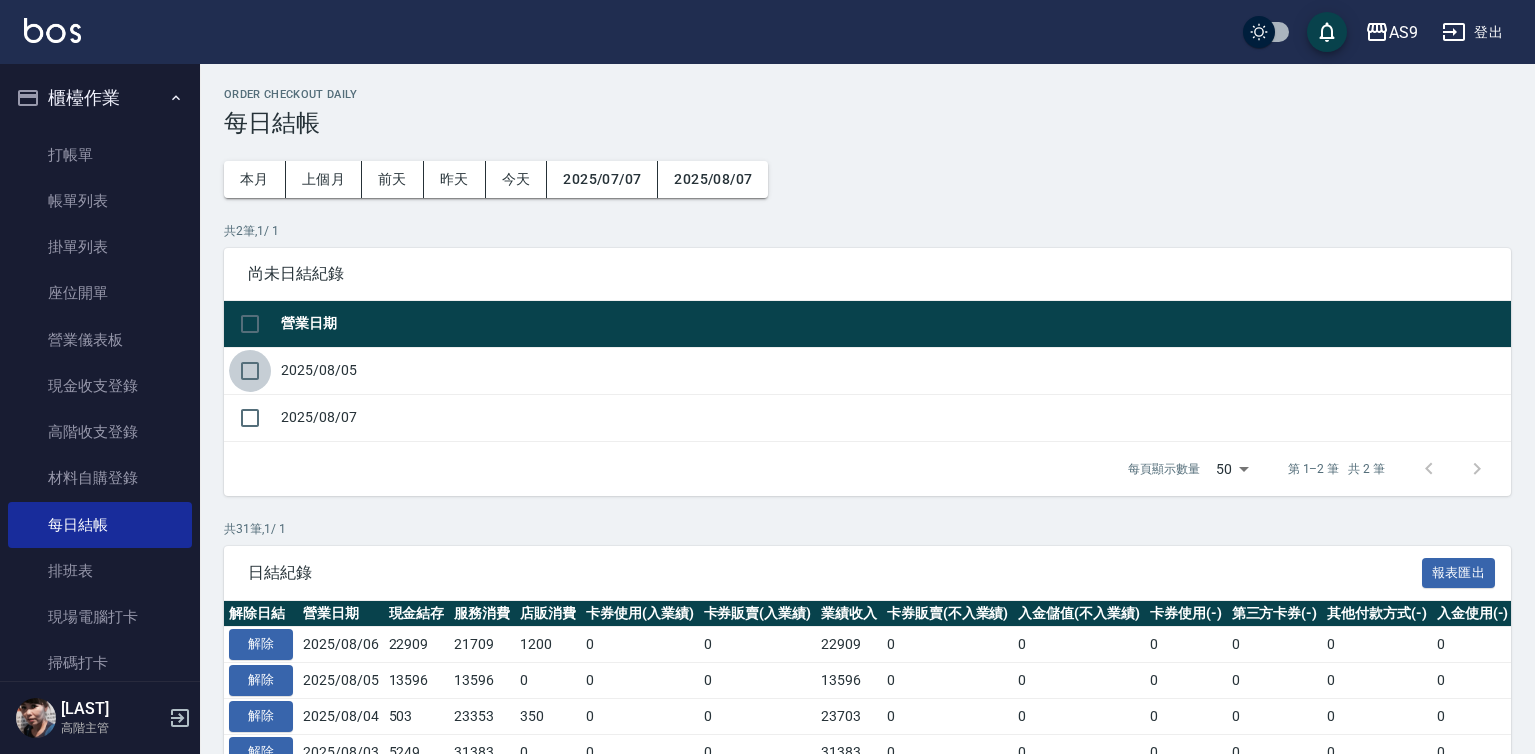 click at bounding box center (250, 371) 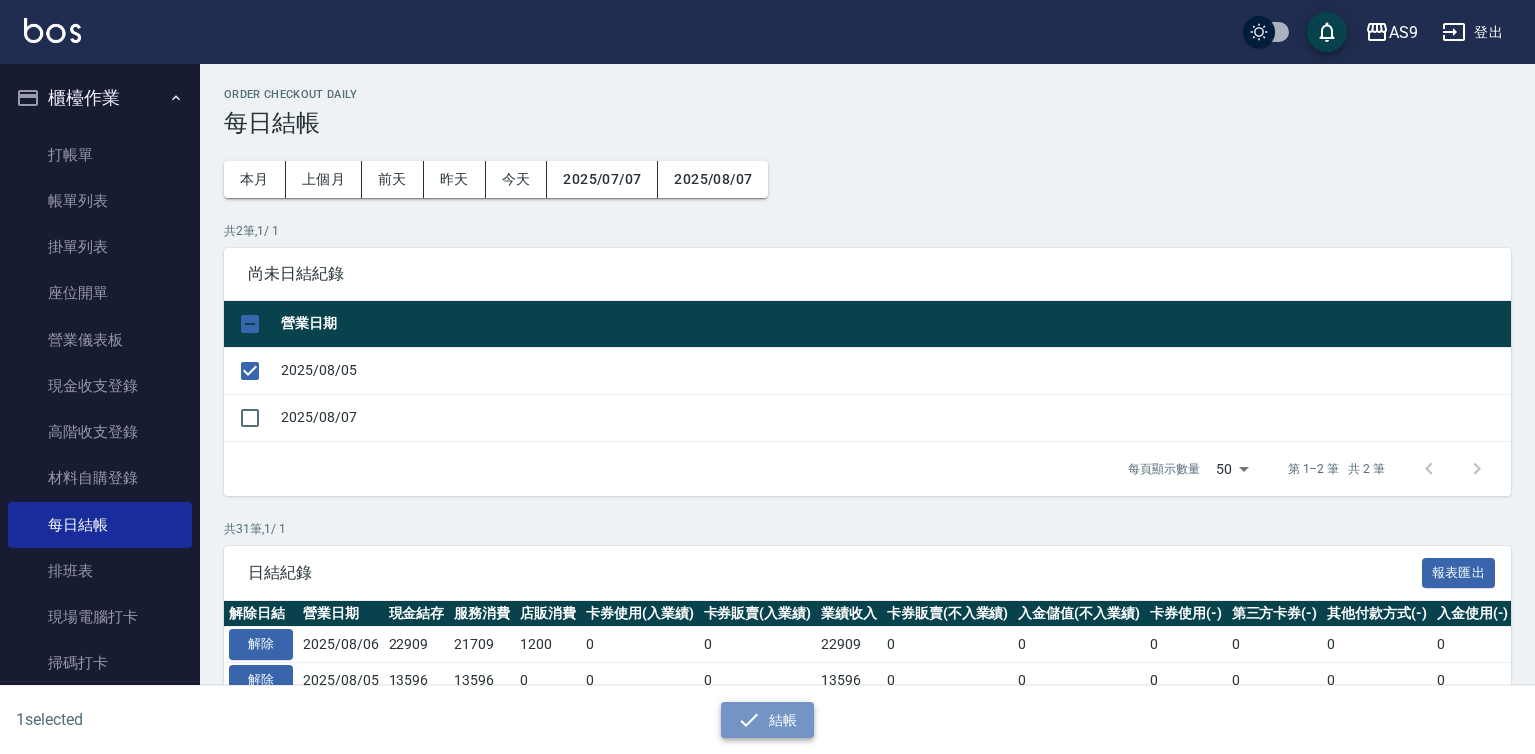 click on "結帳" at bounding box center (767, 720) 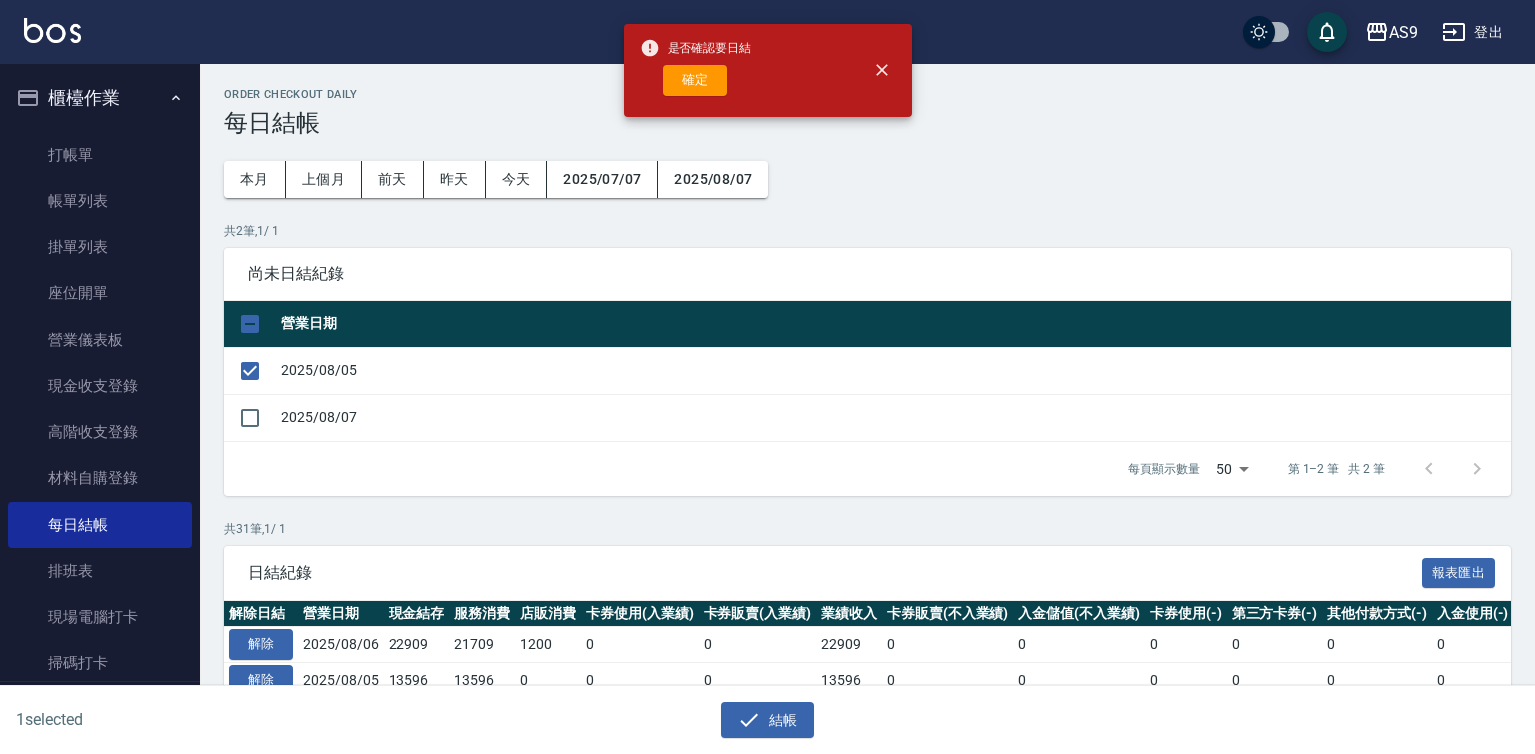 click on "確定" at bounding box center (695, 80) 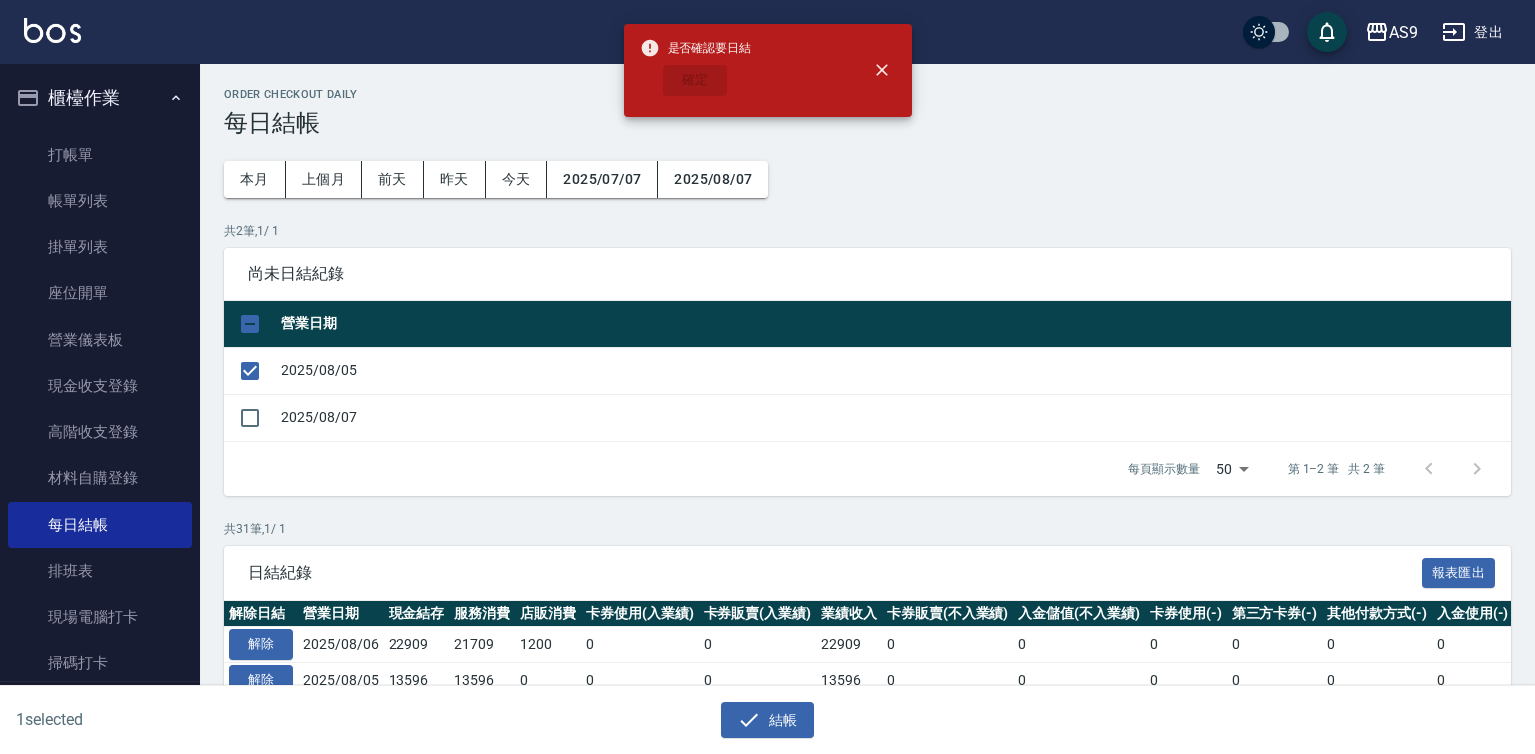 checkbox on "false" 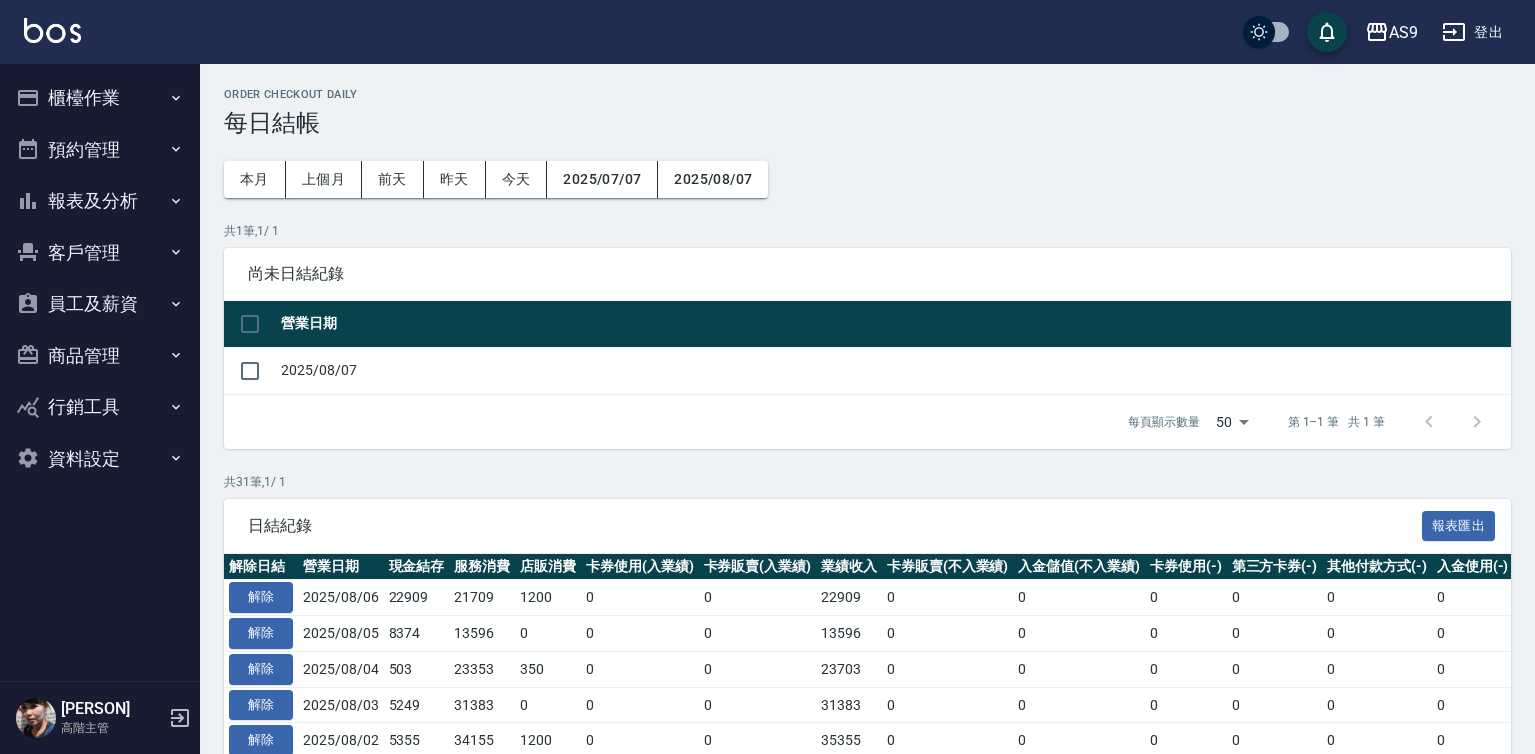 scroll, scrollTop: 0, scrollLeft: 0, axis: both 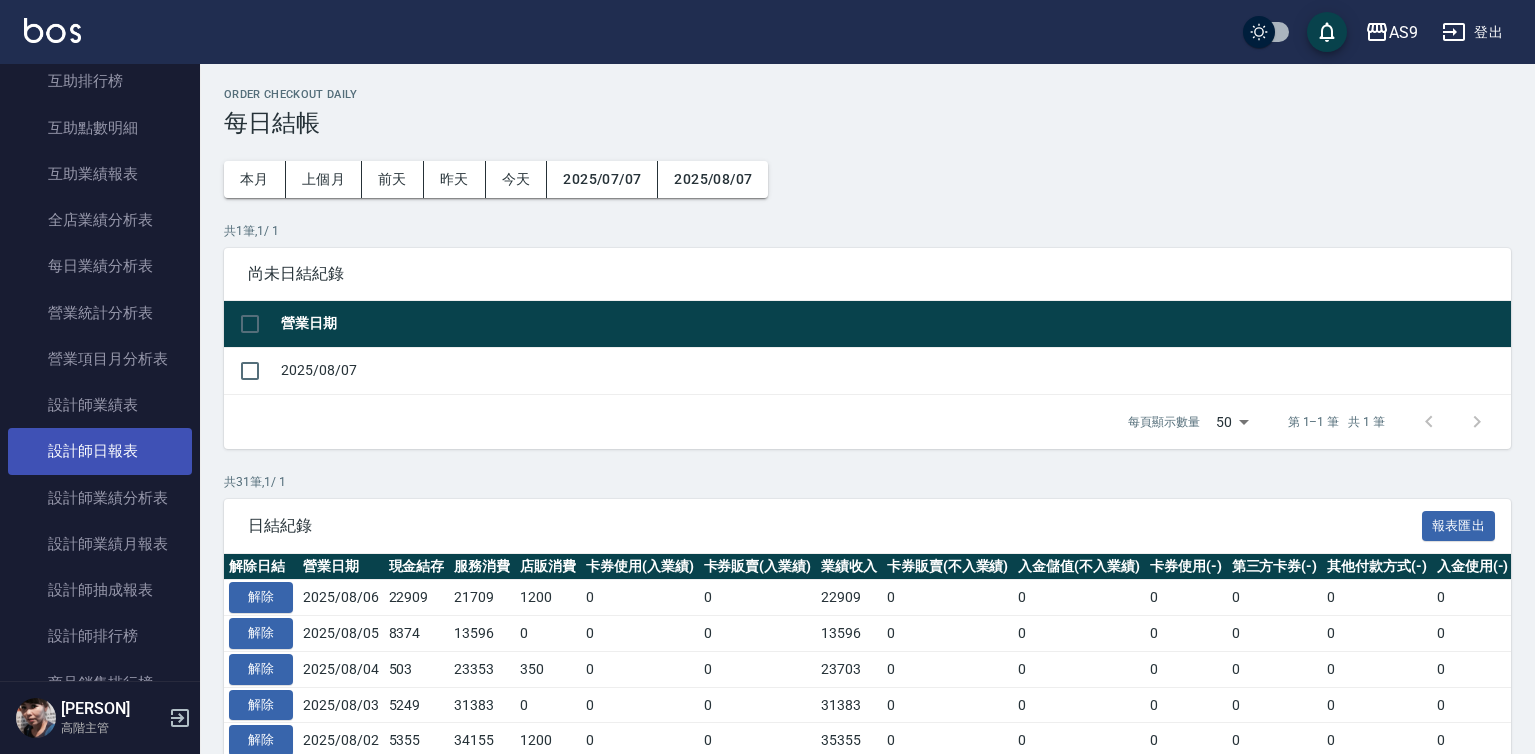 click on "設計師日報表" at bounding box center [100, 451] 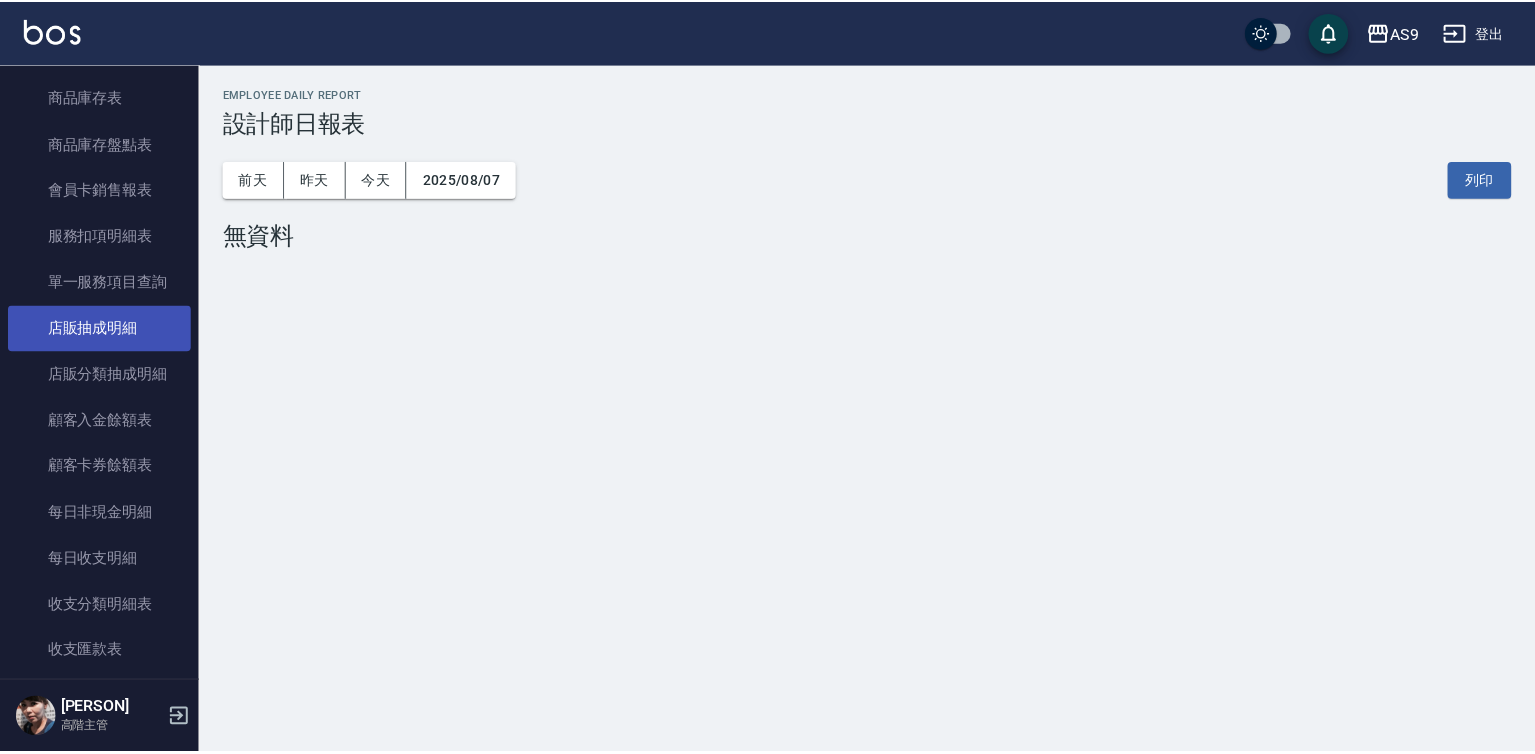 scroll, scrollTop: 1300, scrollLeft: 0, axis: vertical 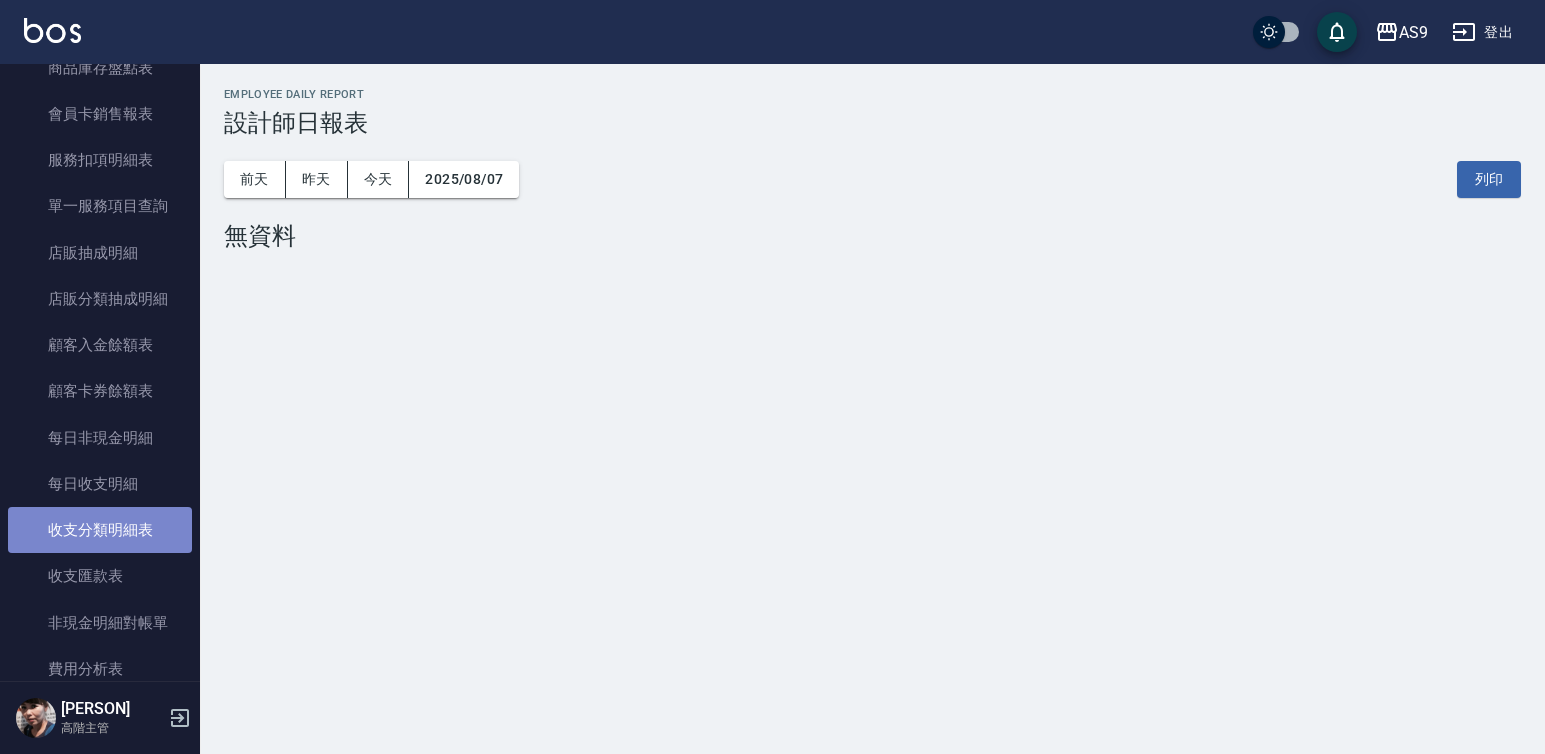 click on "收支分類明細表" at bounding box center (100, 530) 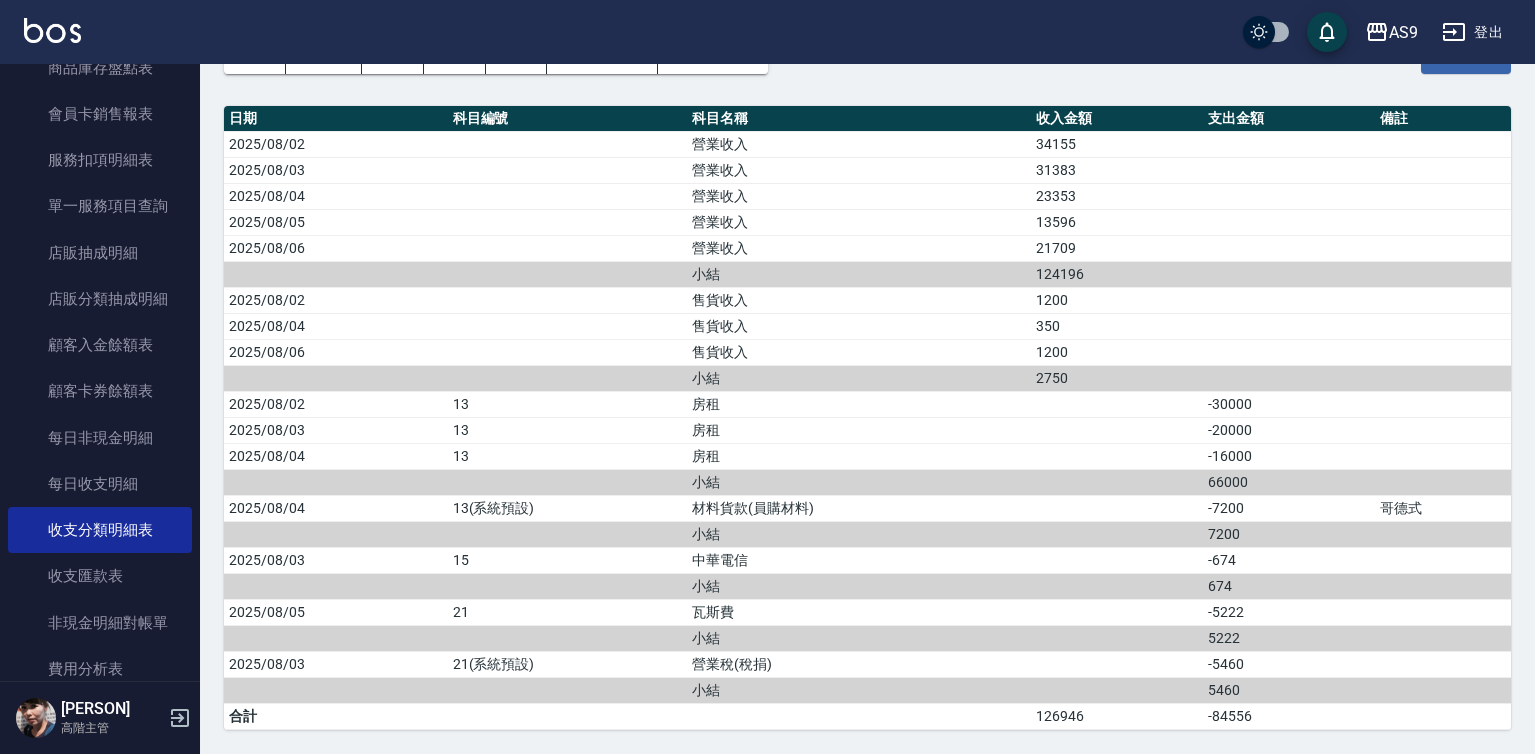 scroll, scrollTop: 124, scrollLeft: 0, axis: vertical 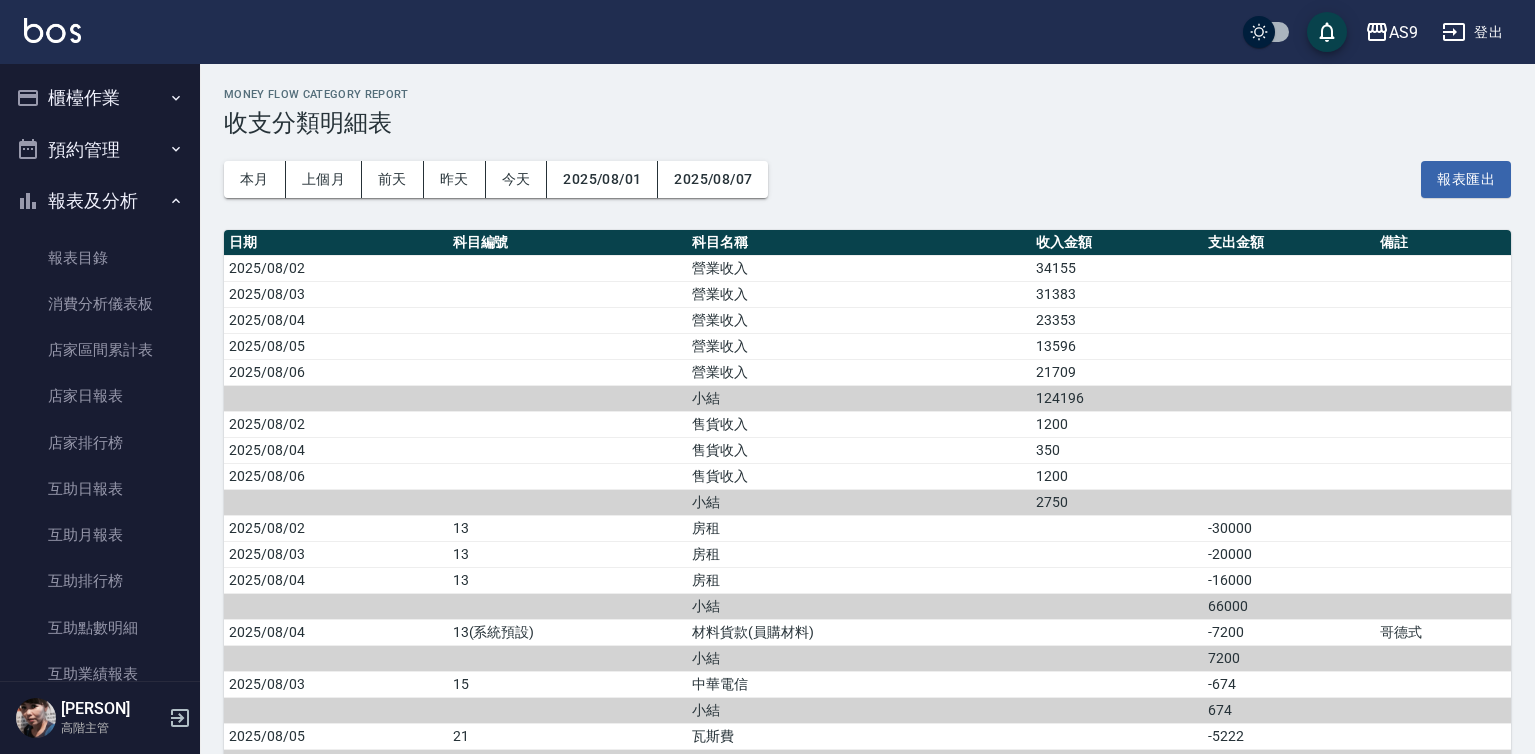 click on "櫃檯作業" at bounding box center [100, 98] 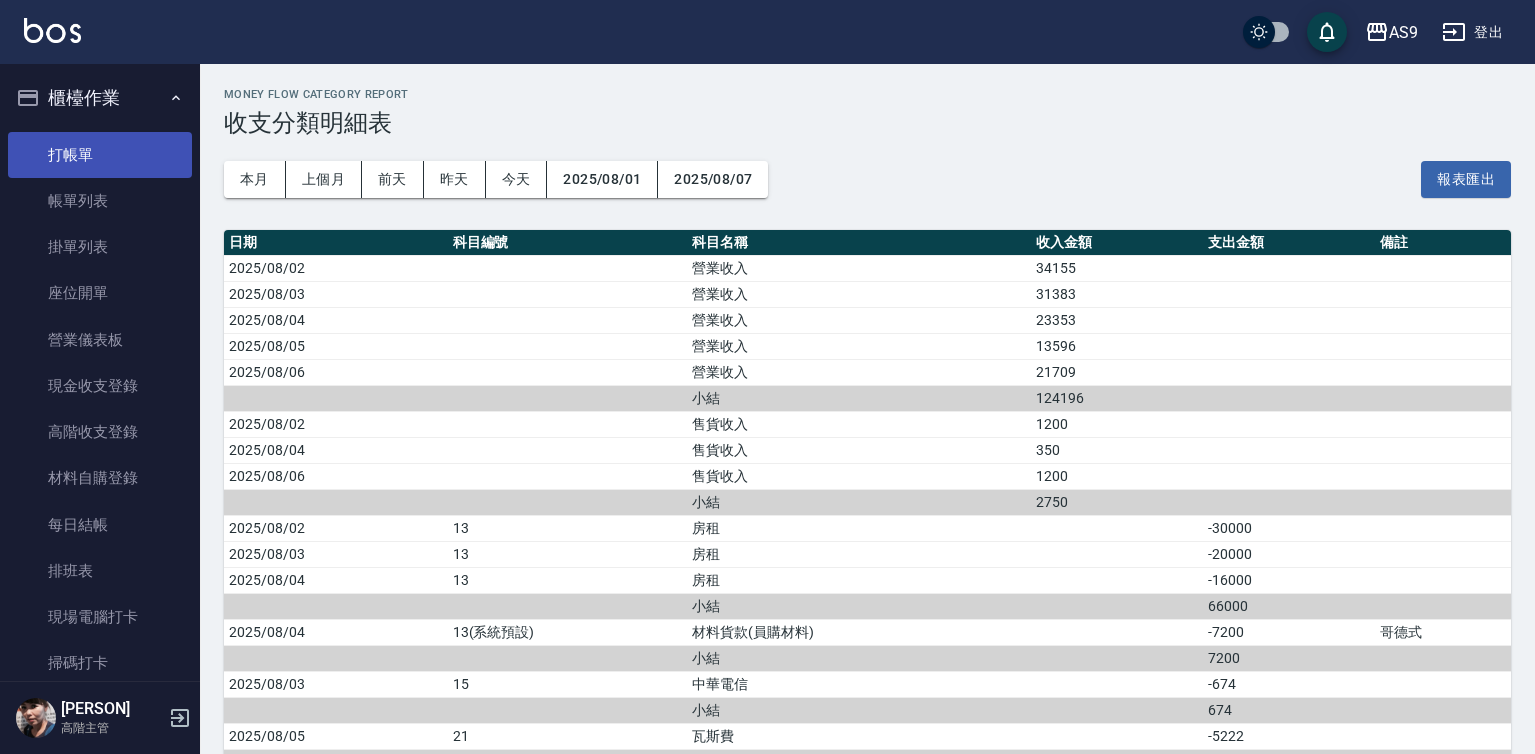 click on "打帳單" at bounding box center (100, 155) 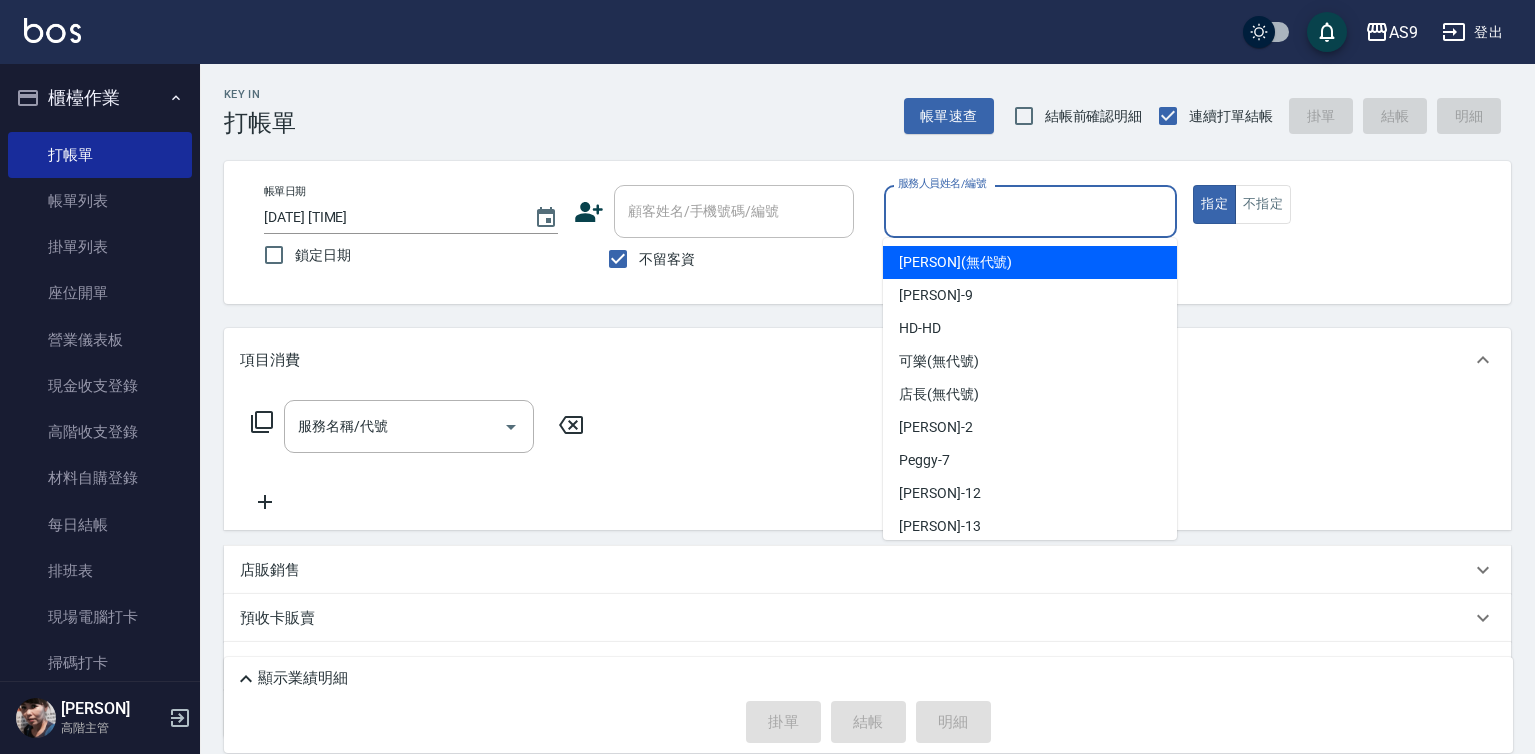 click on "服務人員姓名/編號" at bounding box center [1031, 211] 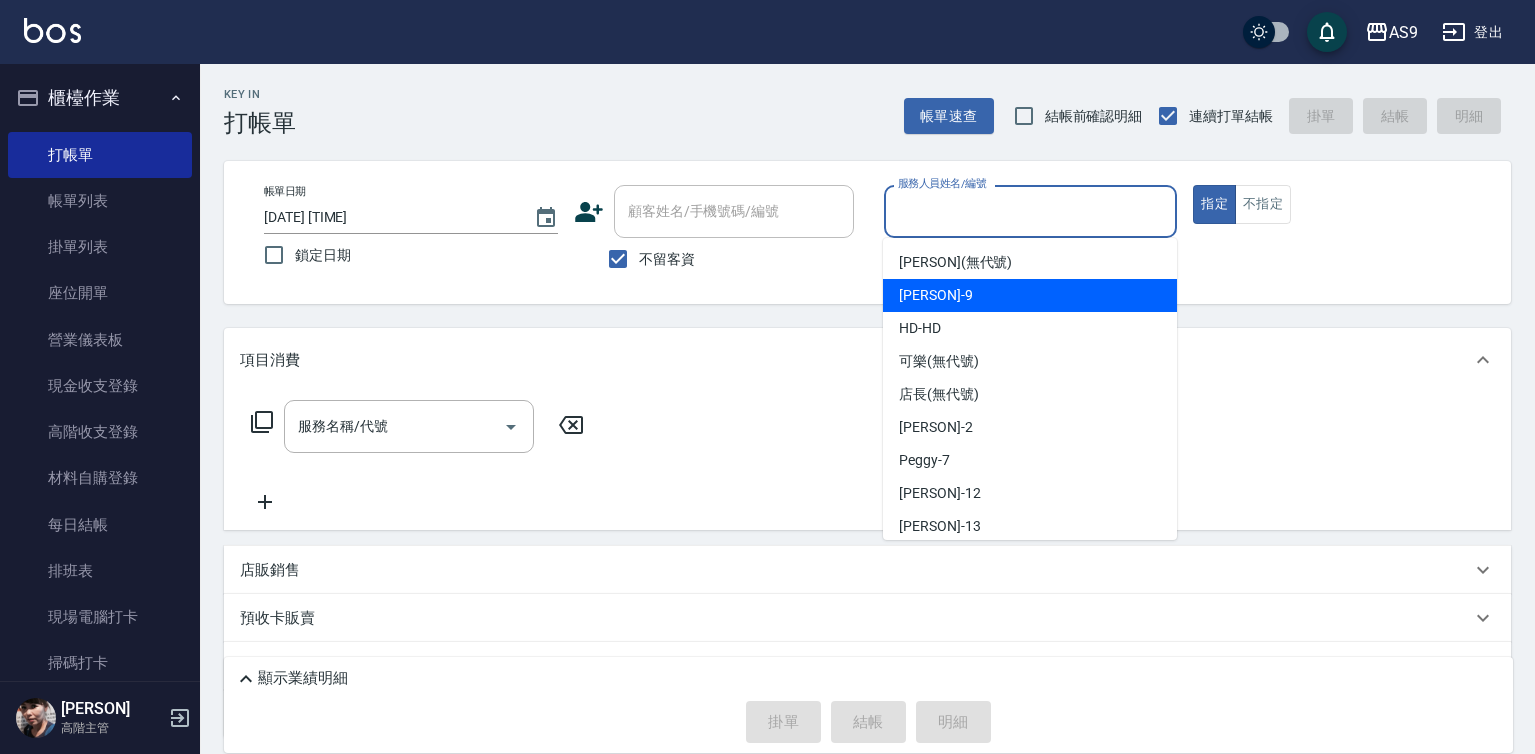 click on "[PERSON] -[NUMBER]" at bounding box center [936, 295] 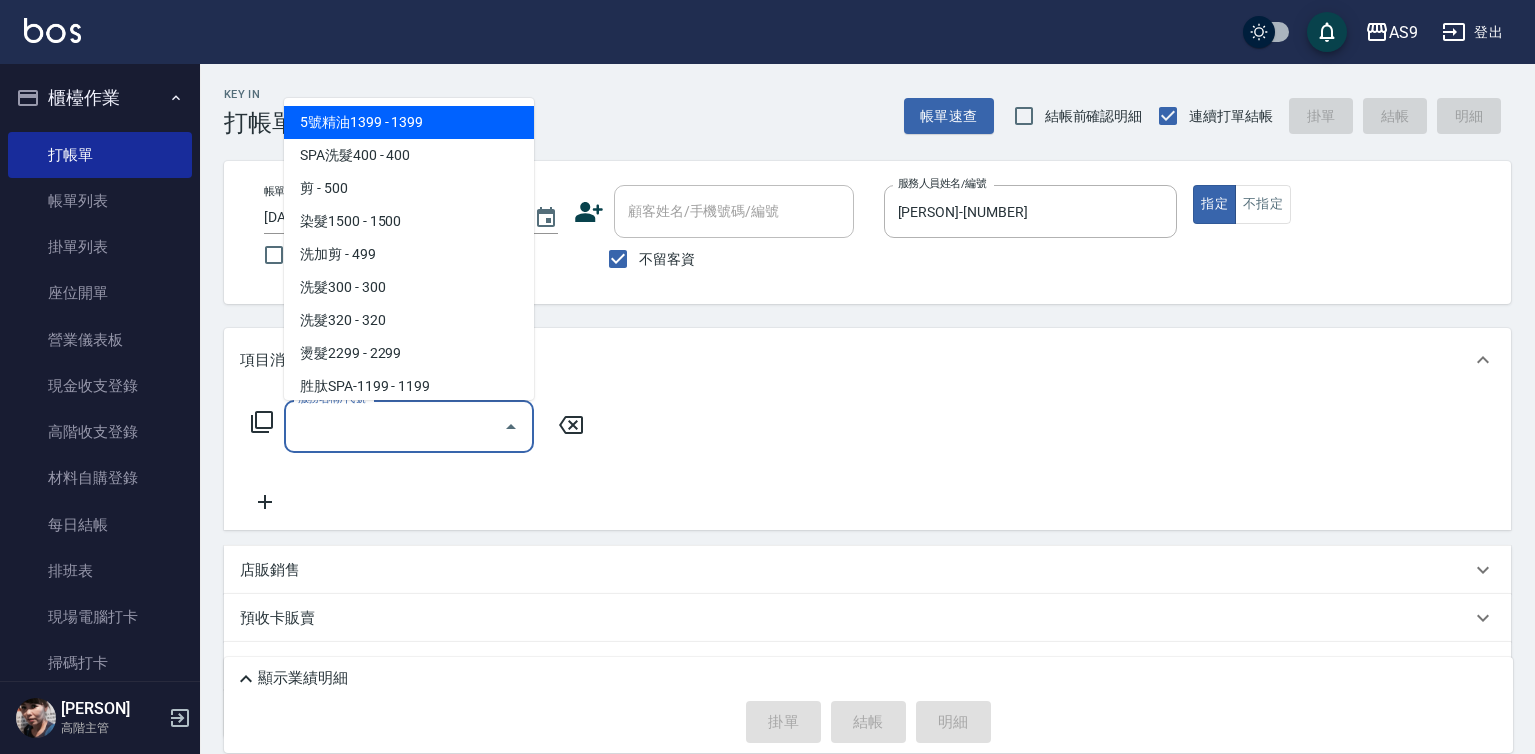 click on "服務名稱/代號" at bounding box center (394, 426) 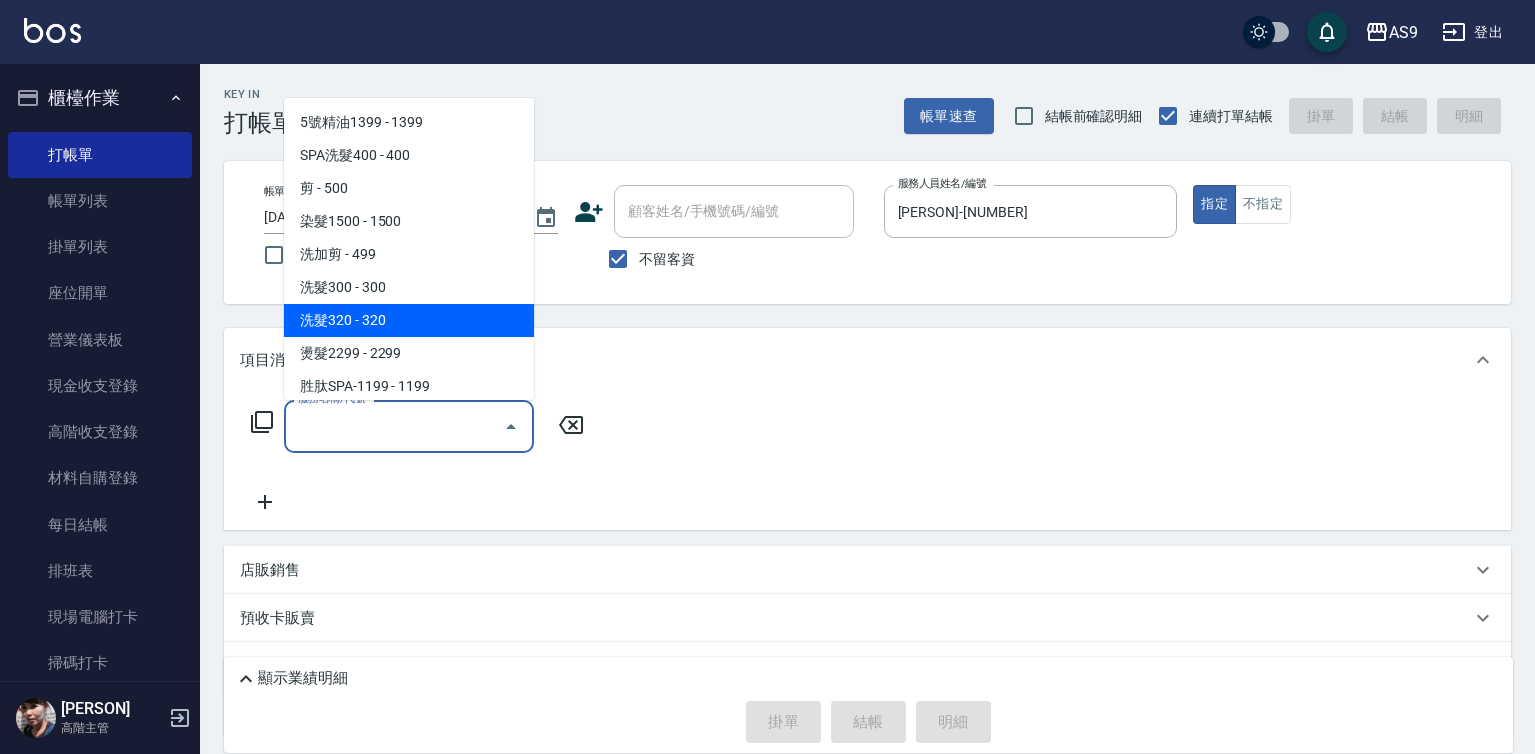 click on "洗髮320 - 320" at bounding box center [409, 320] 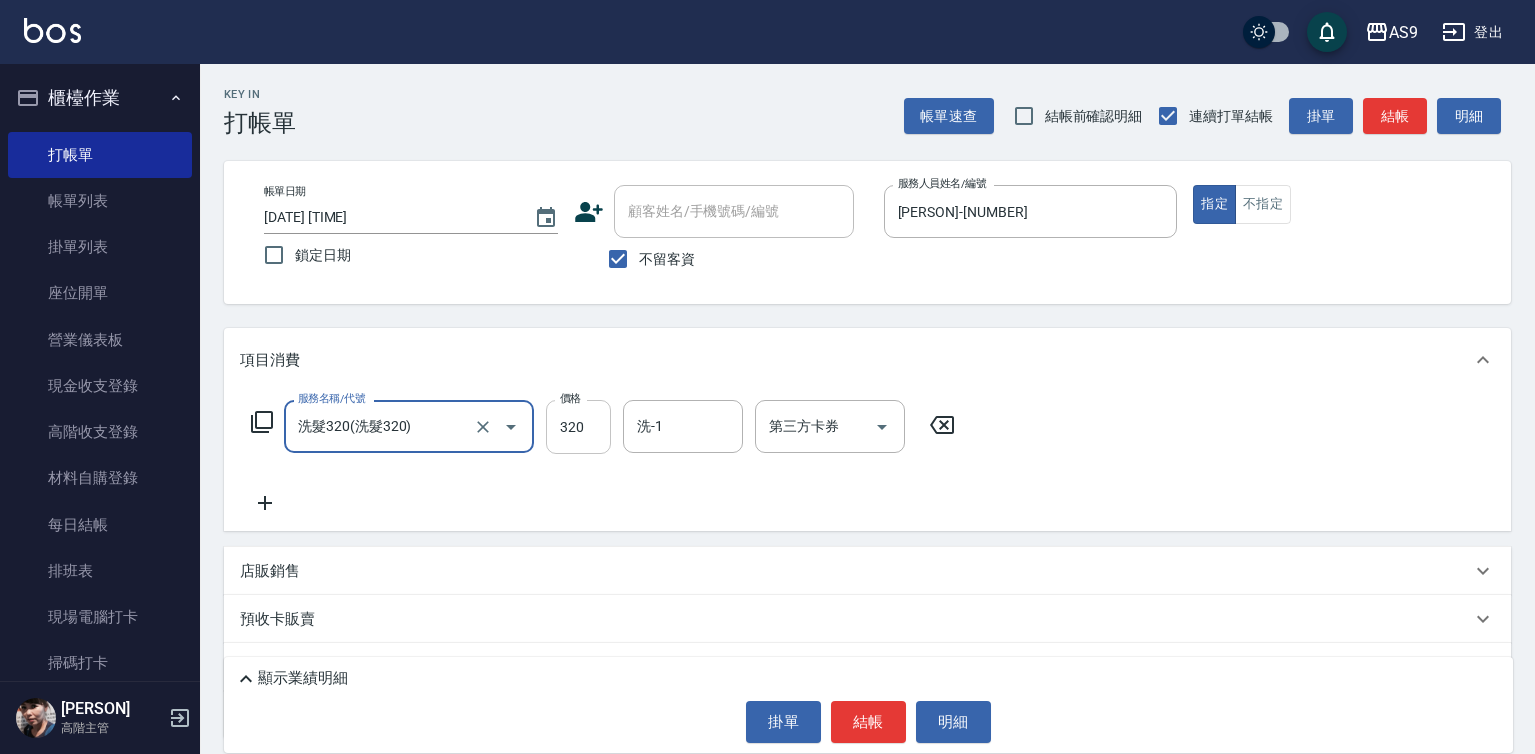 click on "320" at bounding box center [578, 427] 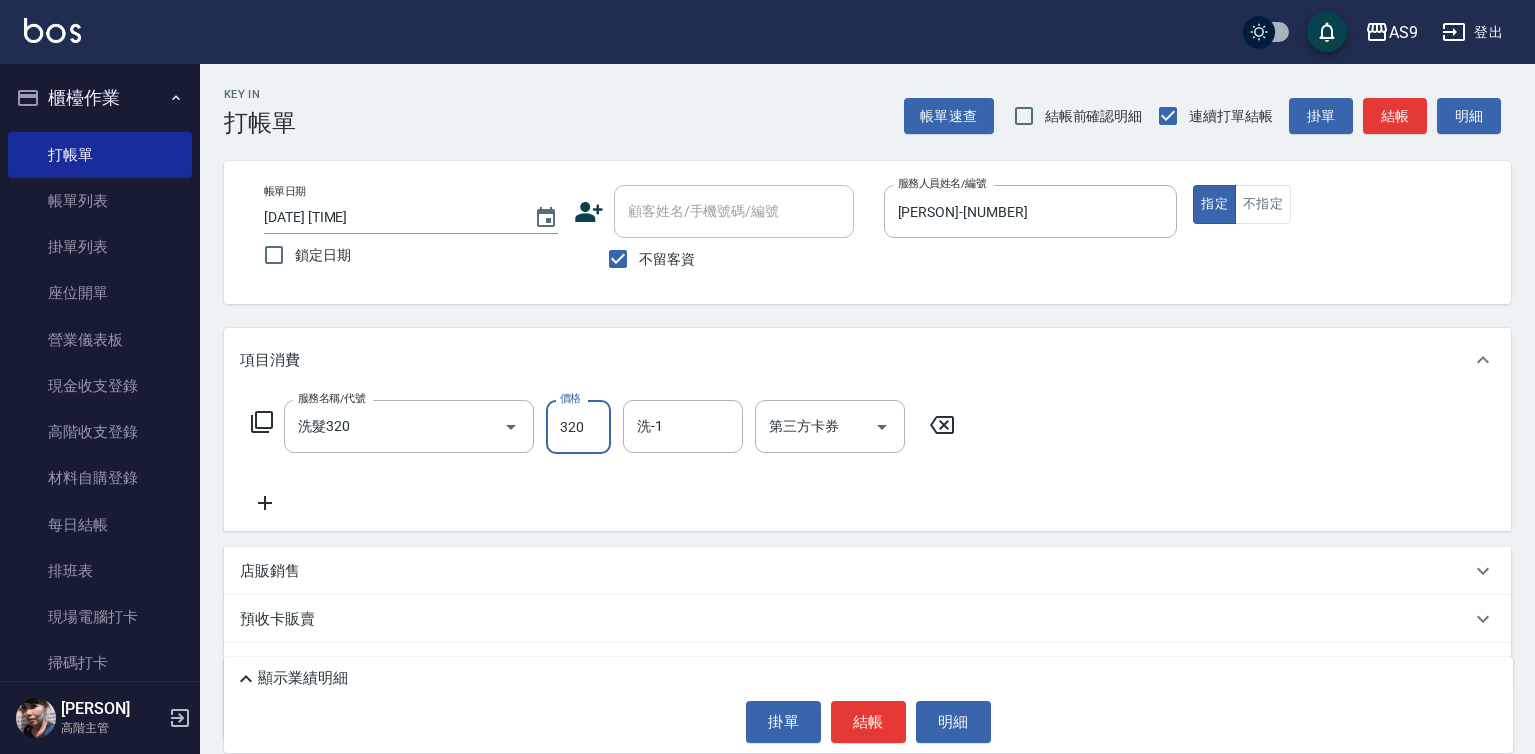 click on "320" at bounding box center (578, 427) 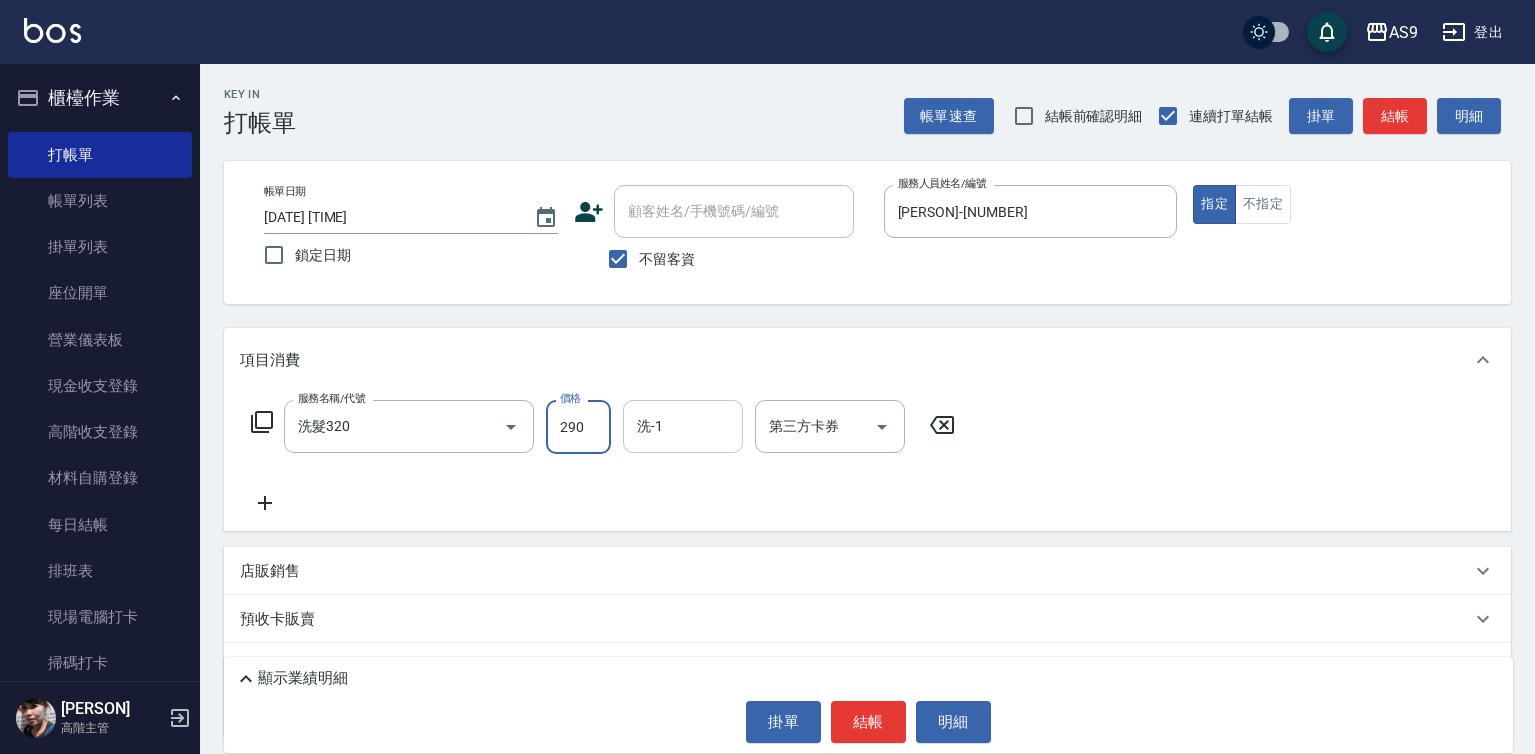 type on "290" 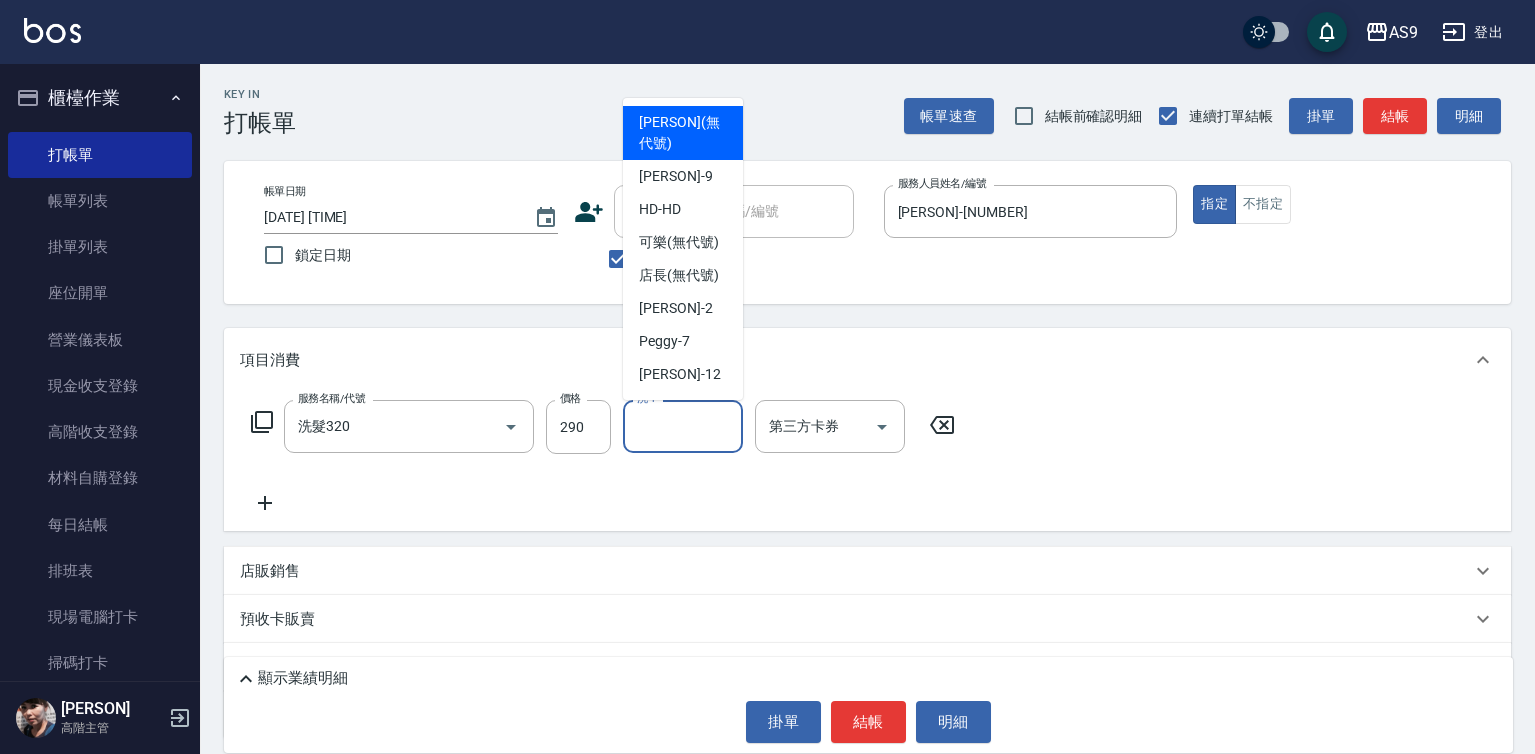 click on "洗-1" at bounding box center (683, 426) 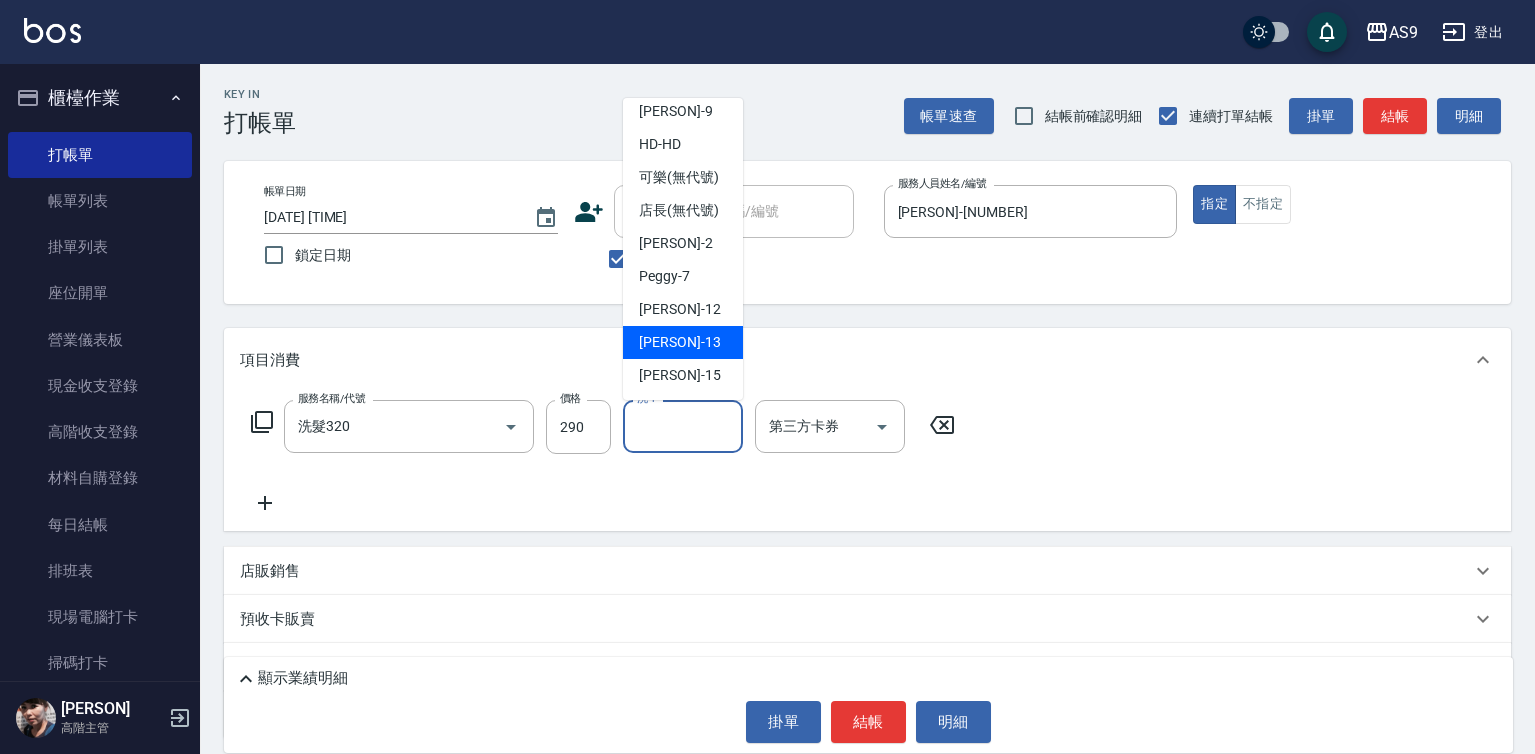 scroll, scrollTop: 128, scrollLeft: 0, axis: vertical 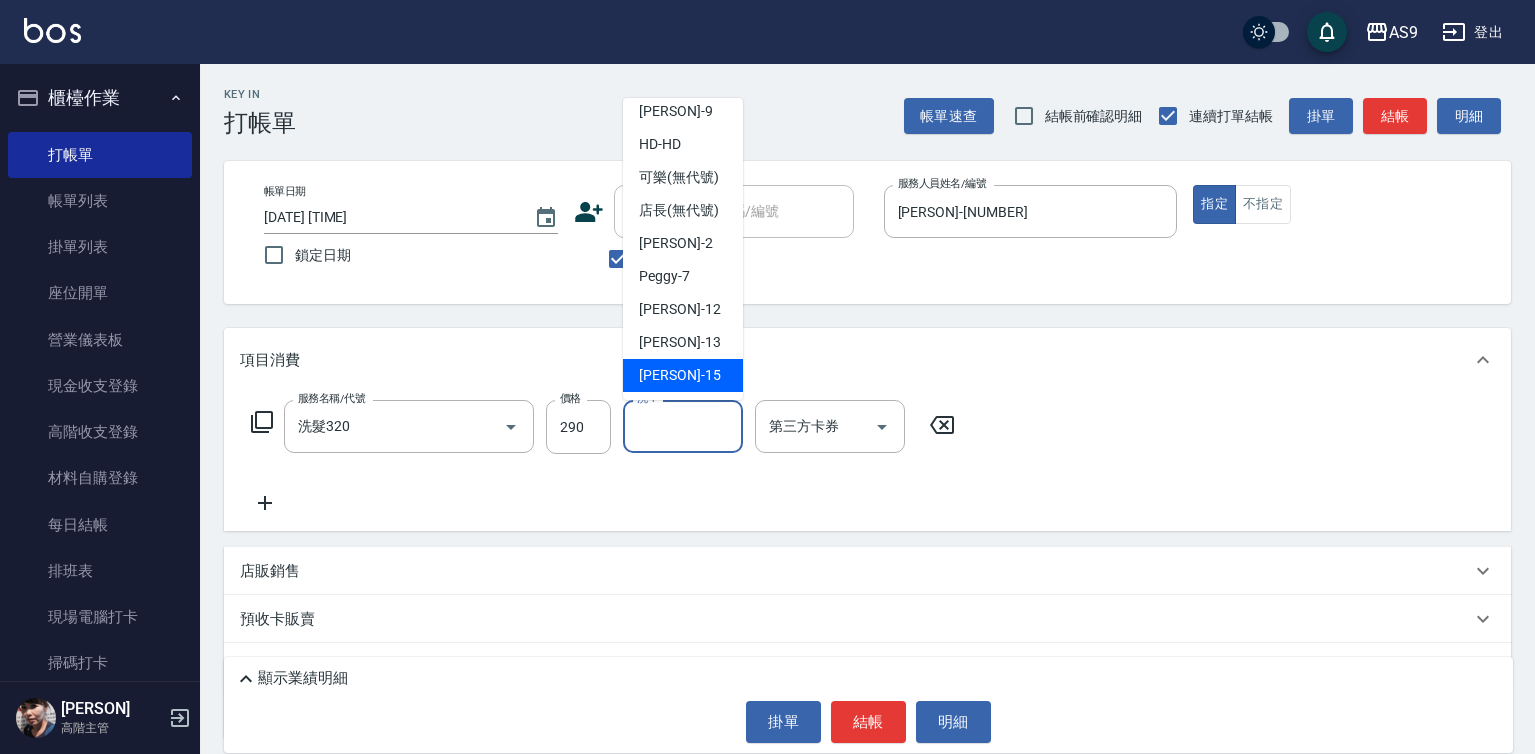 click on "[PERSON] -[NUMBER]" at bounding box center [683, 375] 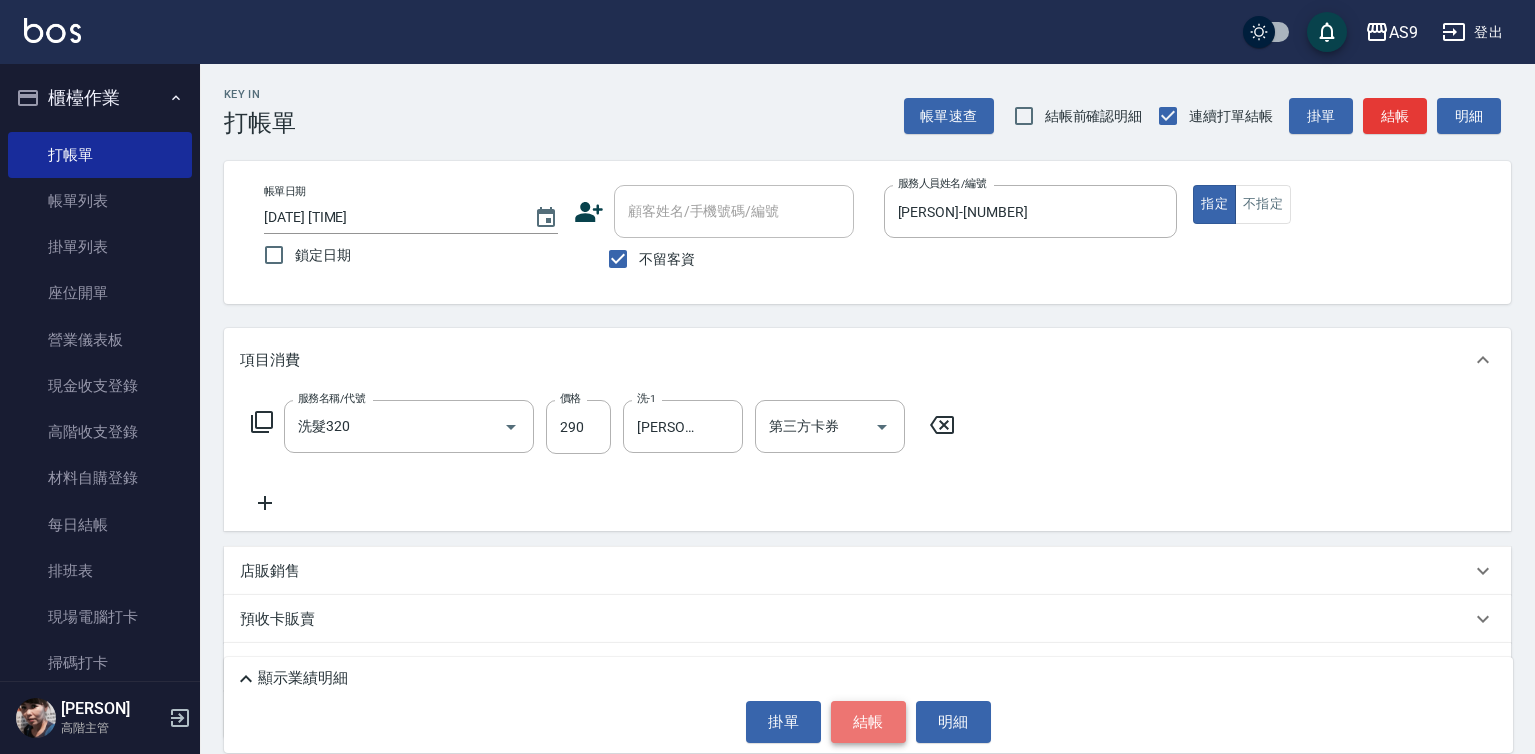click on "結帳" at bounding box center (868, 722) 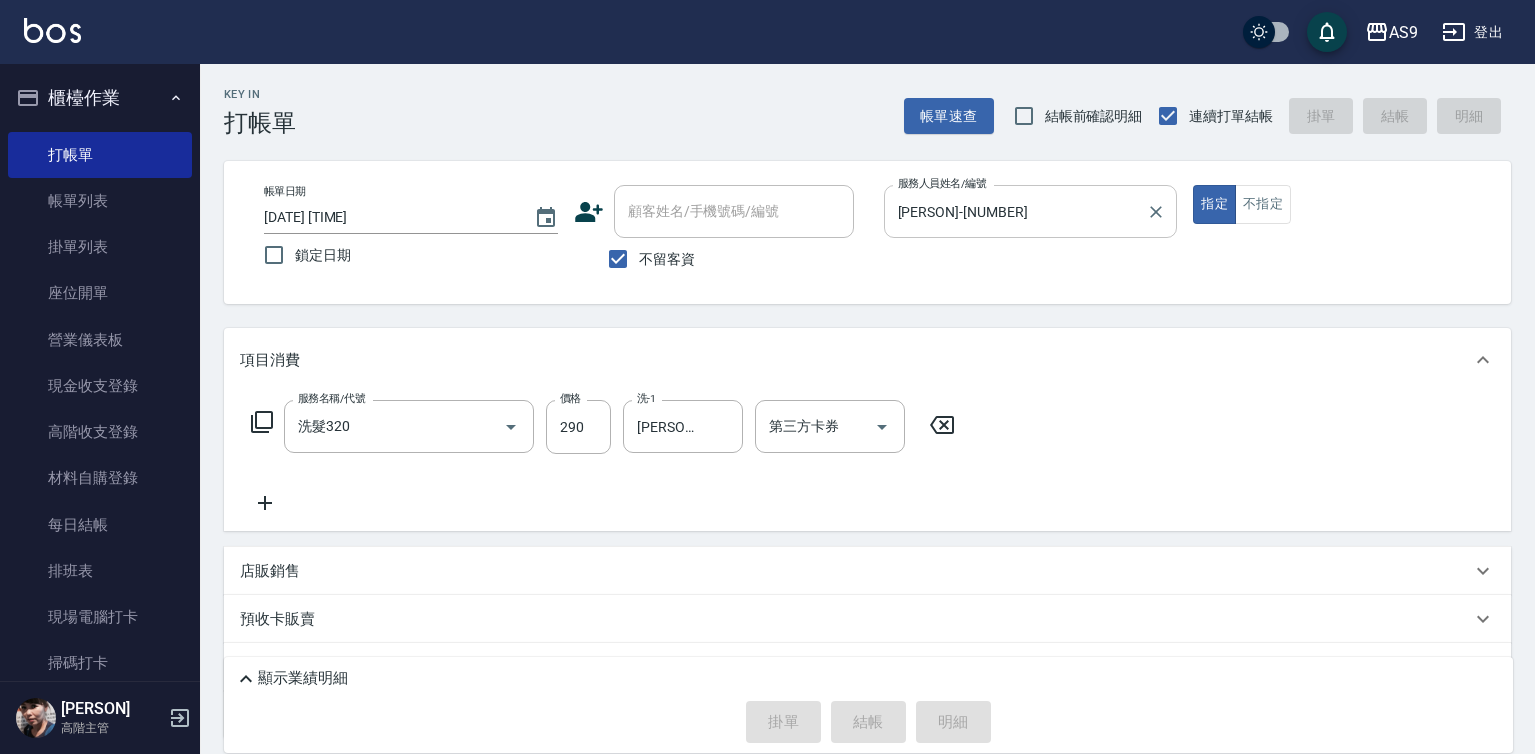 click on "[PERSON]-[NUMBER]" at bounding box center (1016, 211) 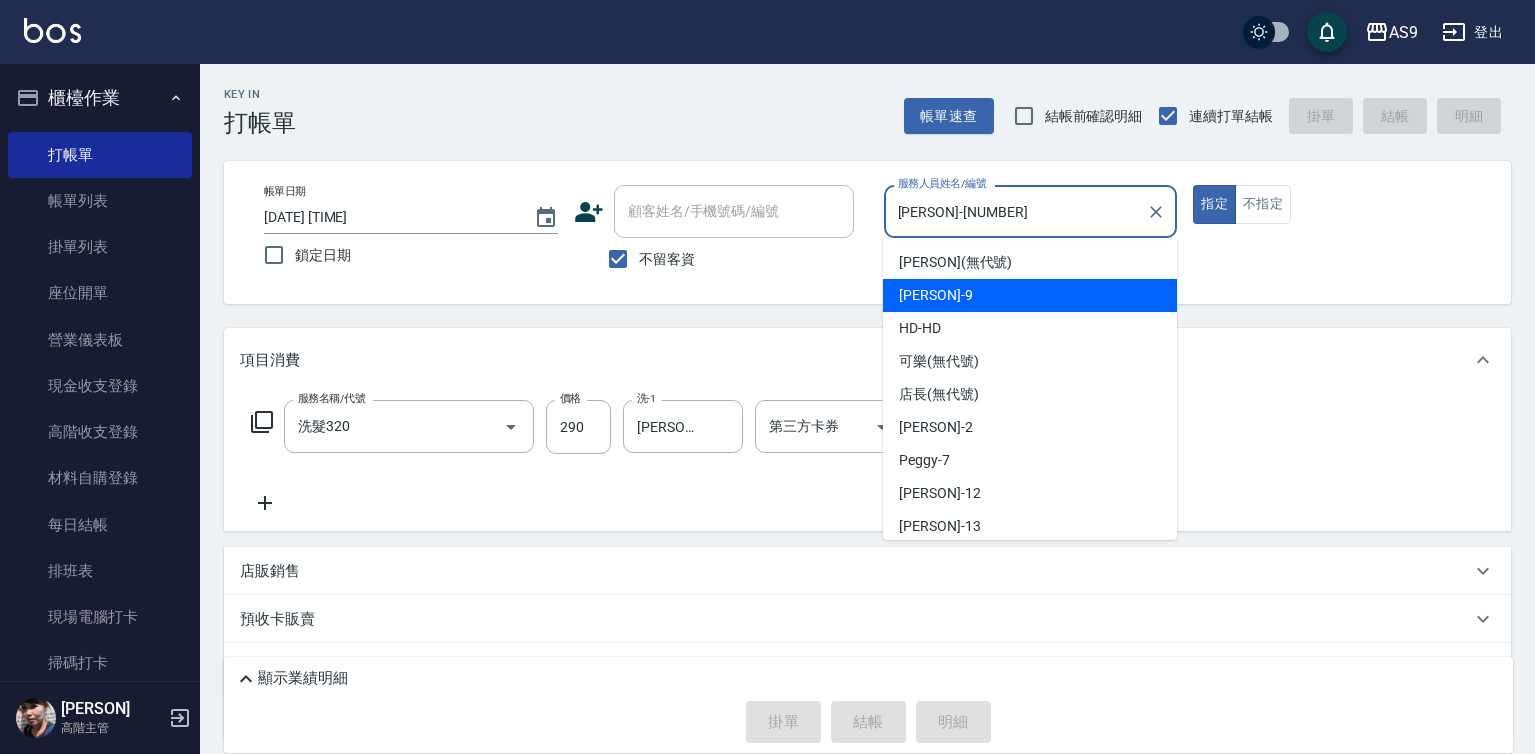 type on "2025/08/07 20:15" 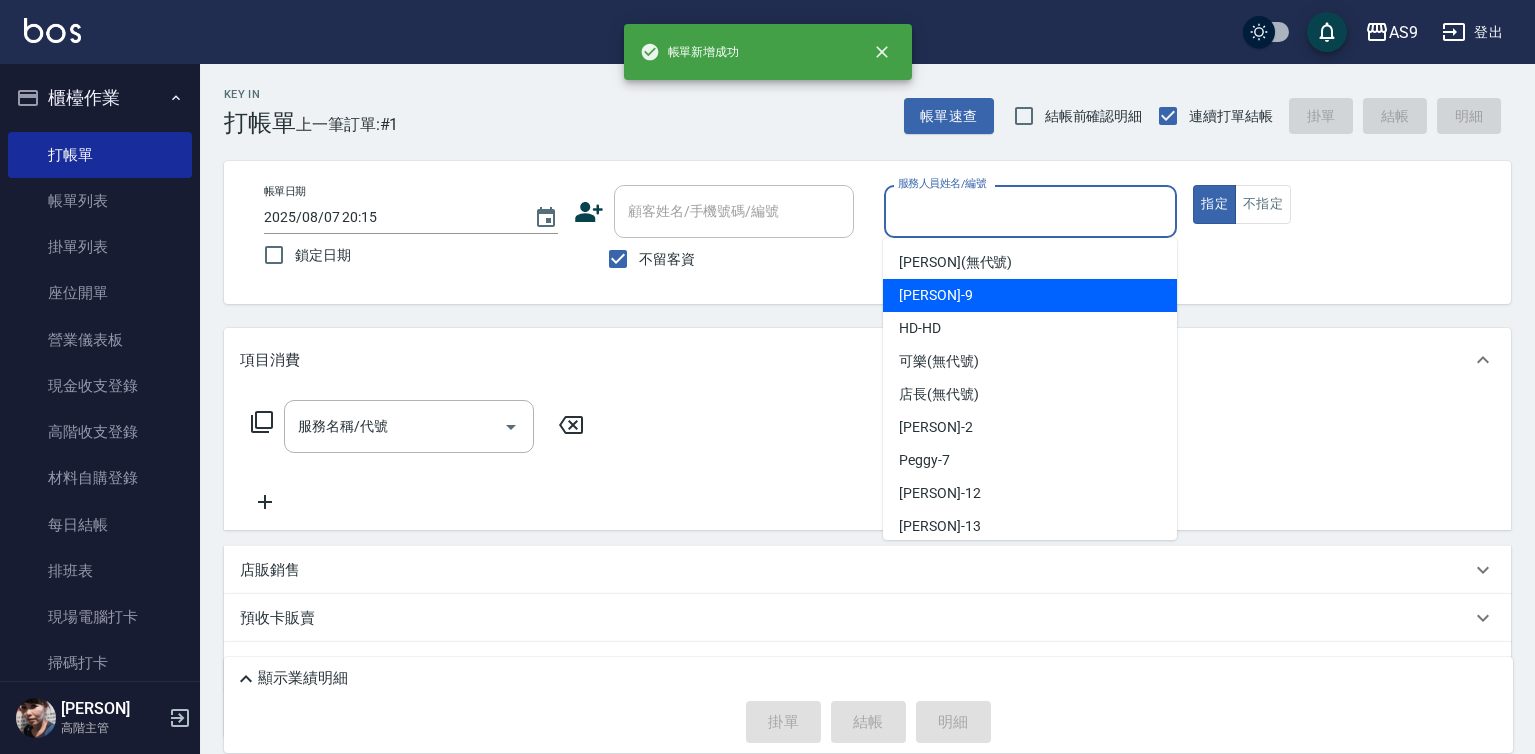 click on "[PERSON] -[NUMBER]" at bounding box center (1030, 295) 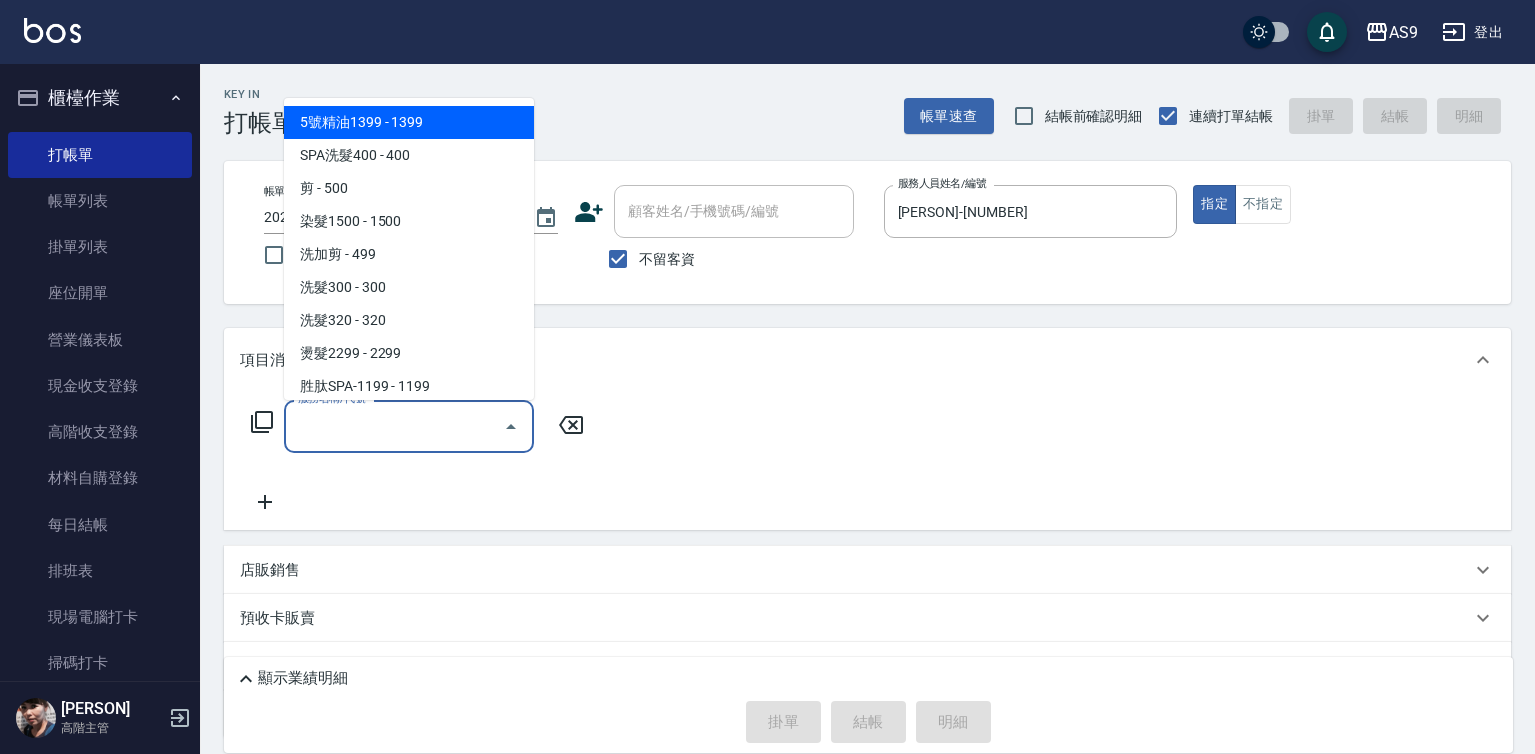 click on "服務名稱/代號" at bounding box center [394, 426] 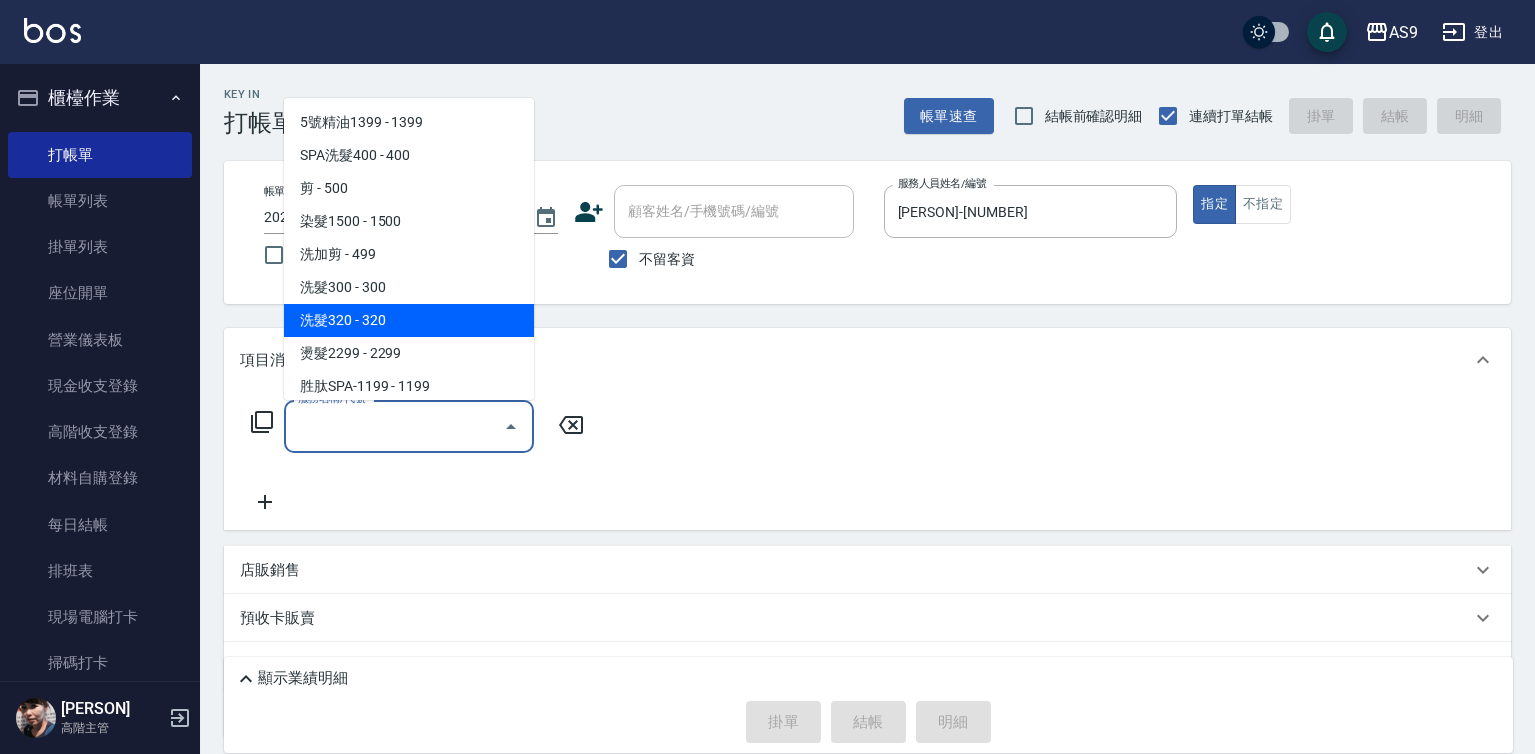 click on "洗髮320 - 320" at bounding box center [409, 320] 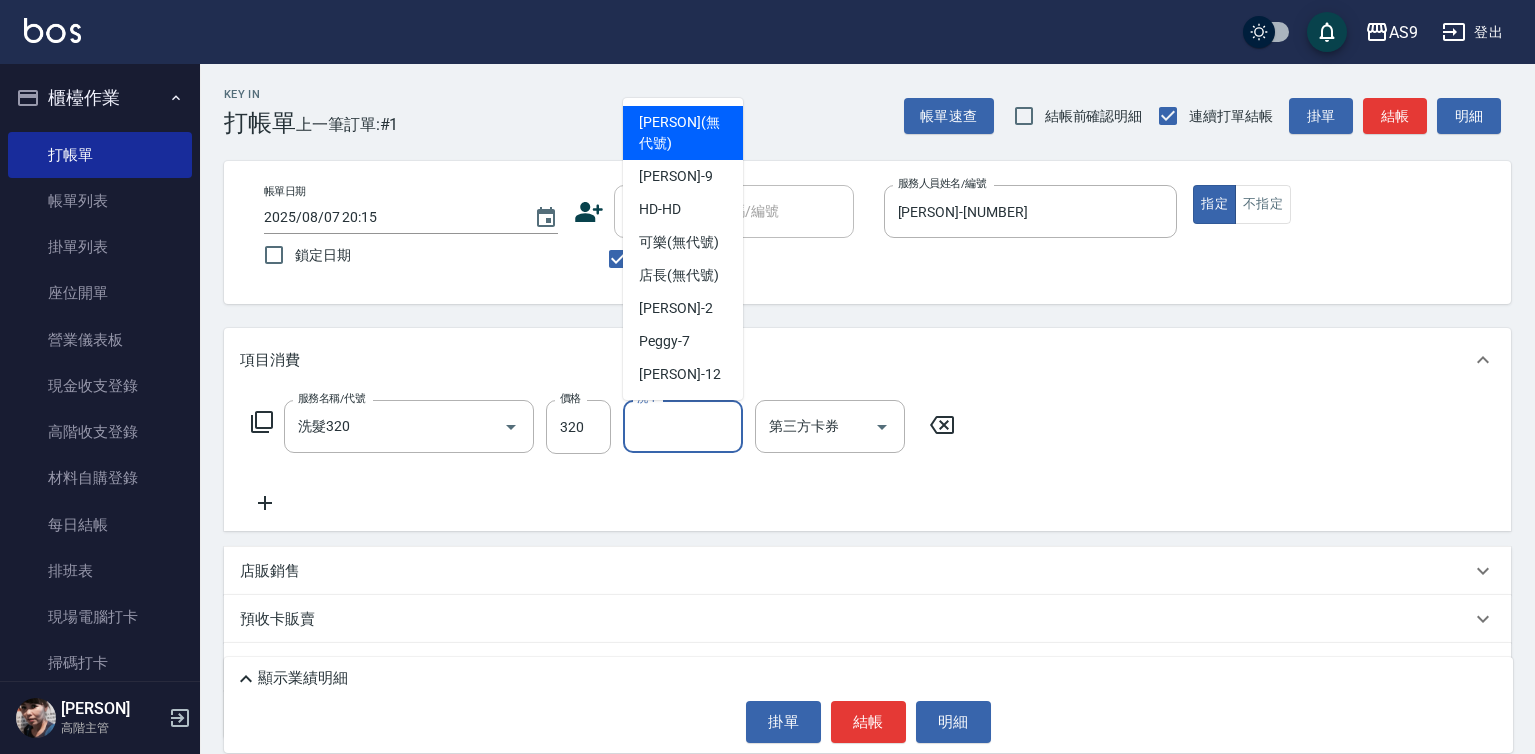 click on "洗-1" at bounding box center [683, 426] 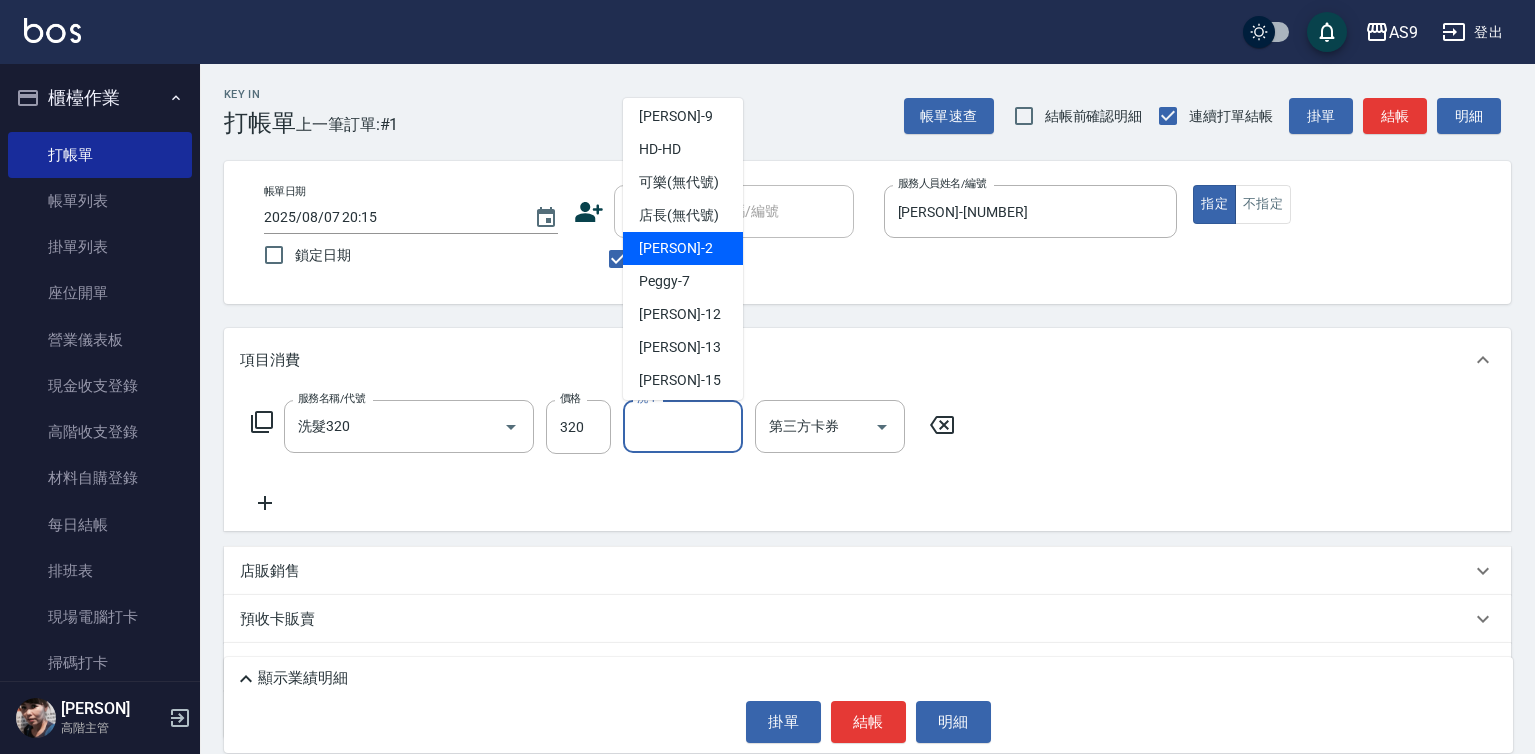 scroll, scrollTop: 128, scrollLeft: 0, axis: vertical 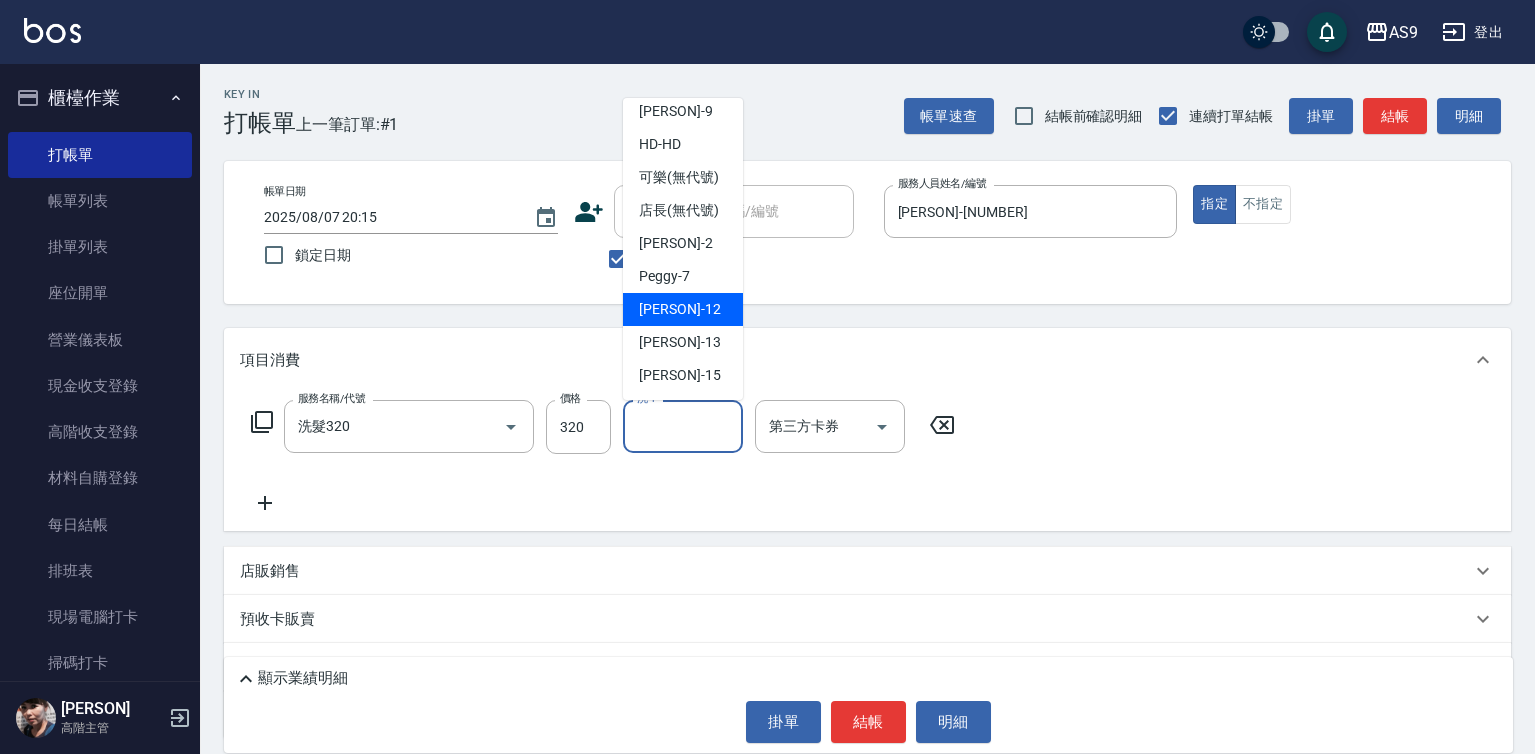 click on "[PERSON] -[NUMBER]" at bounding box center (683, 309) 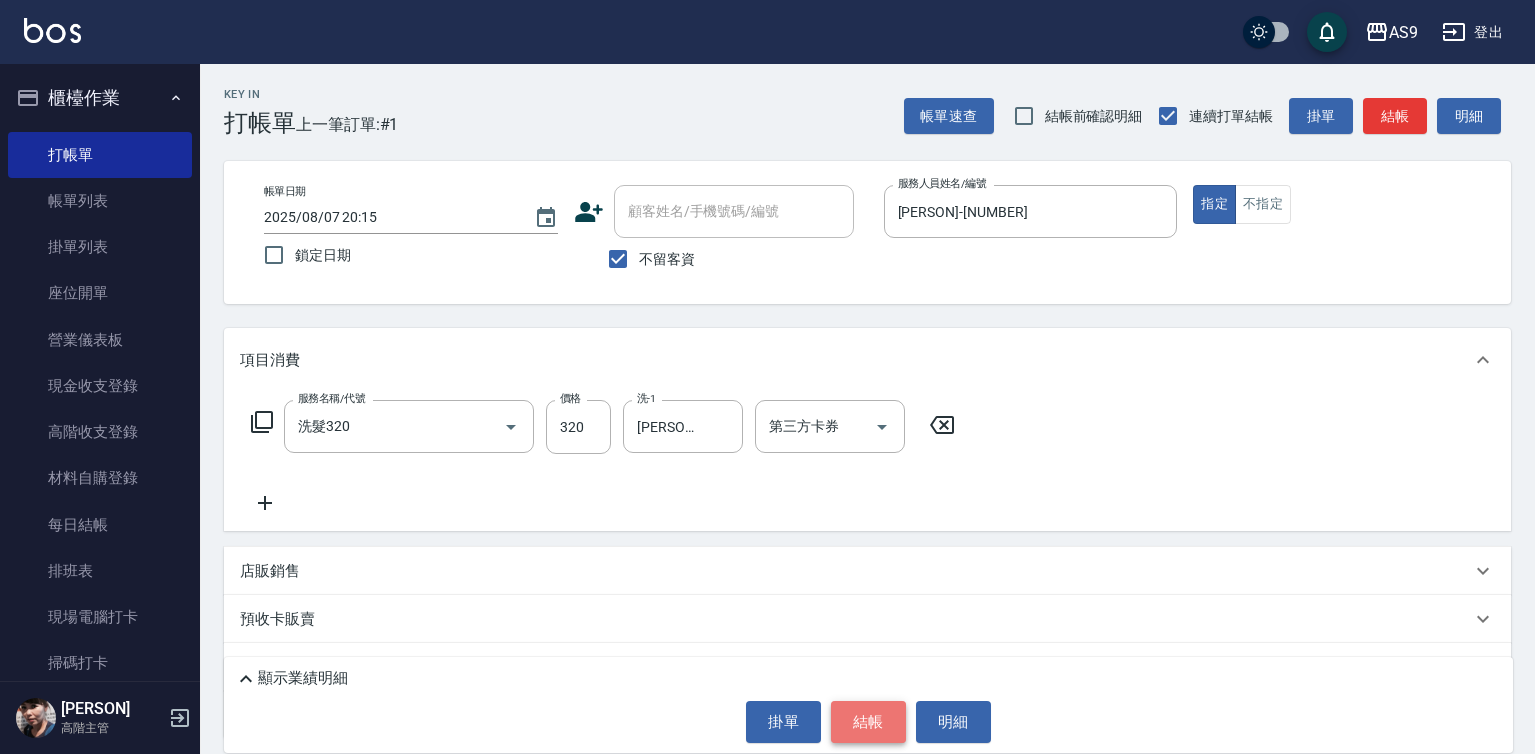 click on "結帳" at bounding box center (868, 722) 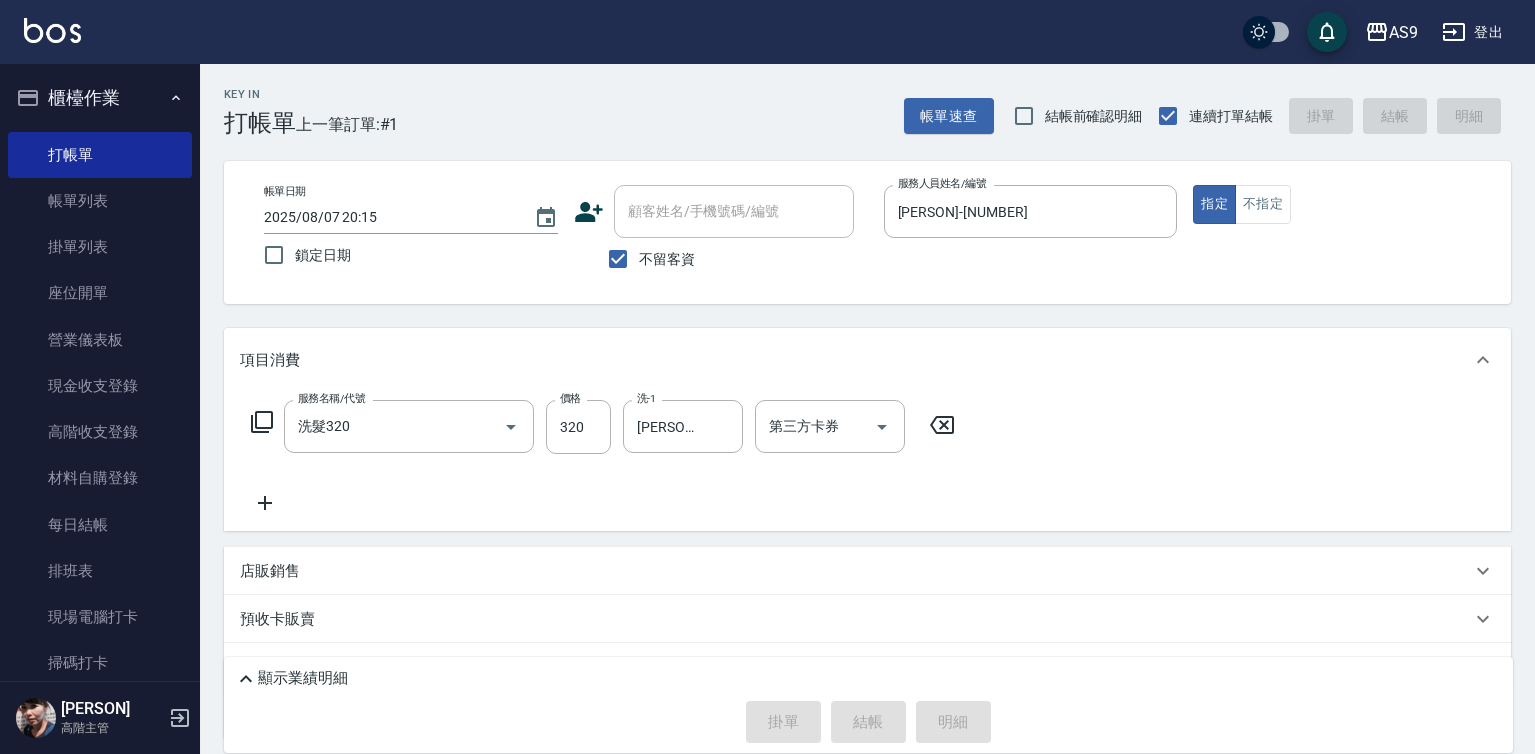 type 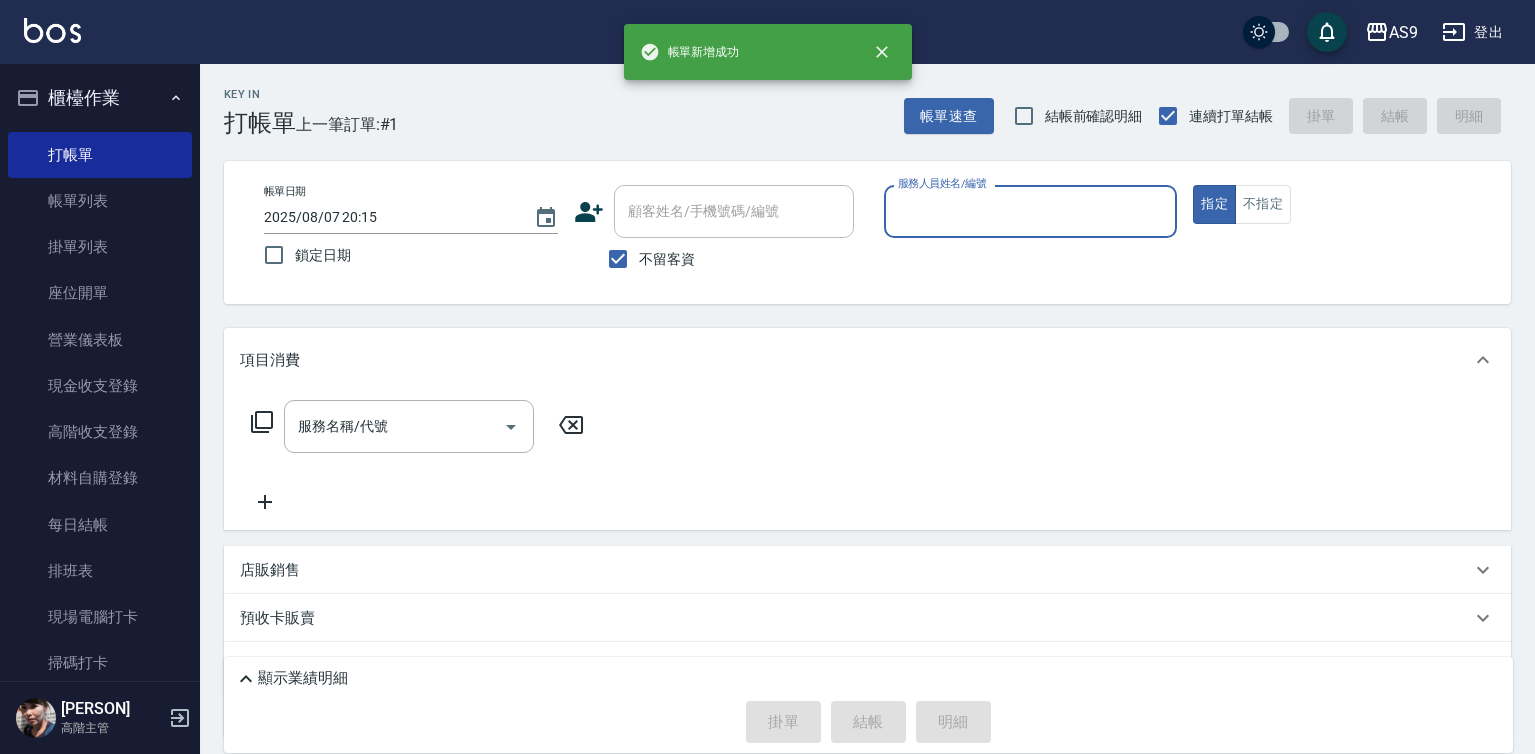 click on "服務人員姓名/編號" at bounding box center [1031, 211] 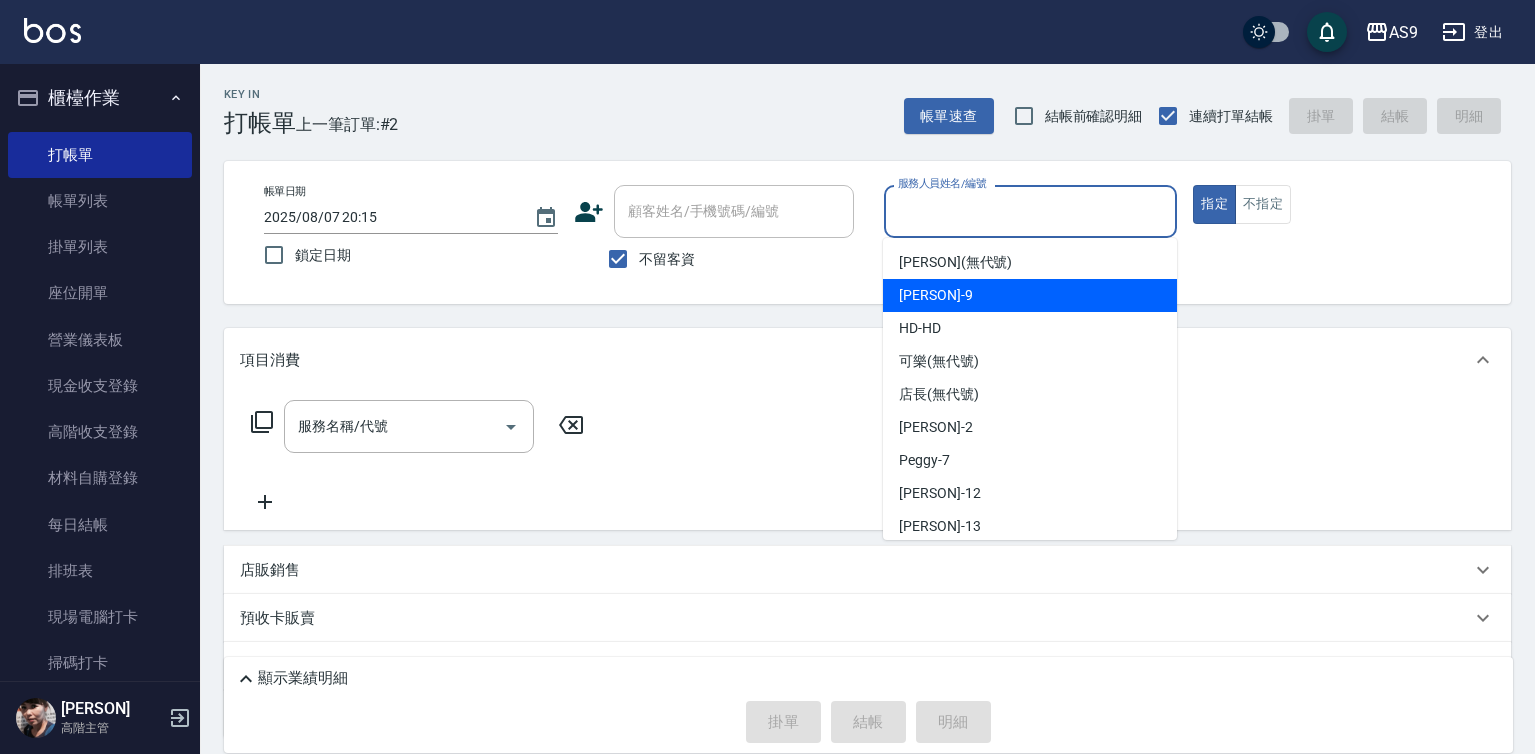 click on "[PERSON] -[NUMBER]" at bounding box center [1030, 295] 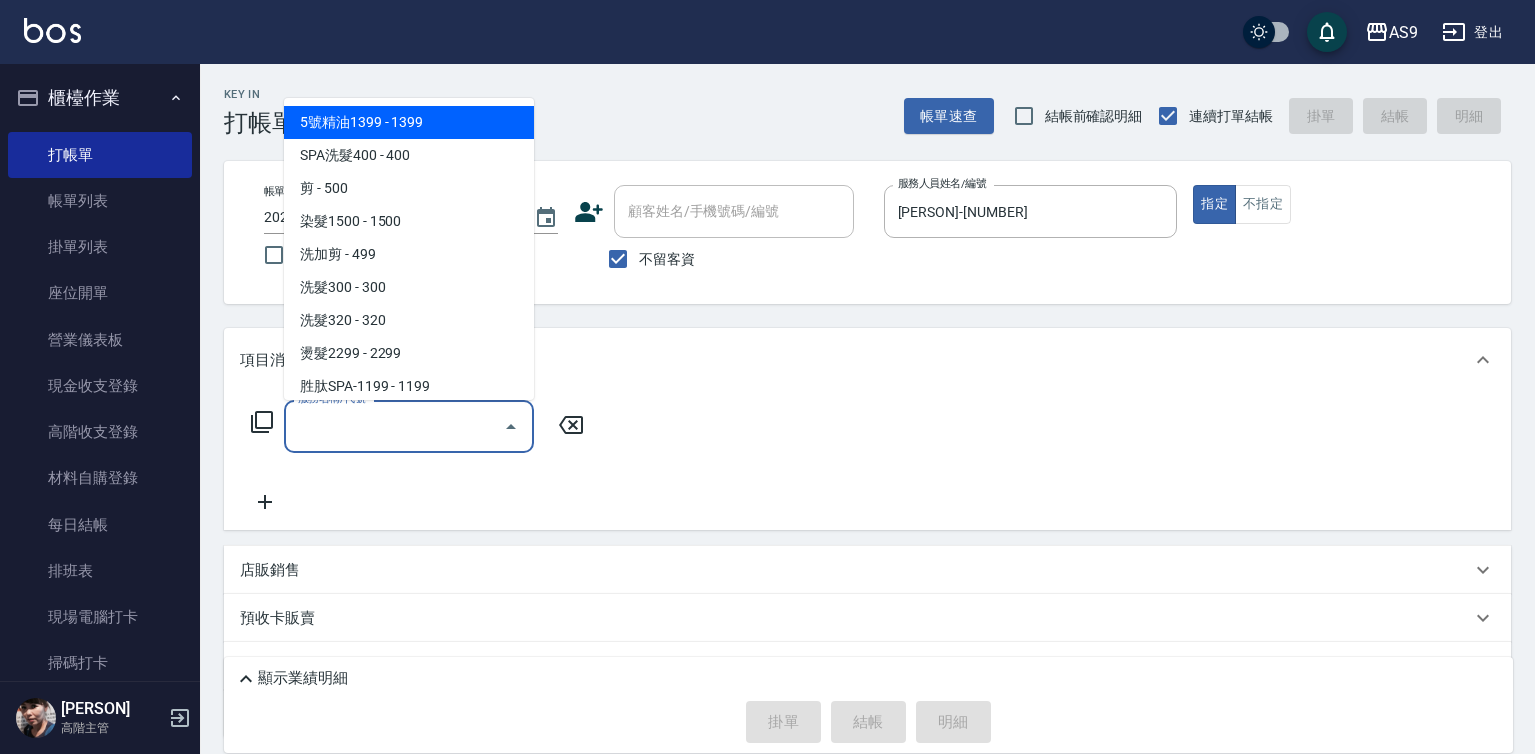 click on "服務名稱/代號" at bounding box center (394, 426) 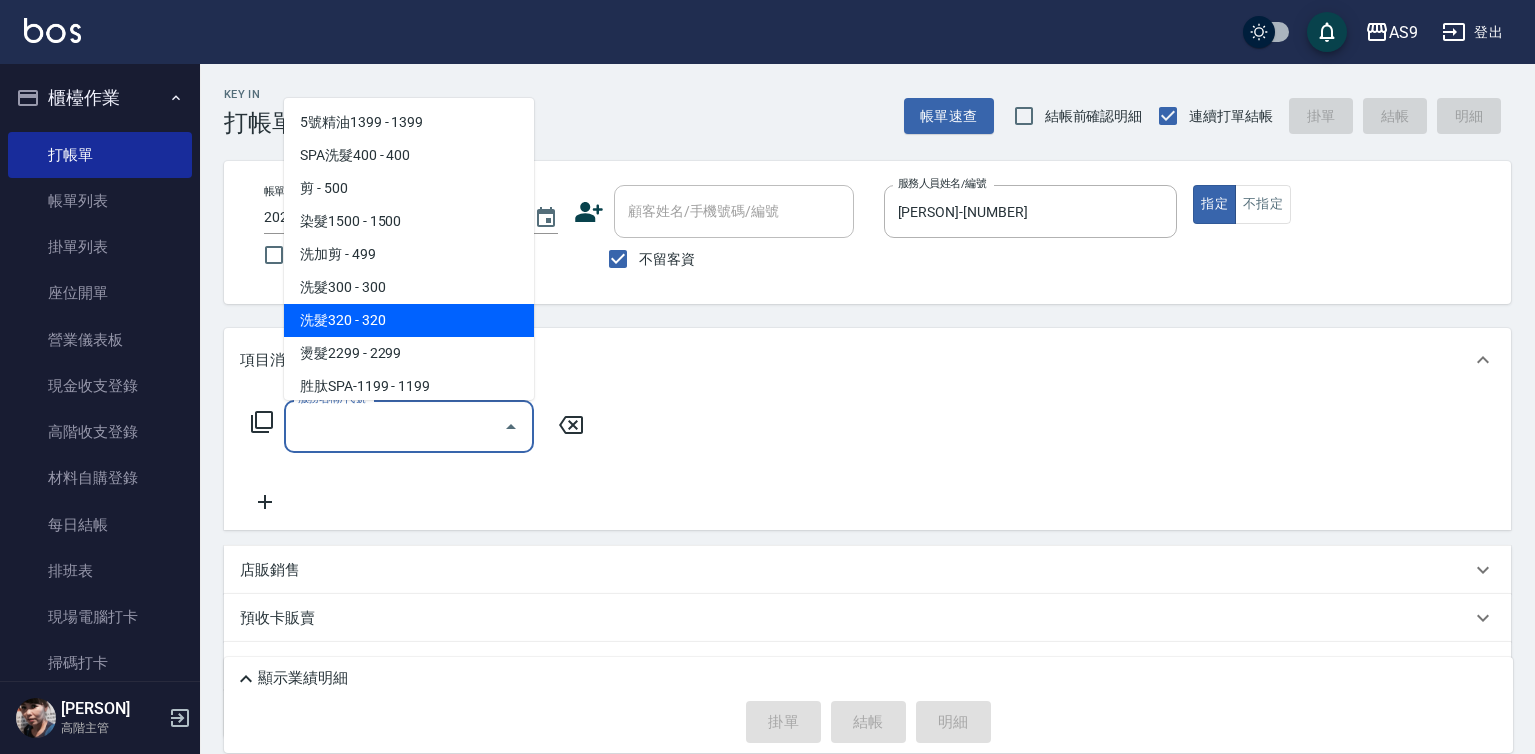 click on "洗髮320 - 320" at bounding box center (409, 320) 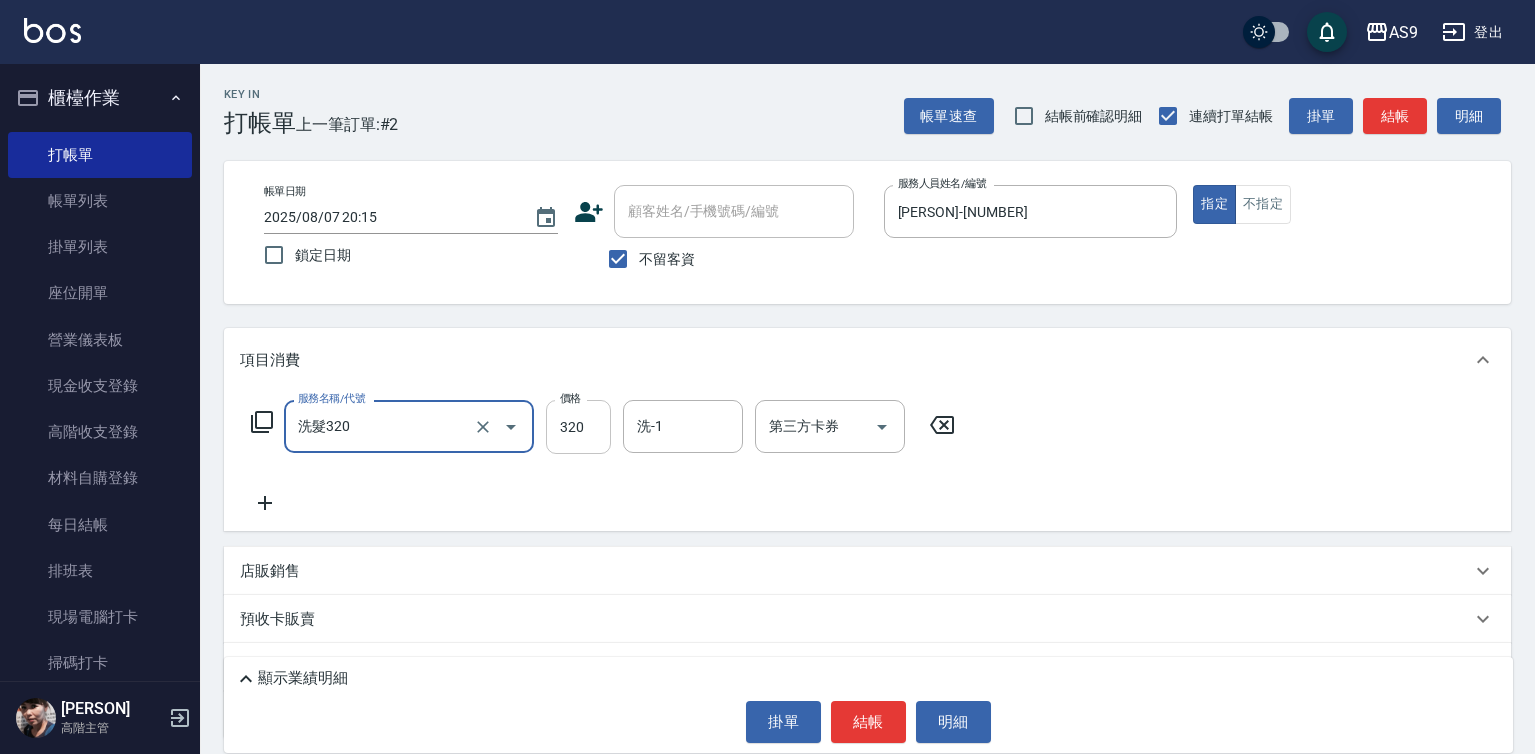 click on "320" at bounding box center [578, 427] 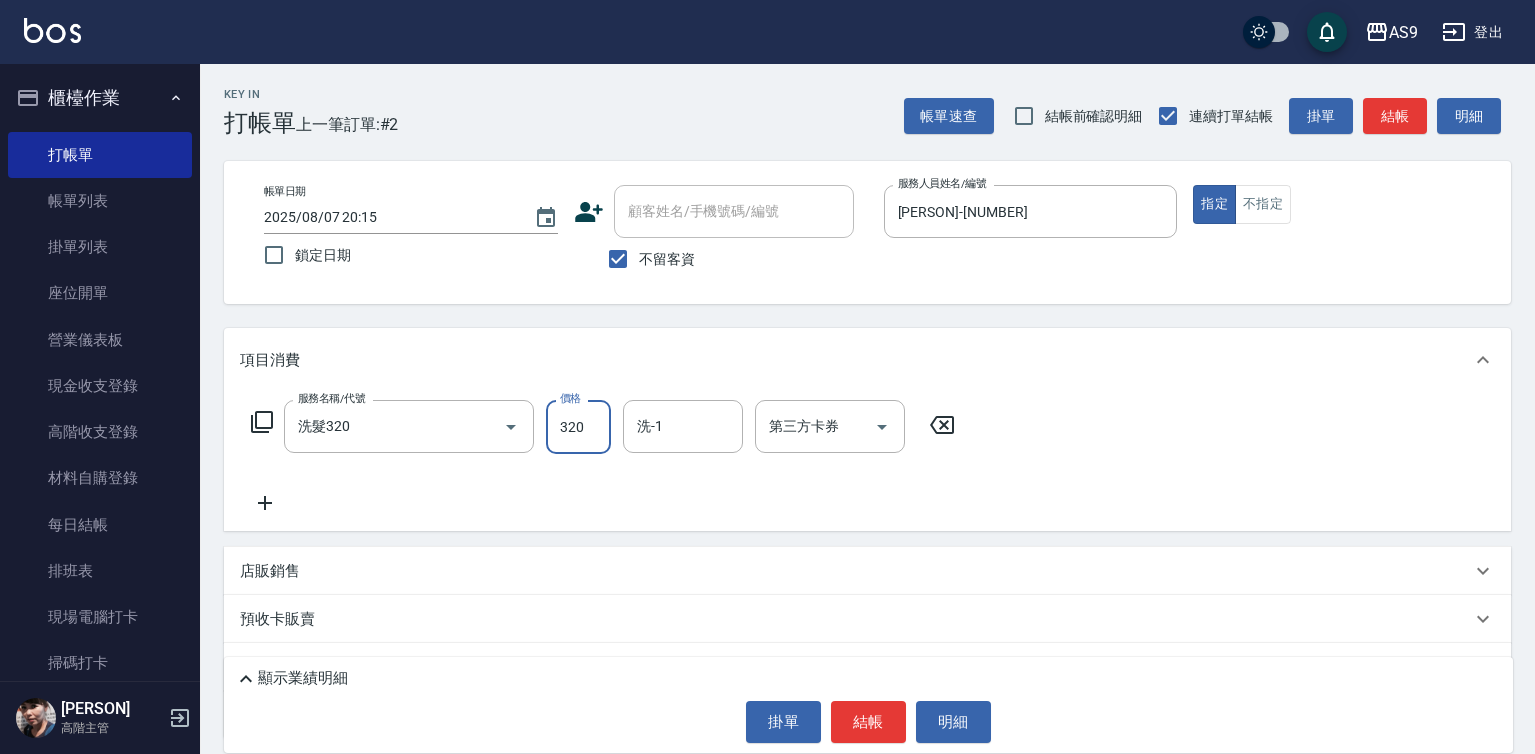 click on "320" at bounding box center (578, 427) 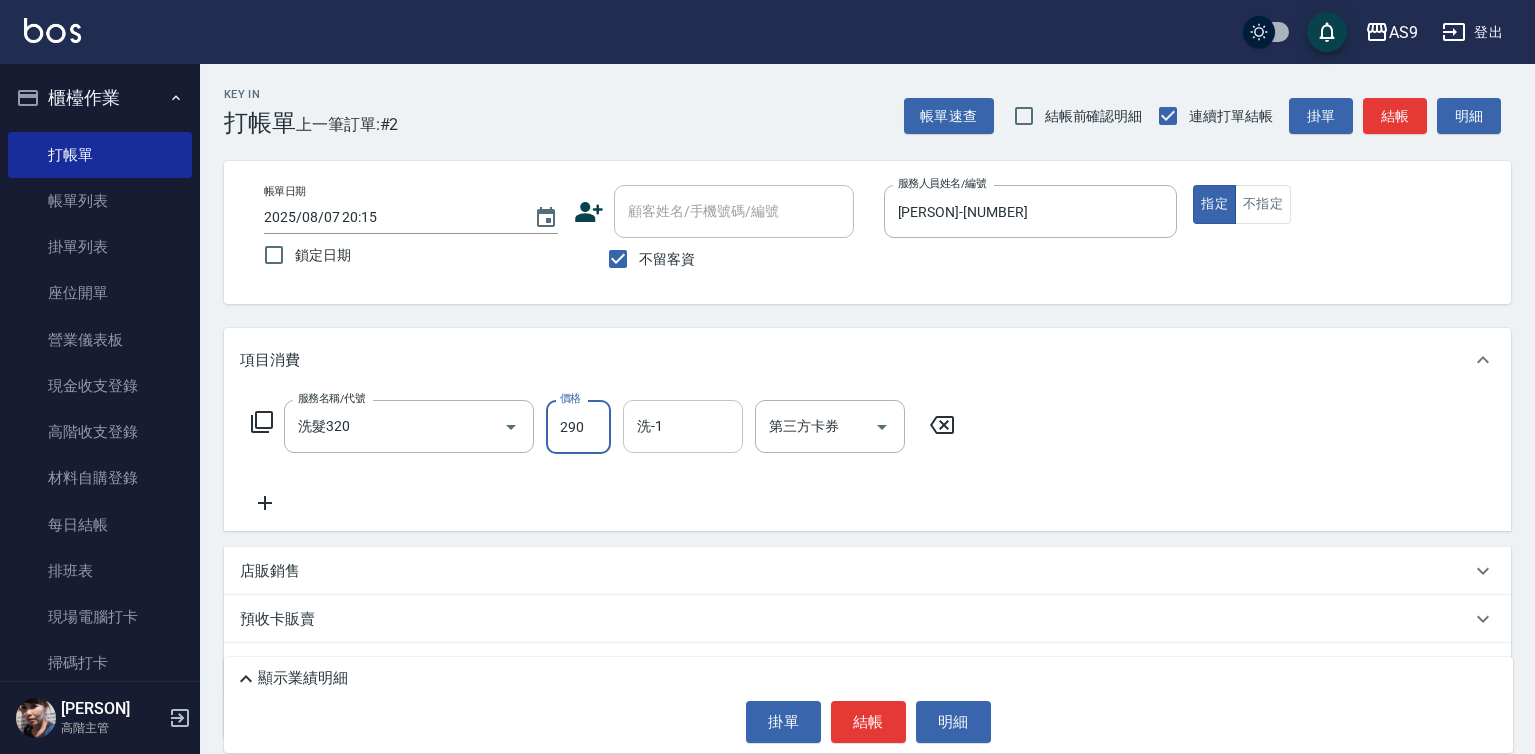type on "290" 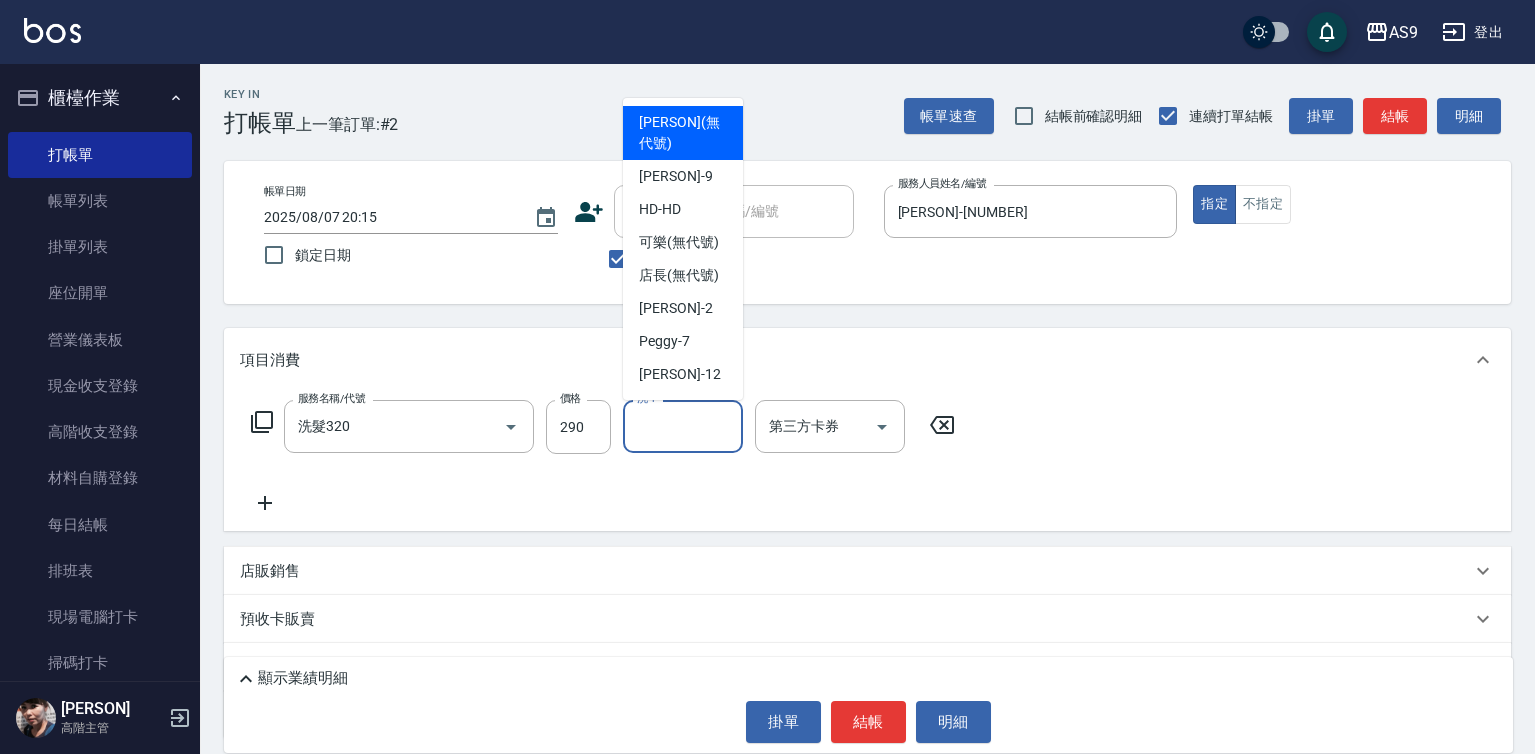 click on "洗-1" at bounding box center [683, 426] 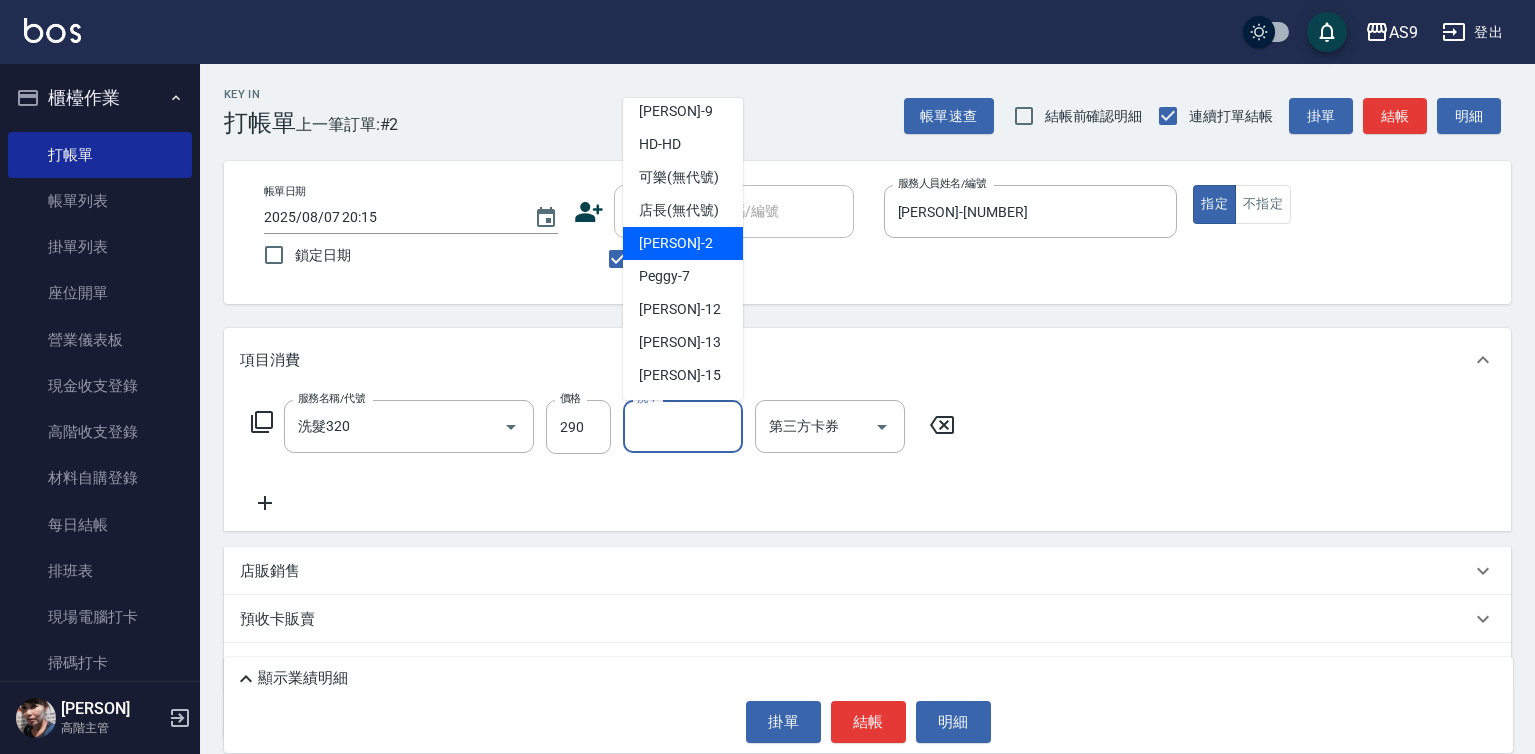 scroll, scrollTop: 128, scrollLeft: 0, axis: vertical 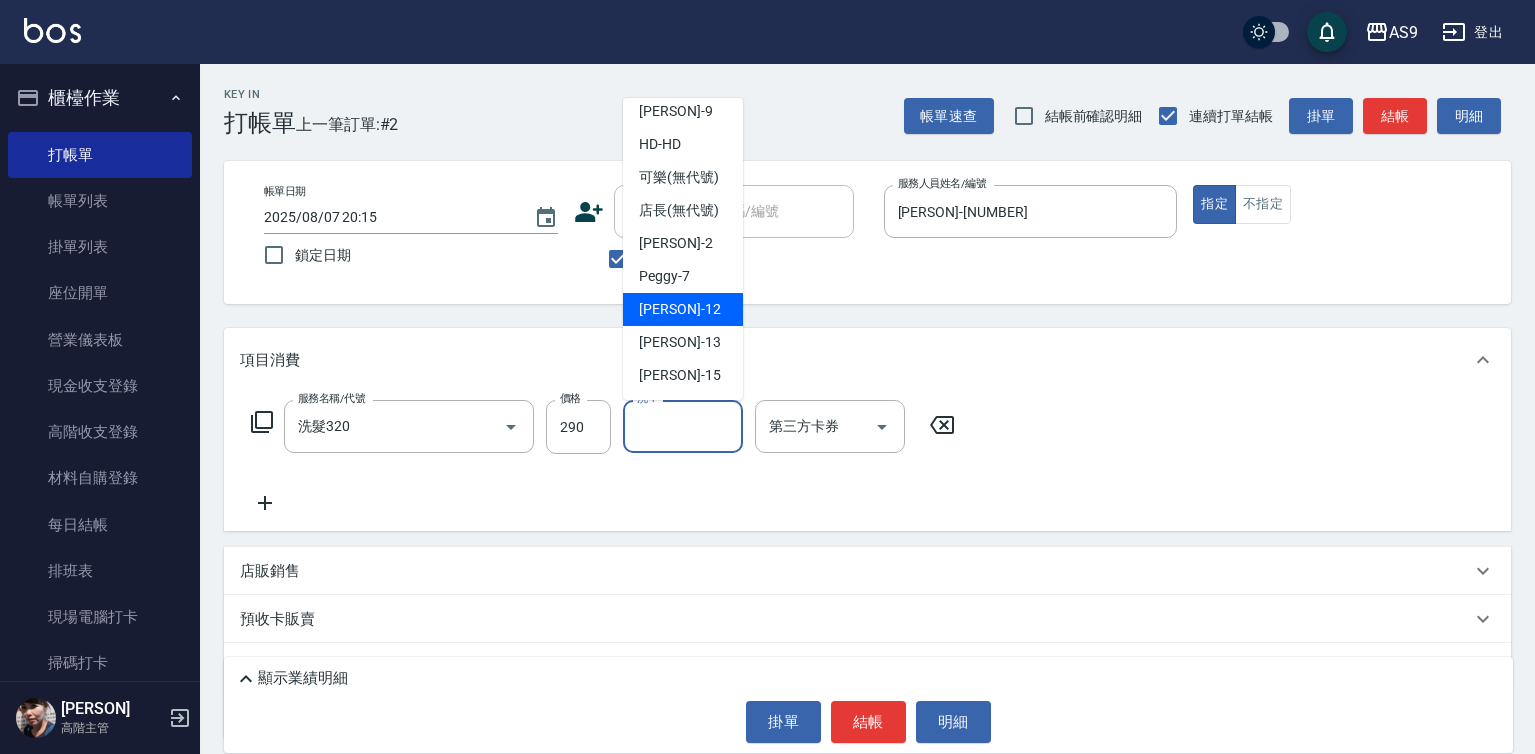 click on "[PERSON] -[NUMBER]" at bounding box center (679, 309) 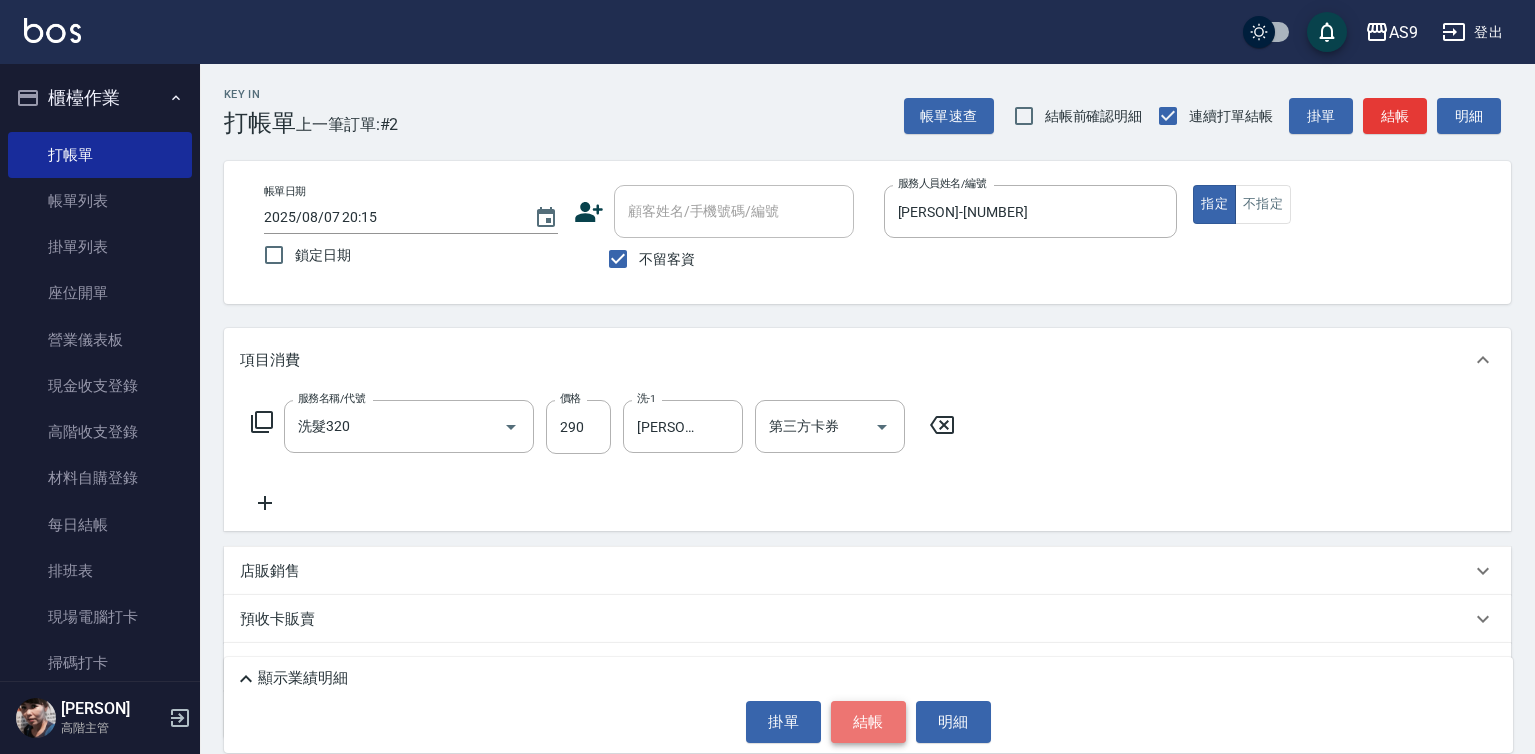 click on "結帳" at bounding box center [868, 722] 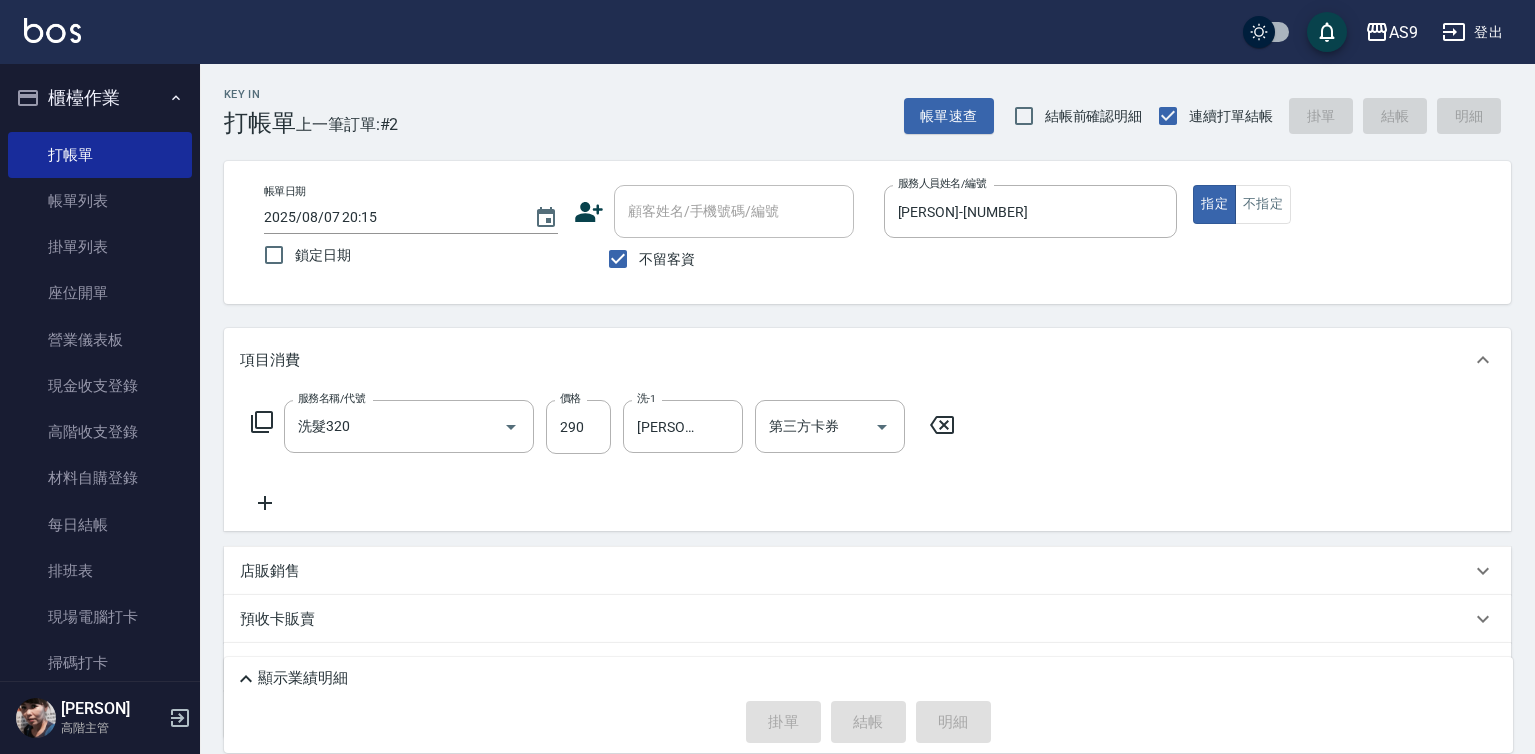 type on "2025/08/07 20:16" 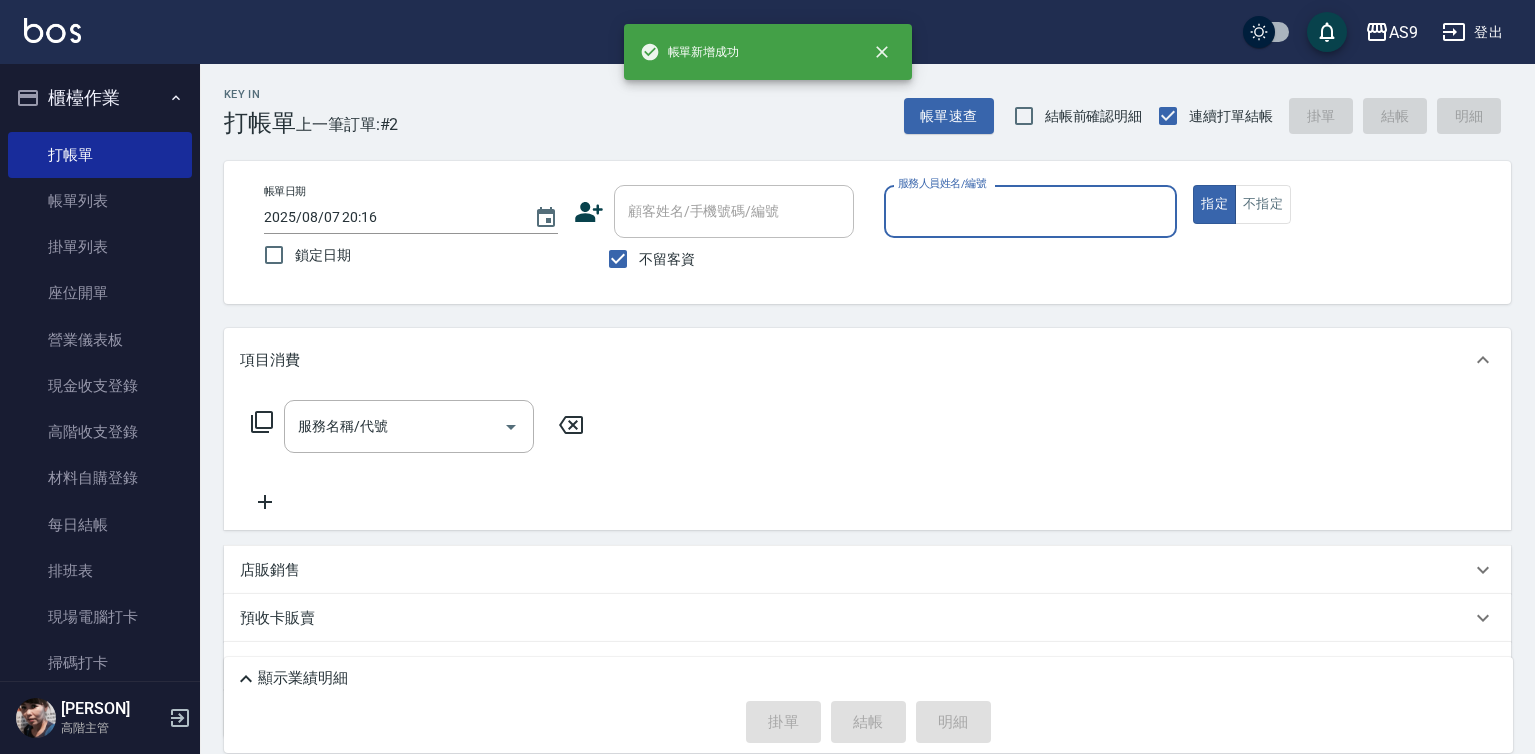 click on "服務人員姓名/編號" at bounding box center [1031, 211] 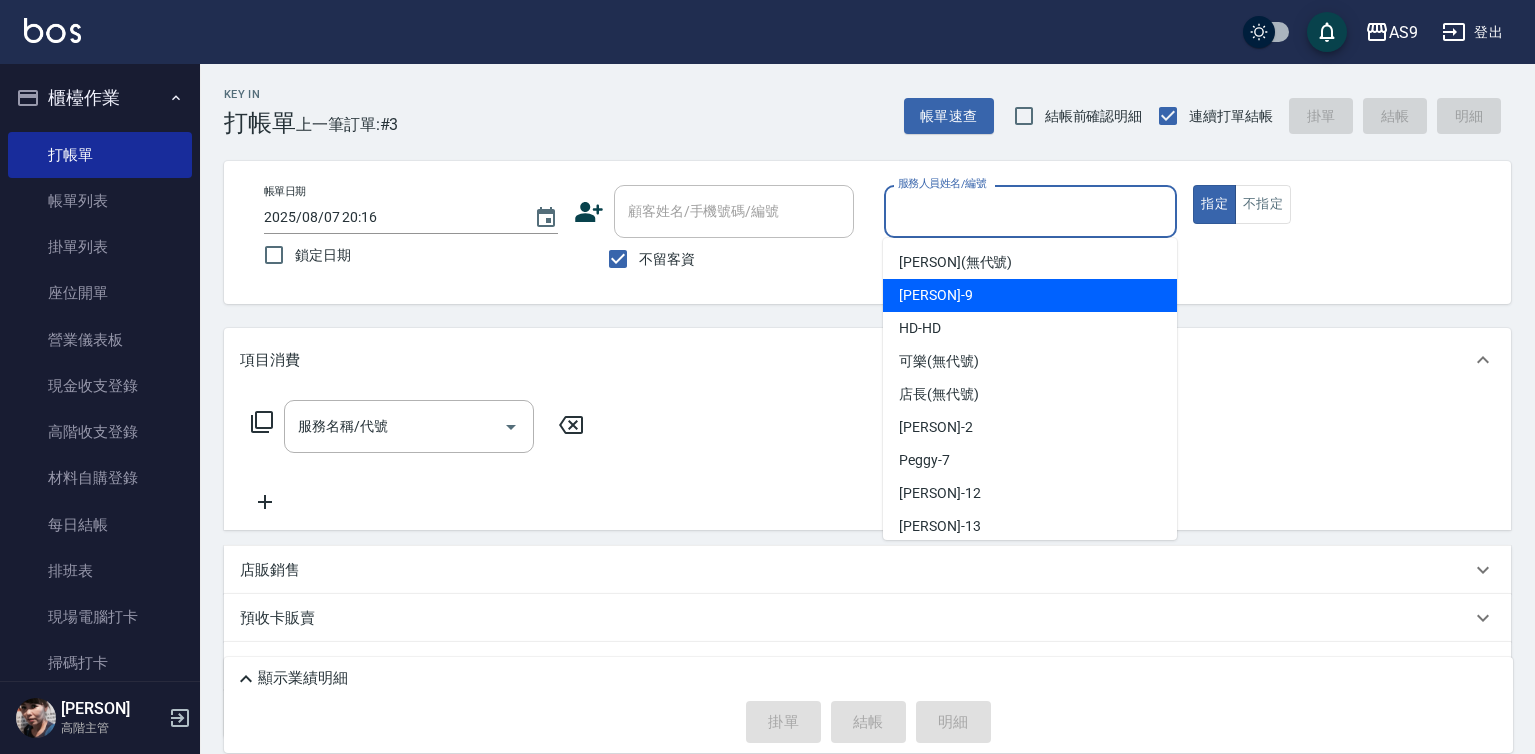 click on "[PERSON] -[NUMBER]" at bounding box center [1030, 295] 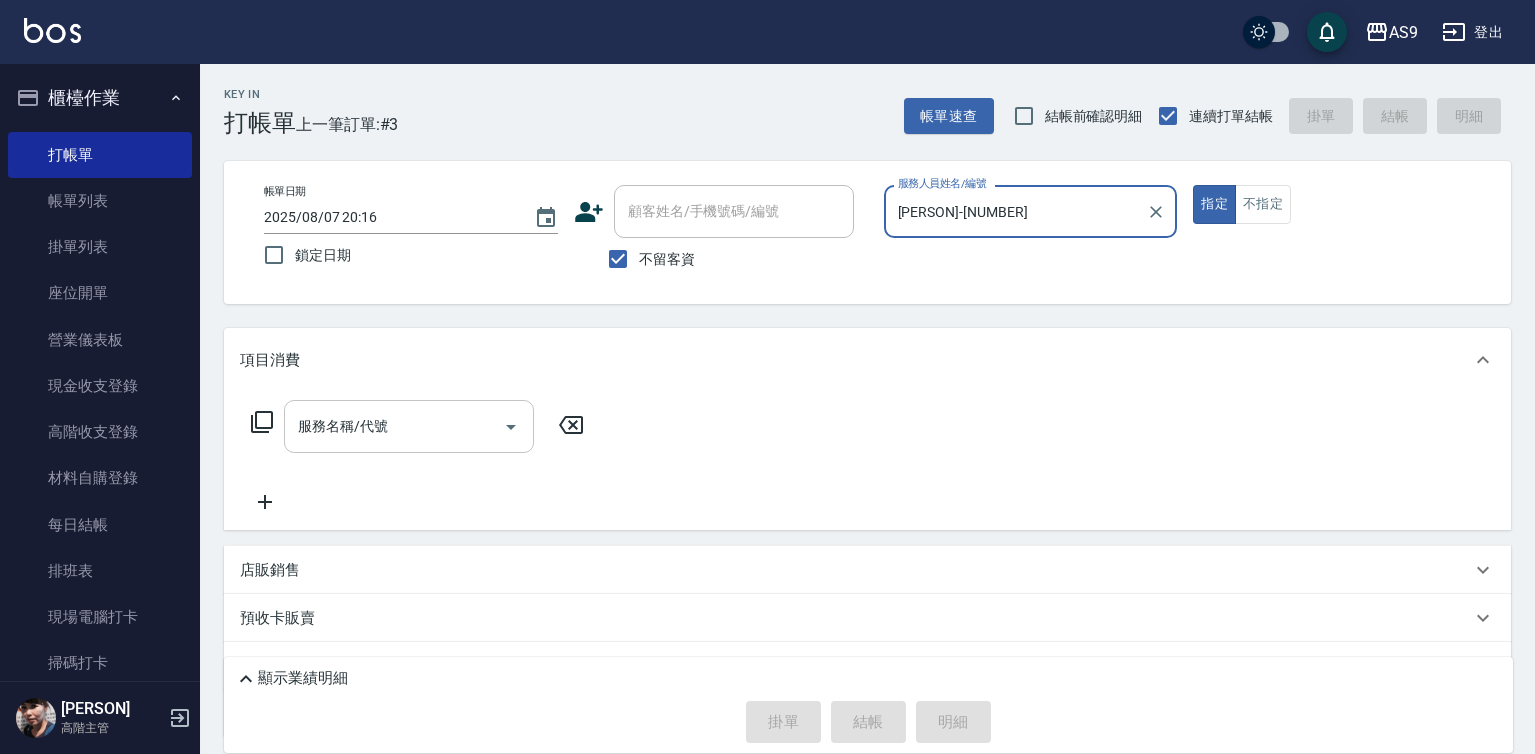 click on "服務名稱/代號" at bounding box center [394, 426] 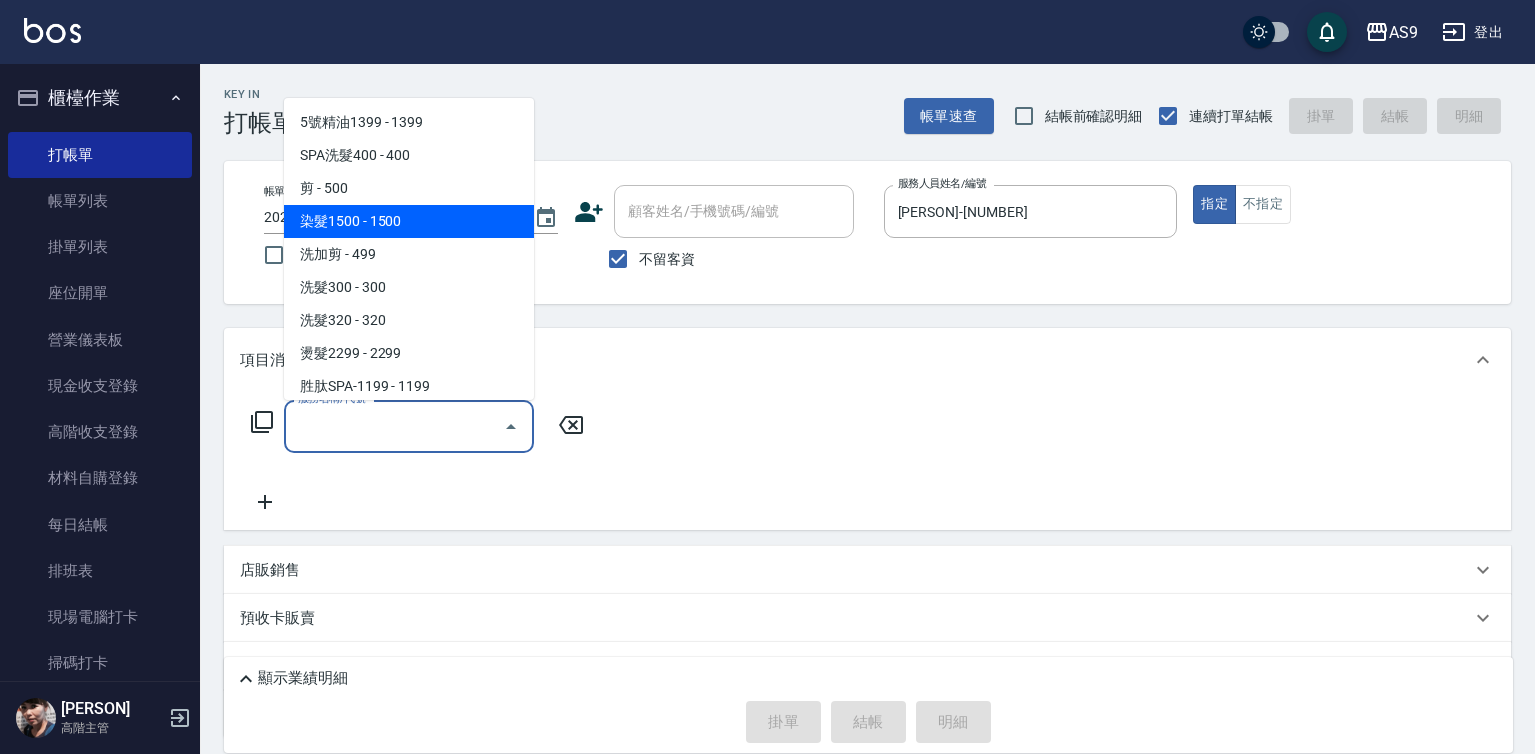 click on "染髮1500 - 1500" at bounding box center [409, 221] 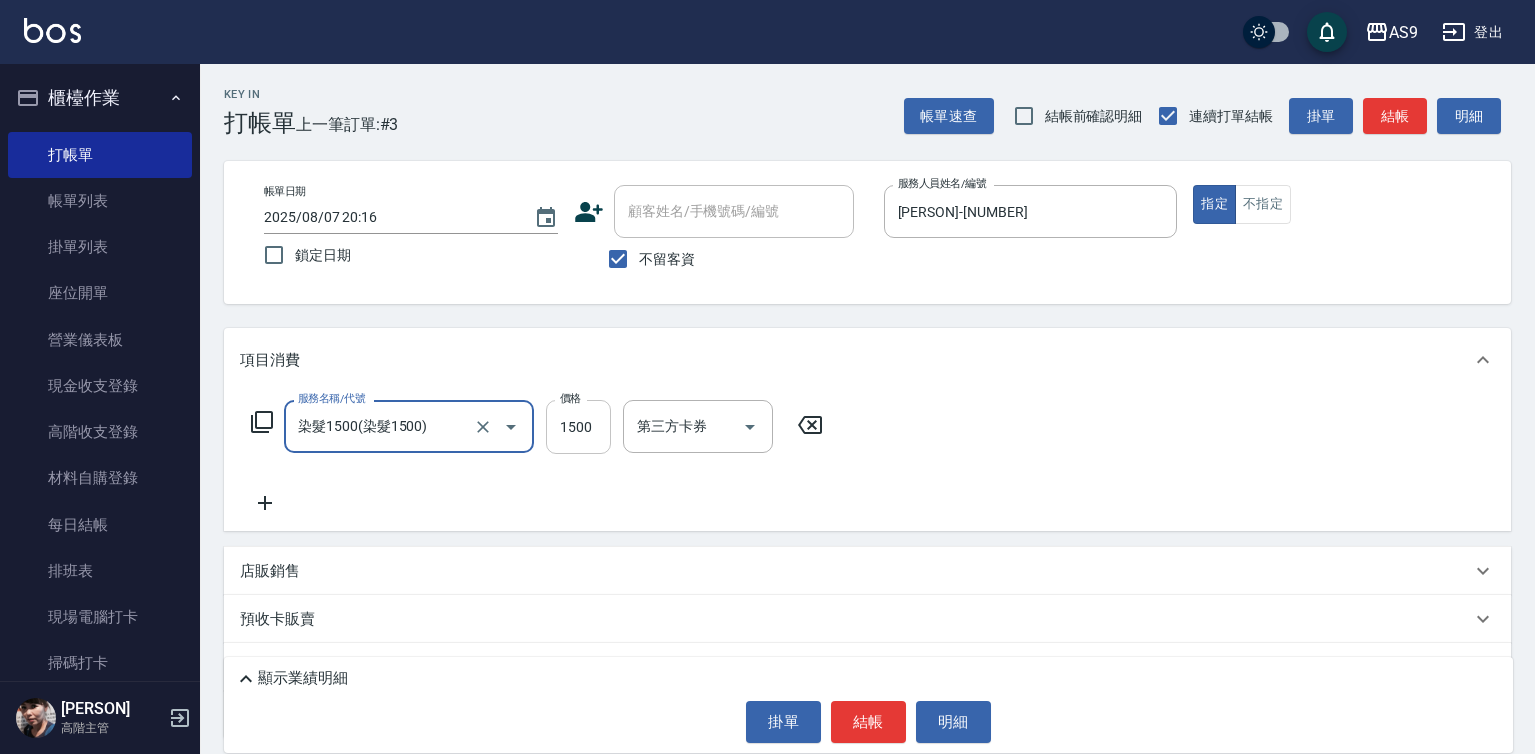 click on "1500" at bounding box center [578, 427] 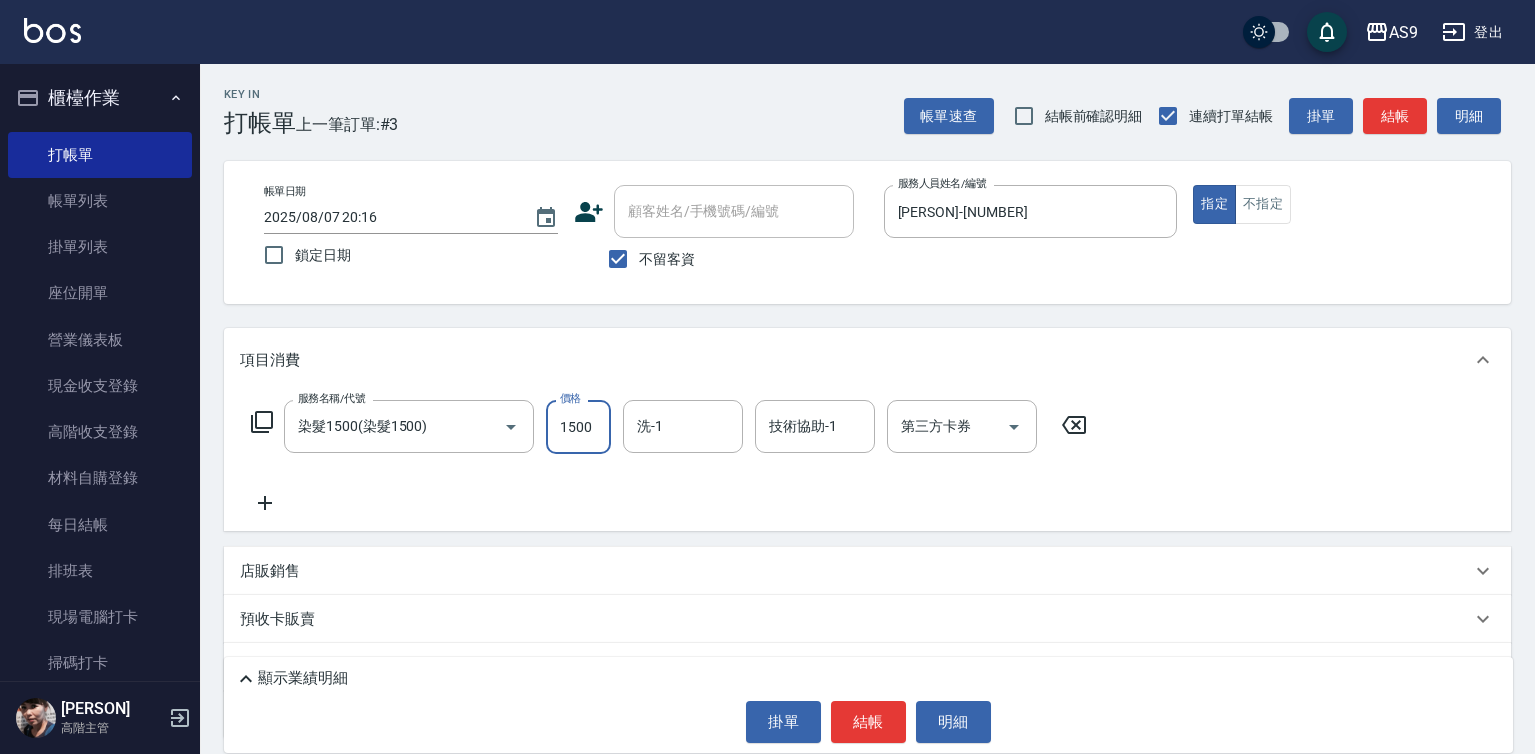 click on "1500" at bounding box center [578, 427] 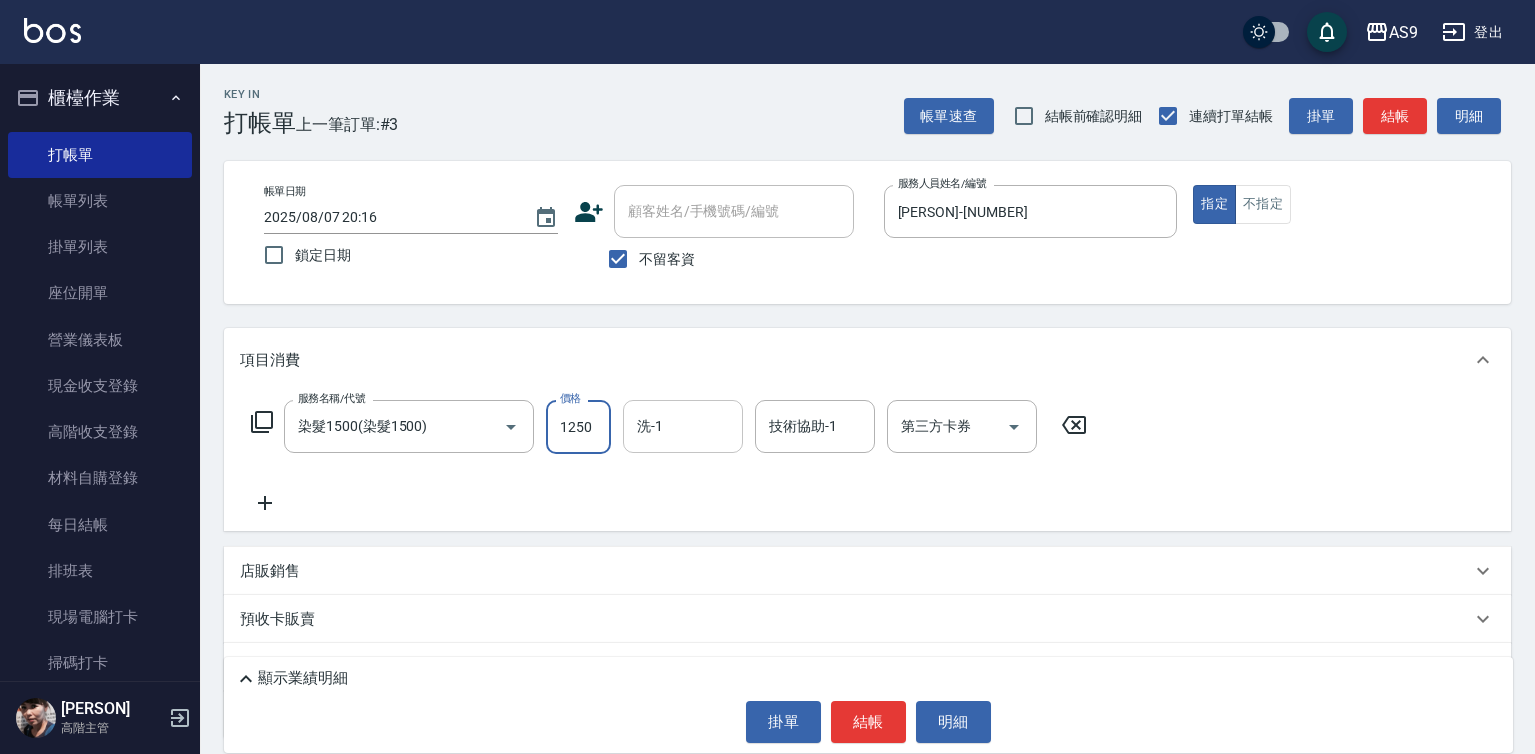type on "1250" 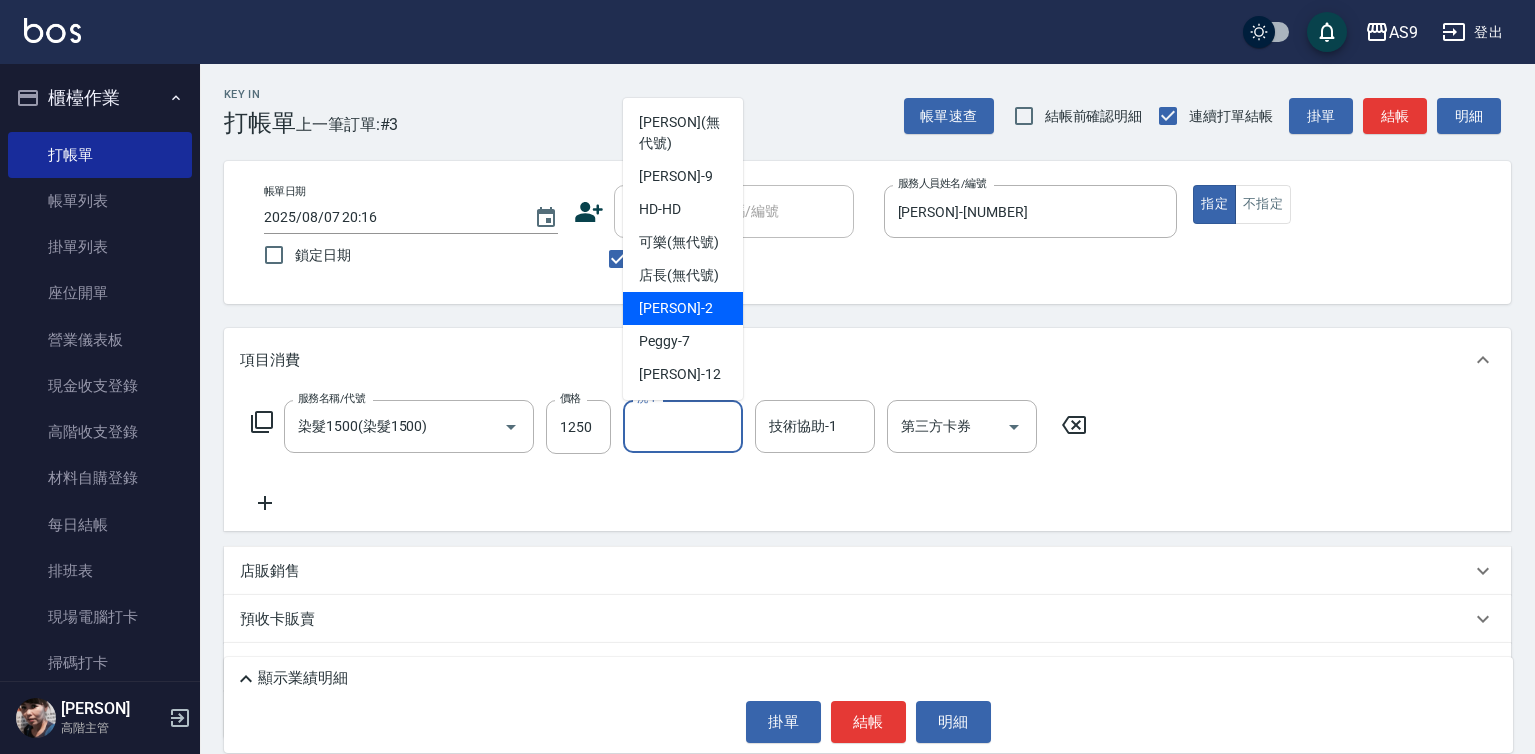 scroll, scrollTop: 100, scrollLeft: 0, axis: vertical 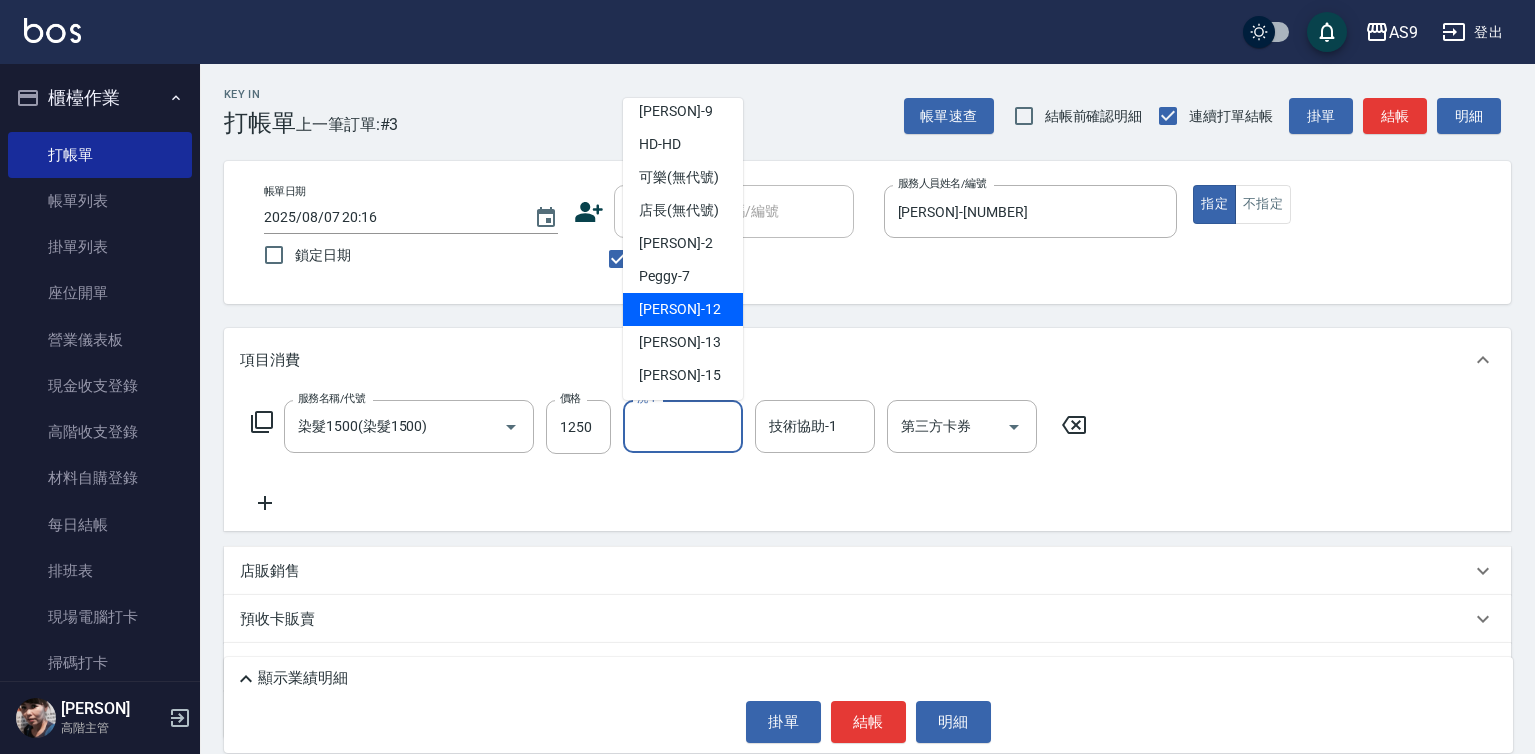 click on "[PERSON] -[NUMBER]" at bounding box center (679, 309) 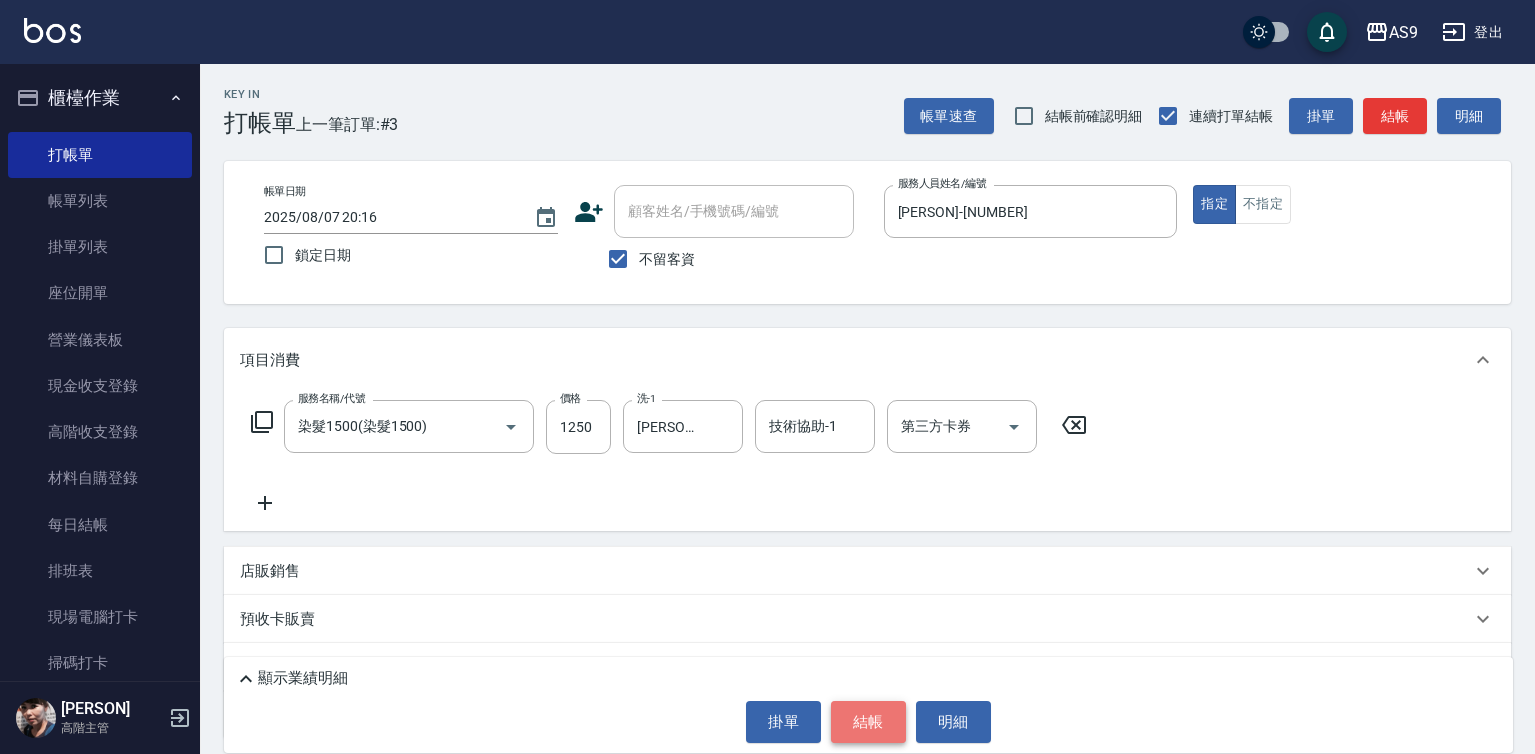 click on "結帳" at bounding box center (868, 722) 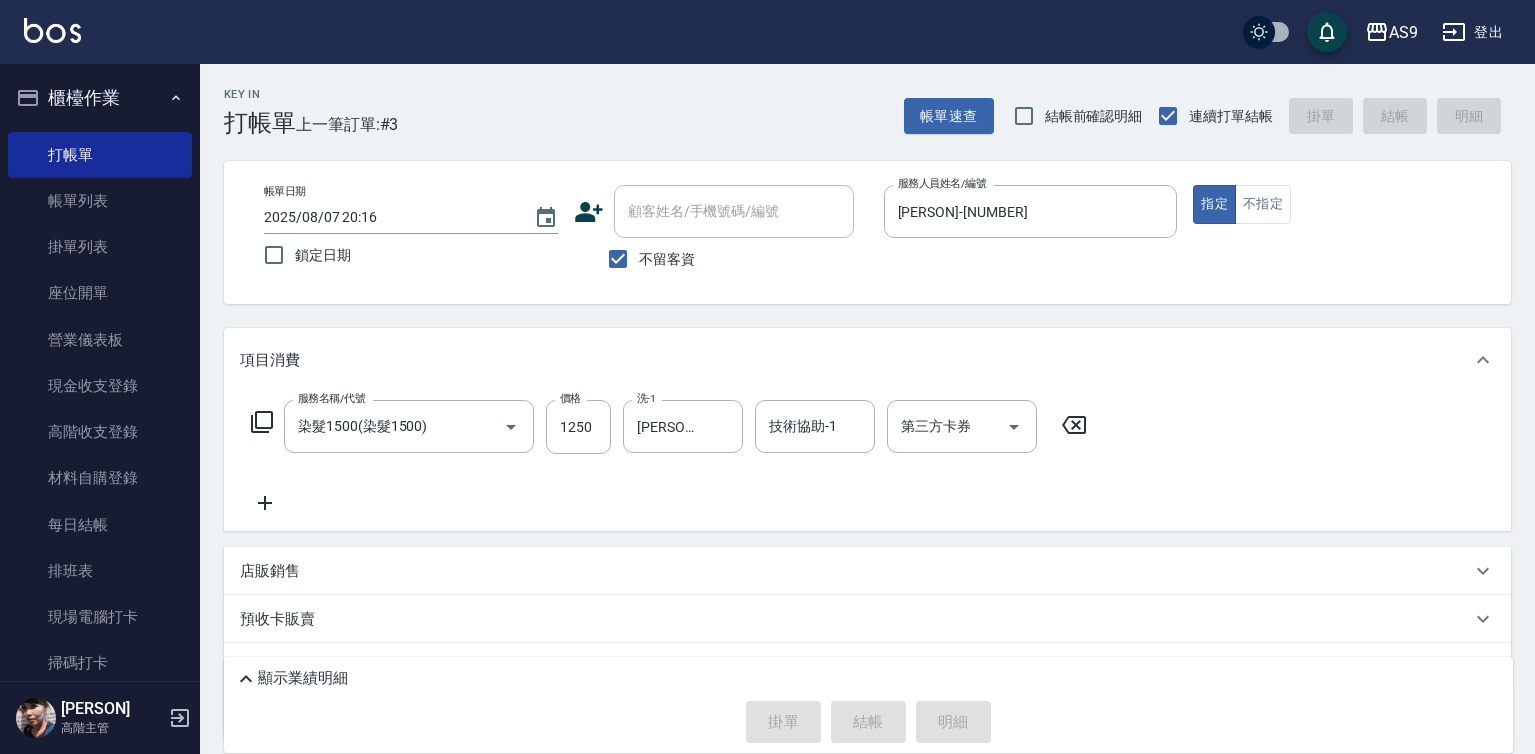 type 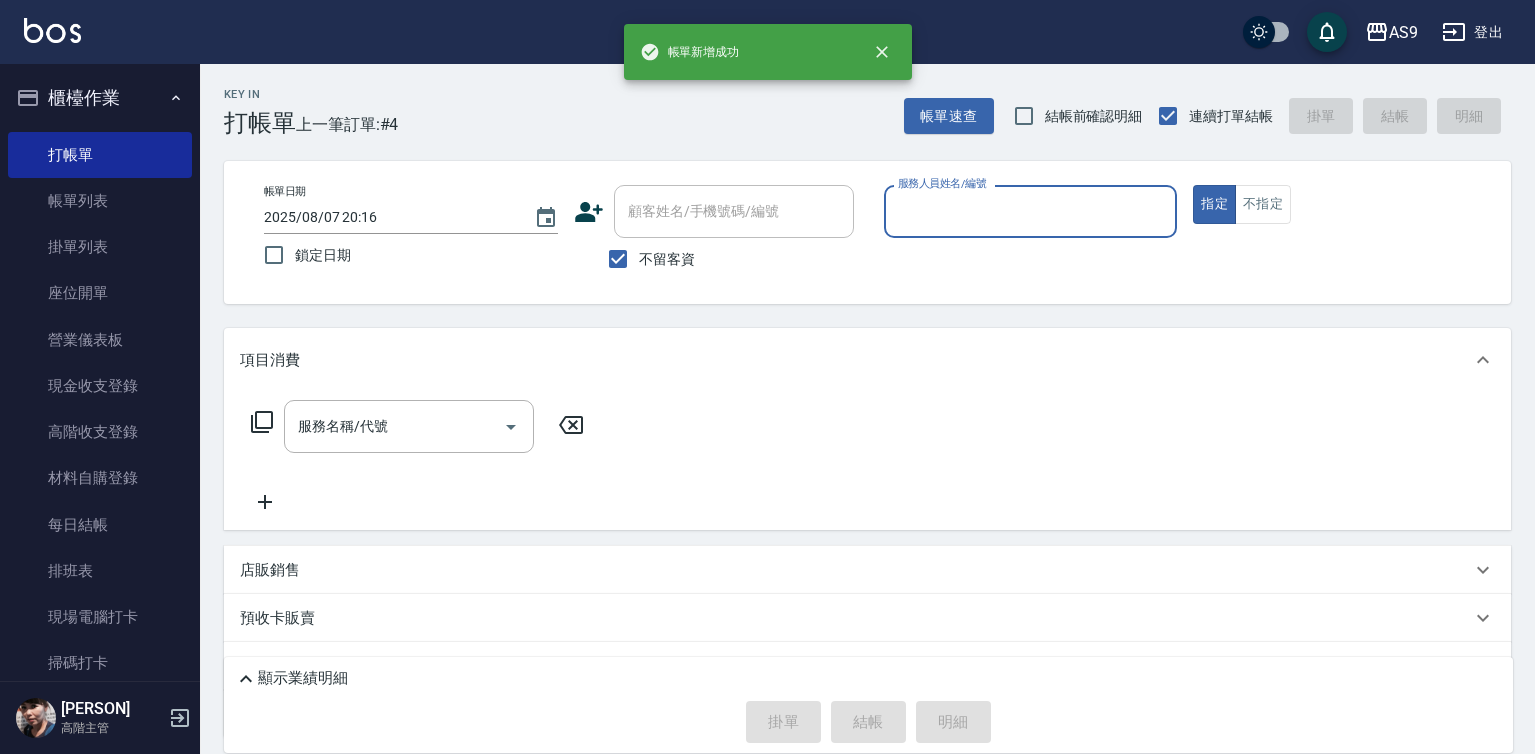 click on "服務人員姓名/編號" at bounding box center [1031, 211] 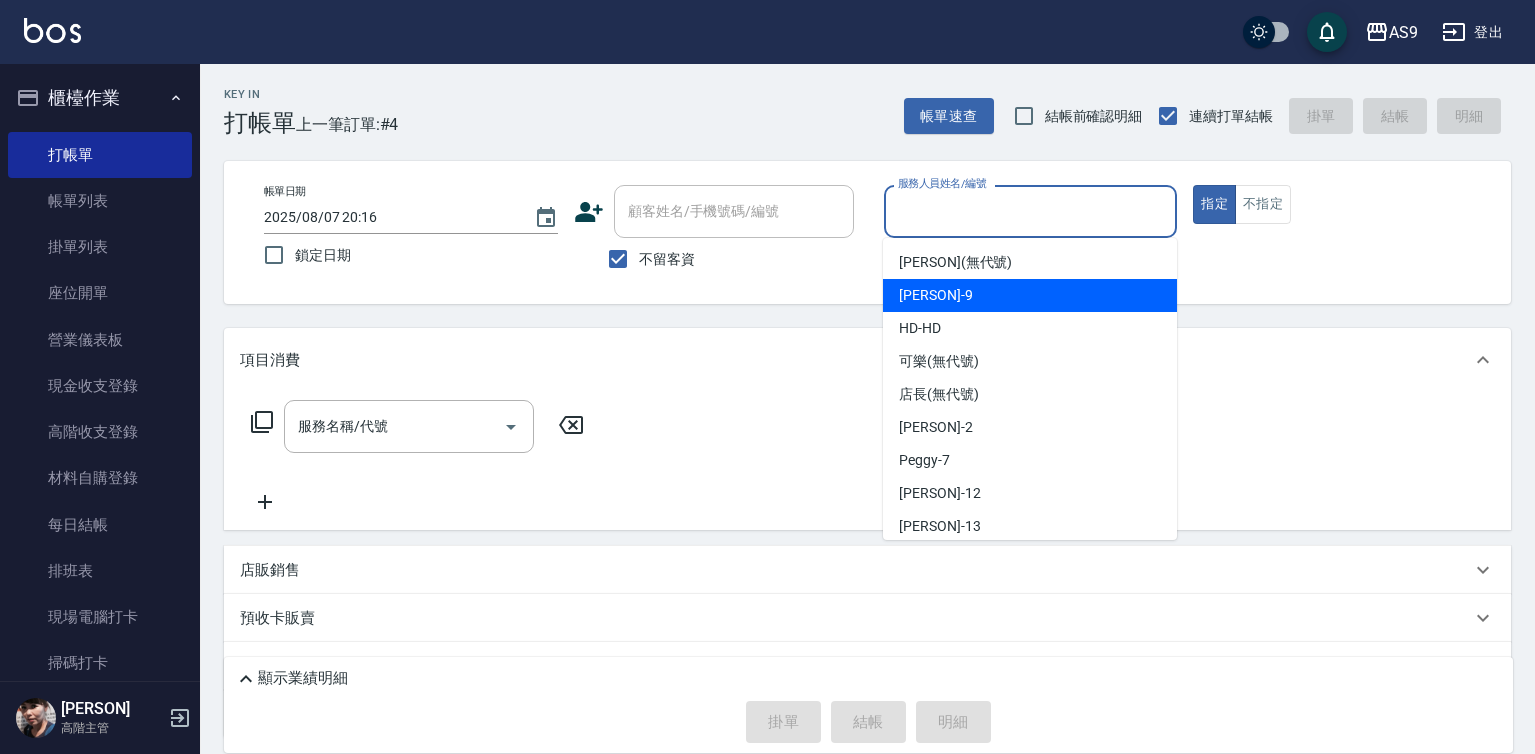 click on "[PERSON] -[NUMBER]" at bounding box center (1030, 295) 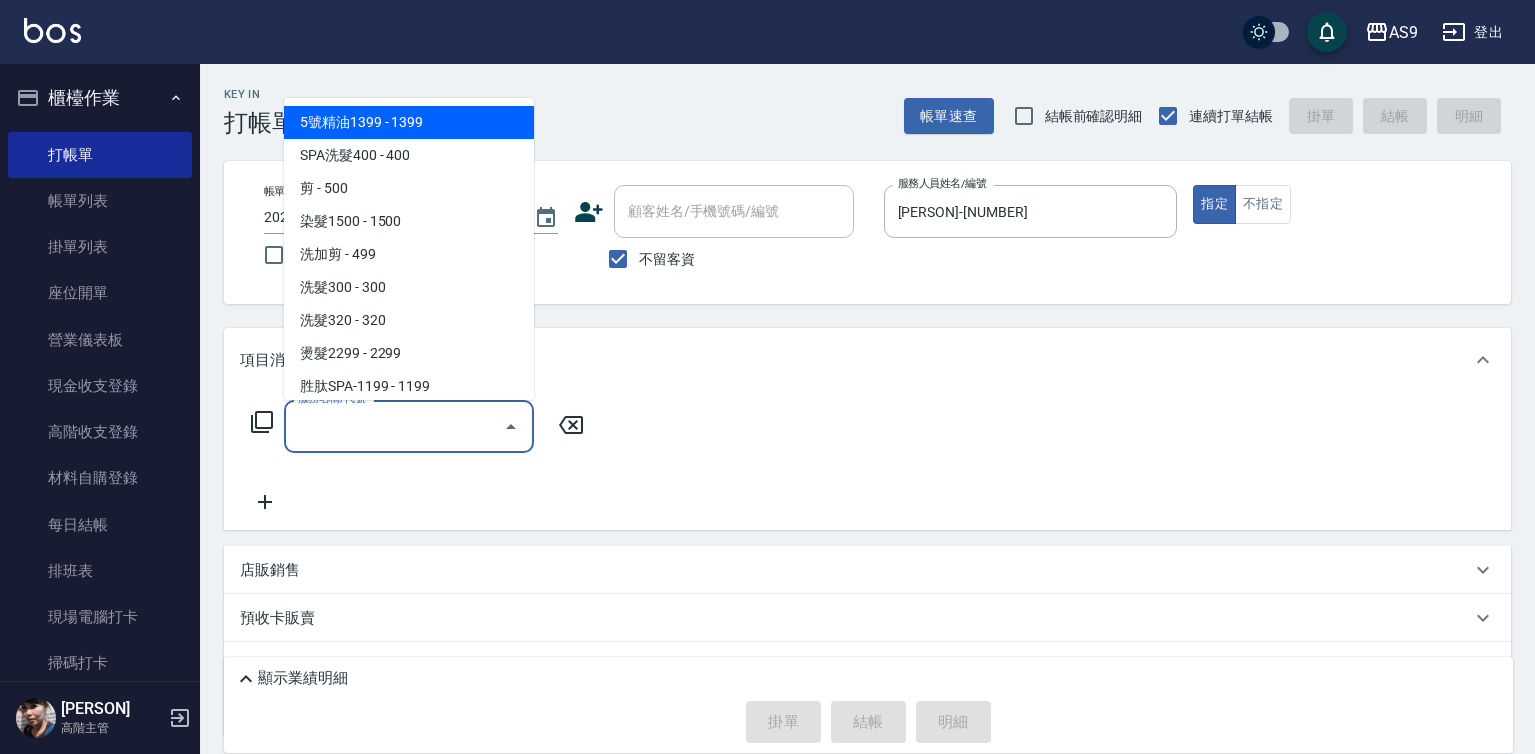 click on "服務名稱/代號" at bounding box center (394, 426) 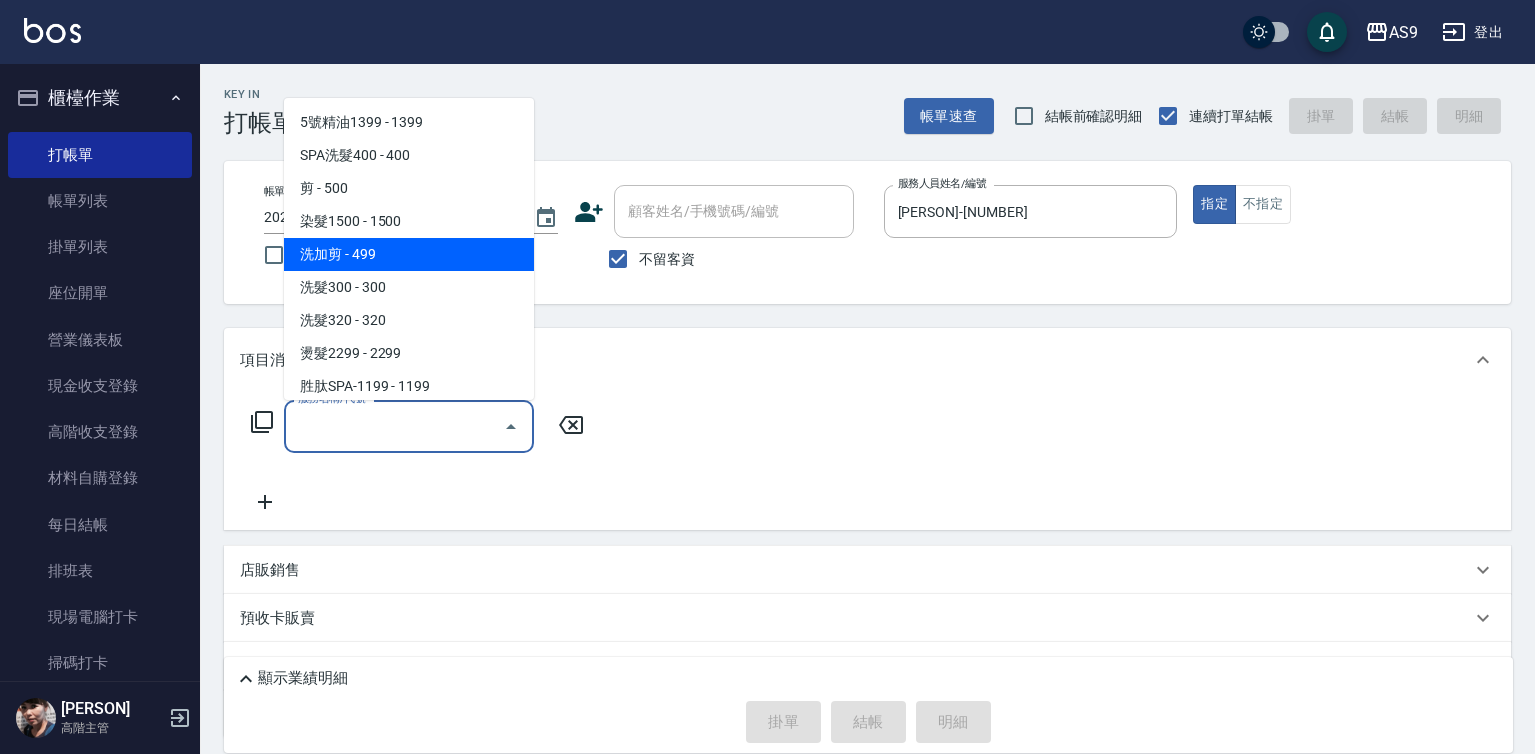 click on "洗加剪 - 499" at bounding box center (409, 254) 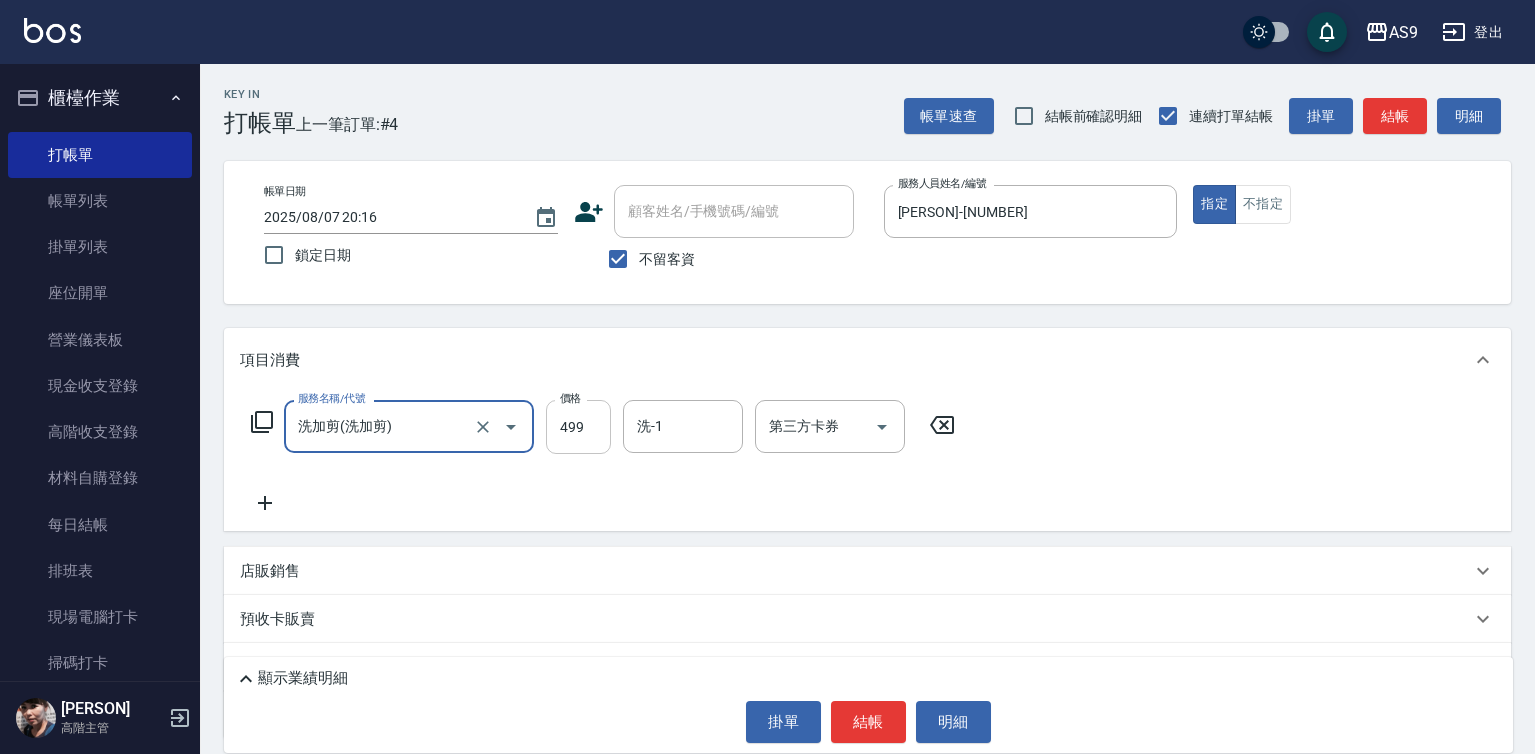 click on "499" at bounding box center (578, 427) 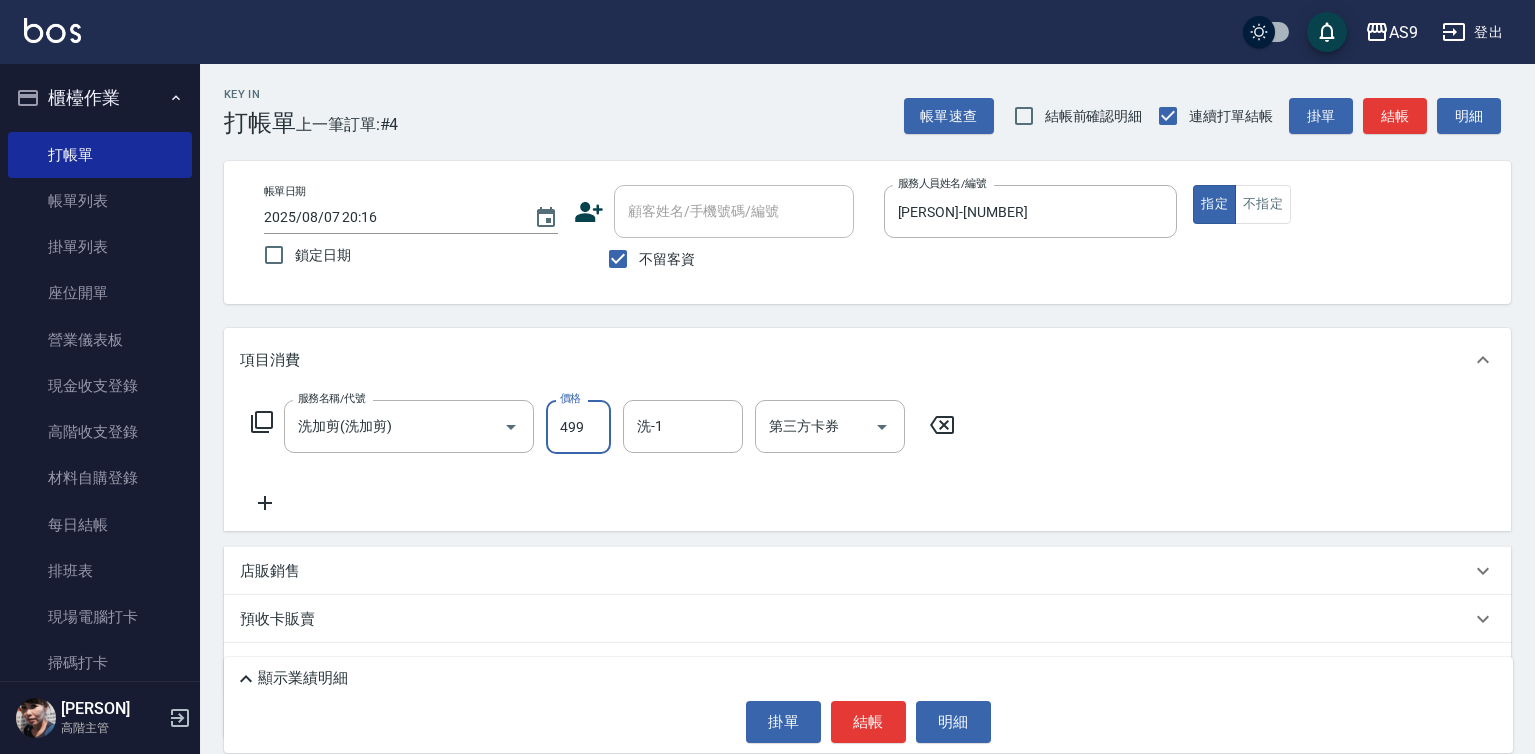 click on "499" at bounding box center (578, 427) 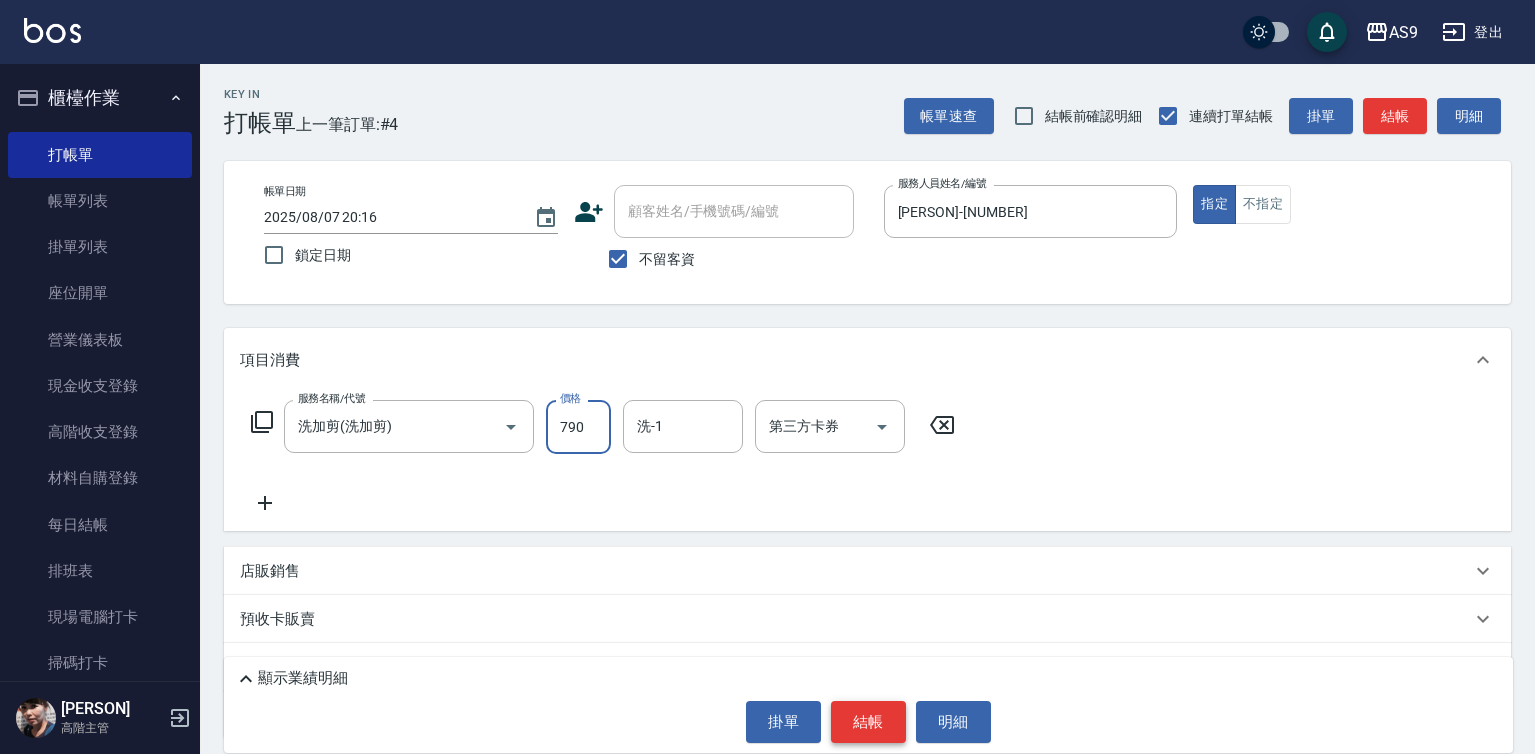 type on "790" 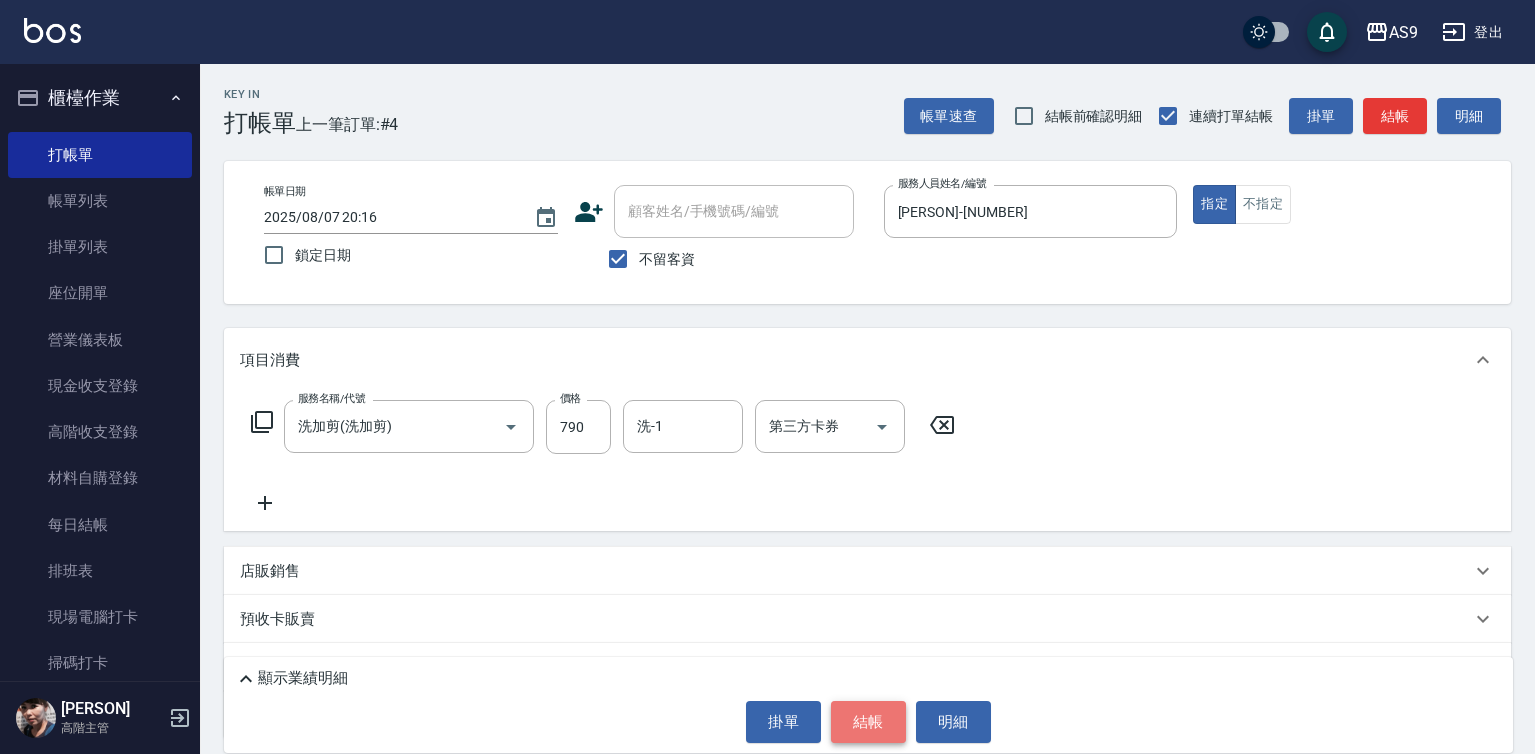click on "結帳" at bounding box center [868, 722] 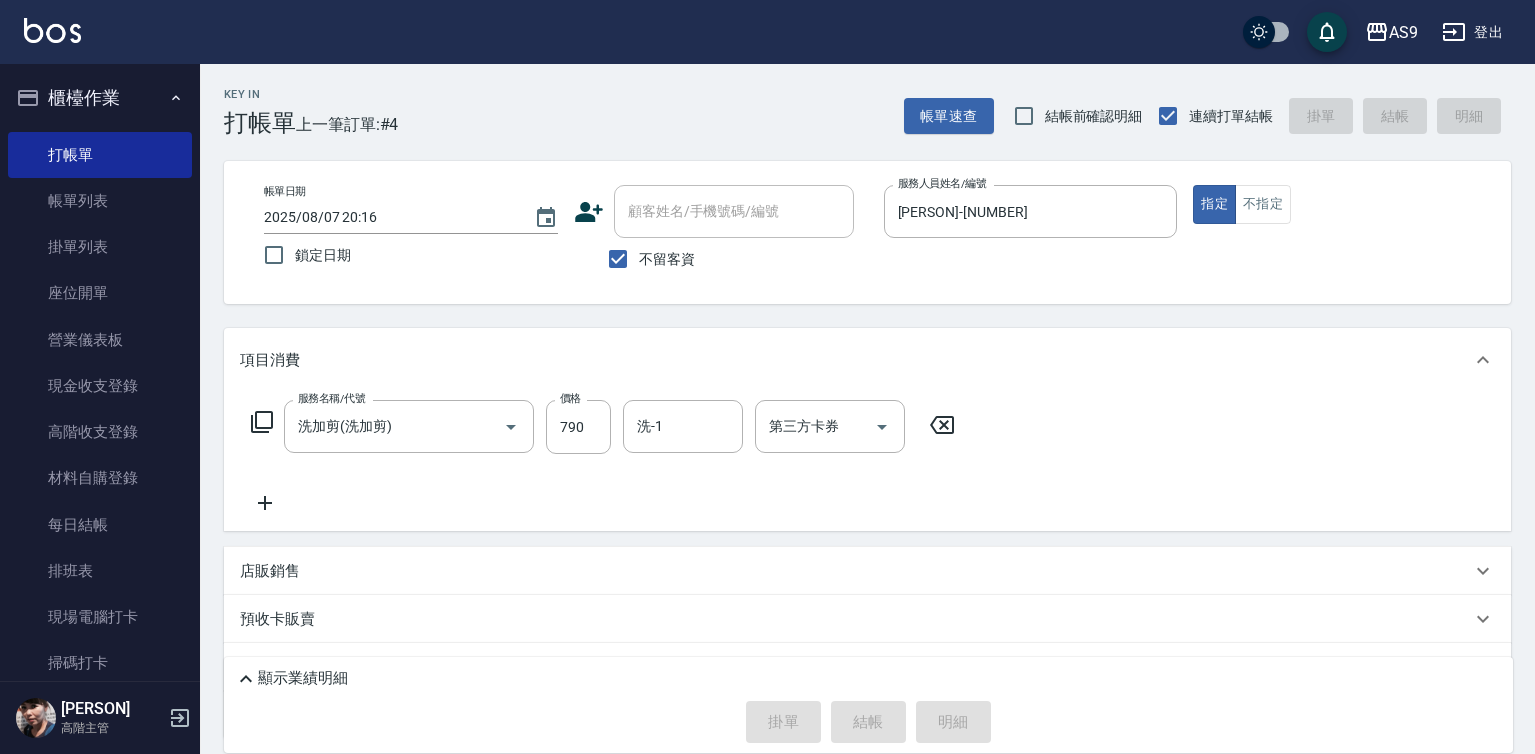 type 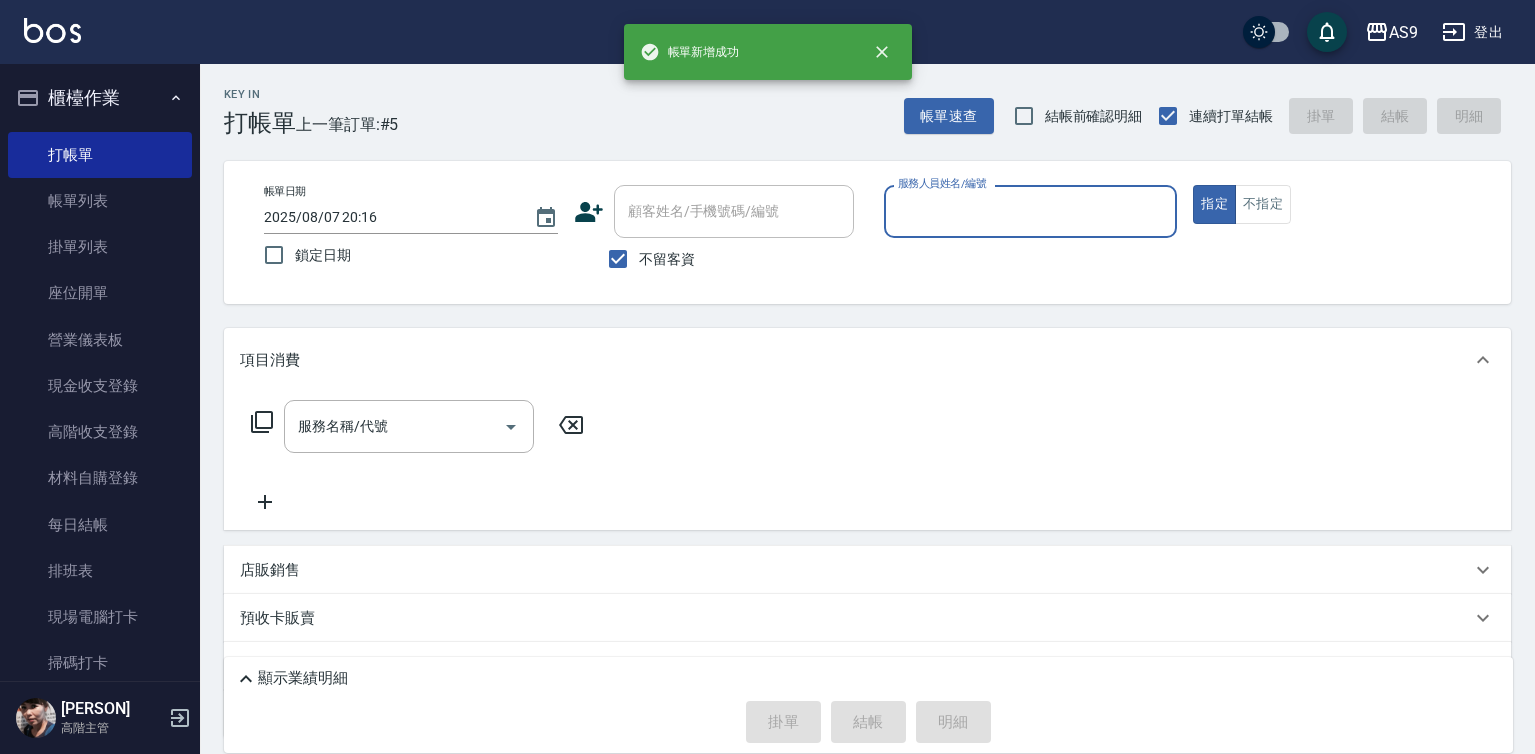 click on "服務人員姓名/編號" at bounding box center (1031, 211) 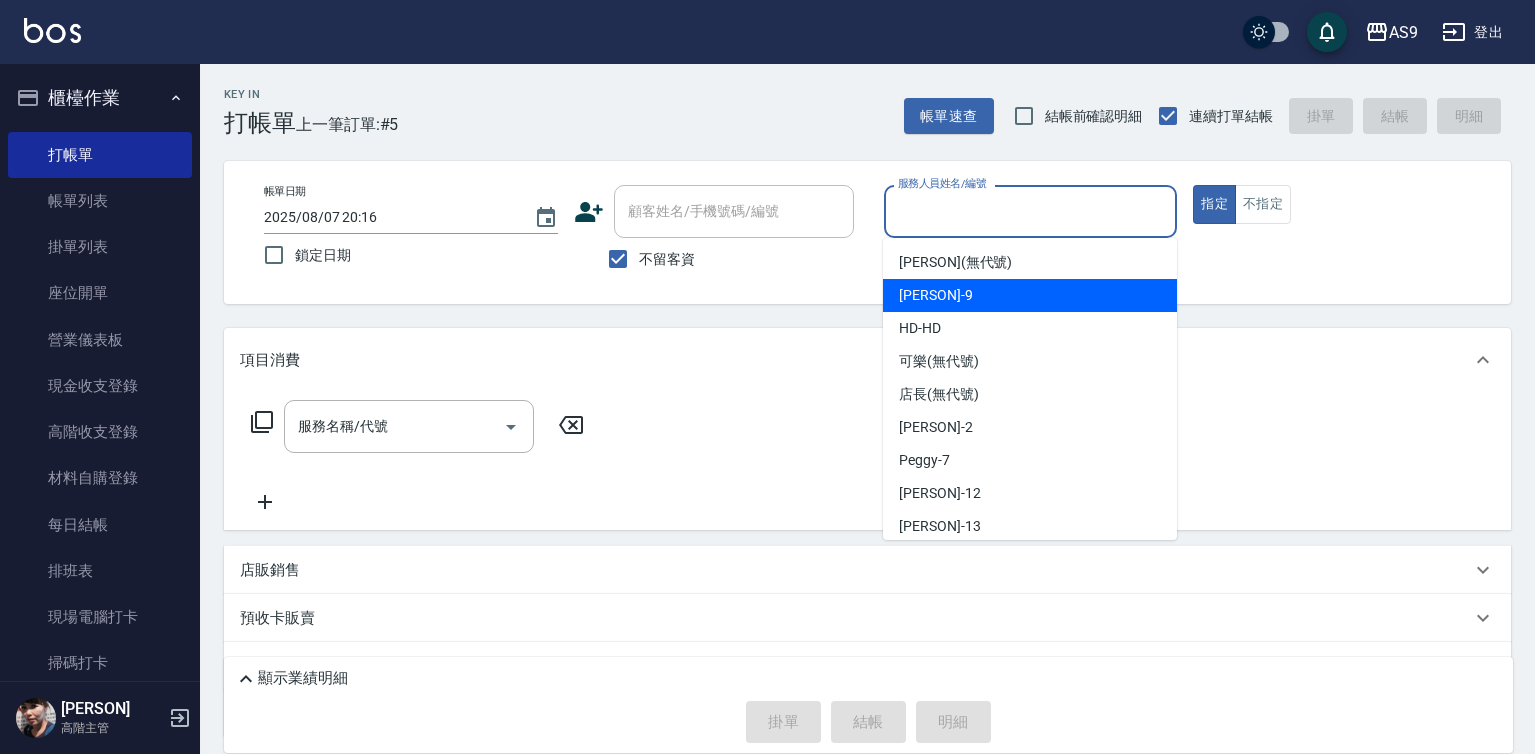 click on "[PERSON] -[NUMBER]" at bounding box center (936, 295) 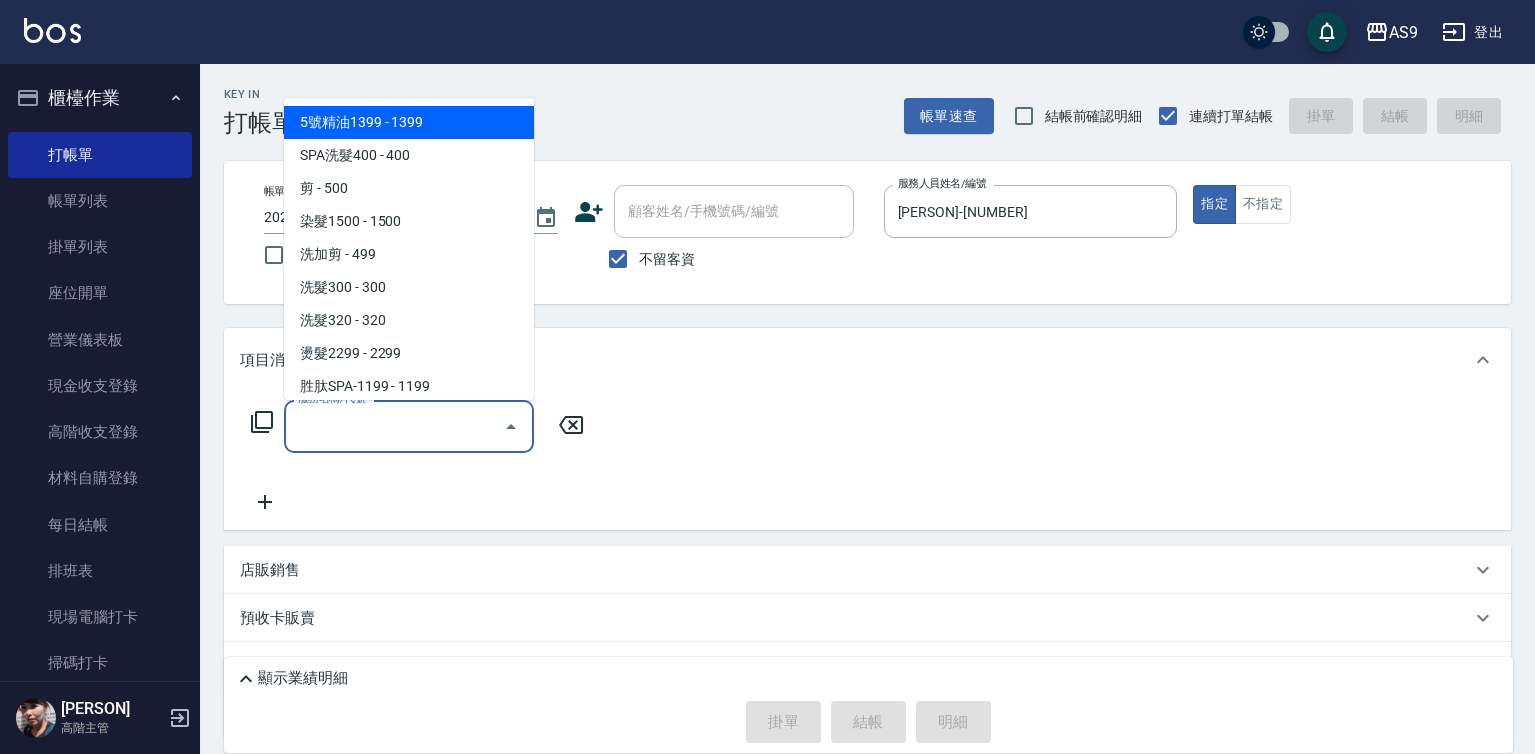 click on "服務名稱/代號" at bounding box center [394, 426] 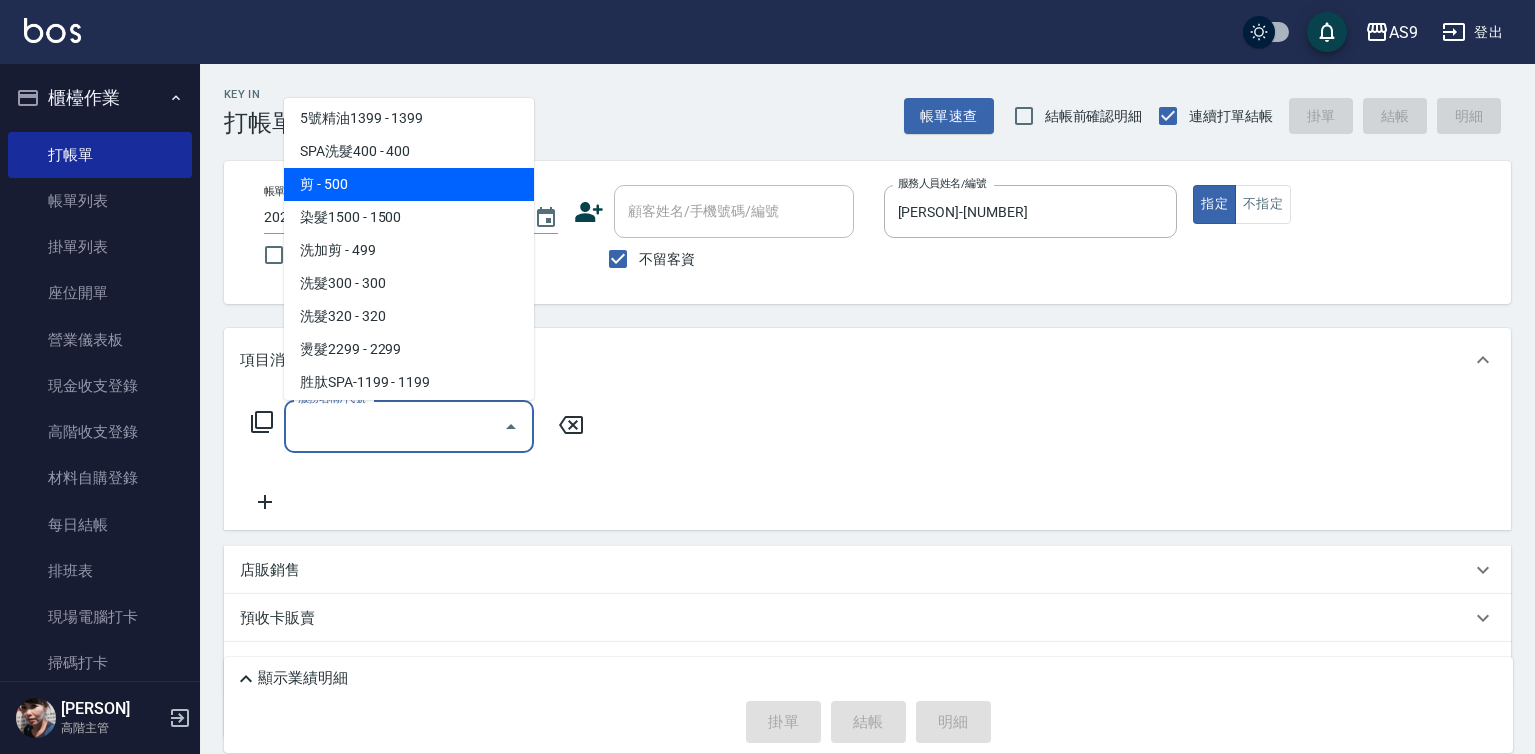 scroll, scrollTop: 0, scrollLeft: 0, axis: both 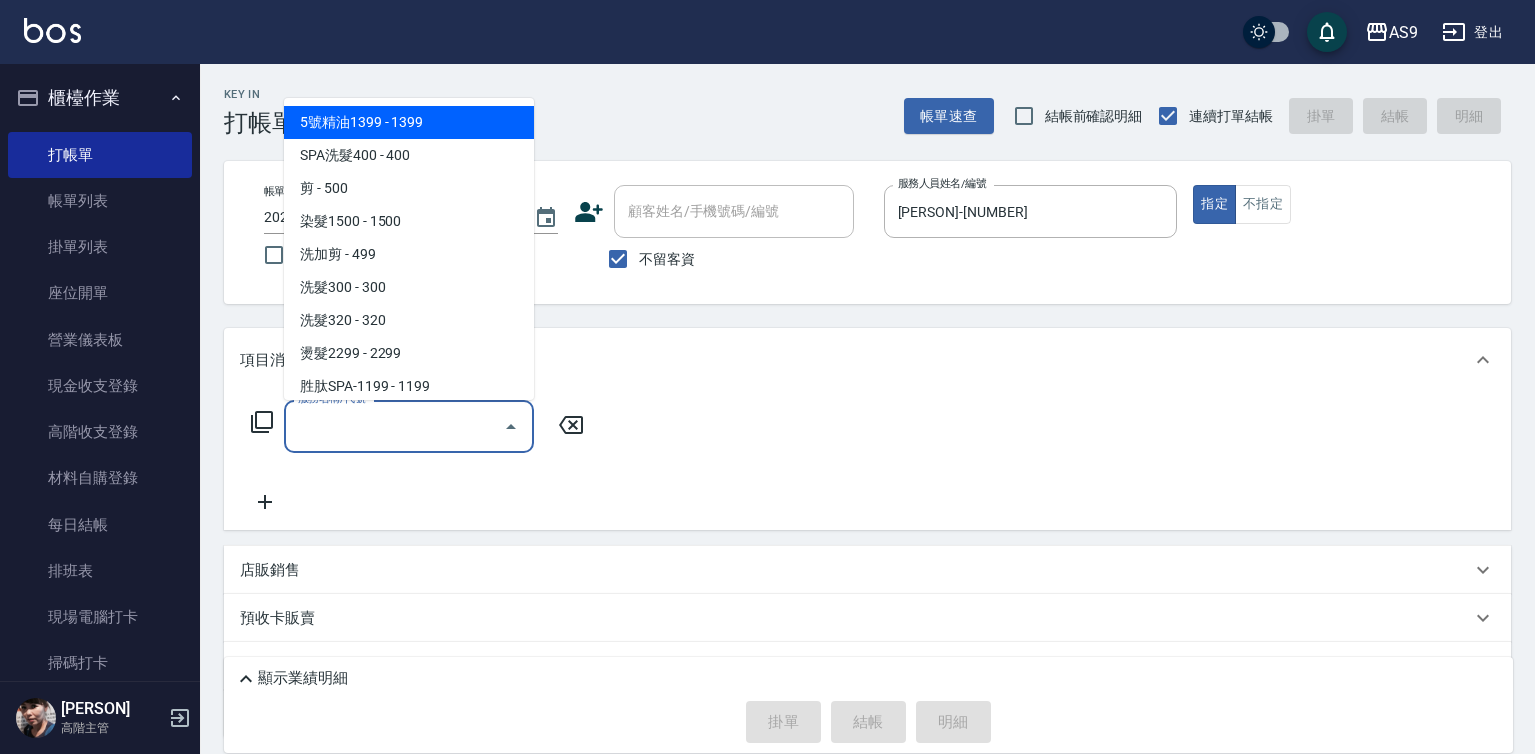 click on "5號精油1399 - 1399" at bounding box center [409, 122] 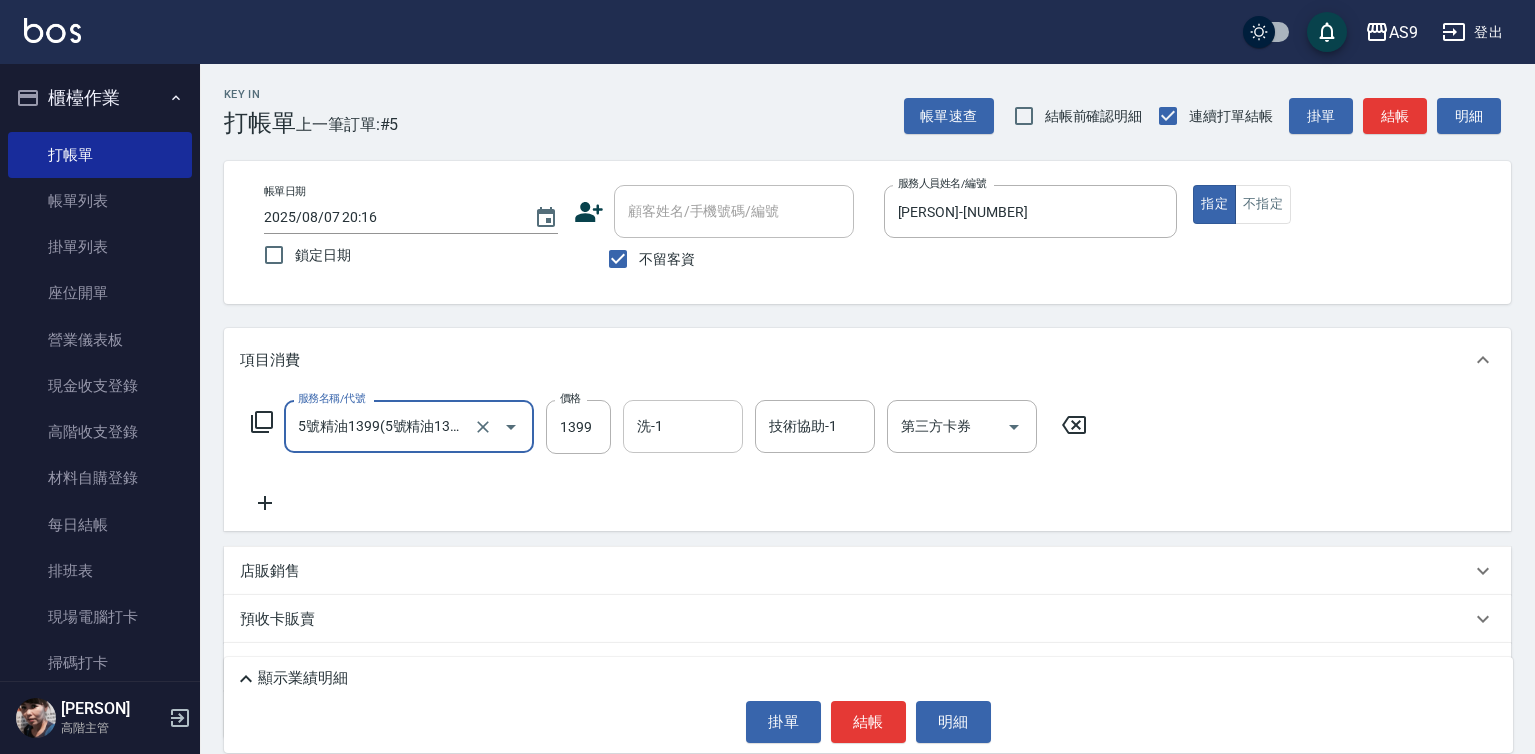 click on "洗-1" at bounding box center [683, 426] 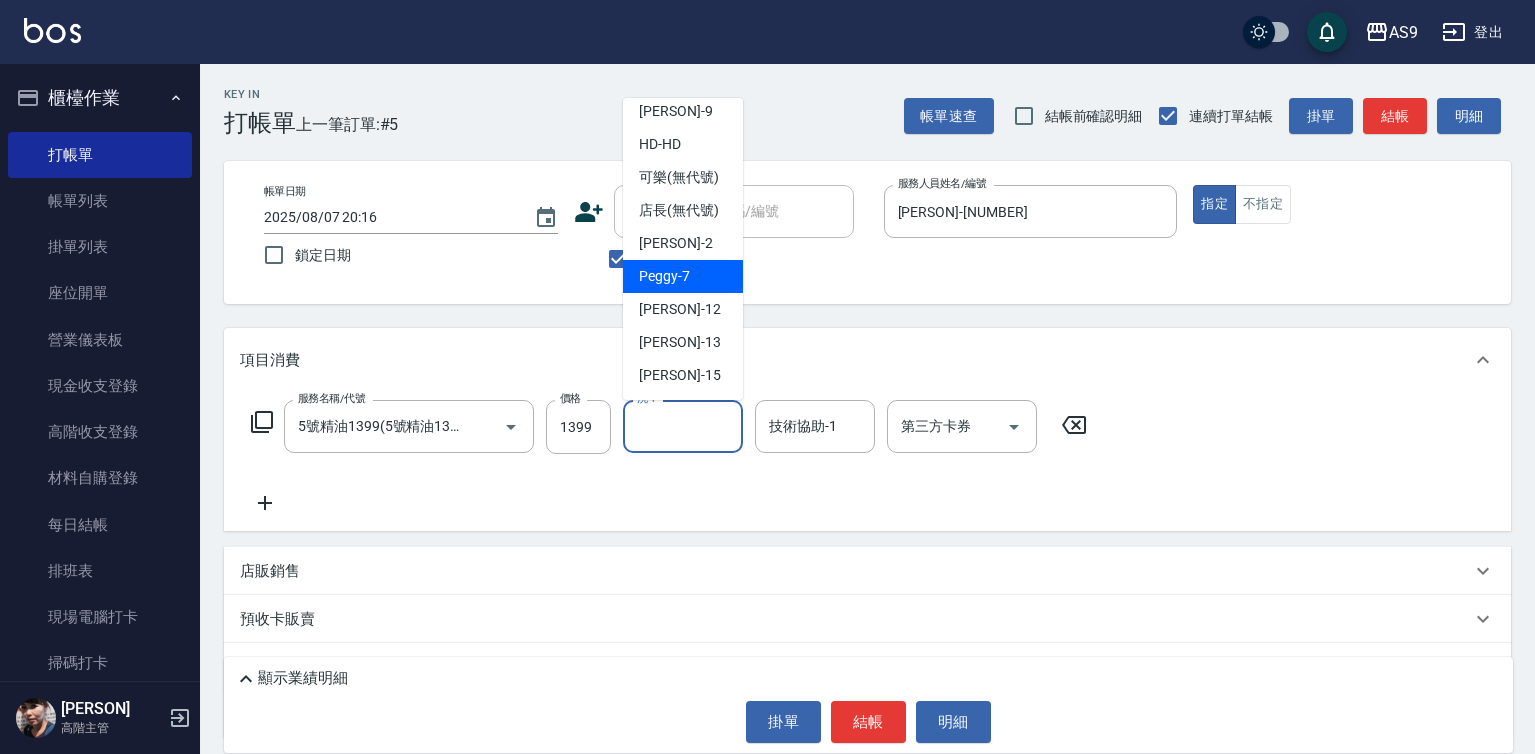 scroll, scrollTop: 128, scrollLeft: 0, axis: vertical 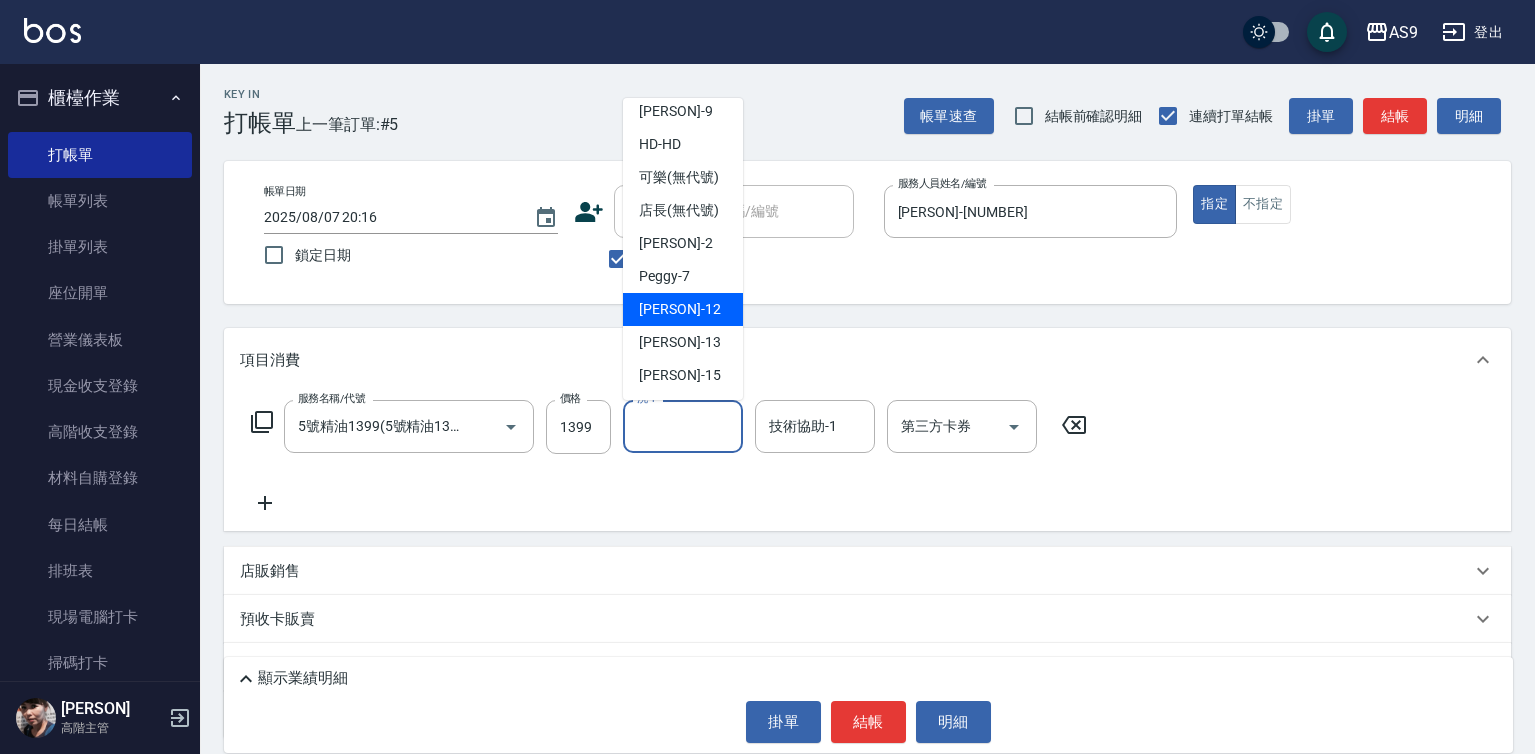 click on "[PERSON] -[NUMBER]" at bounding box center (679, 309) 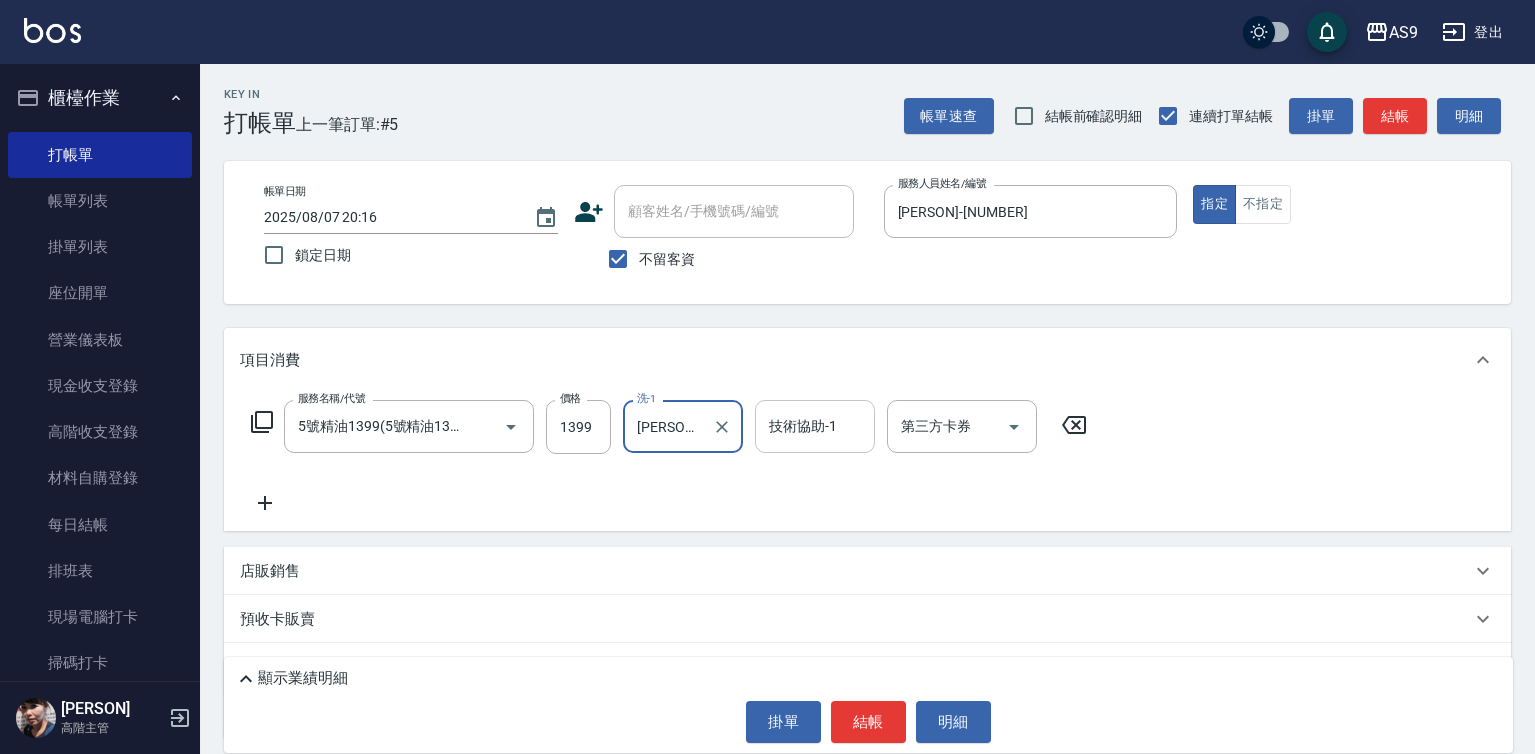 click on "技術協助-1 技術協助-1" at bounding box center (815, 426) 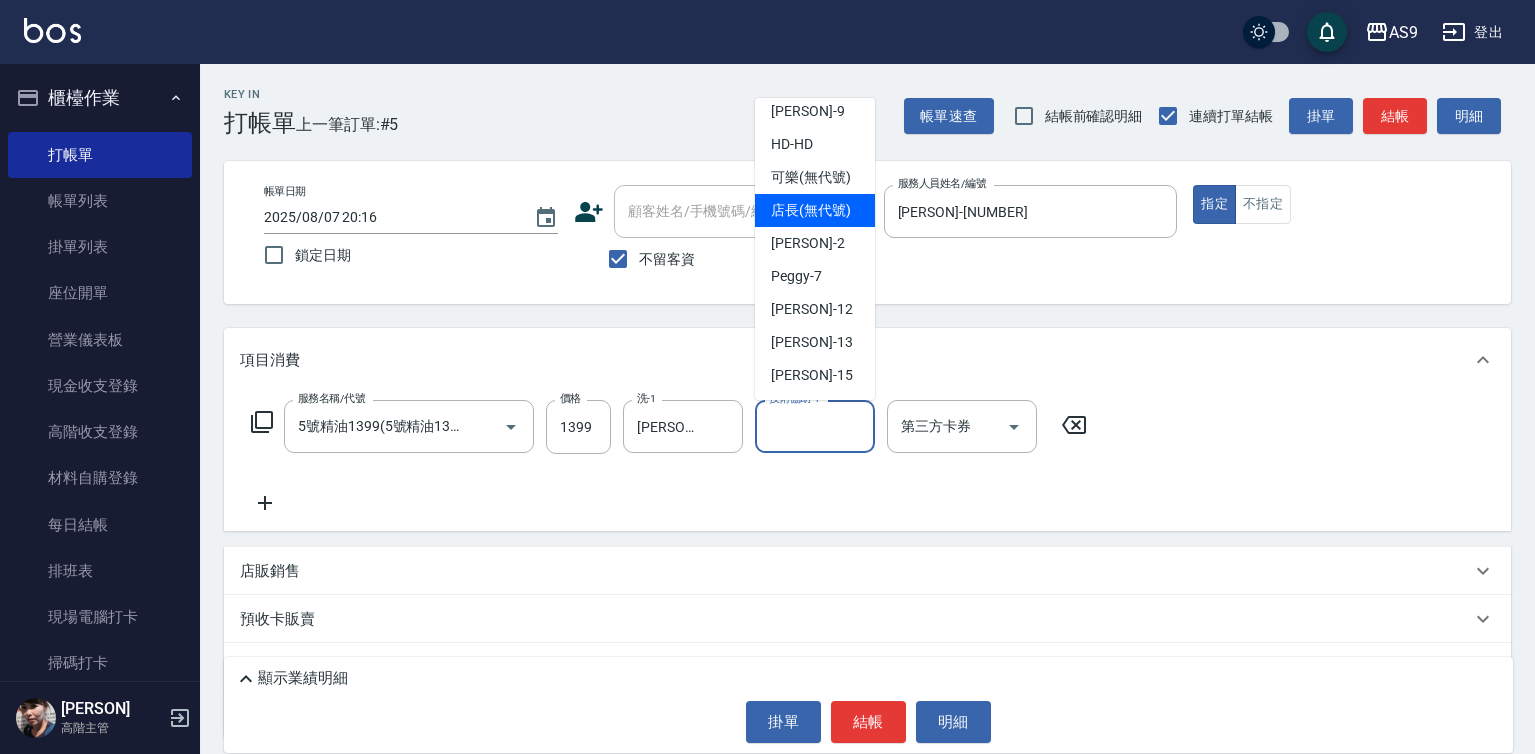 scroll, scrollTop: 128, scrollLeft: 0, axis: vertical 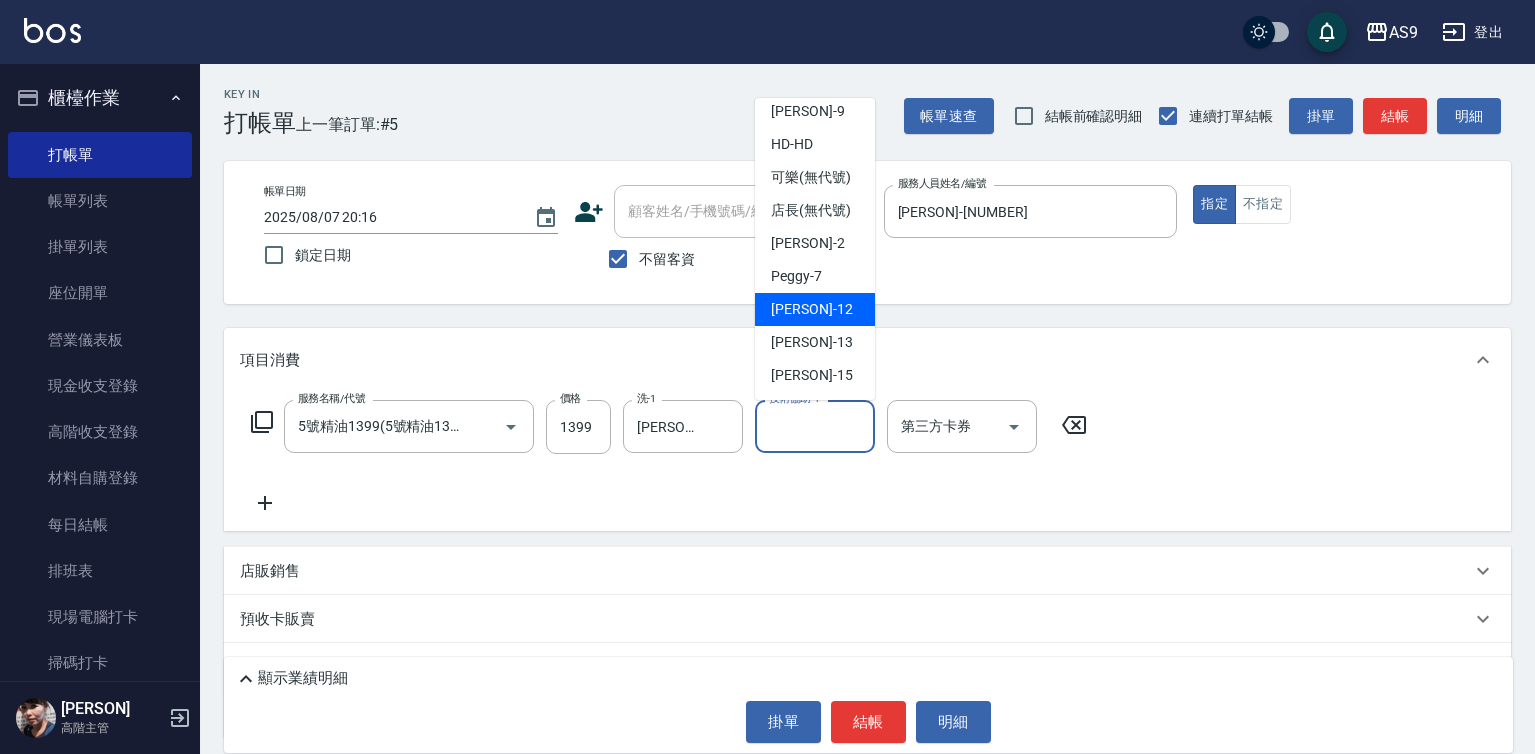 click on "[PERSON] -[NUMBER]" at bounding box center (815, 309) 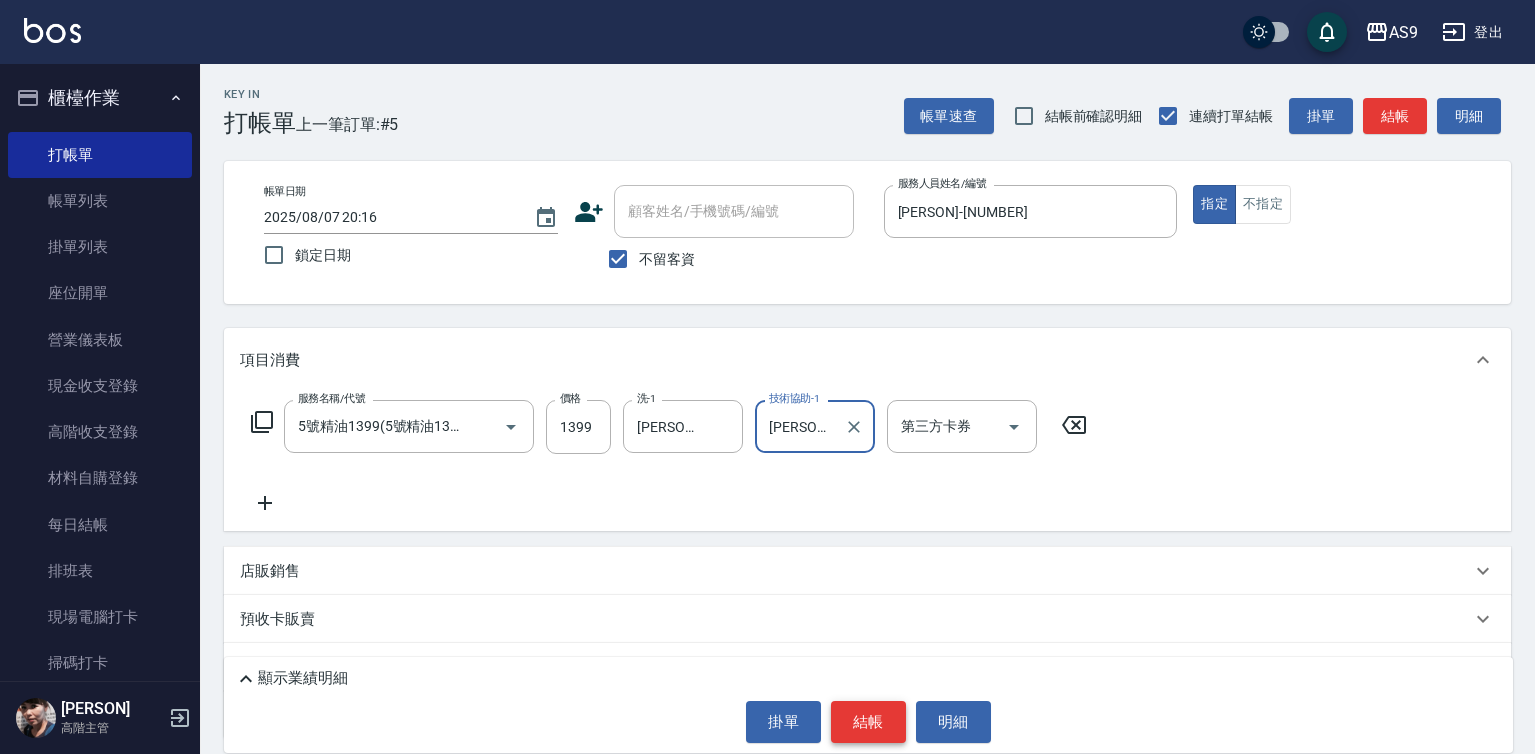 click on "結帳" at bounding box center [868, 722] 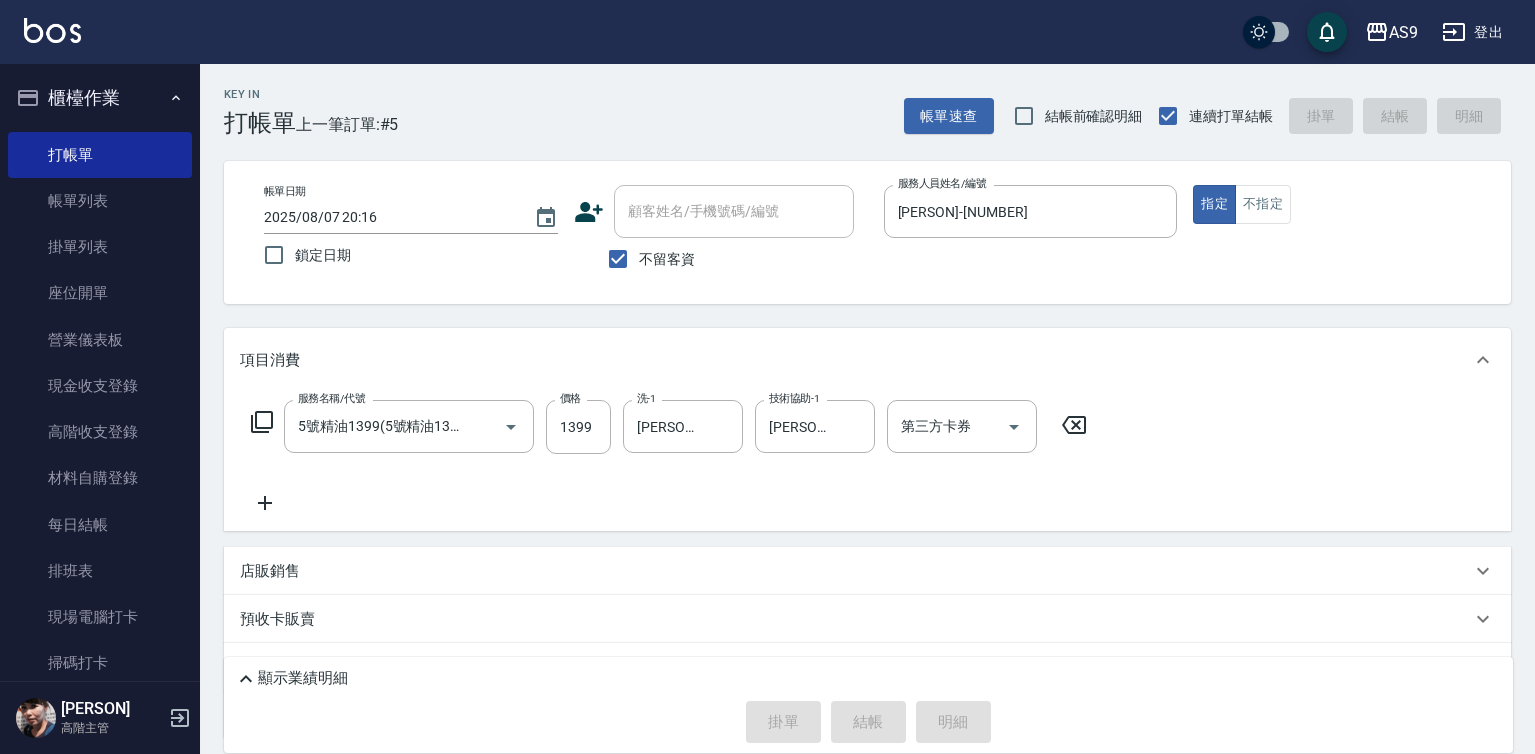 type on "2025/08/07 20:17" 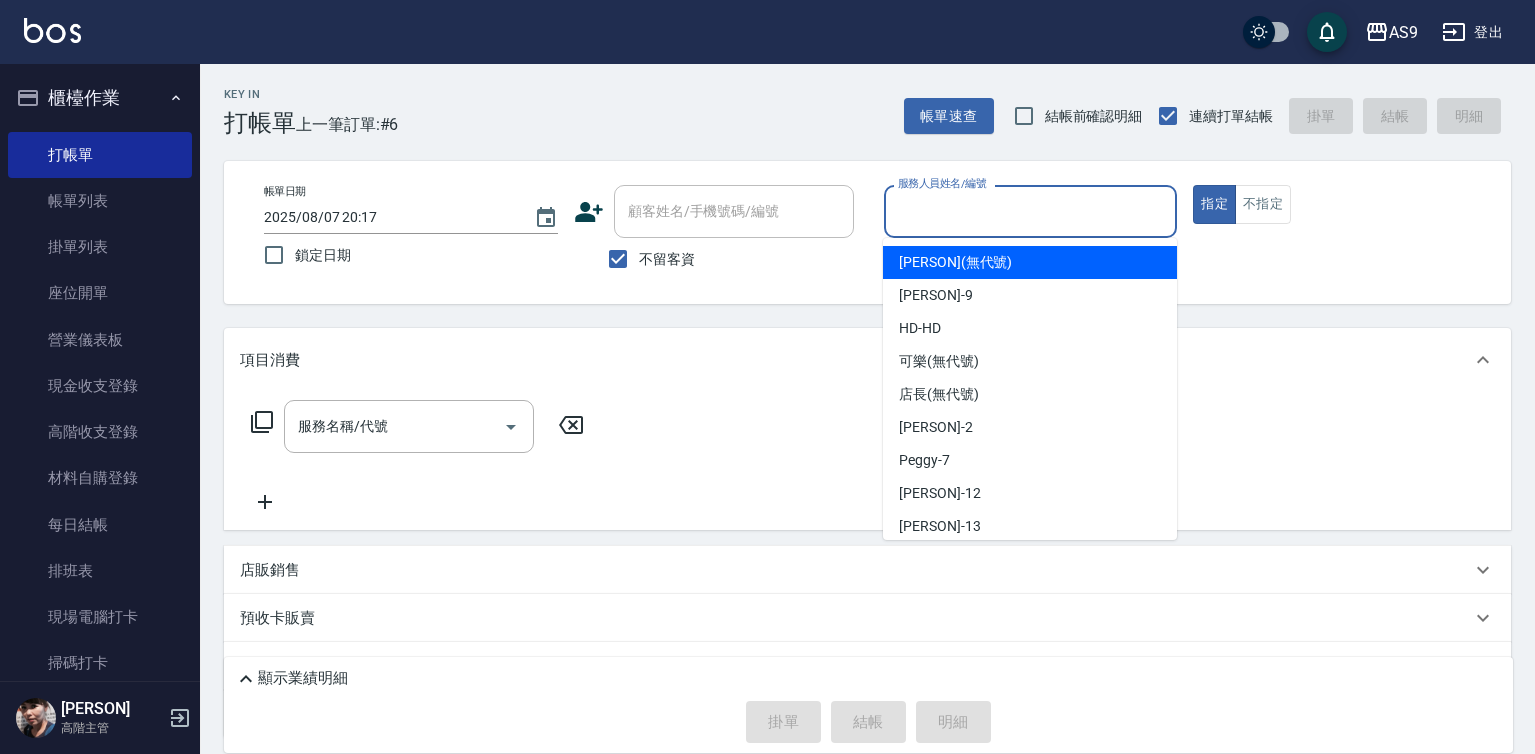 click on "服務人員姓名/編號" at bounding box center (1031, 211) 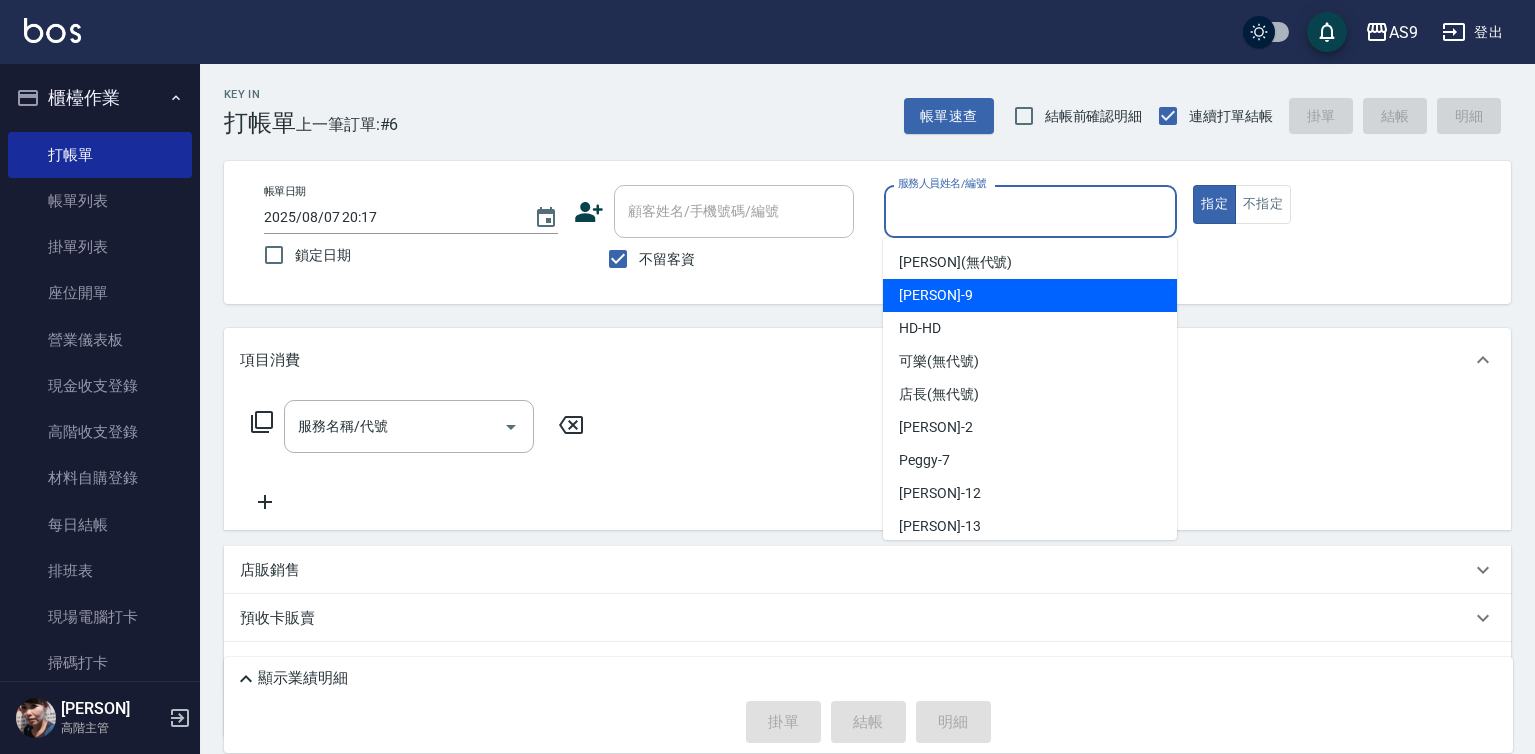 click on "[PERSON] -[NUMBER]" at bounding box center (1030, 295) 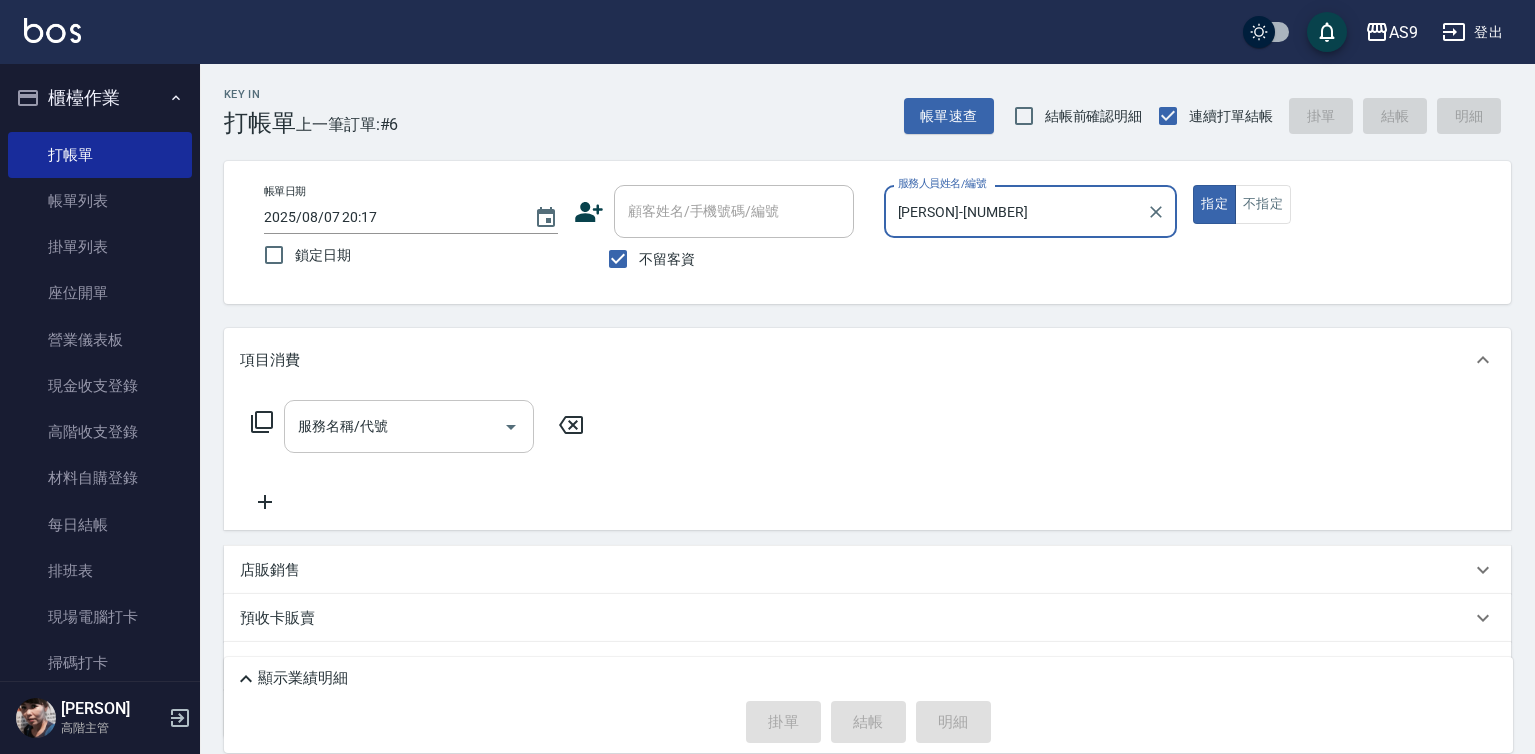click on "服務名稱/代號" at bounding box center (394, 426) 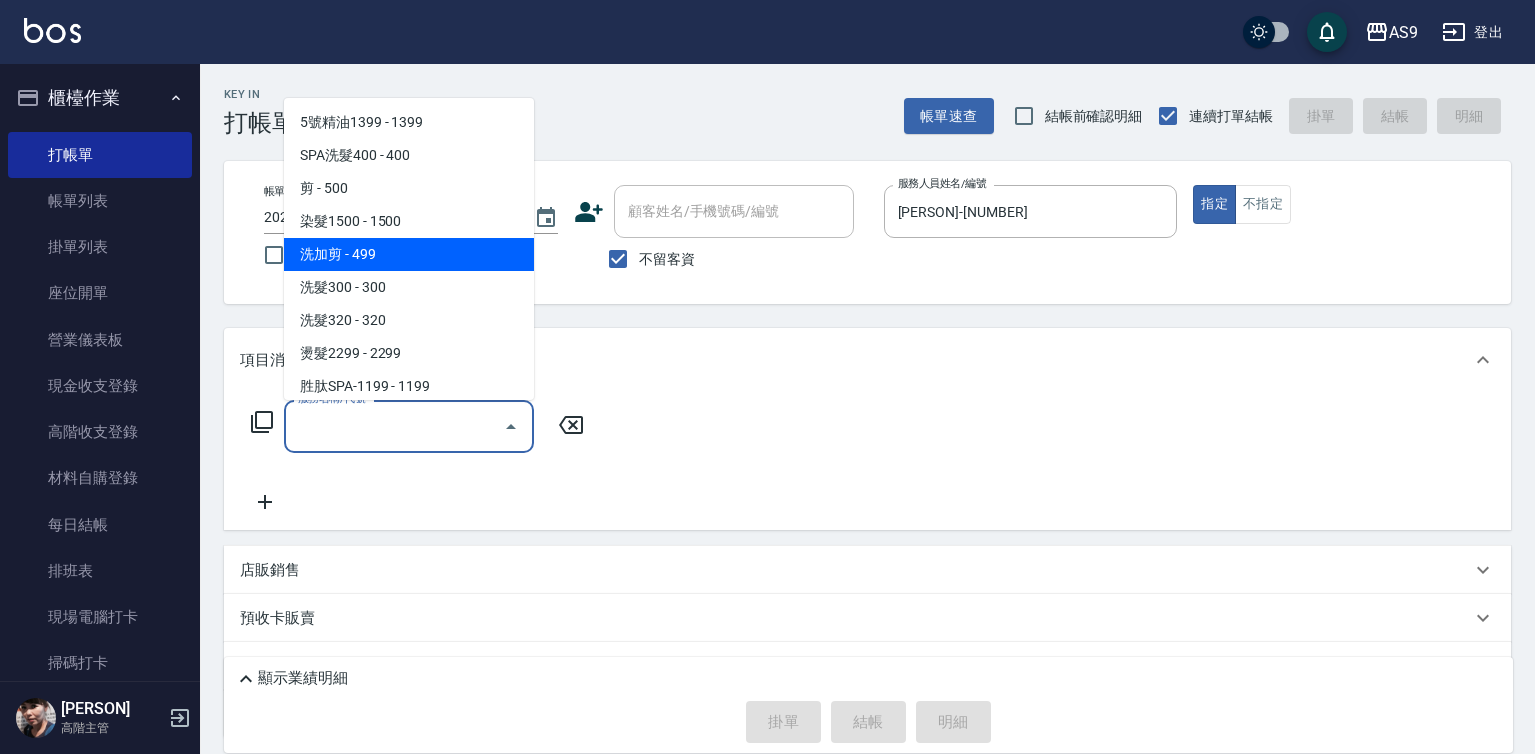 click on "洗加剪 - 499" at bounding box center (409, 254) 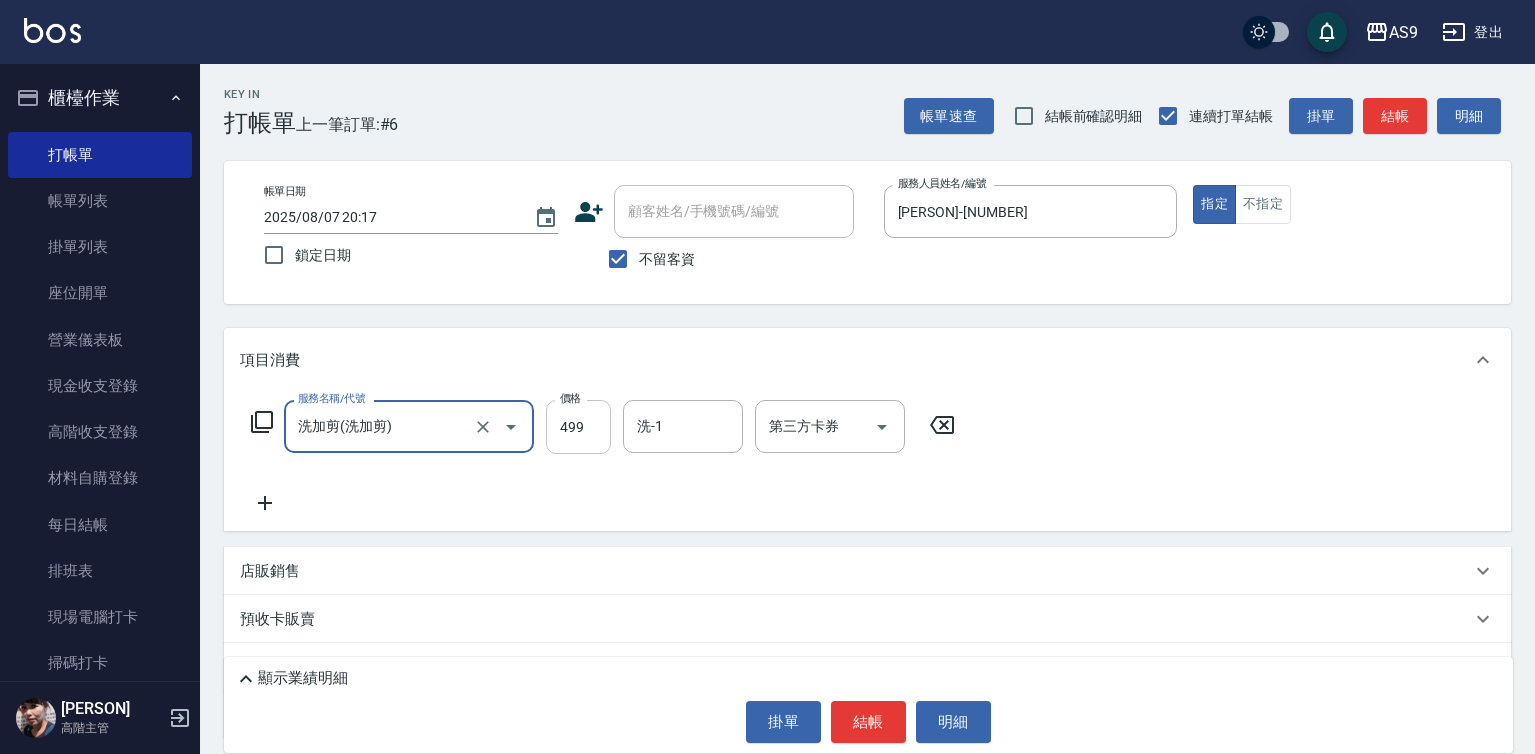 click on "499" at bounding box center [578, 427] 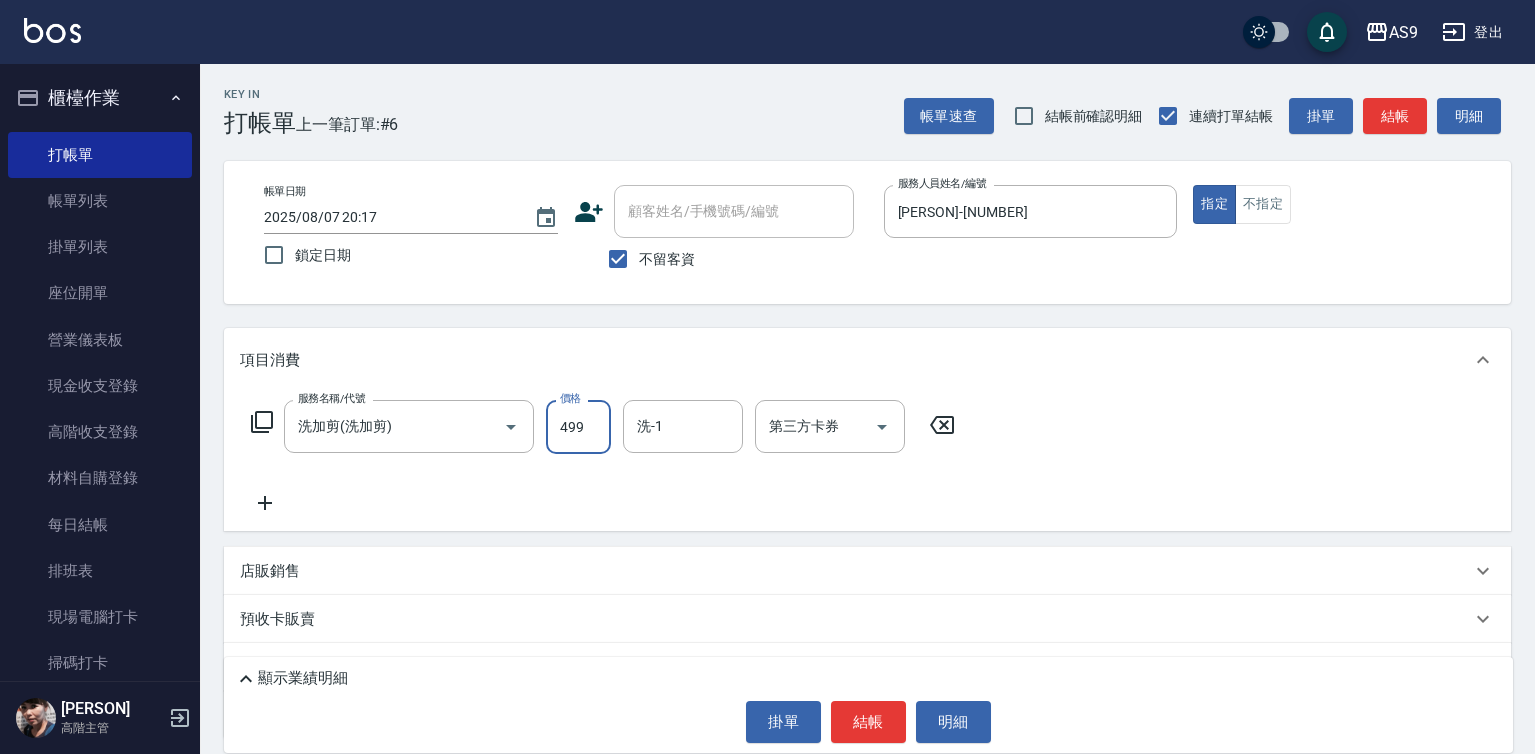 click on "499" at bounding box center [578, 427] 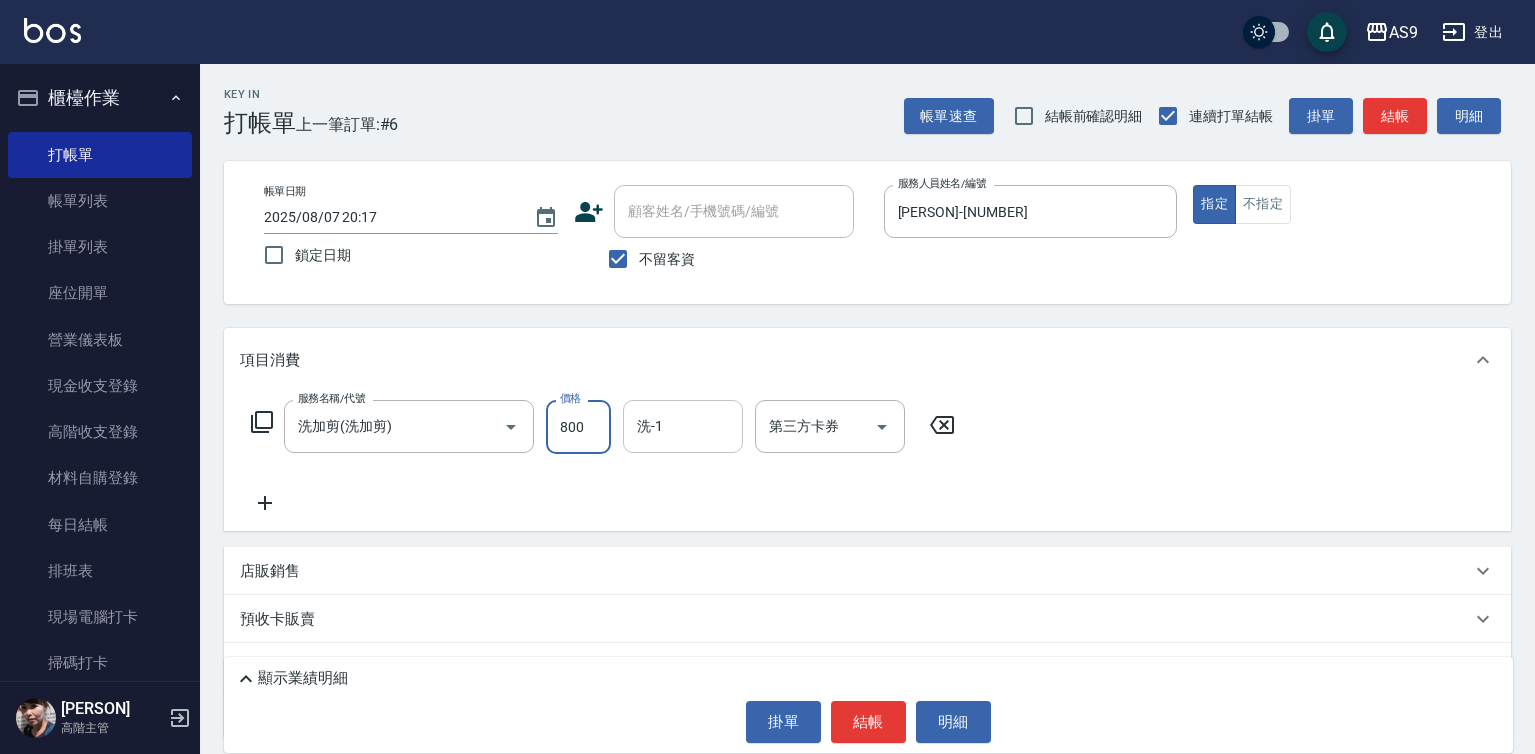 type on "800" 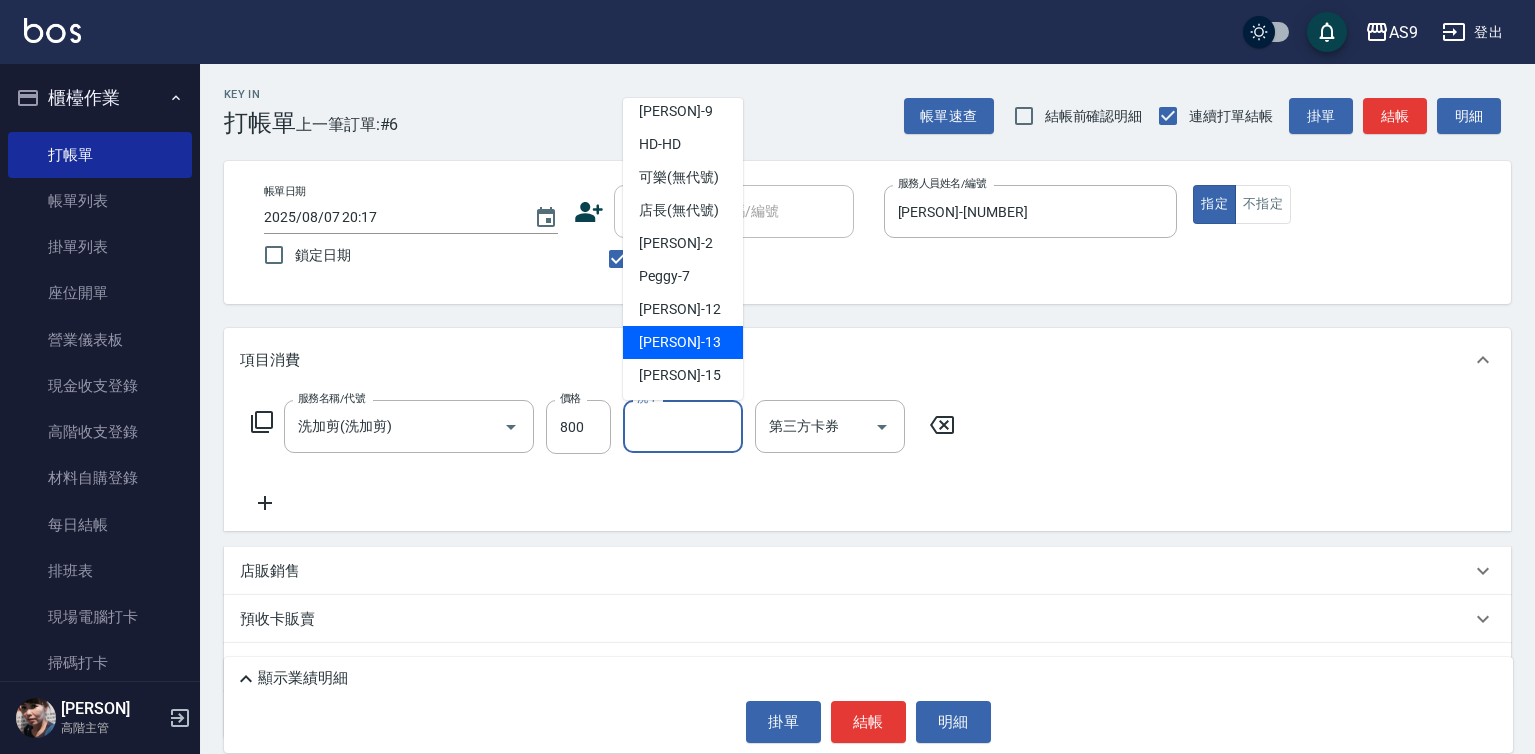 scroll, scrollTop: 128, scrollLeft: 0, axis: vertical 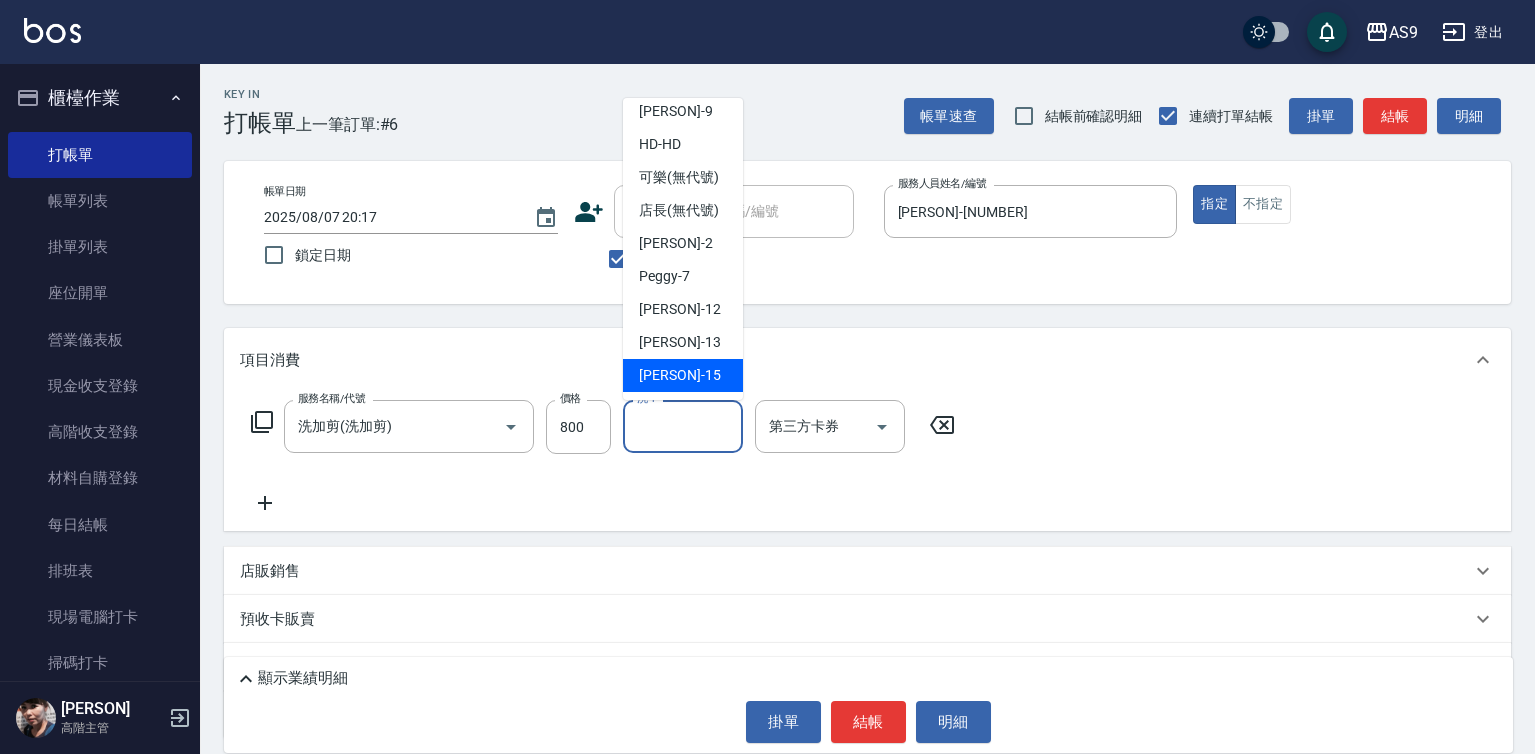 click on "[PERSON] -[NUMBER]" at bounding box center (683, 375) 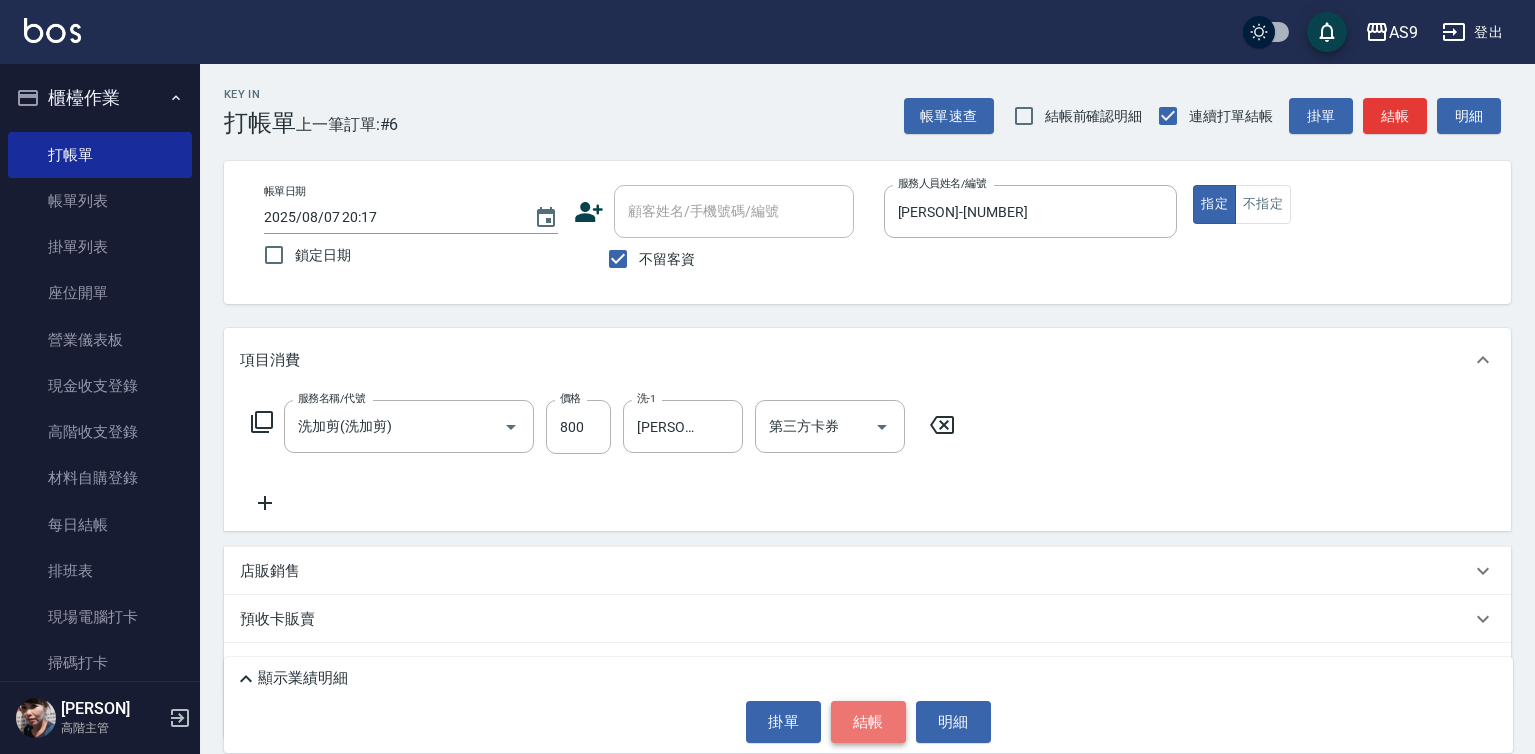 click on "結帳" at bounding box center [868, 722] 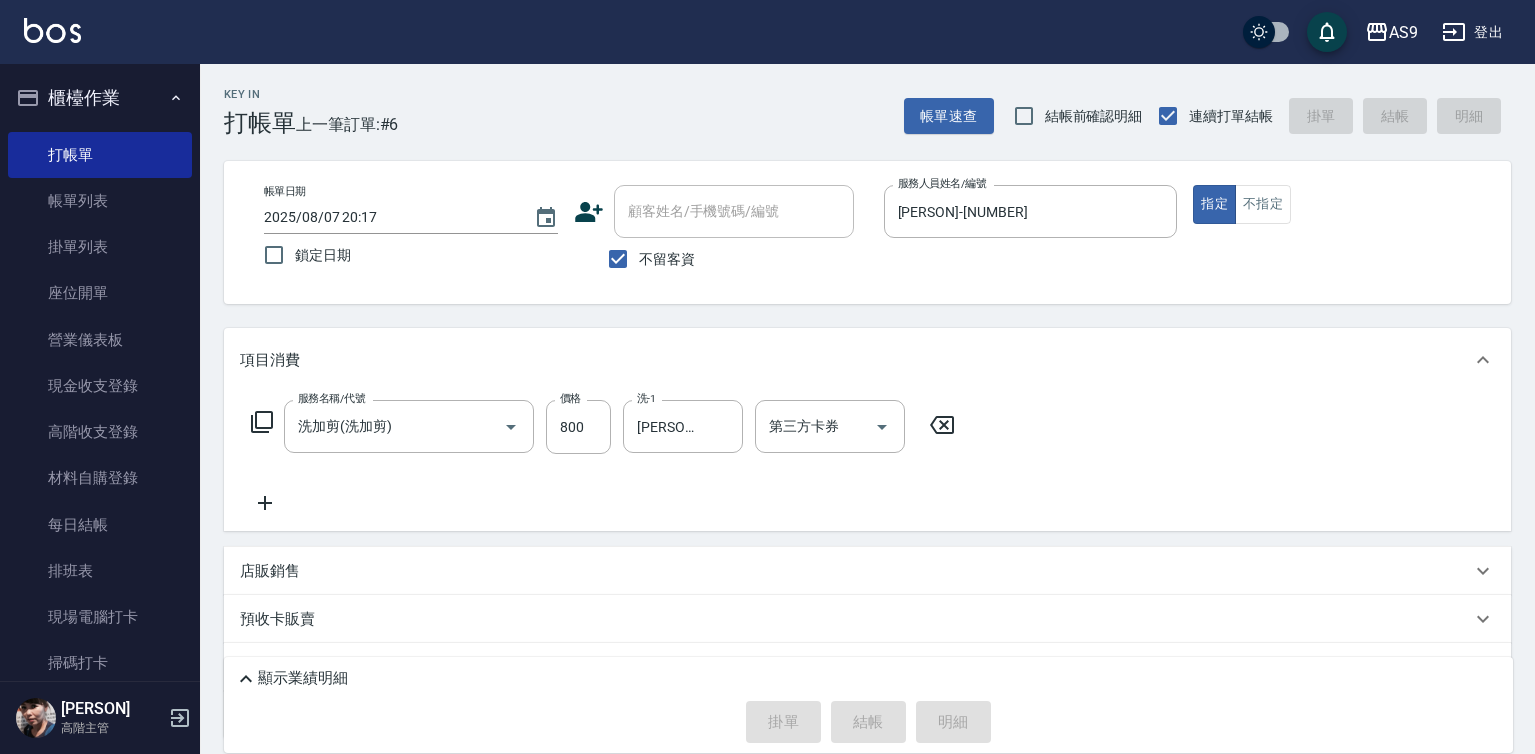 type on "[DATE] [TIME]" 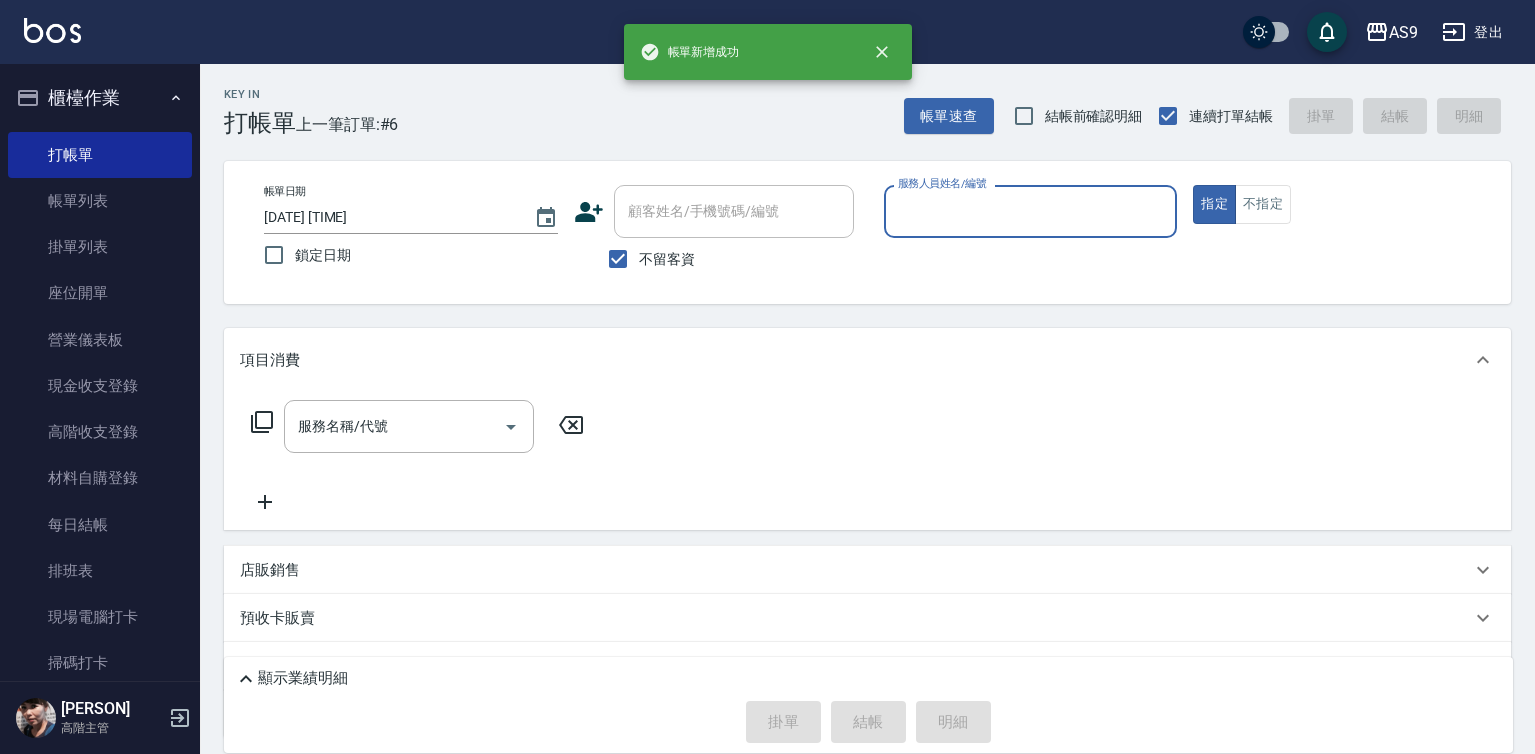 drag, startPoint x: 960, startPoint y: 189, endPoint x: 966, endPoint y: 245, distance: 56.32051 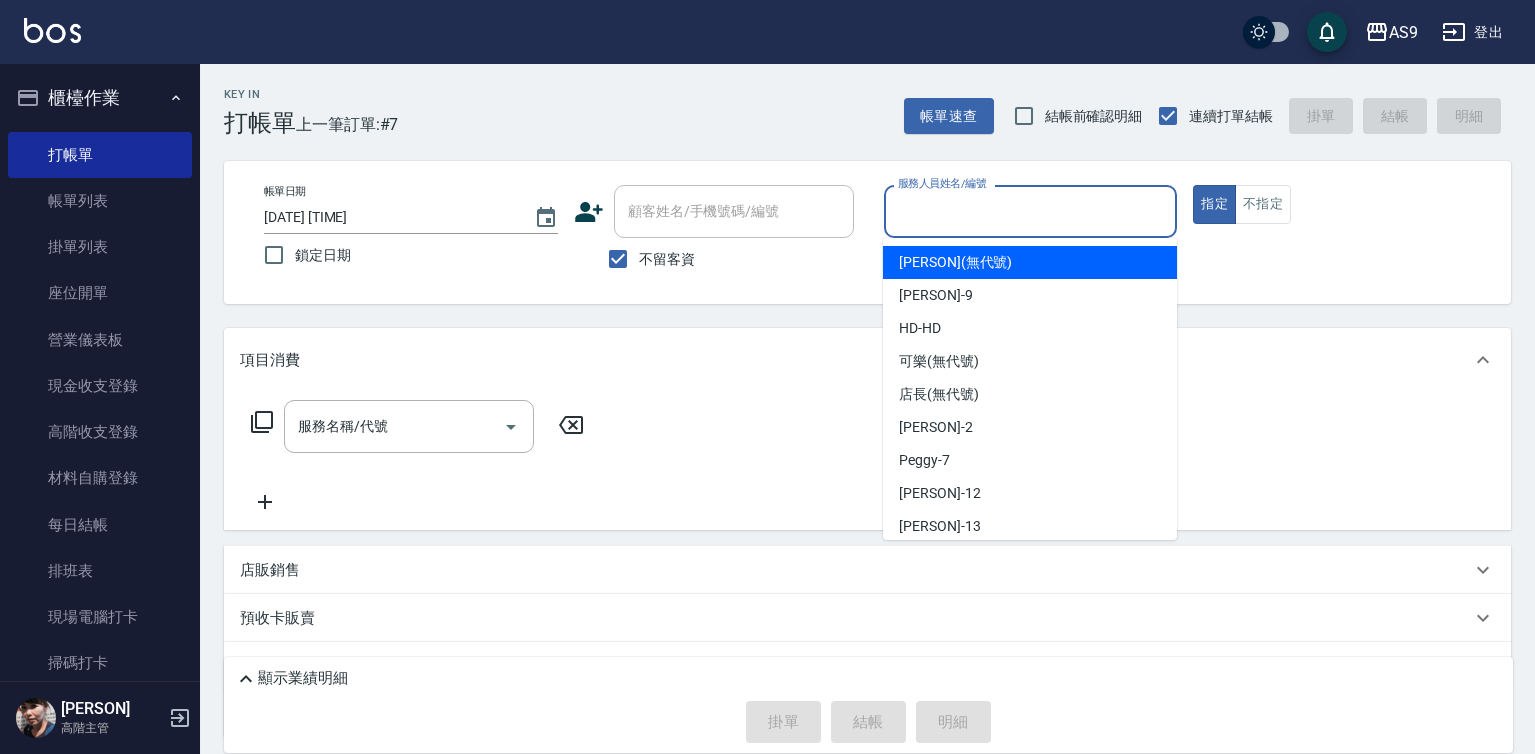 drag, startPoint x: 931, startPoint y: 215, endPoint x: 946, endPoint y: 308, distance: 94.20191 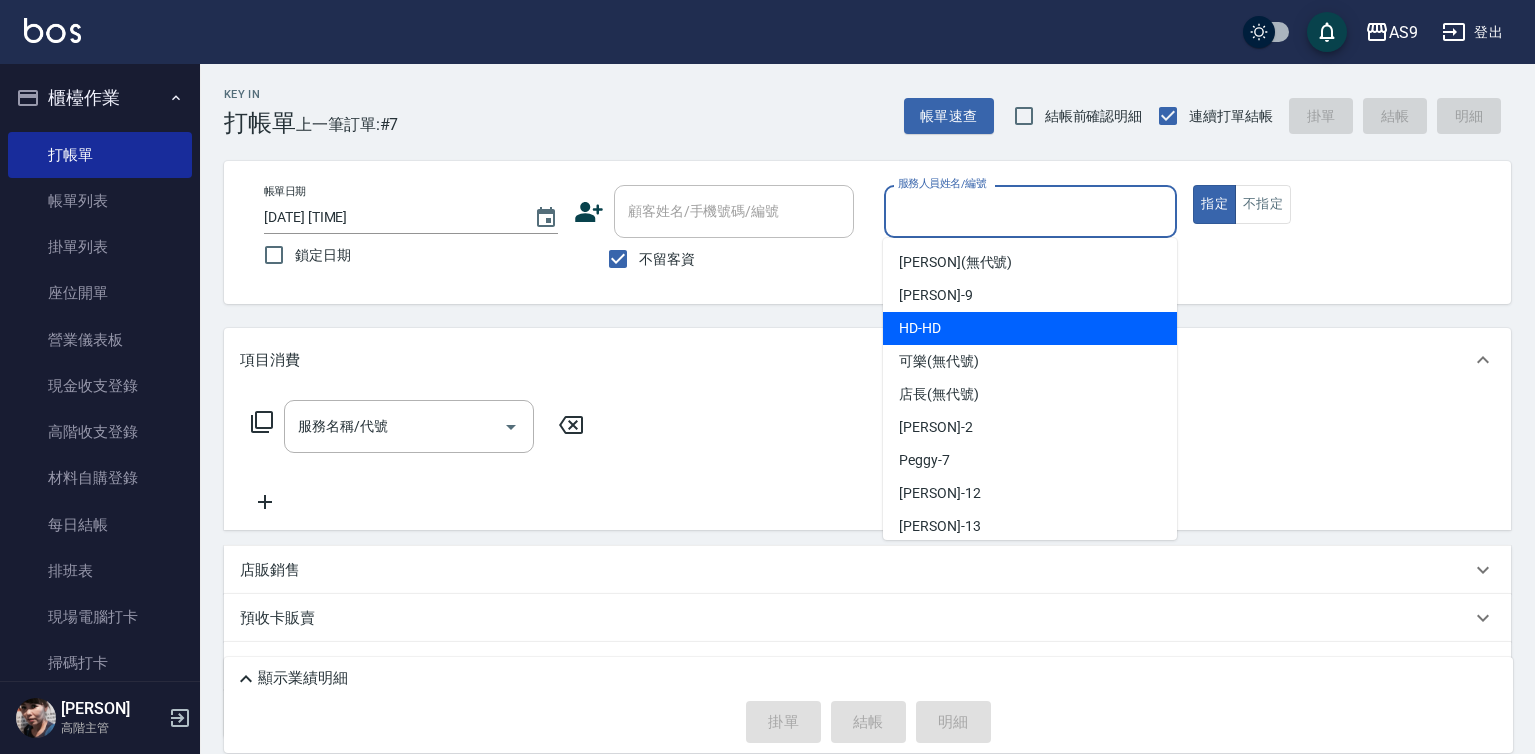 drag, startPoint x: 947, startPoint y: 292, endPoint x: 846, endPoint y: 320, distance: 104.80935 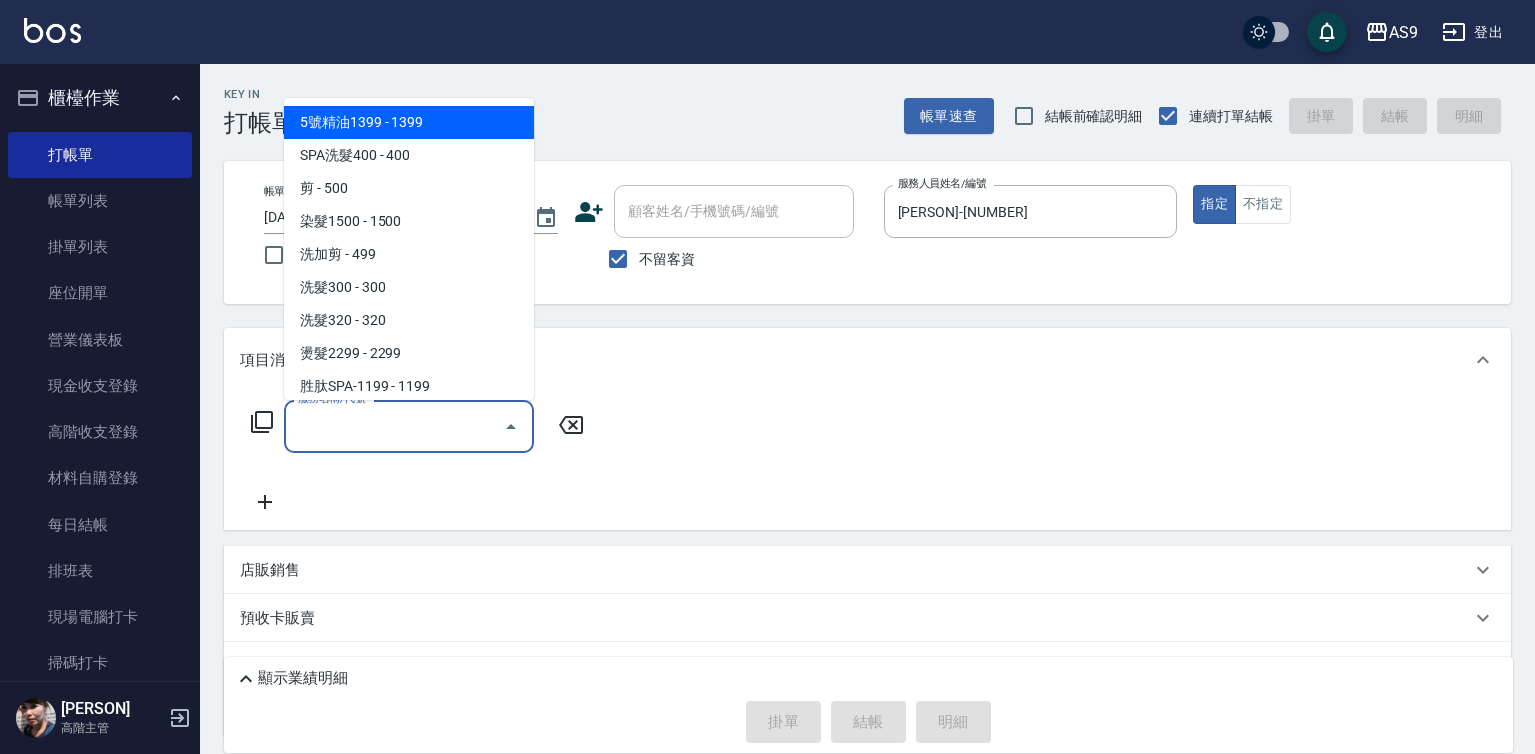 click on "服務名稱/代號" at bounding box center [394, 426] 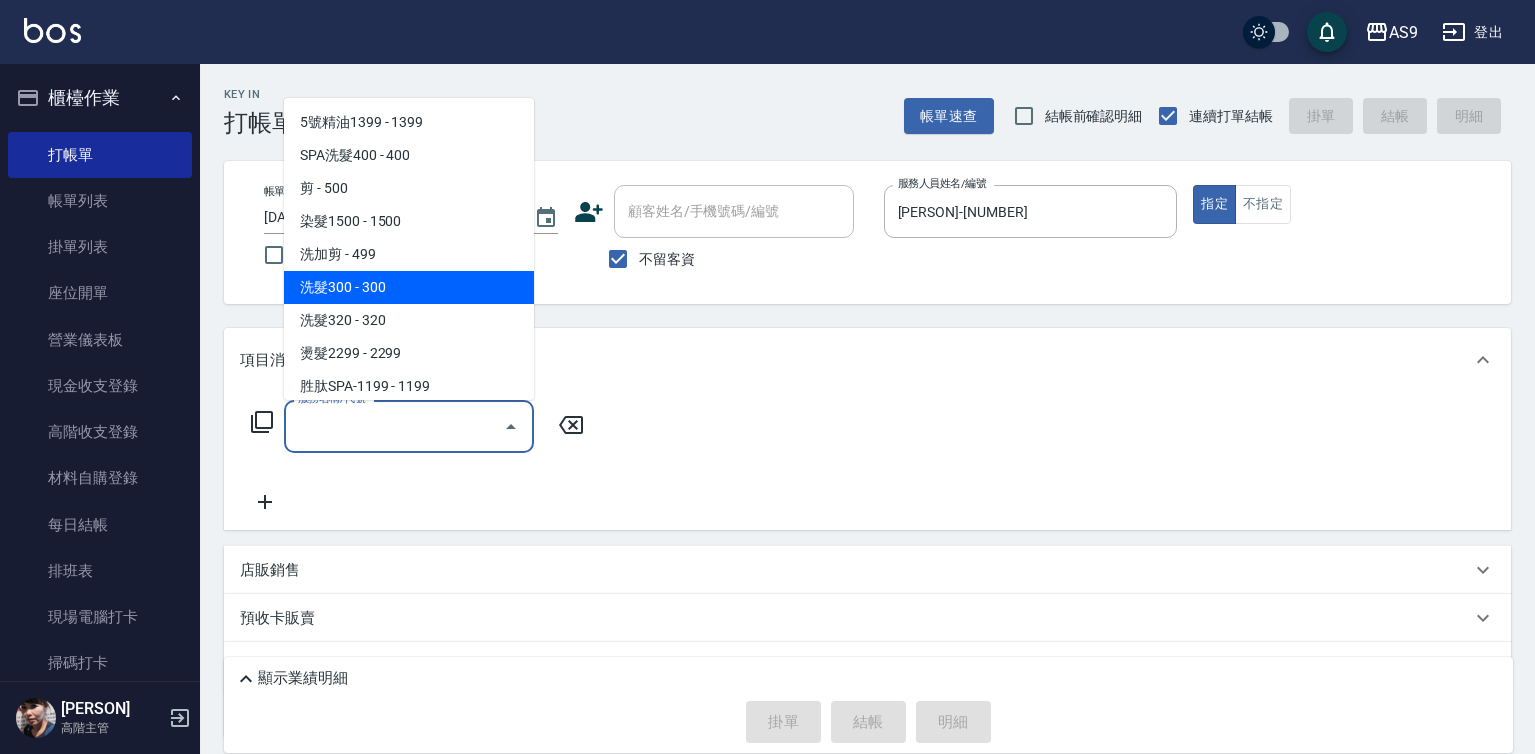click on "洗髮300 - 300" at bounding box center (409, 287) 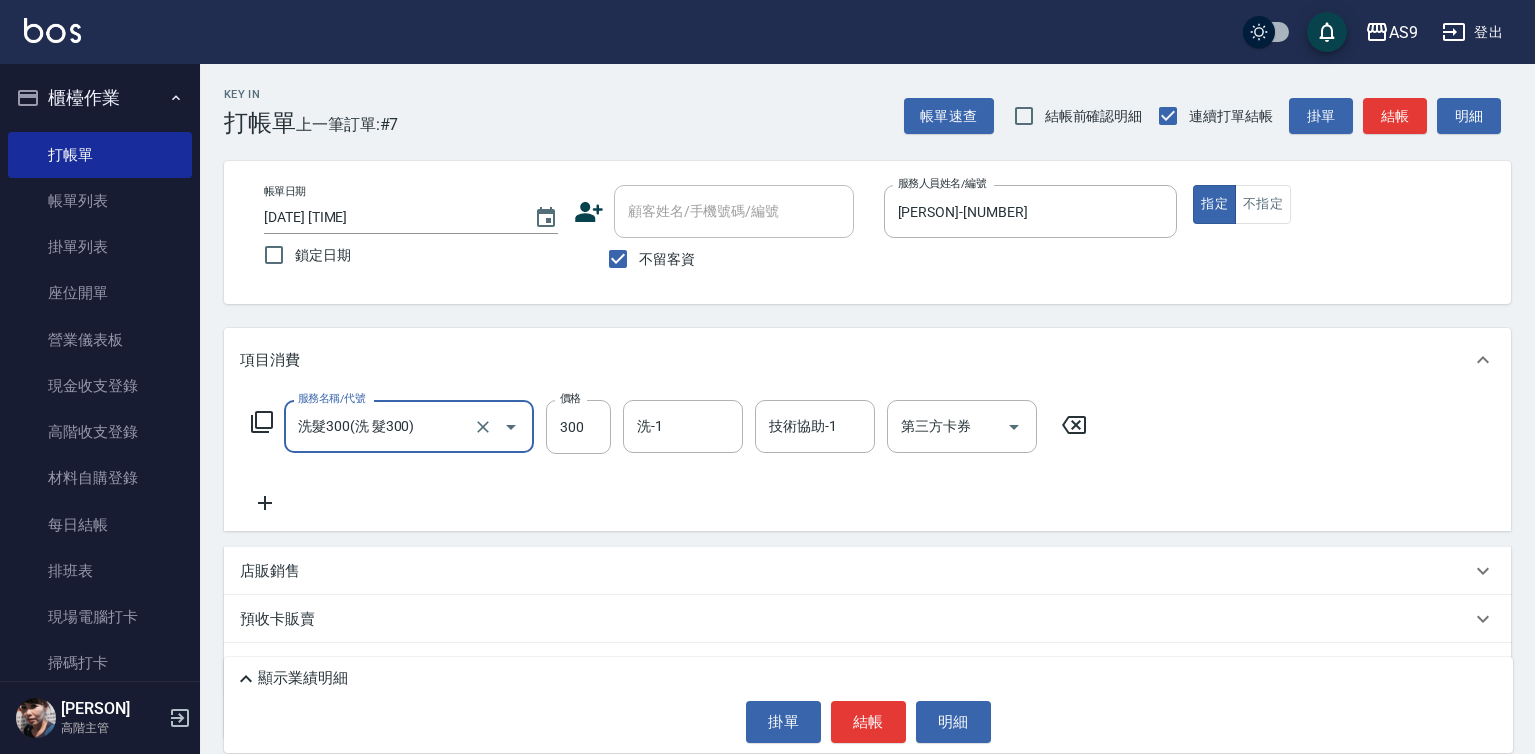 click on "洗髮300(洗 髮300)" at bounding box center (381, 426) 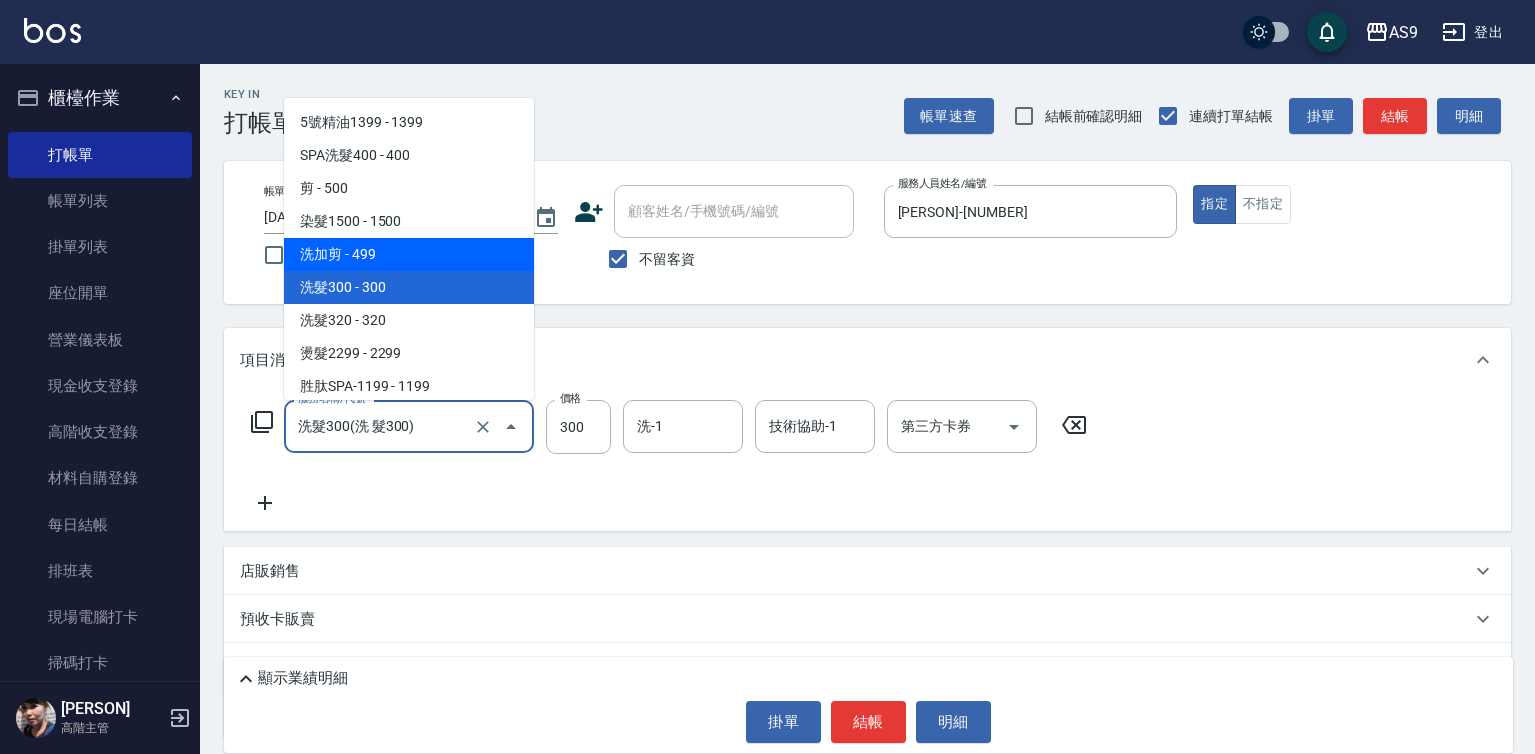 click on "洗加剪 - 499" at bounding box center (409, 254) 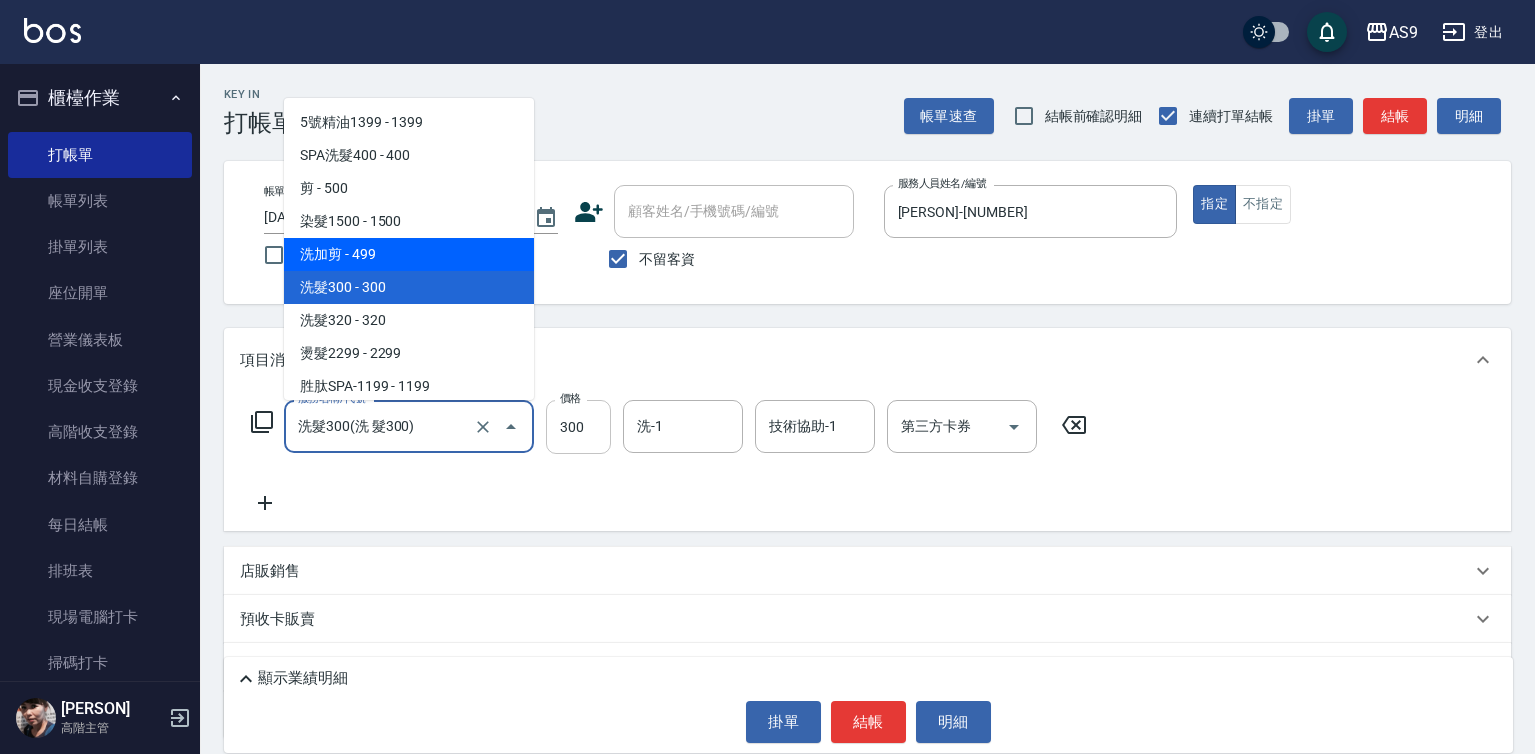type on "洗加剪(洗加剪)" 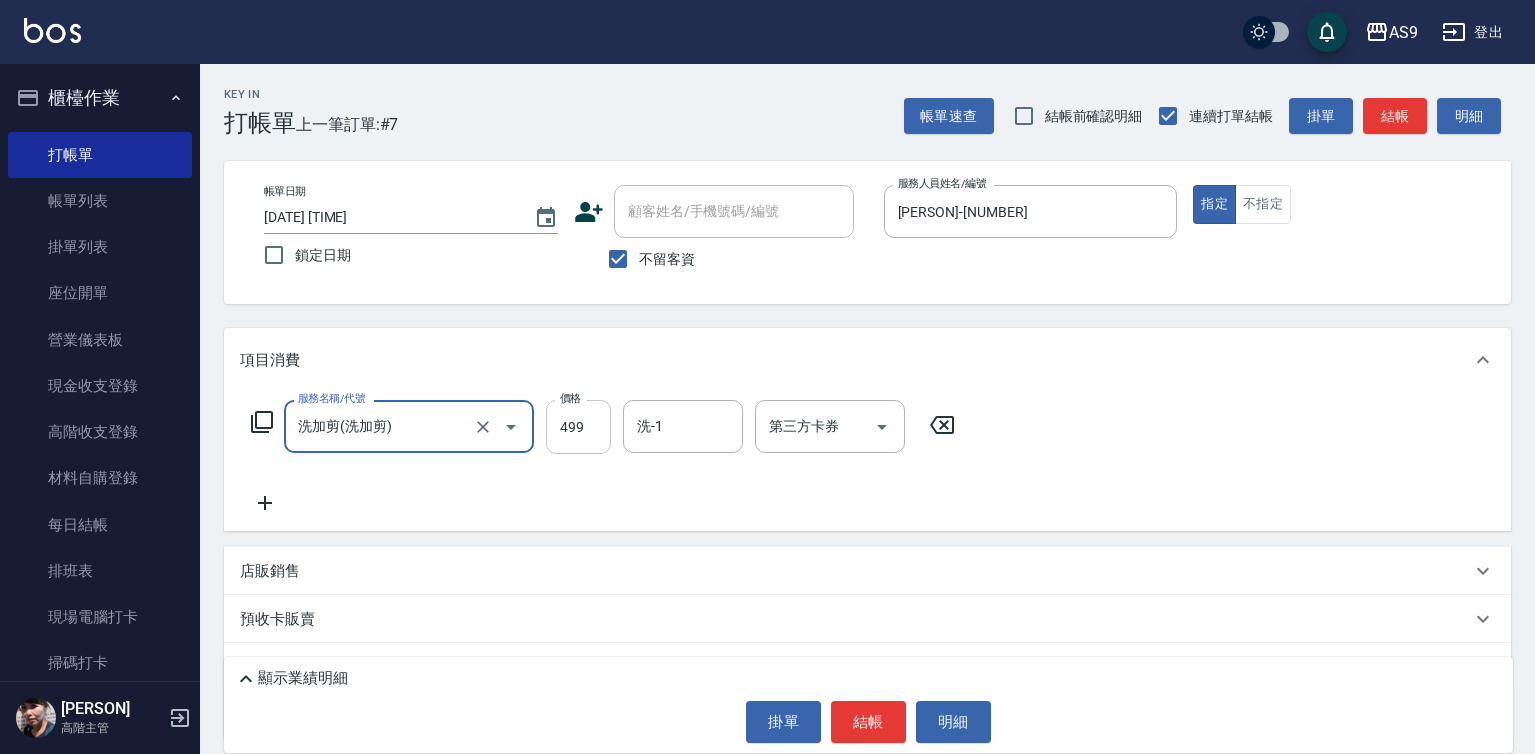 click on "499" at bounding box center (578, 427) 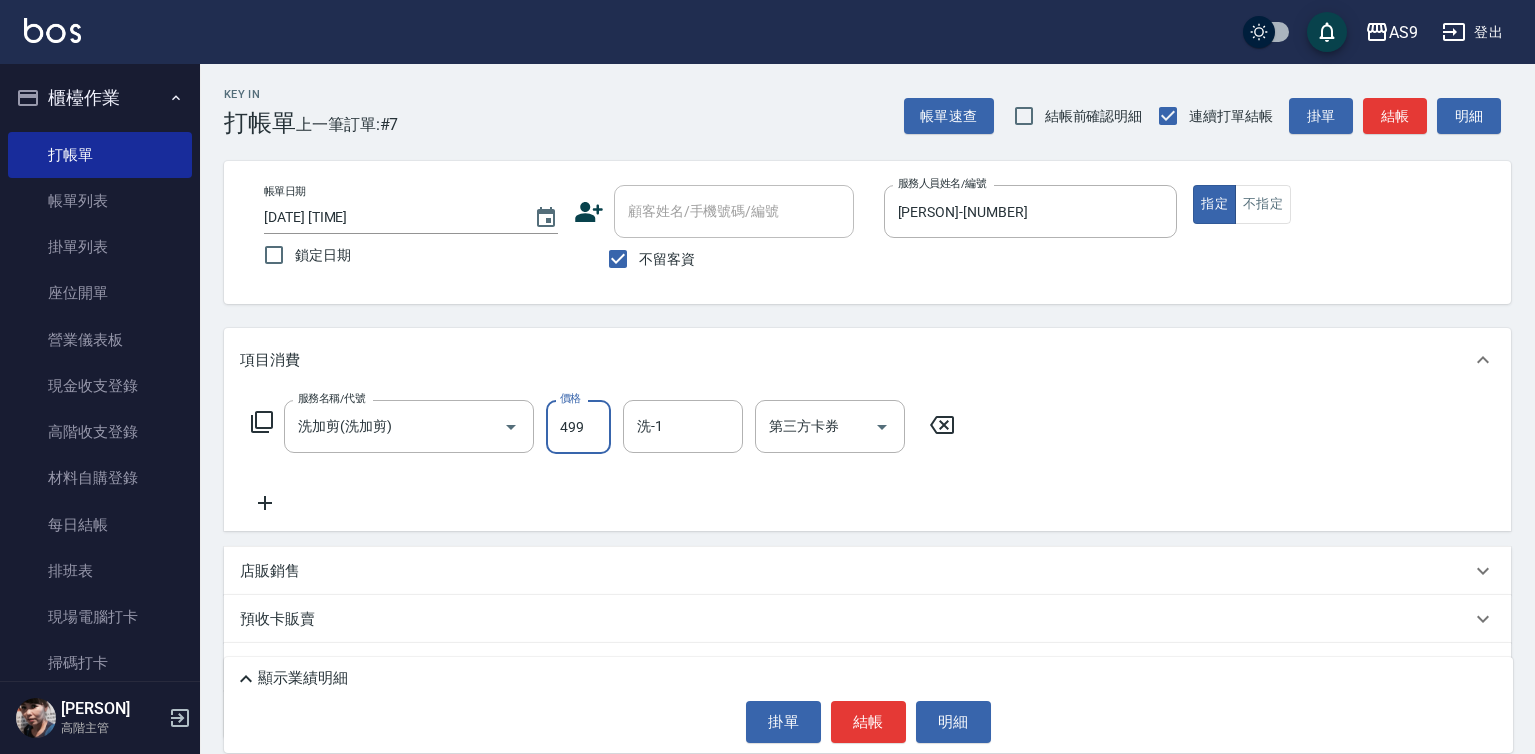 click on "499" at bounding box center [578, 427] 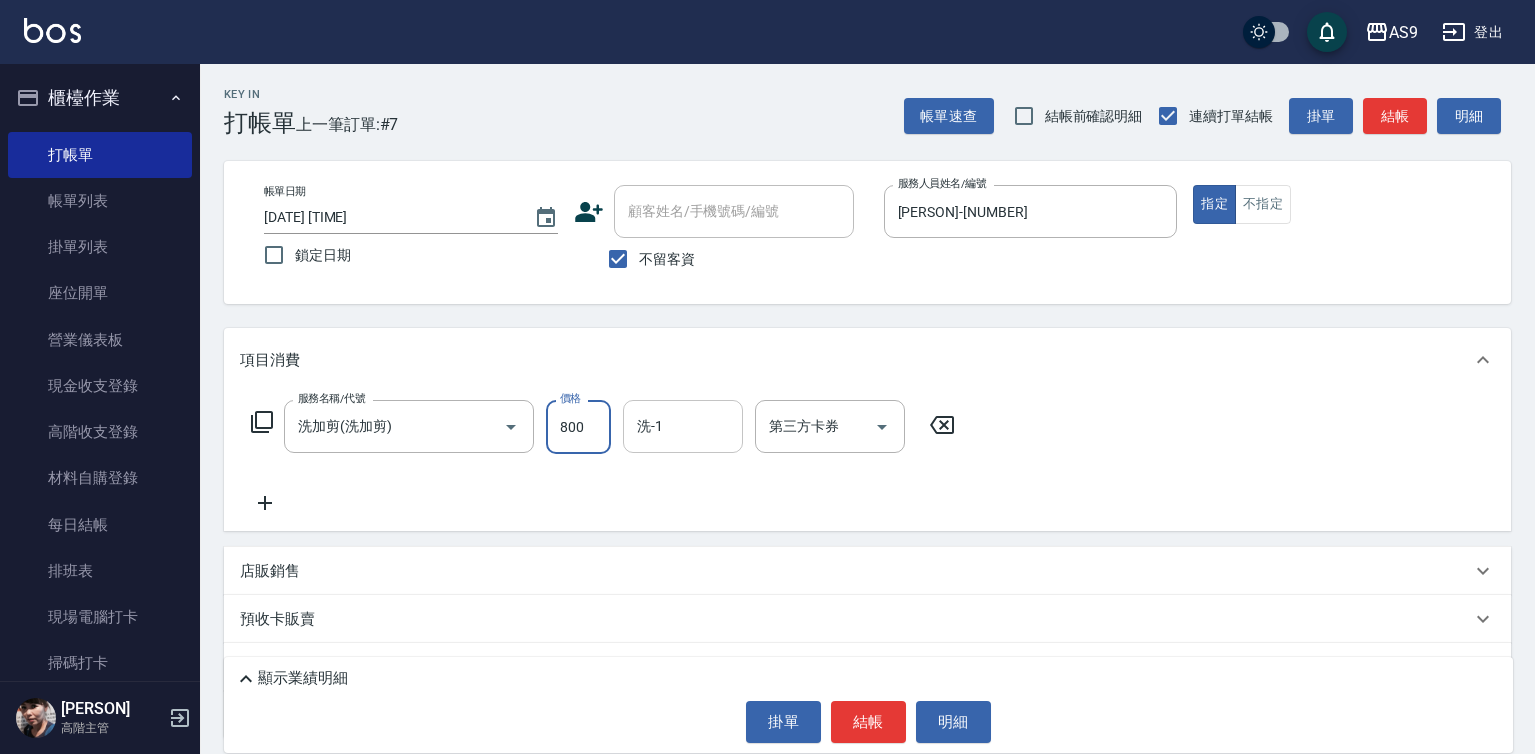 type on "800" 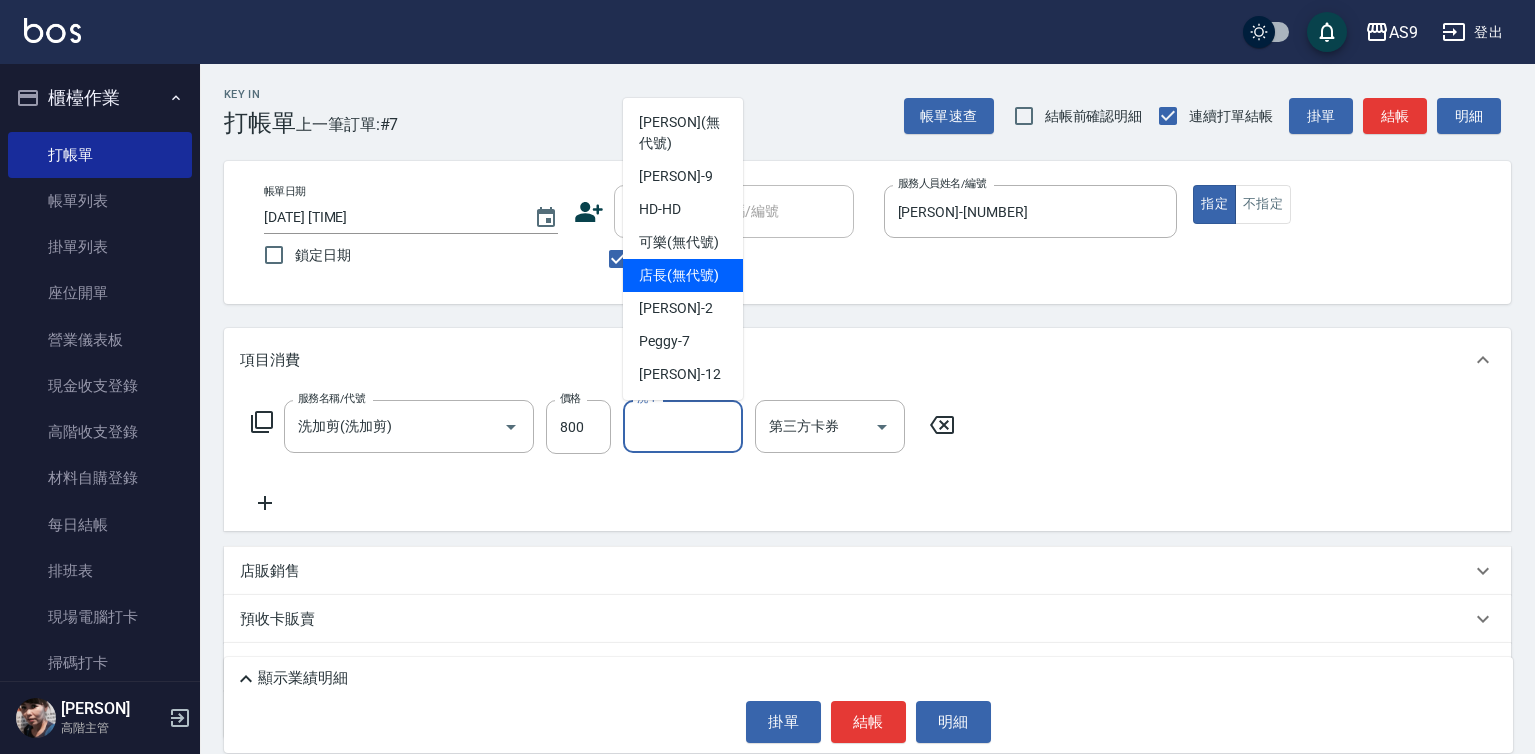 scroll, scrollTop: 100, scrollLeft: 0, axis: vertical 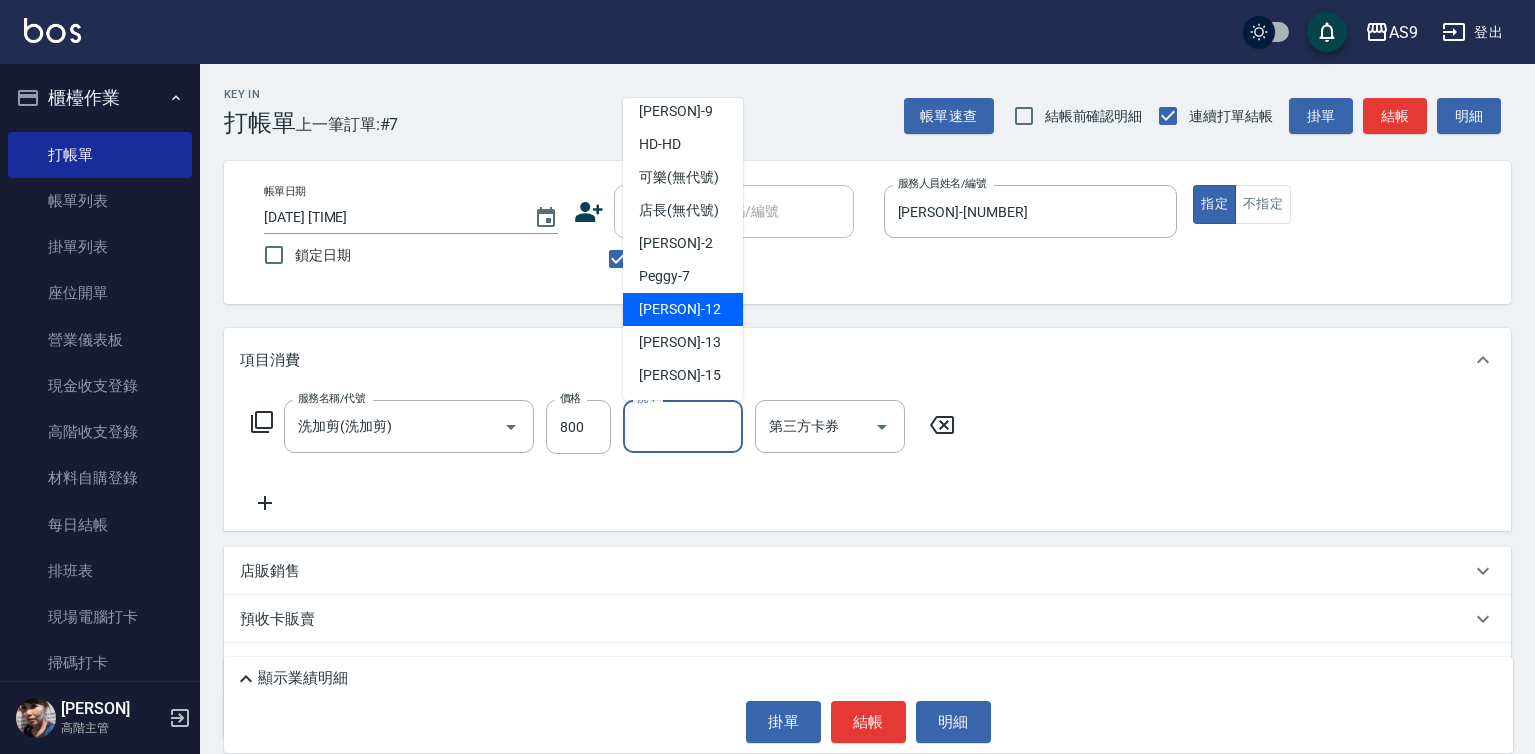 click on "[PERSON] -[NUMBER]" at bounding box center [683, 309] 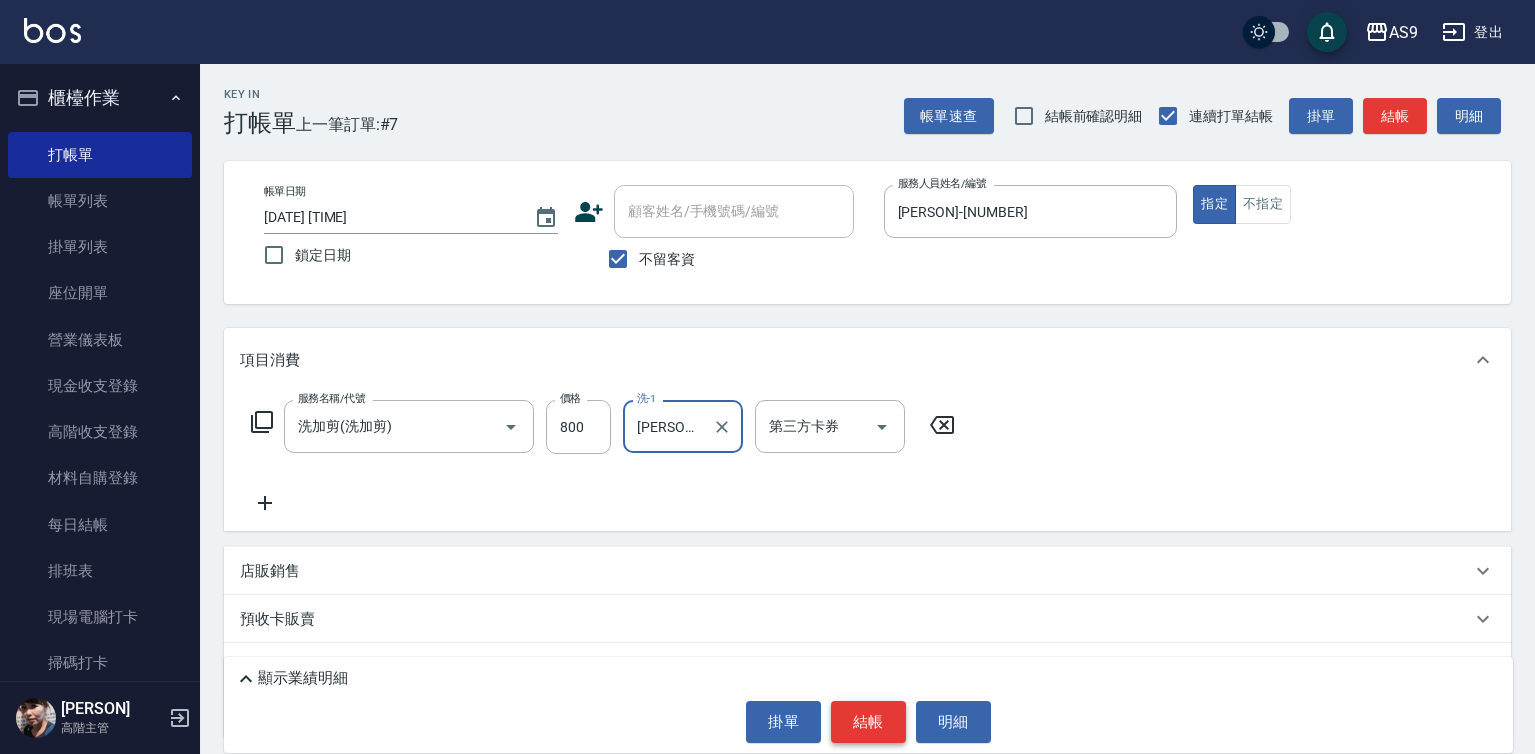 click on "結帳" at bounding box center (868, 722) 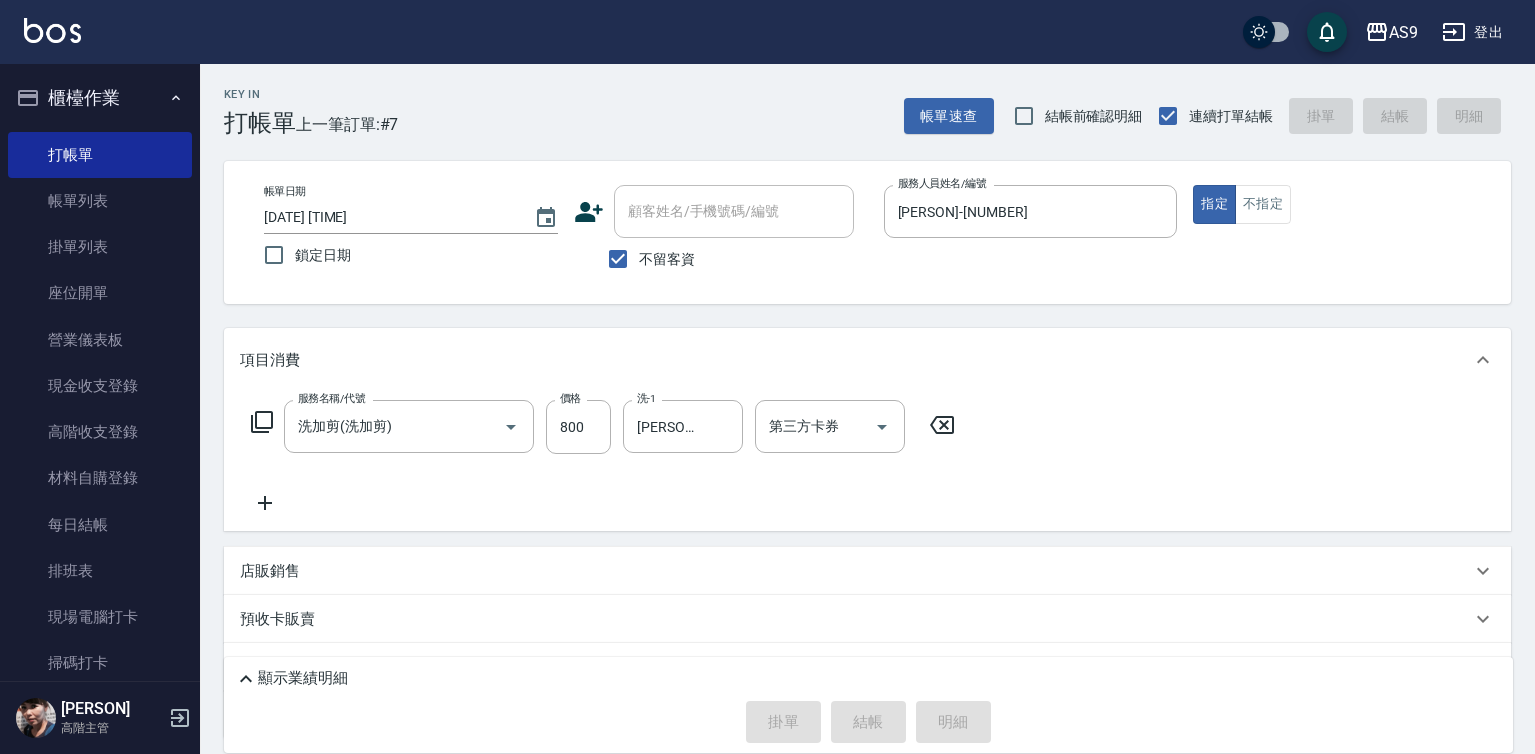 type 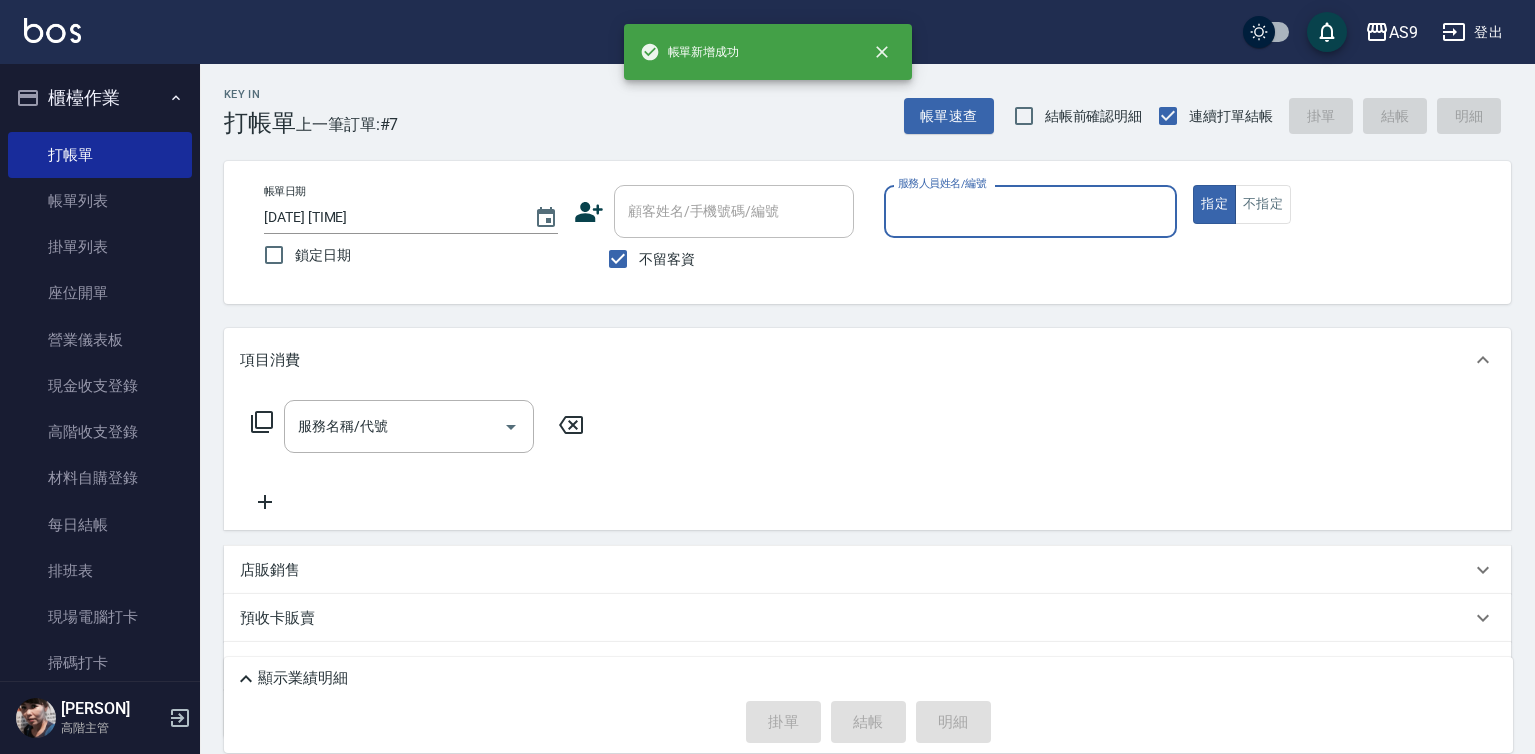 click on "服務人員姓名/編號" at bounding box center (1031, 211) 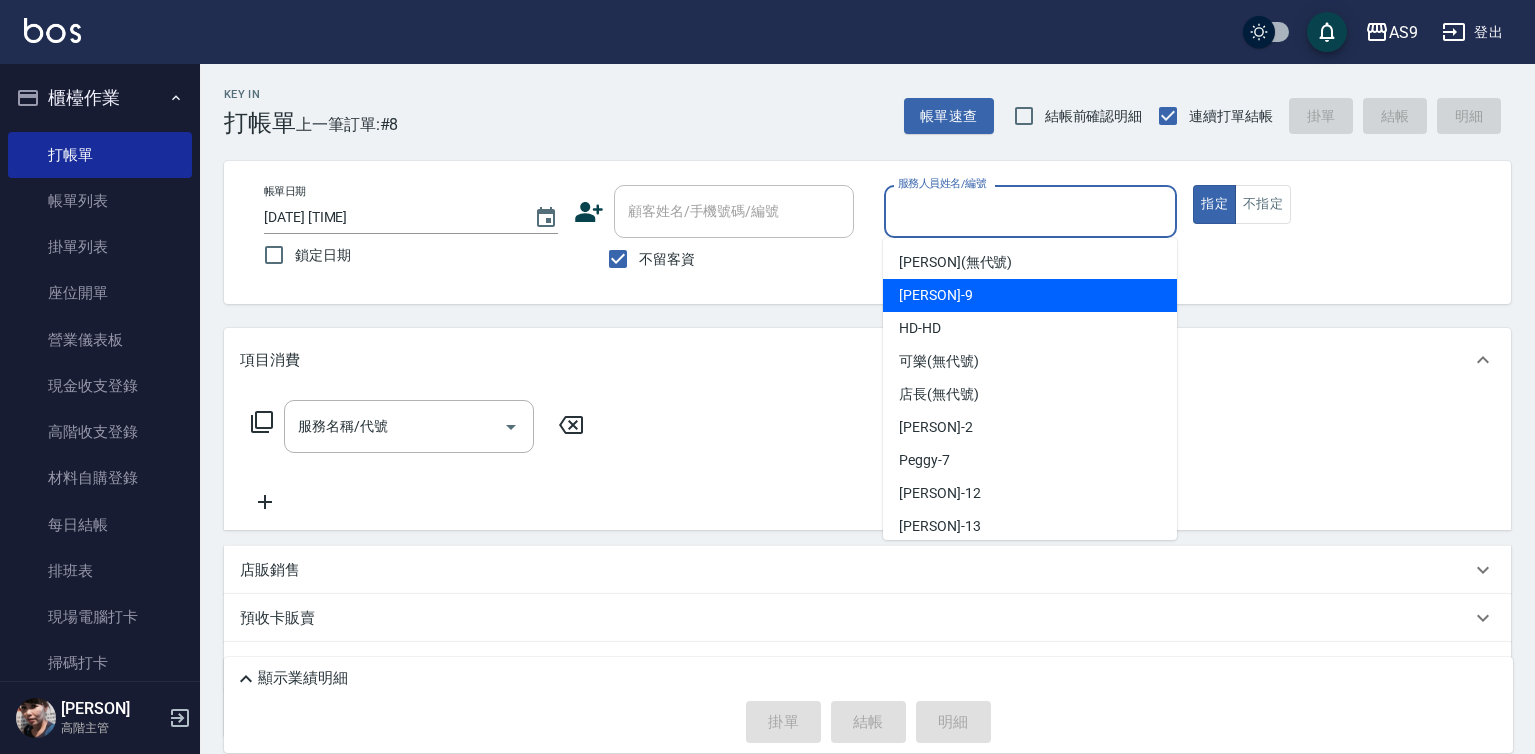 click on "[PERSON] -[NUMBER]" at bounding box center [1030, 295] 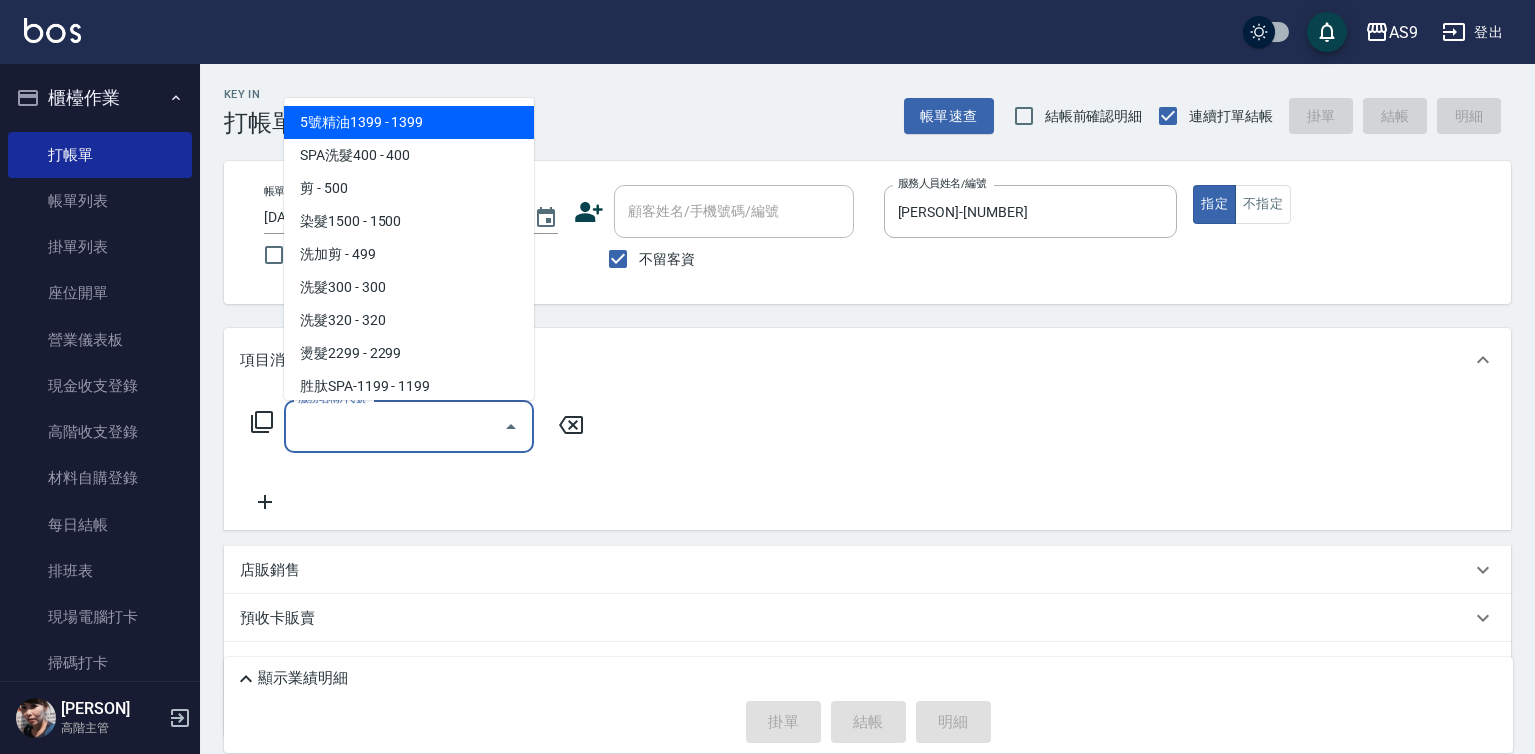 click on "服務名稱/代號" at bounding box center (394, 426) 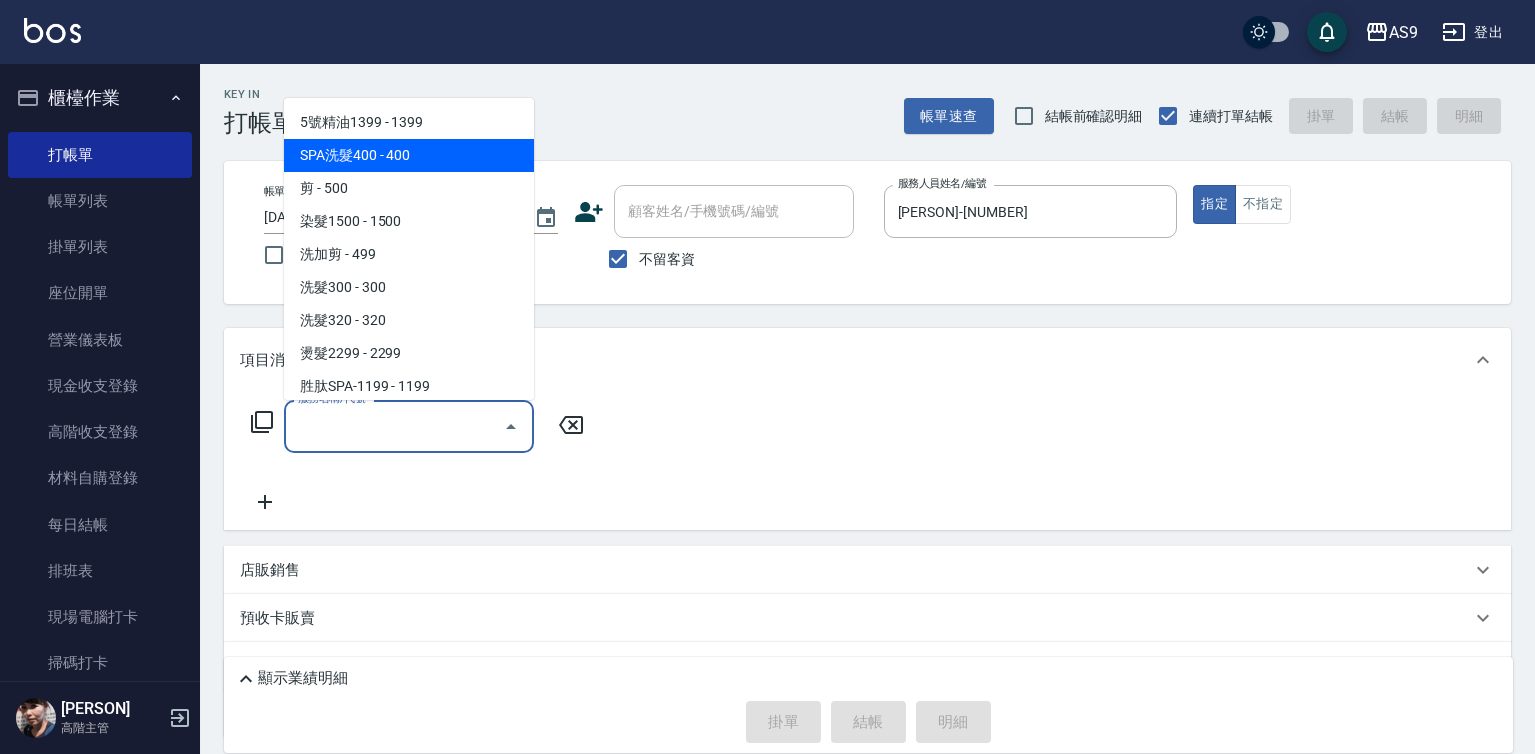 click on "SPA洗髮400 - 400" at bounding box center [409, 155] 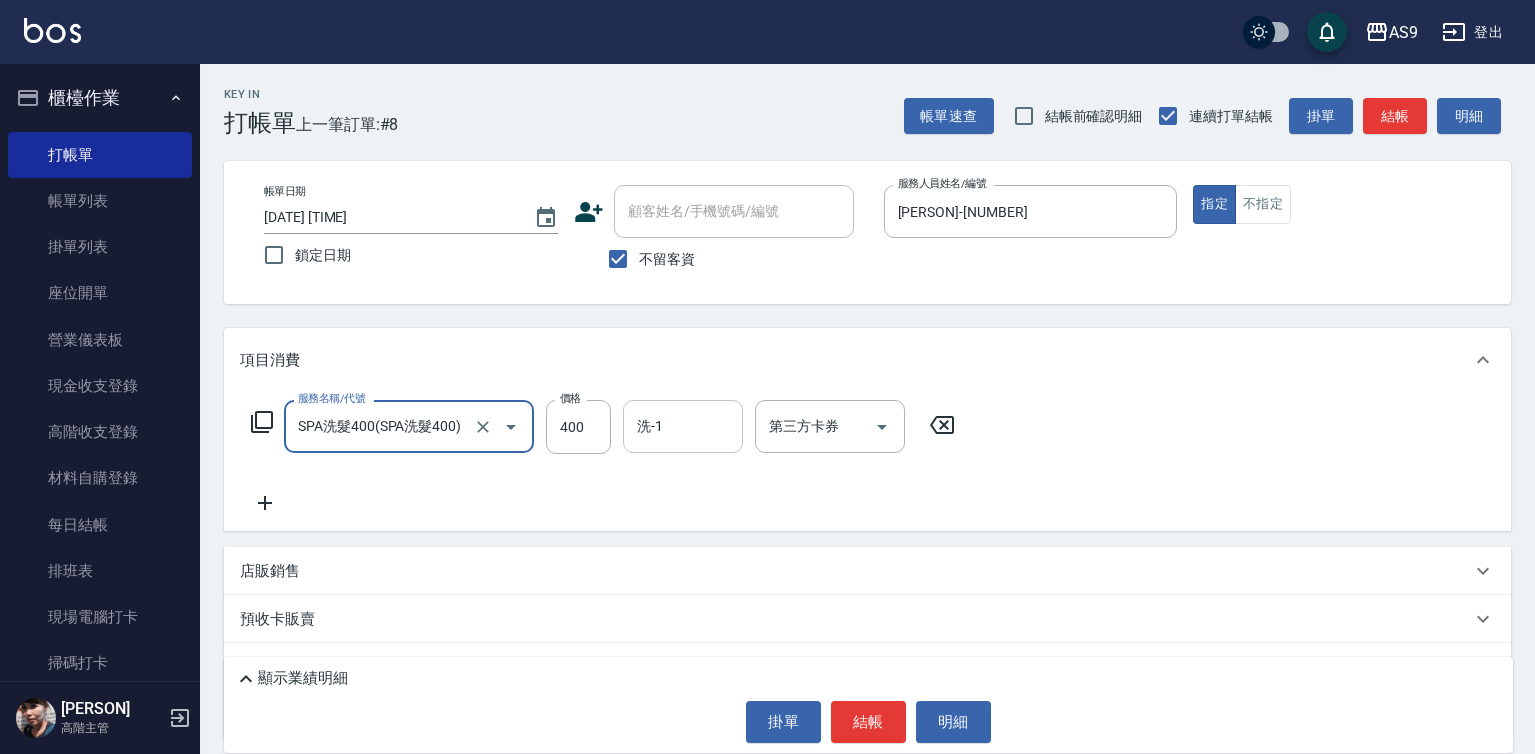 click on "洗-1" at bounding box center (683, 426) 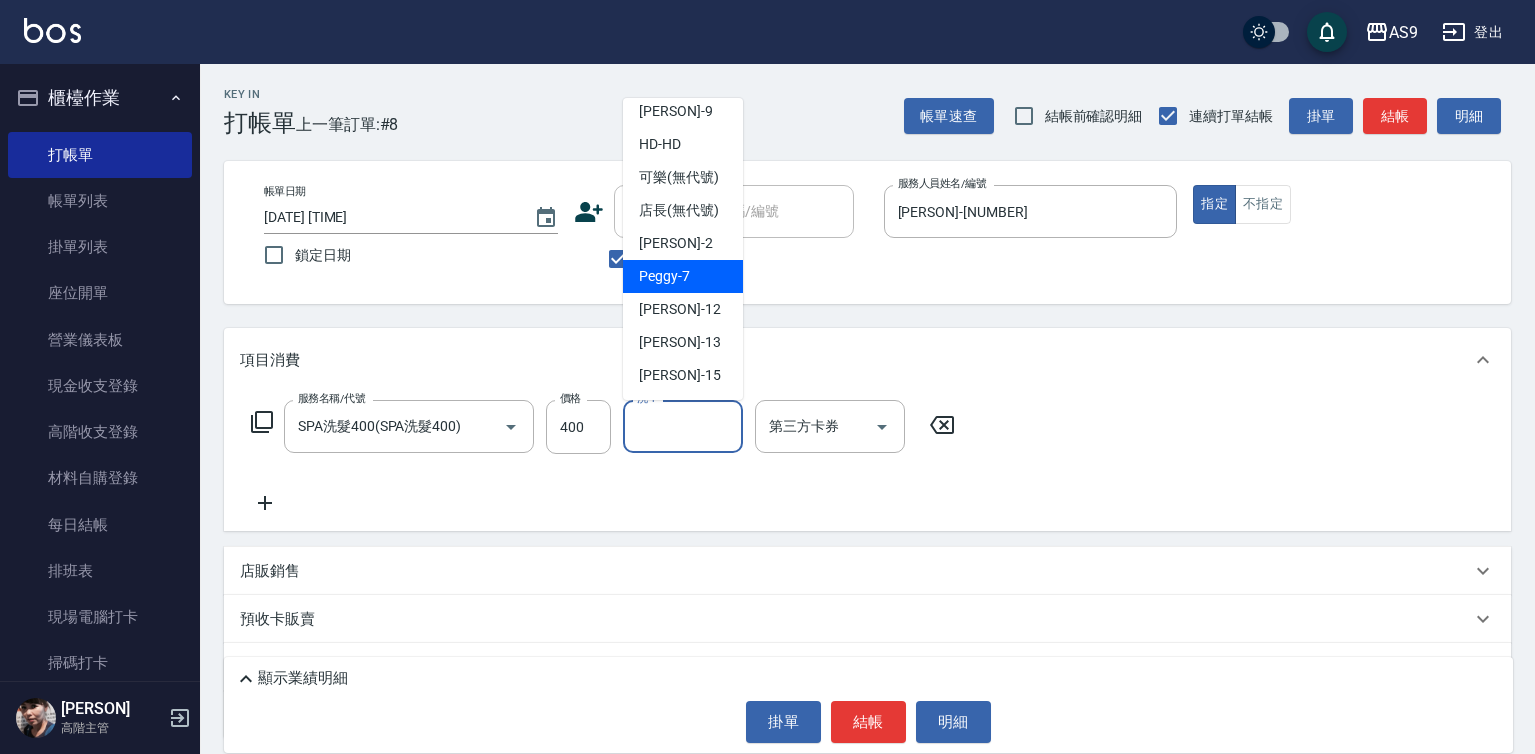 scroll, scrollTop: 128, scrollLeft: 0, axis: vertical 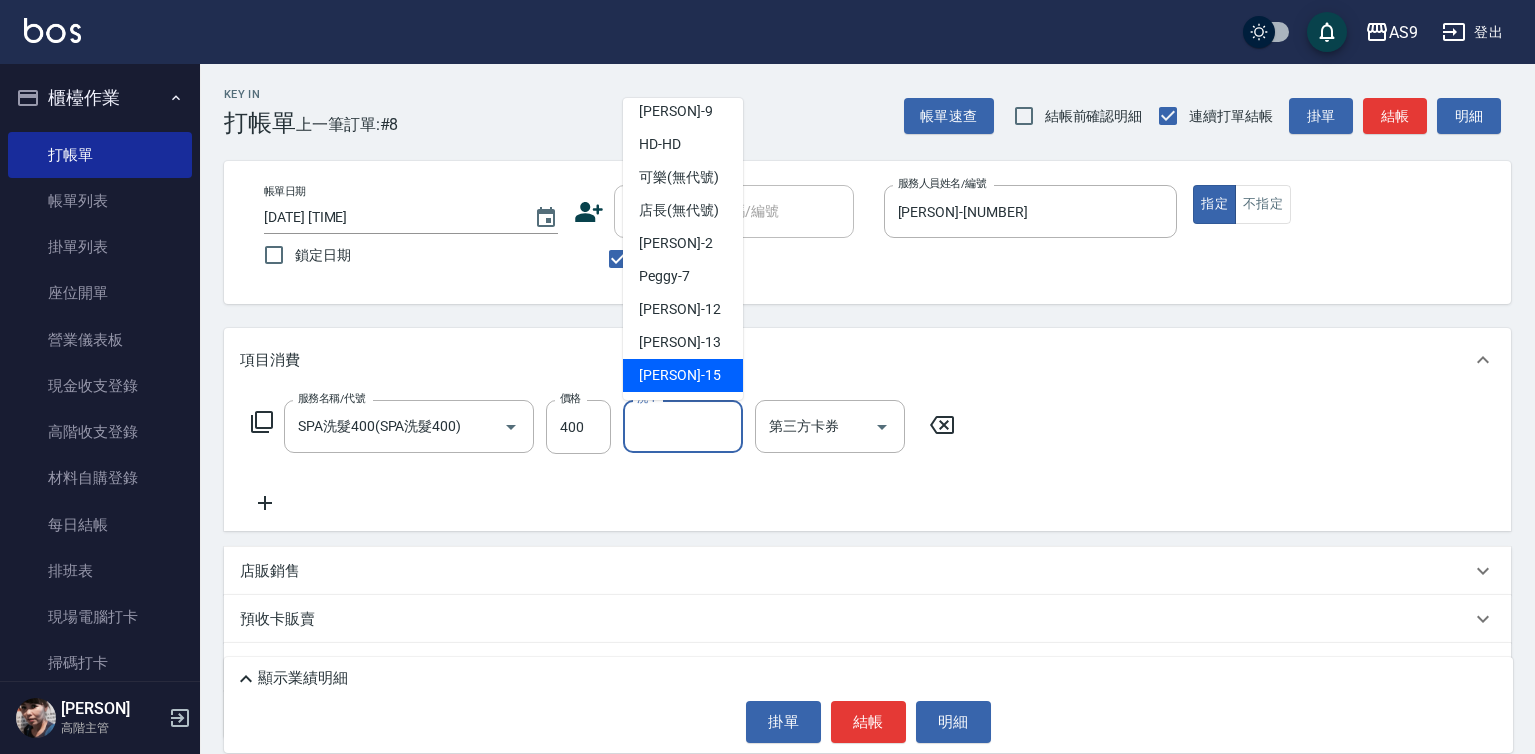 click on "[PERSON] -[NUMBER]" at bounding box center (683, 375) 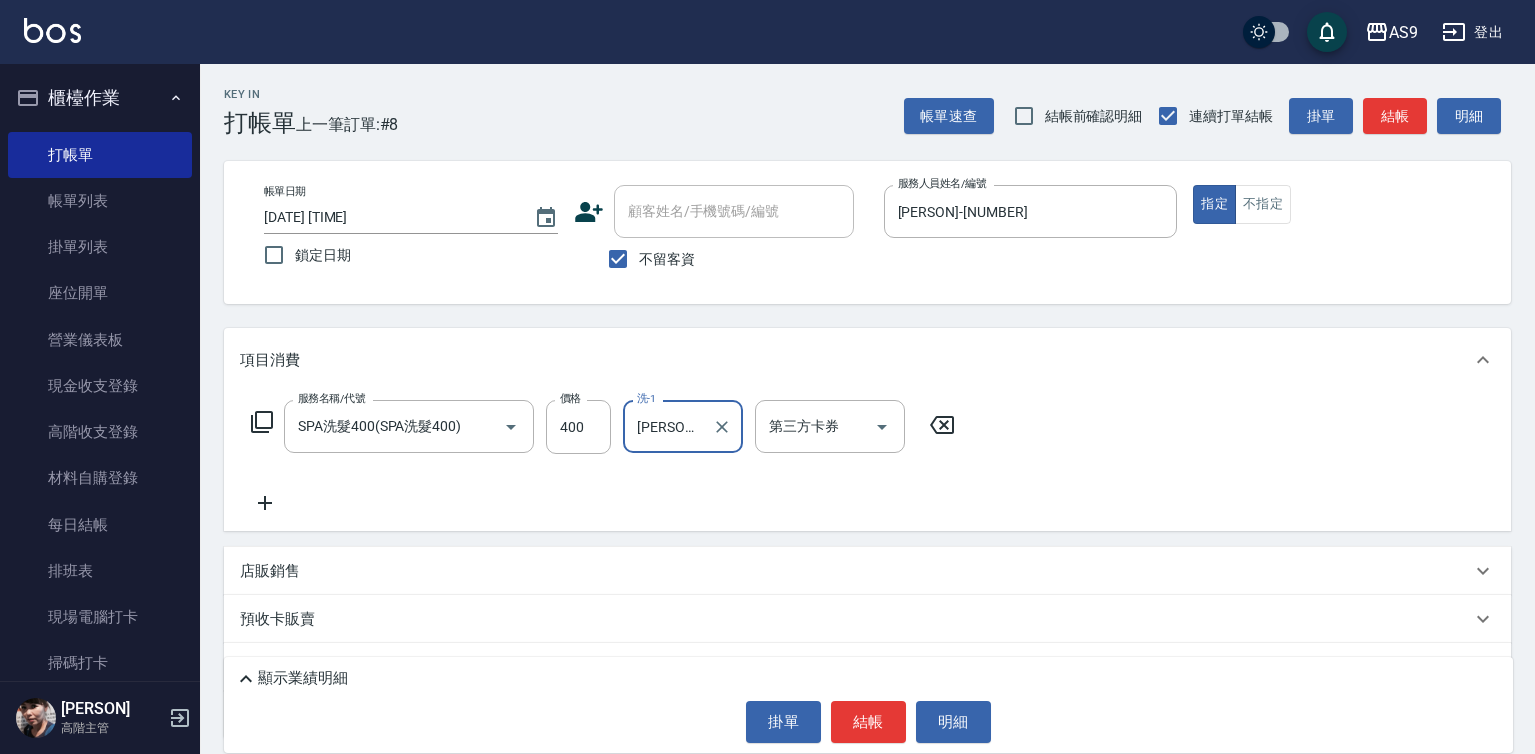 type on "[PERSON]-[NUMBER]" 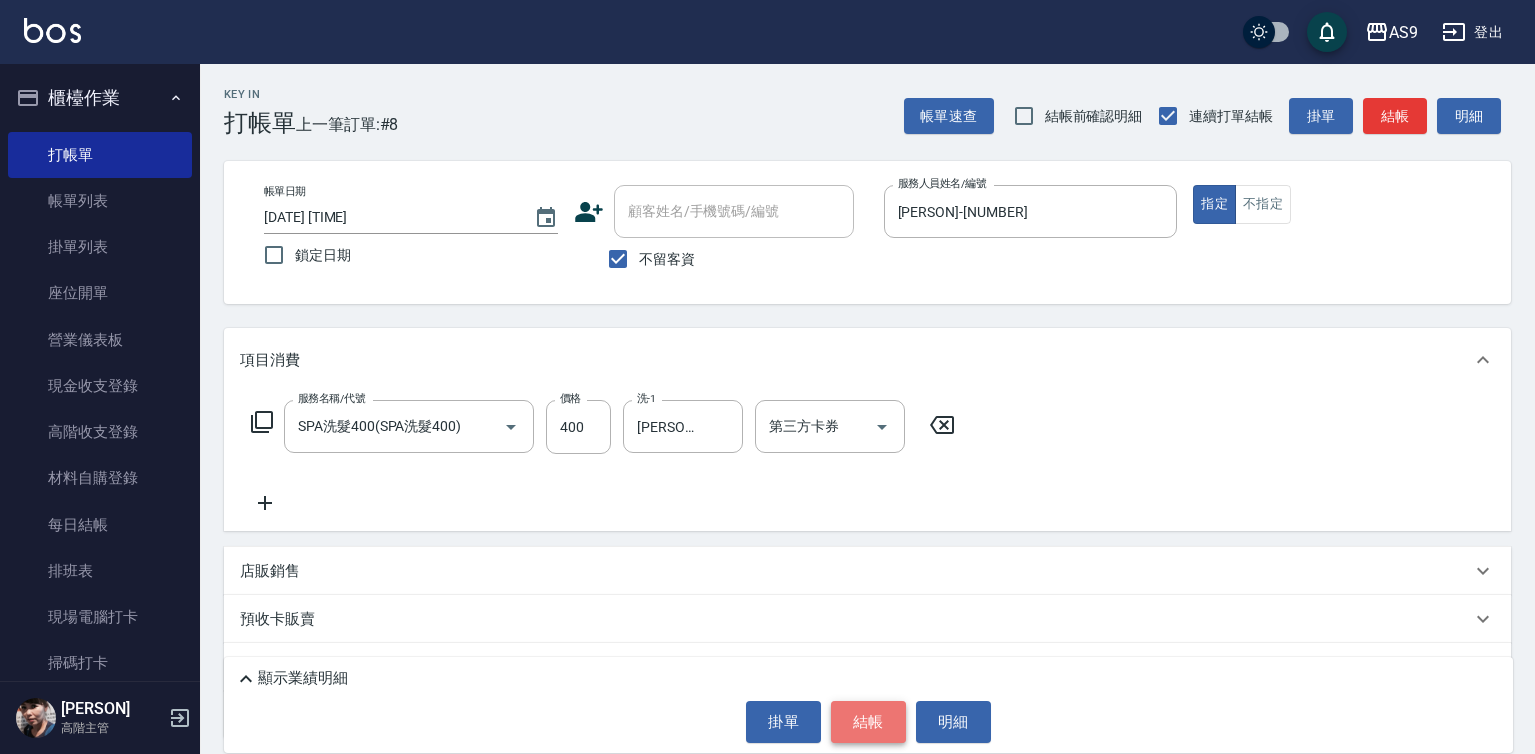 click on "結帳" at bounding box center [868, 722] 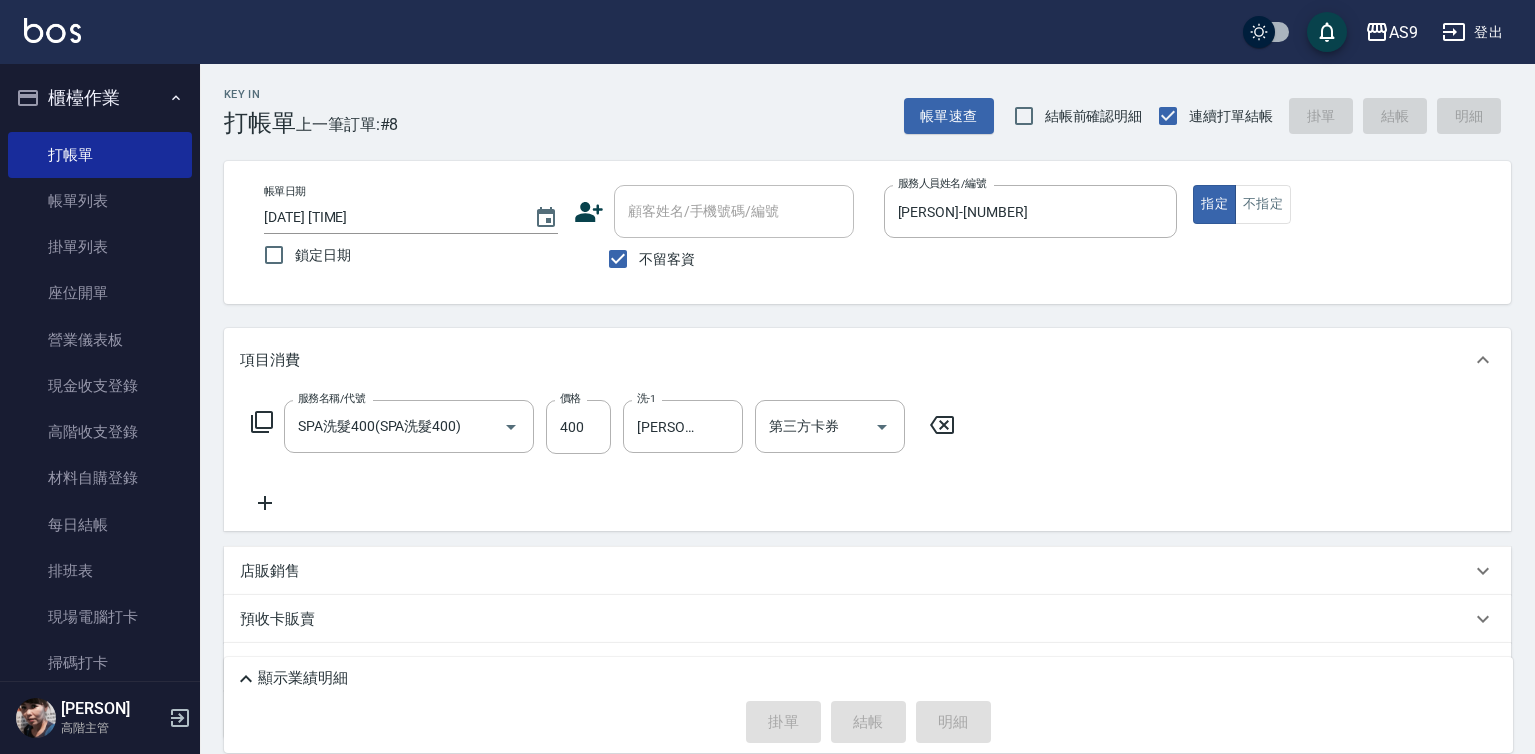 type 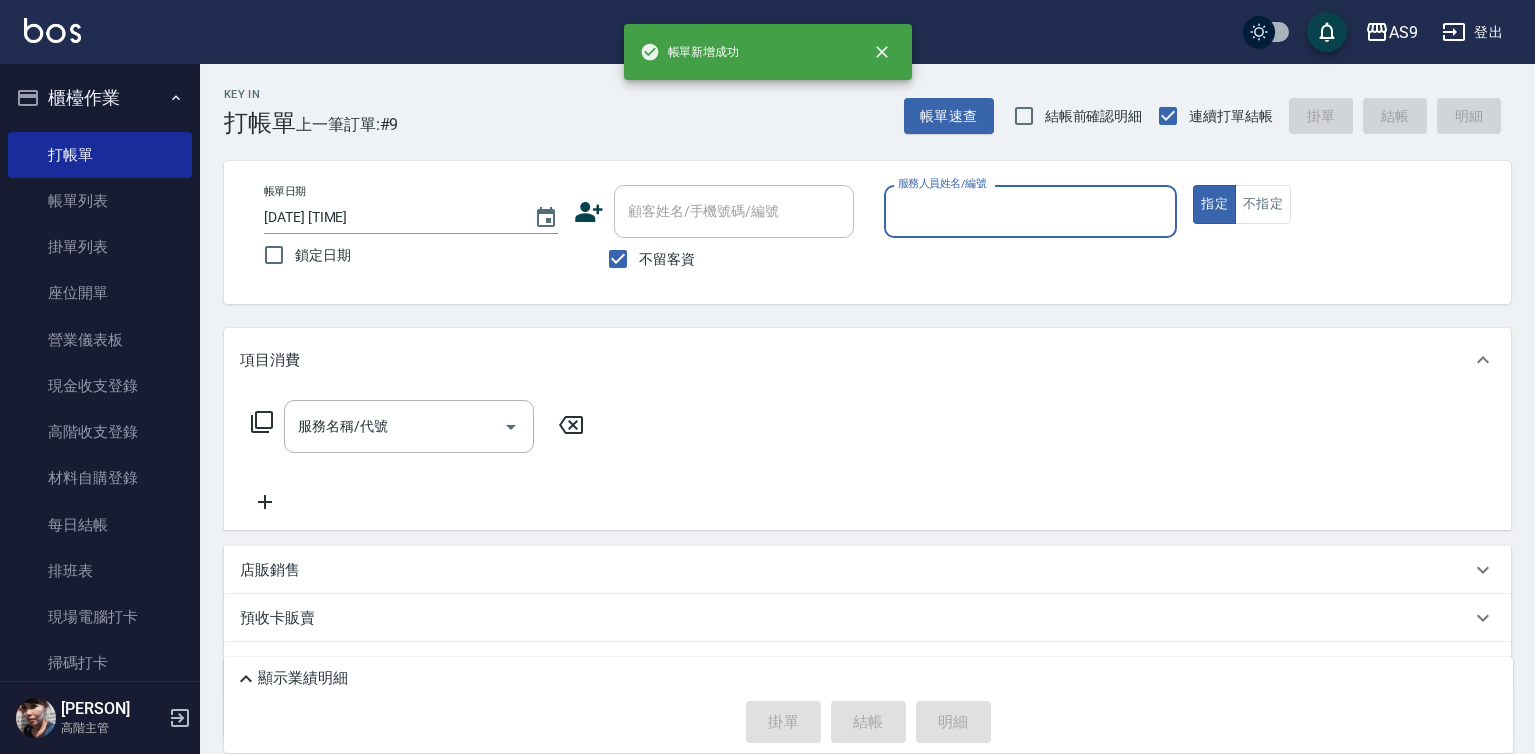 click on "服務人員姓名/編號" at bounding box center [1031, 211] 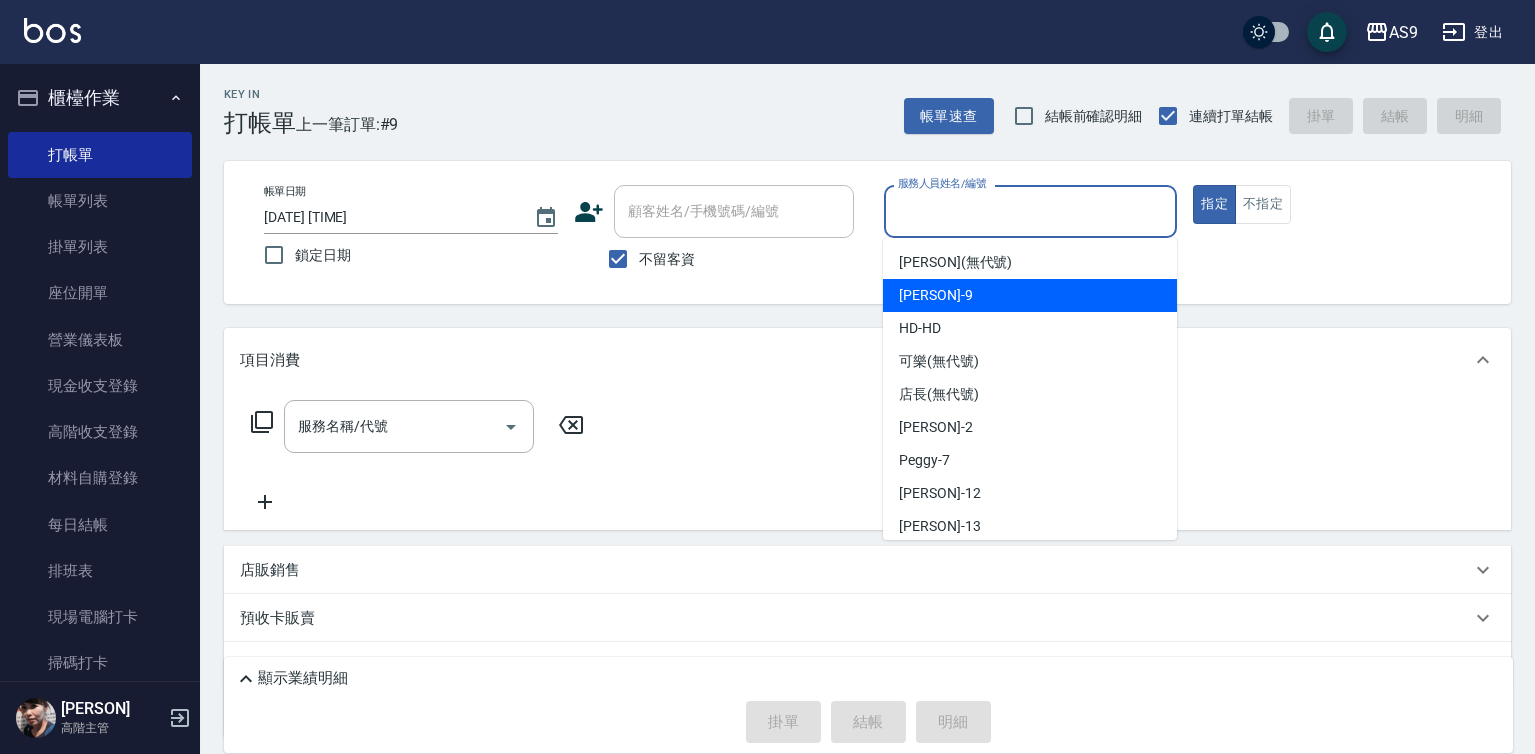 click on "[PERSON] -[NUMBER]" at bounding box center (1030, 295) 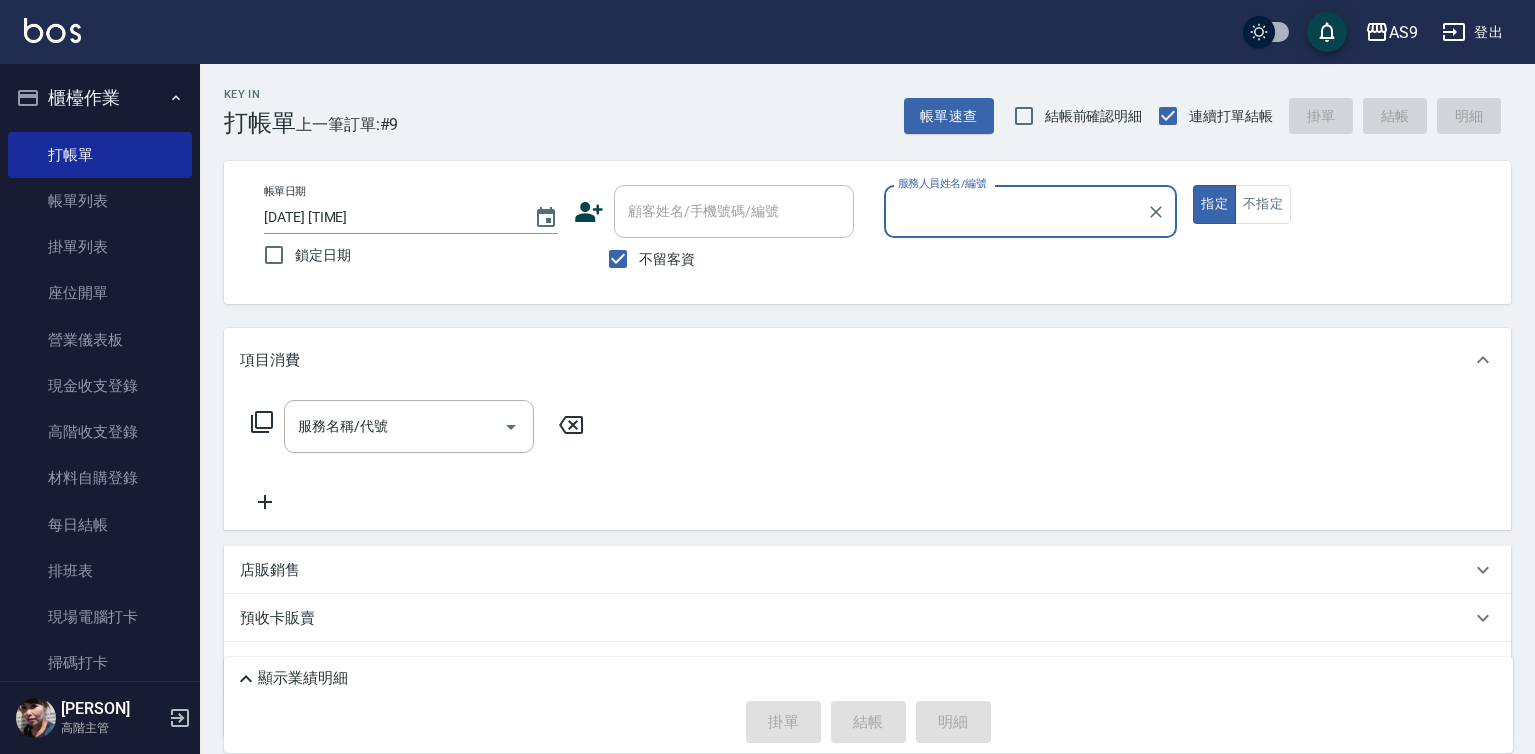 type on "[PERSON]-[NUMBER]" 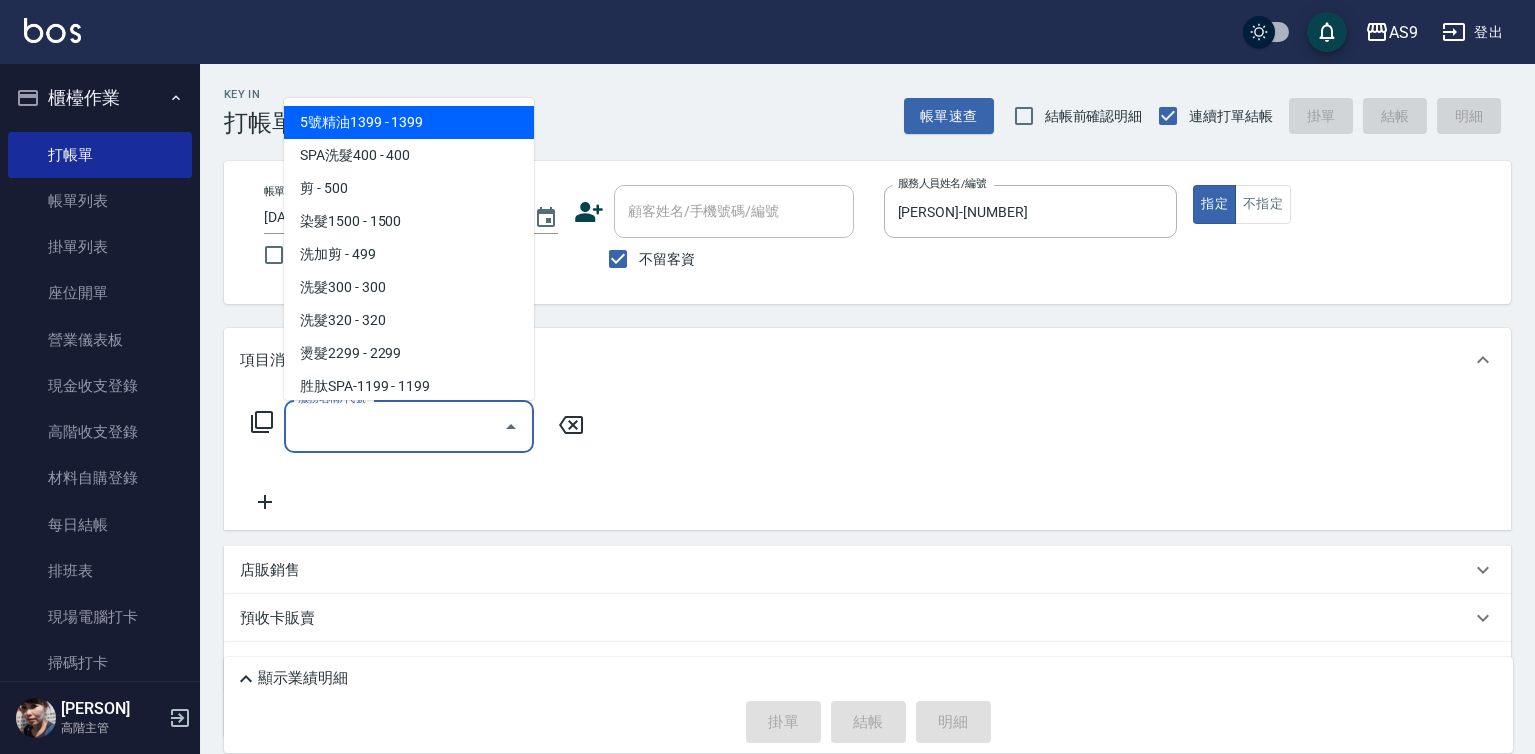click on "服務名稱/代號" at bounding box center [394, 426] 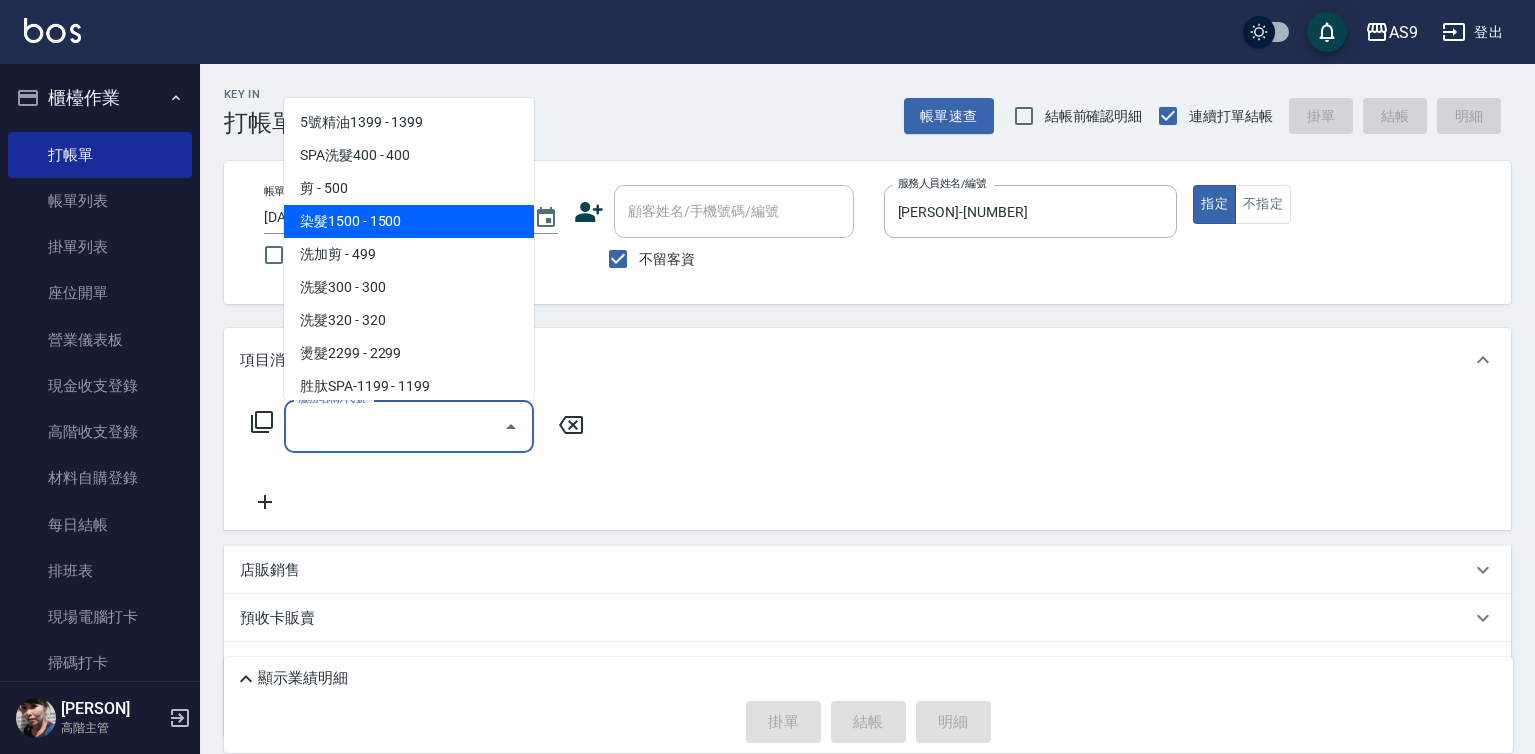 click on "染髮1500 - 1500" at bounding box center (409, 221) 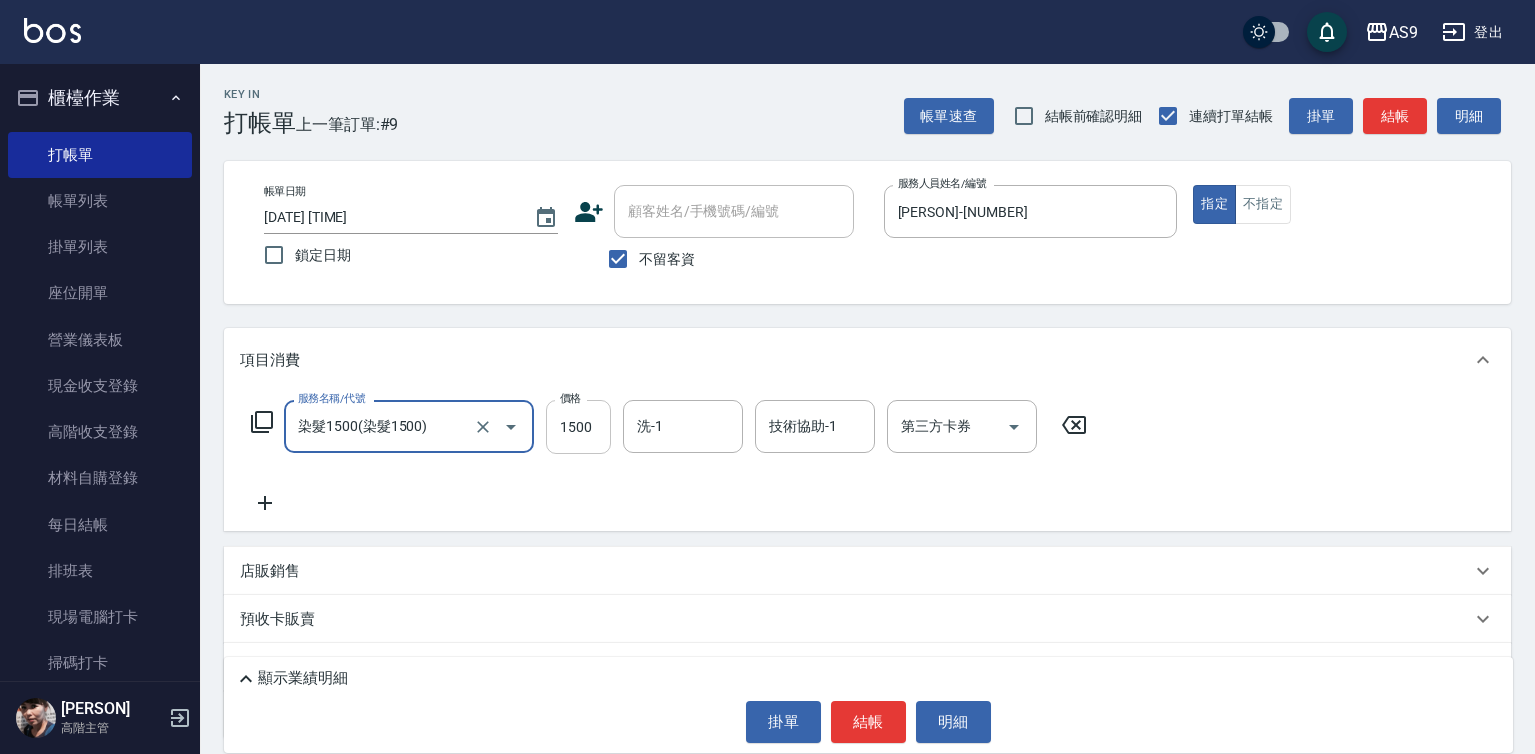 click on "1500" at bounding box center [578, 427] 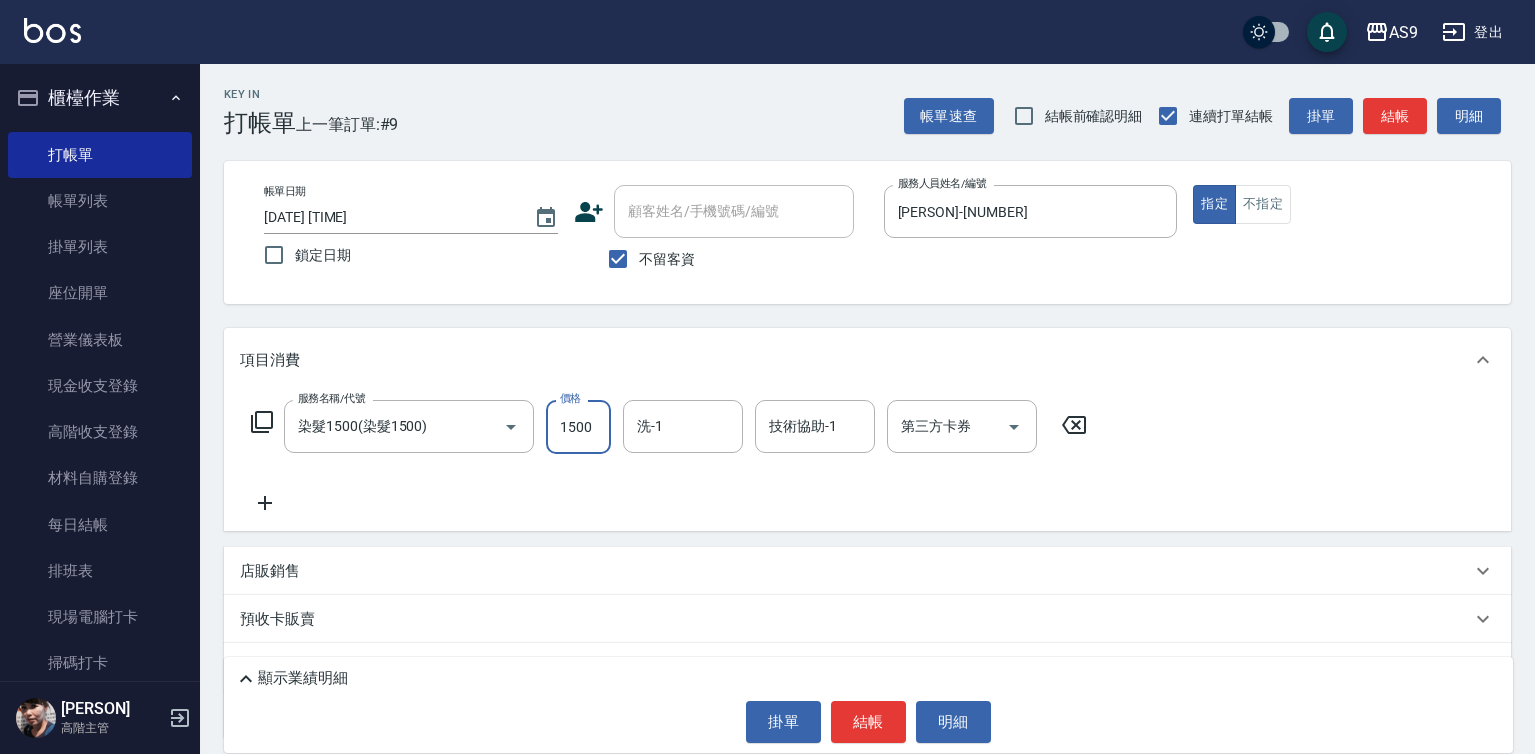 click on "1500" at bounding box center [578, 427] 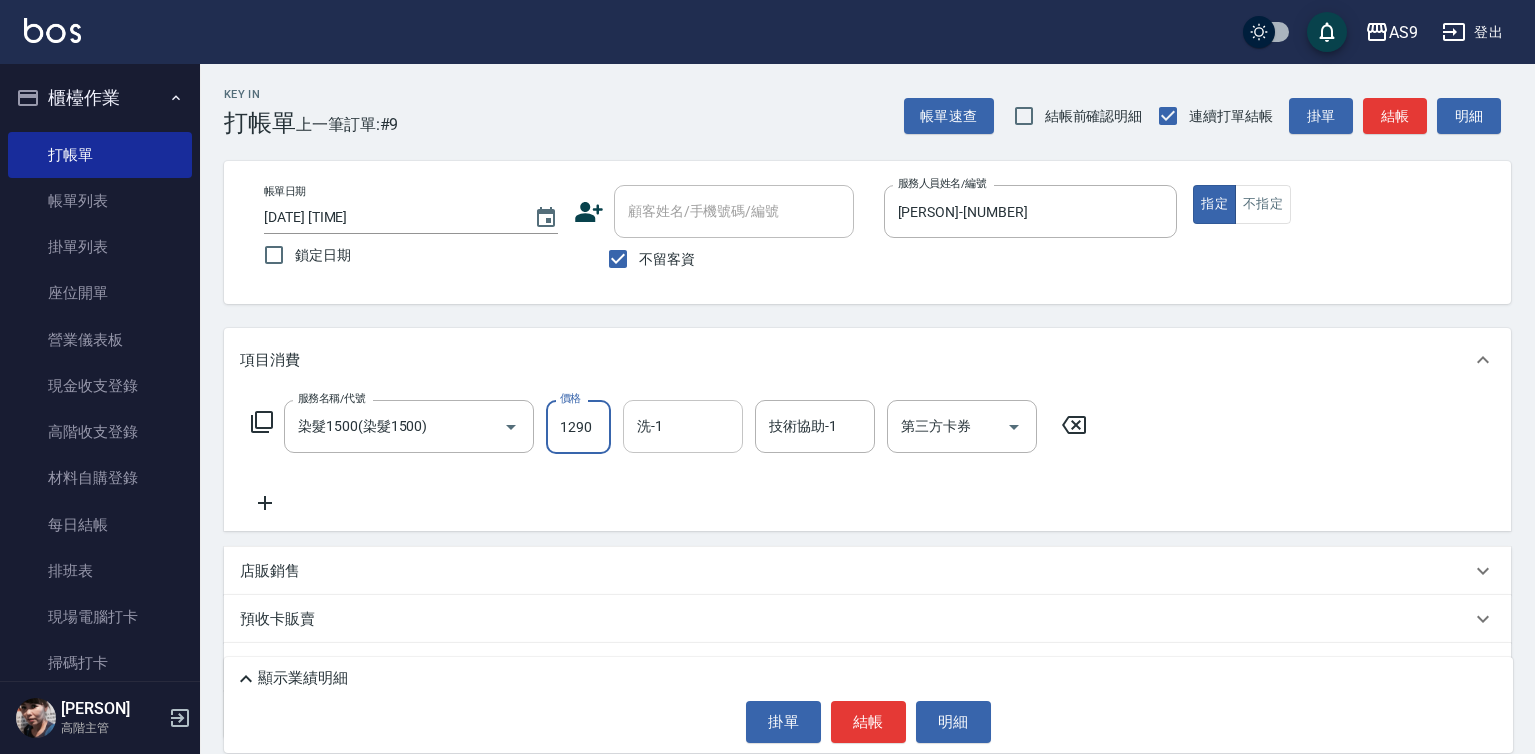 type on "1290" 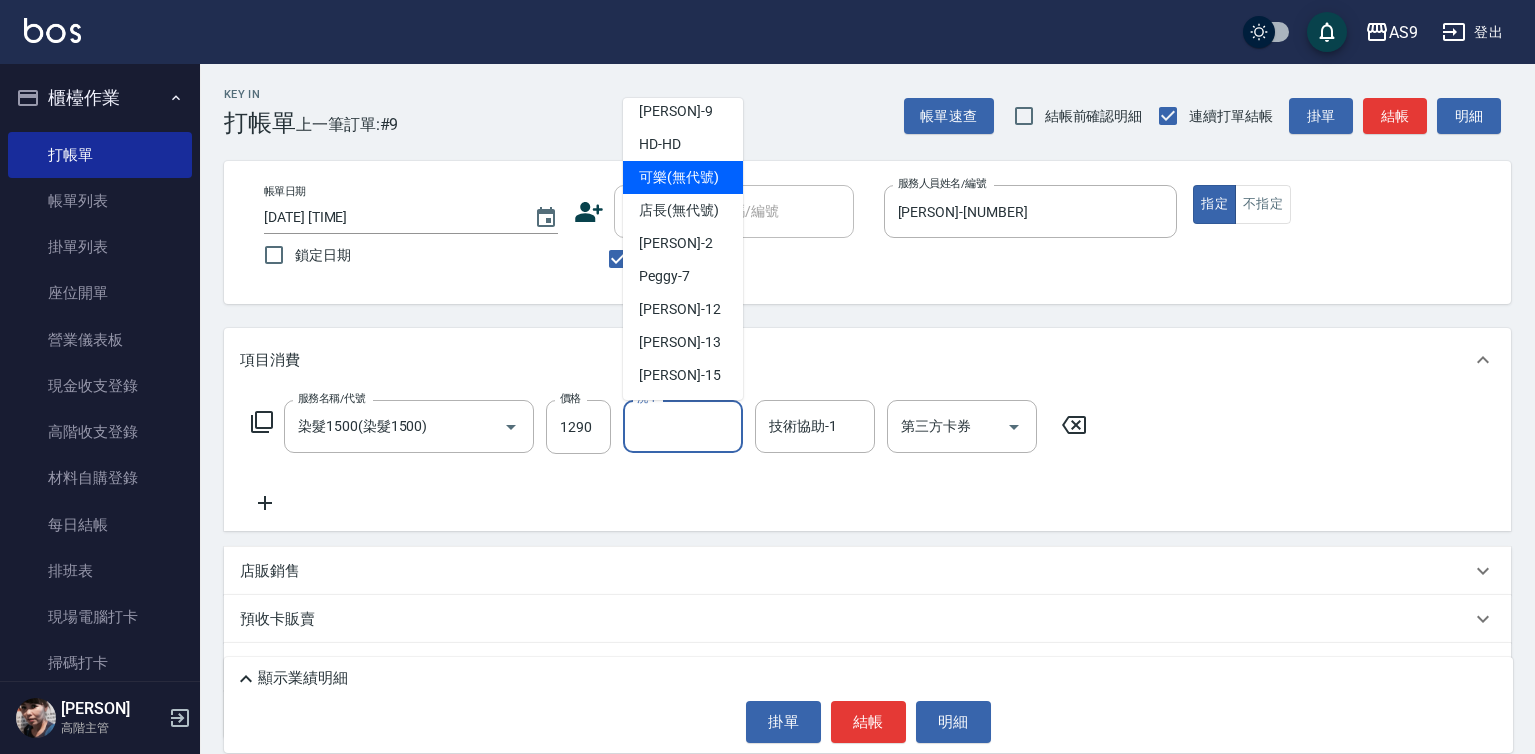 scroll, scrollTop: 100, scrollLeft: 0, axis: vertical 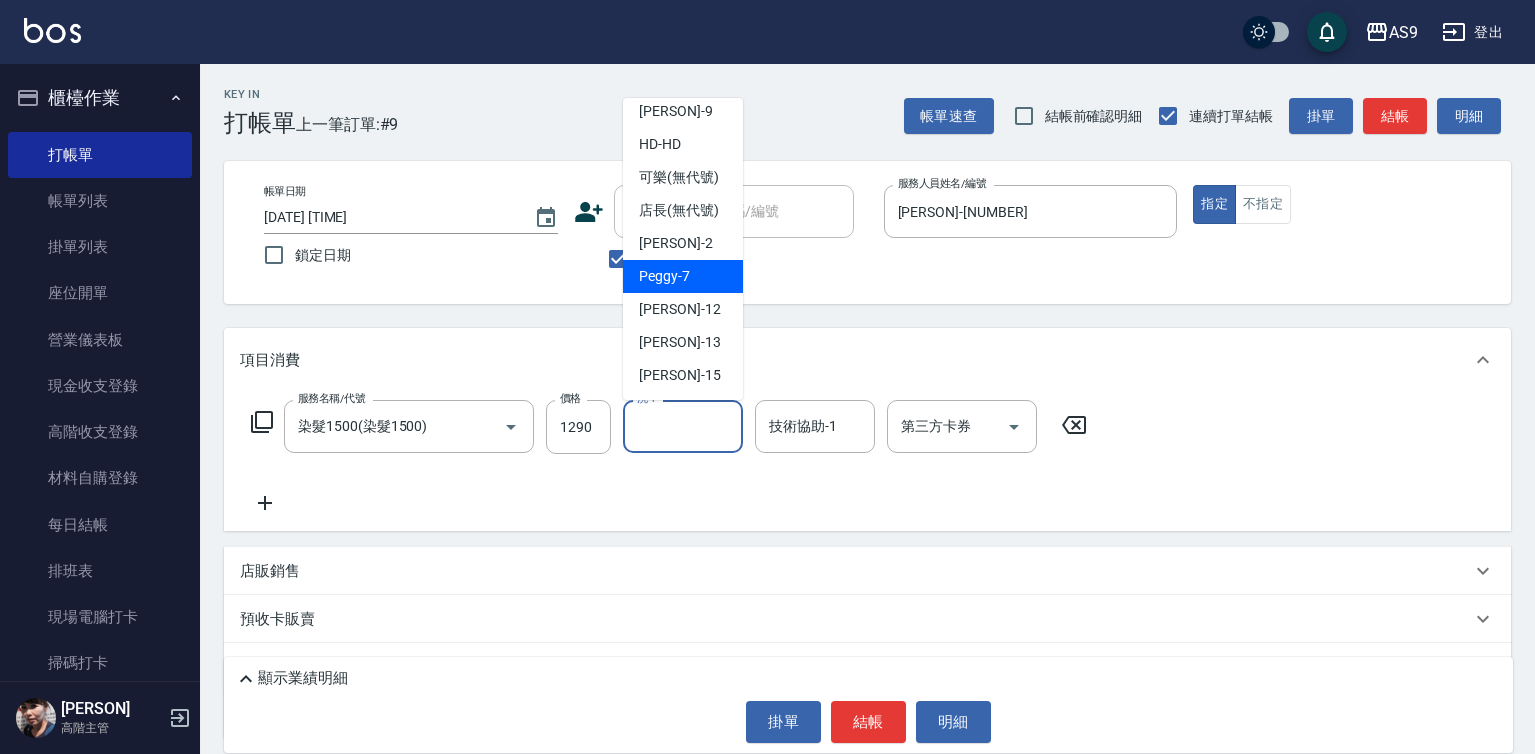 click on "[PERSON] - [NUMBER]" at bounding box center [683, 276] 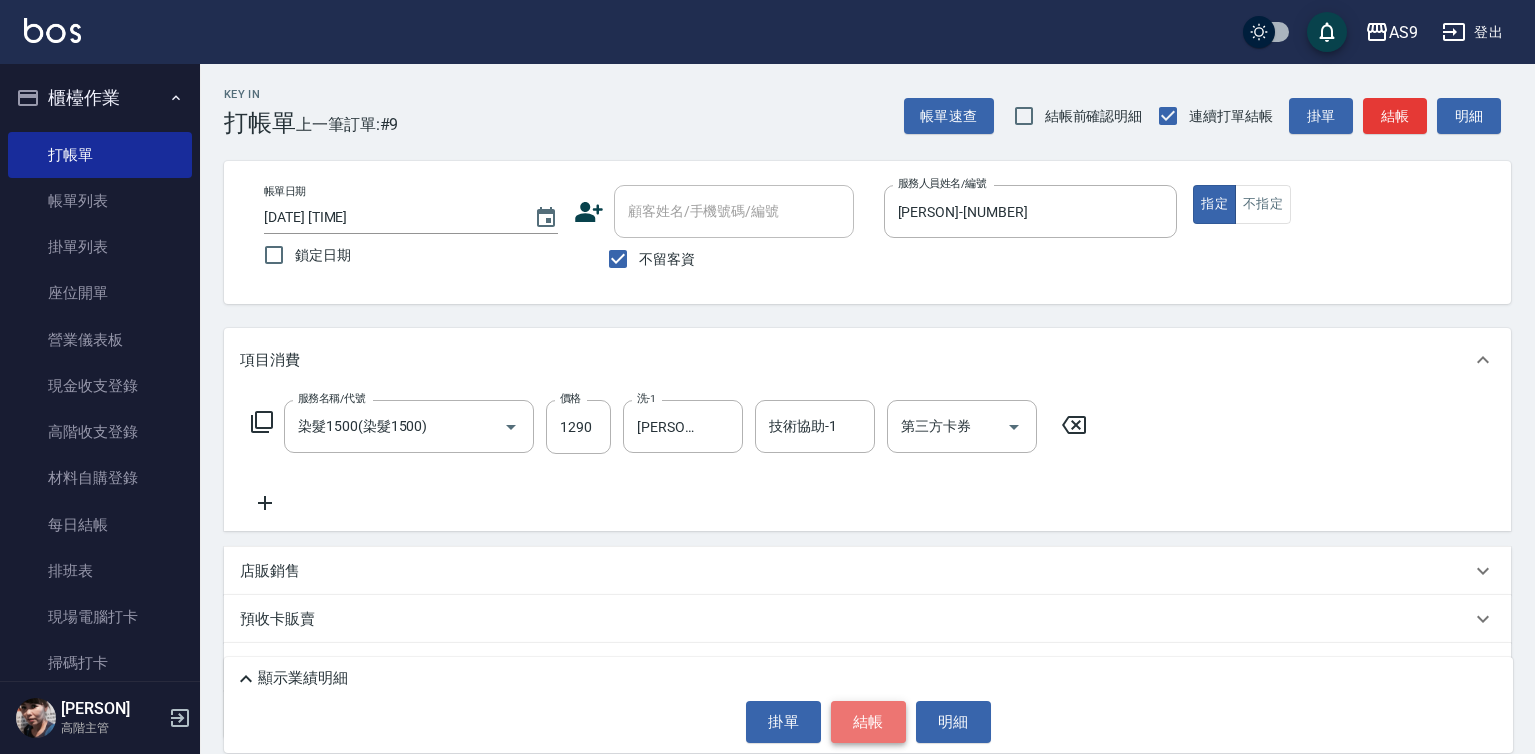 click on "結帳" at bounding box center [868, 722] 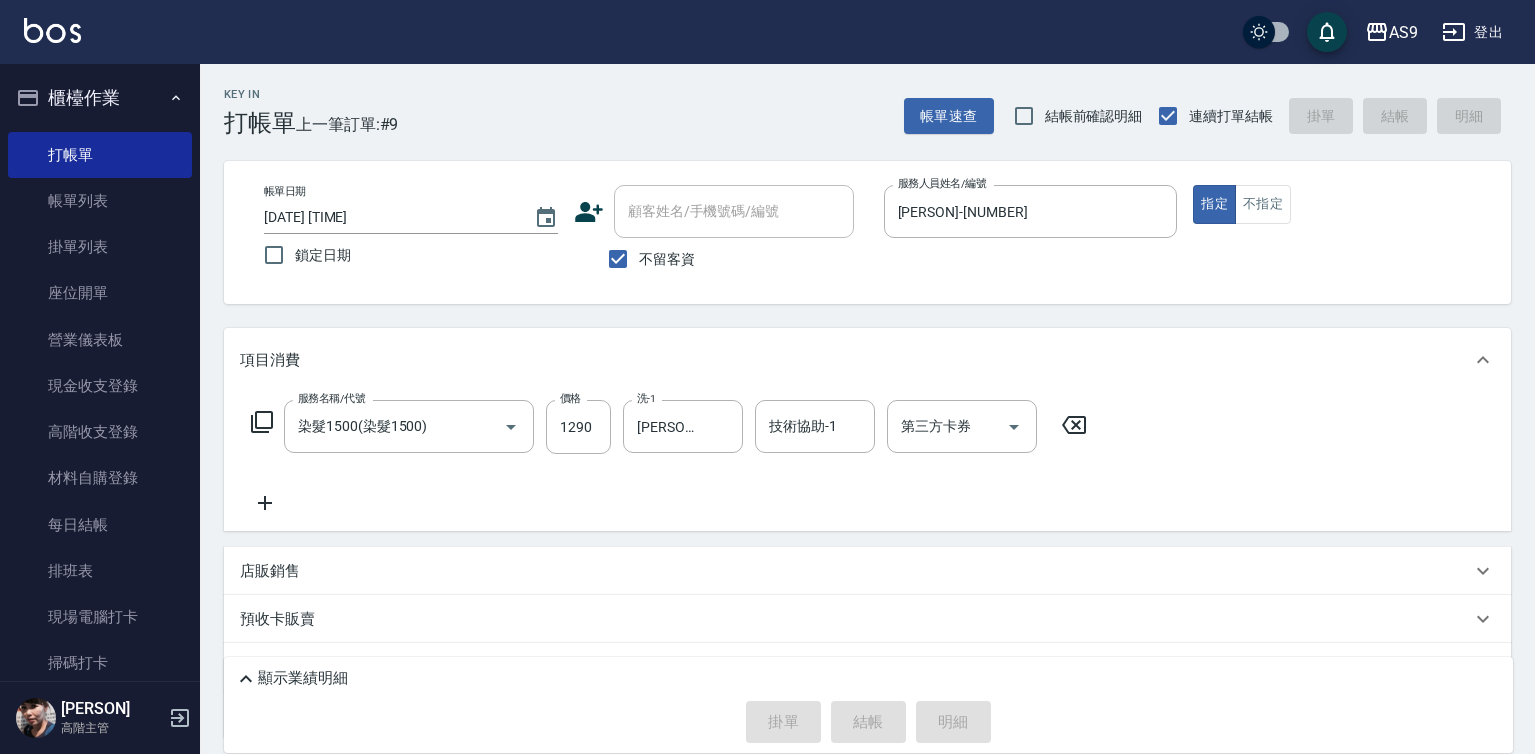 type 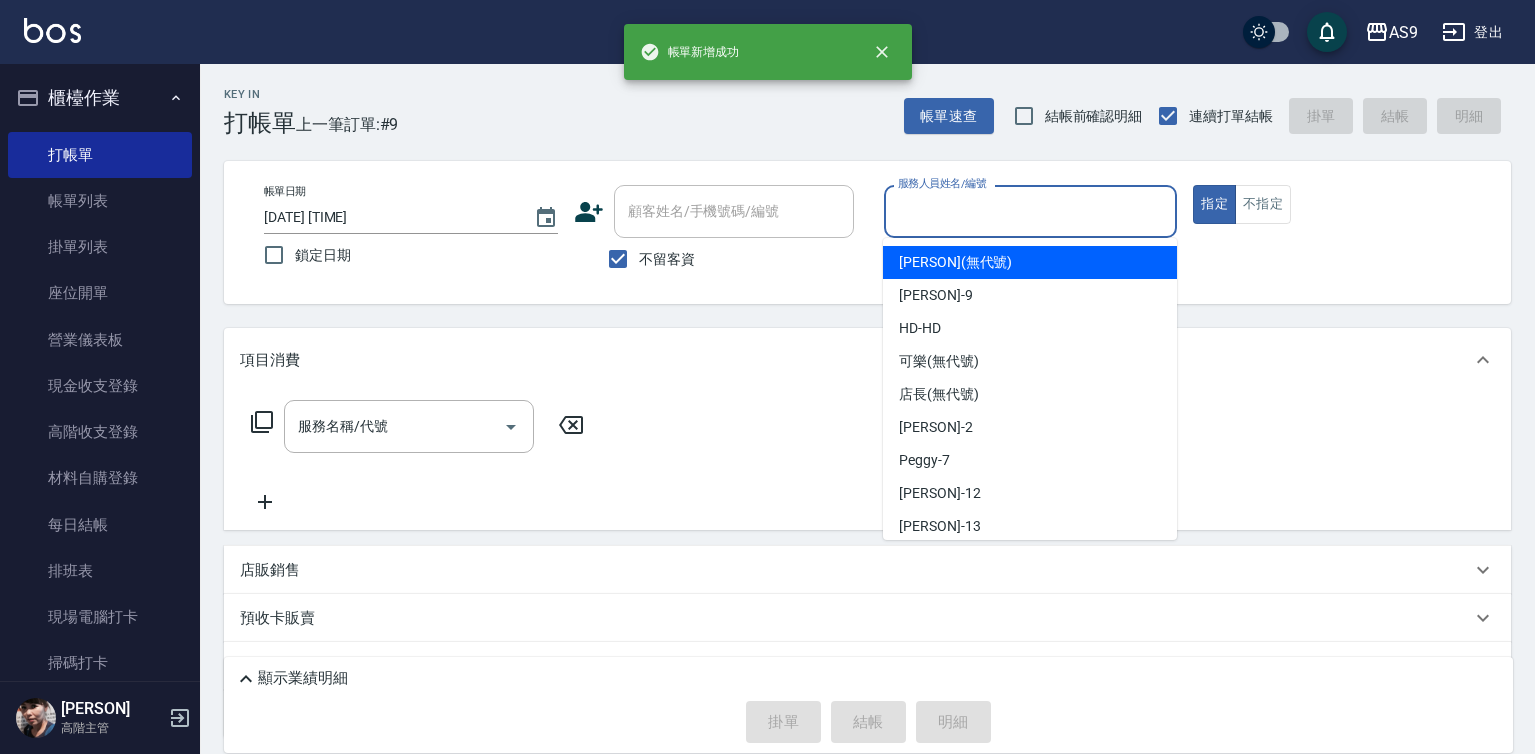 click on "服務人員姓名/編號" at bounding box center (1031, 211) 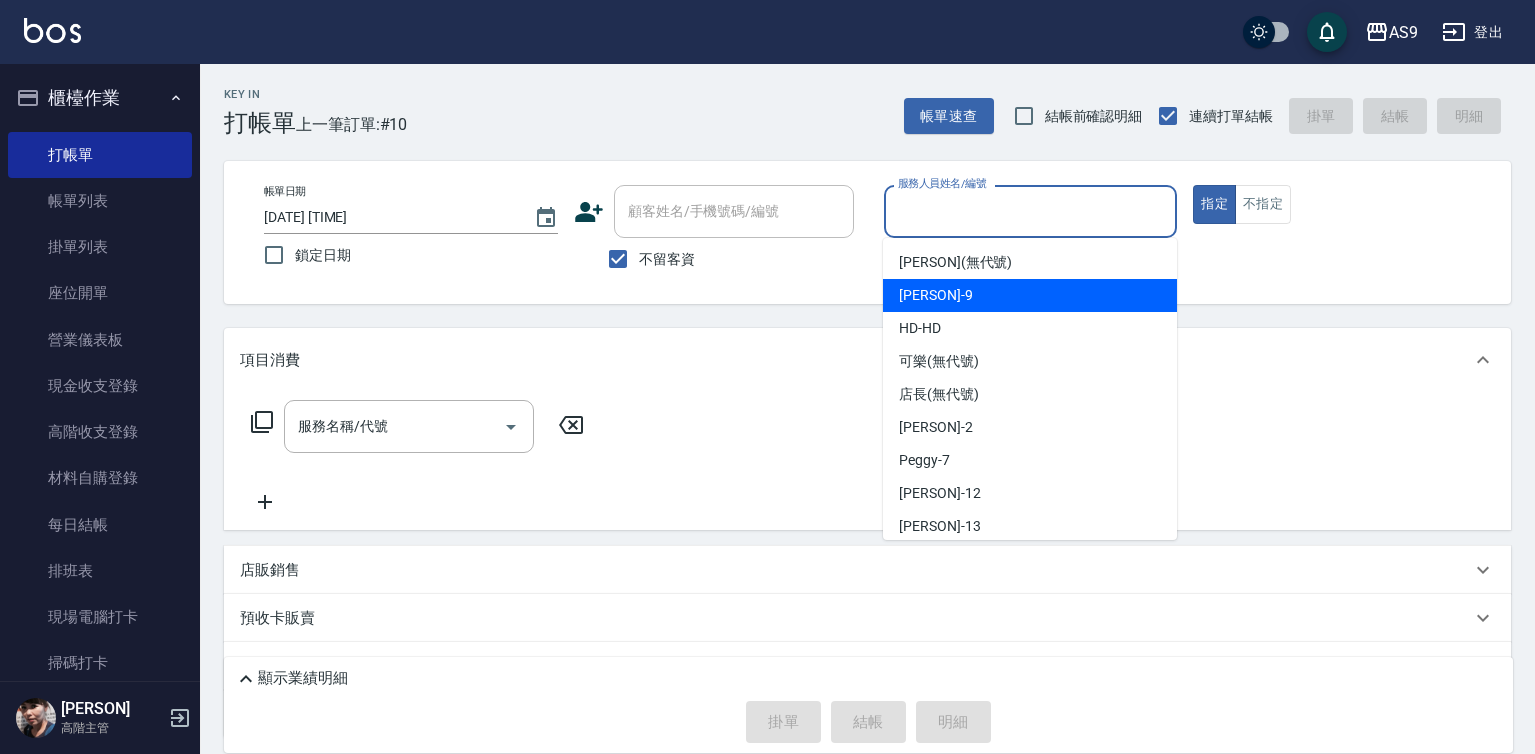 click on "[PERSON] -[NUMBER]" at bounding box center (936, 295) 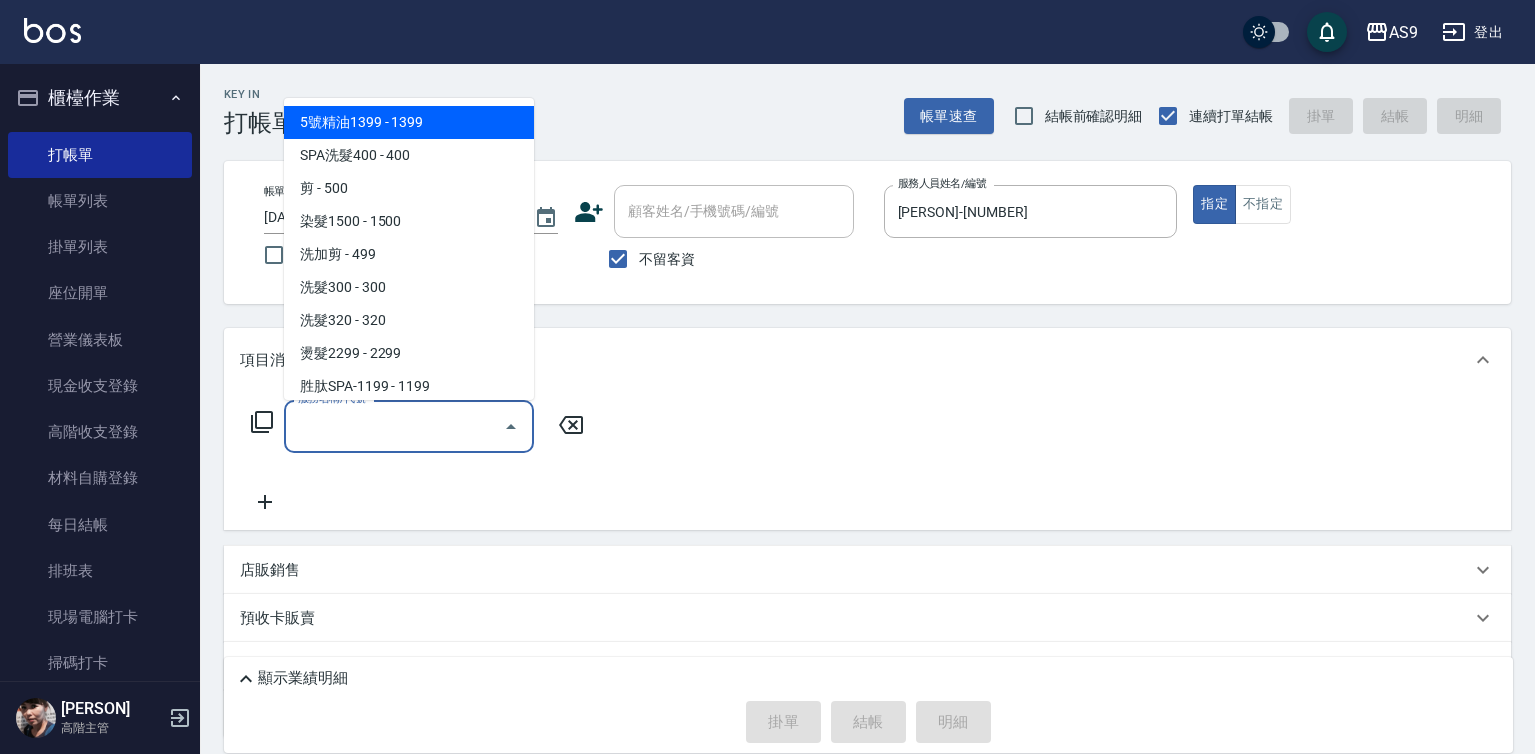 click on "服務名稱/代號" at bounding box center [394, 426] 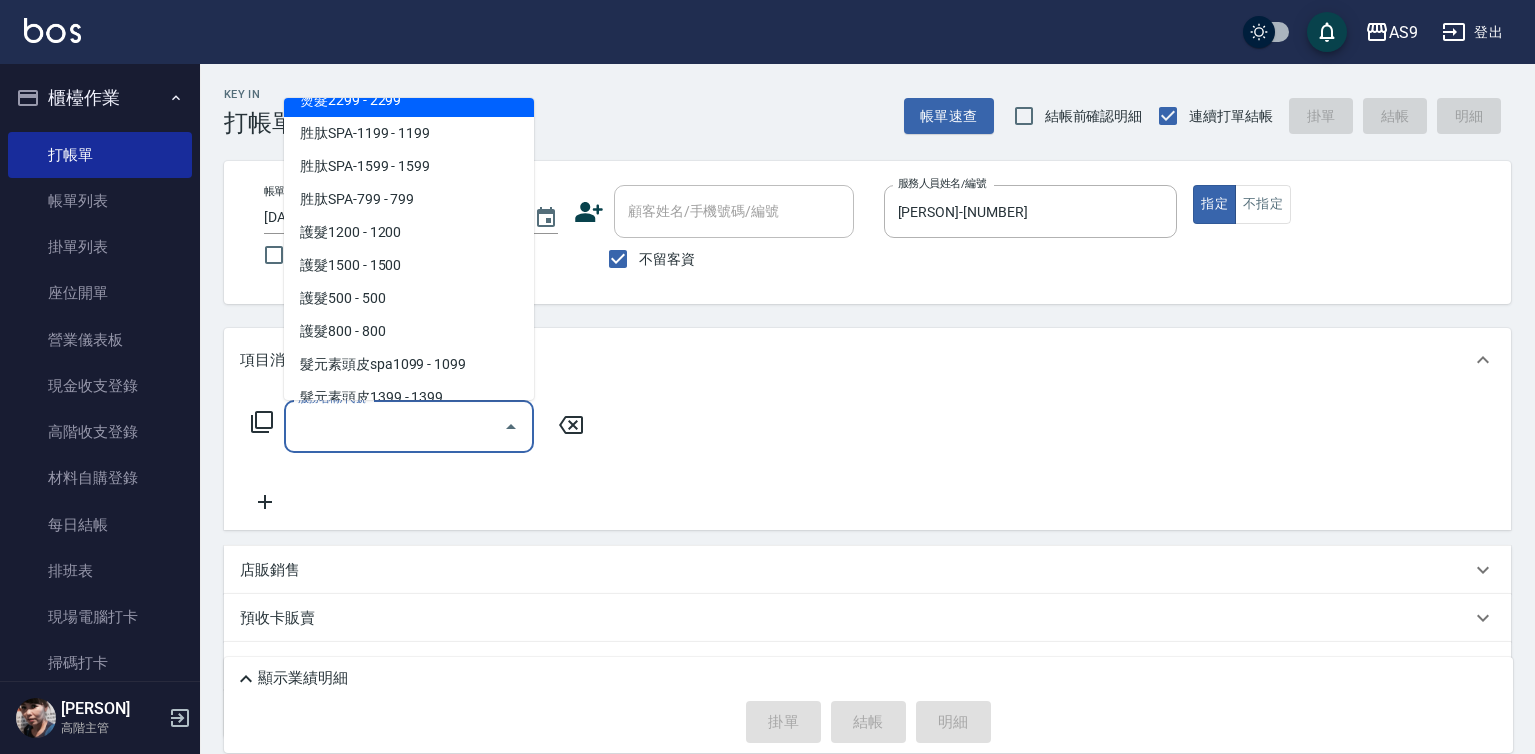 scroll, scrollTop: 300, scrollLeft: 0, axis: vertical 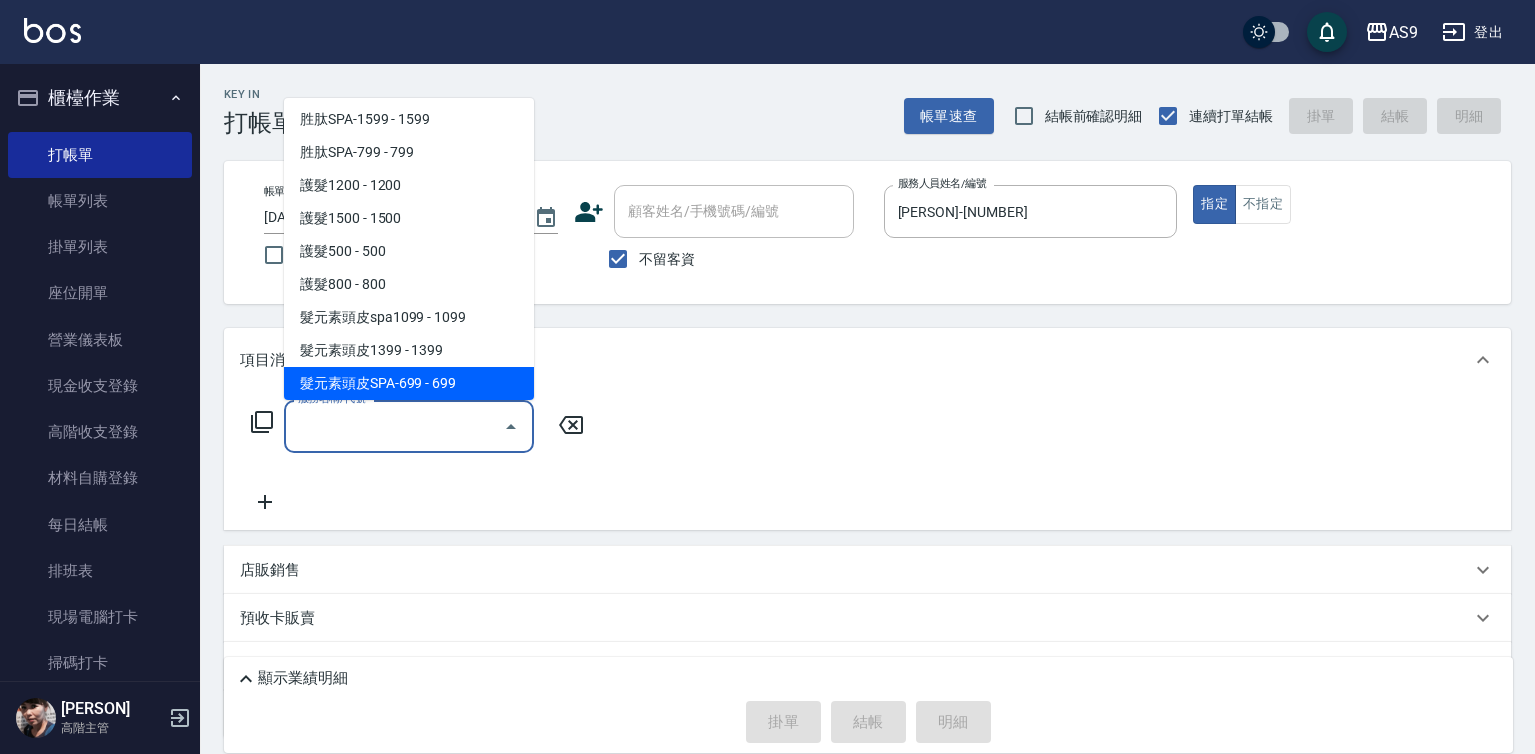 click on "髮元素頭皮SPA-699 - 699" at bounding box center (409, 383) 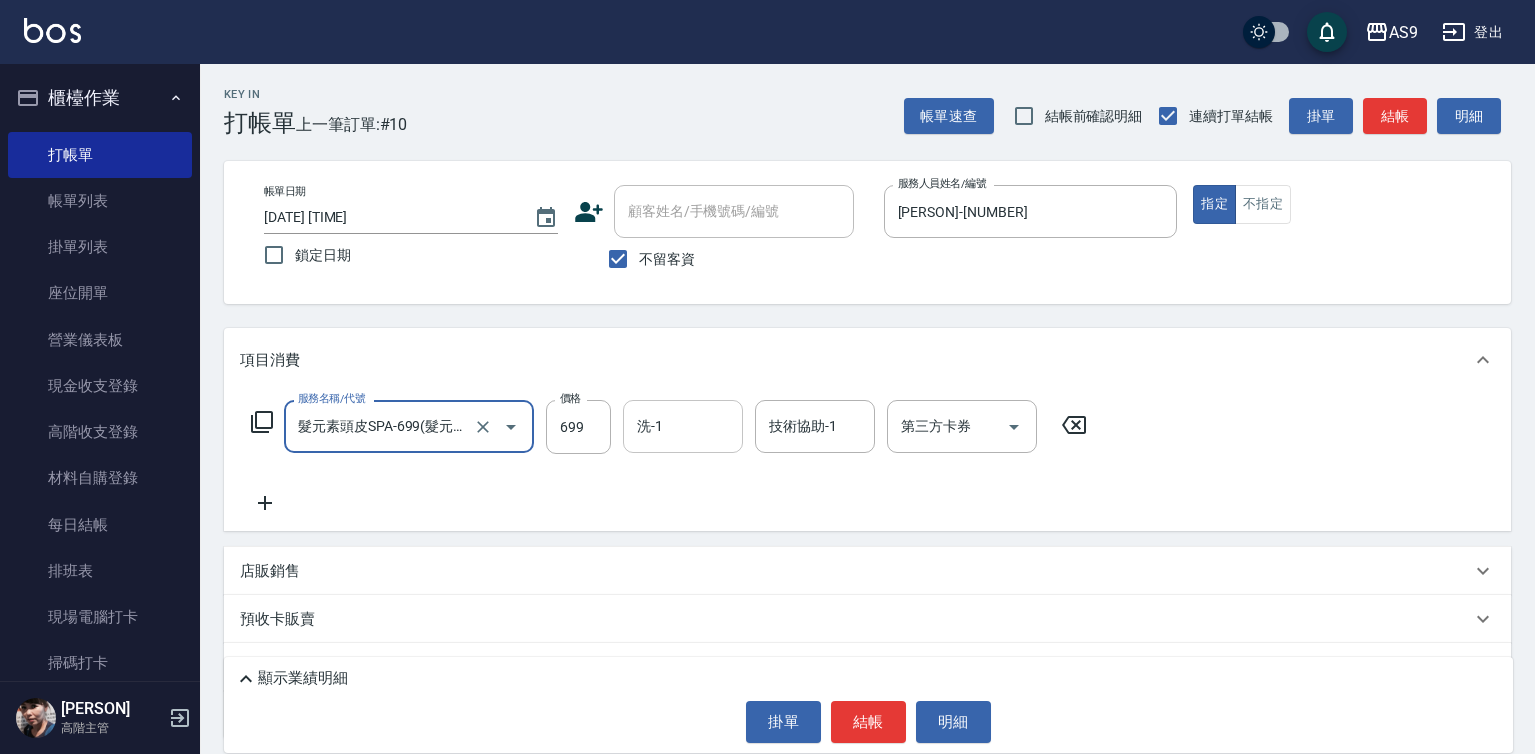 click on "洗-1" at bounding box center (683, 426) 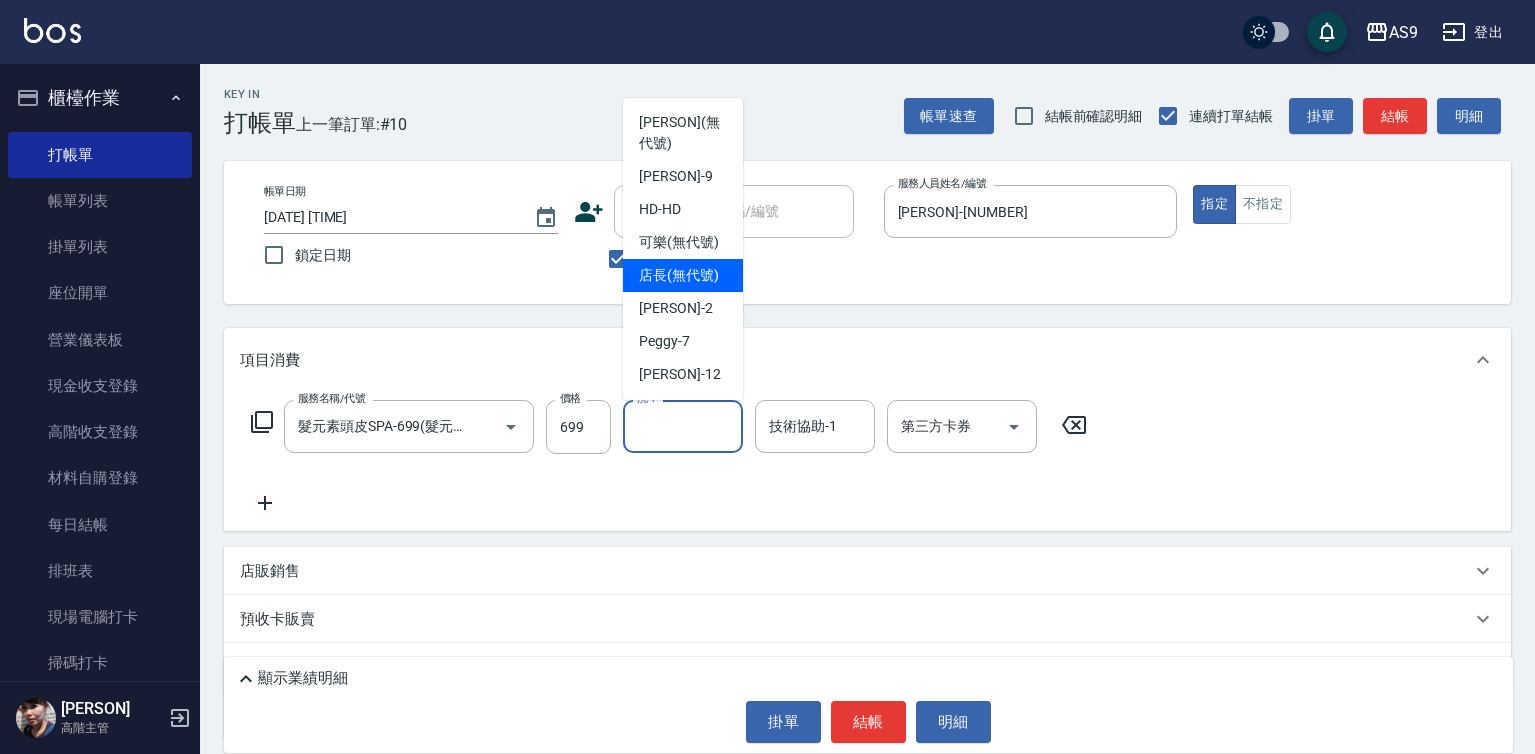 scroll, scrollTop: 100, scrollLeft: 0, axis: vertical 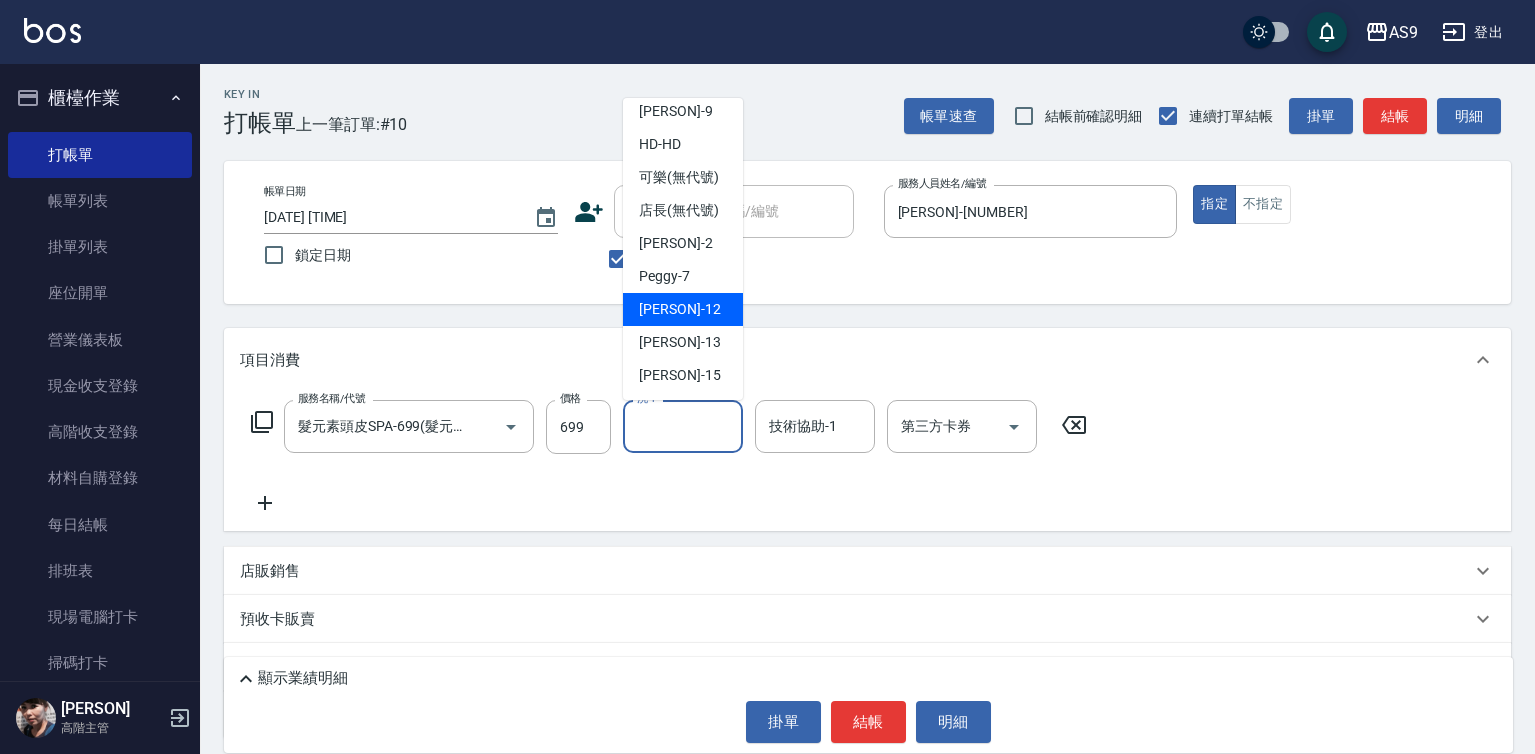 click on "[PERSON] -[NUMBER]" at bounding box center (683, 309) 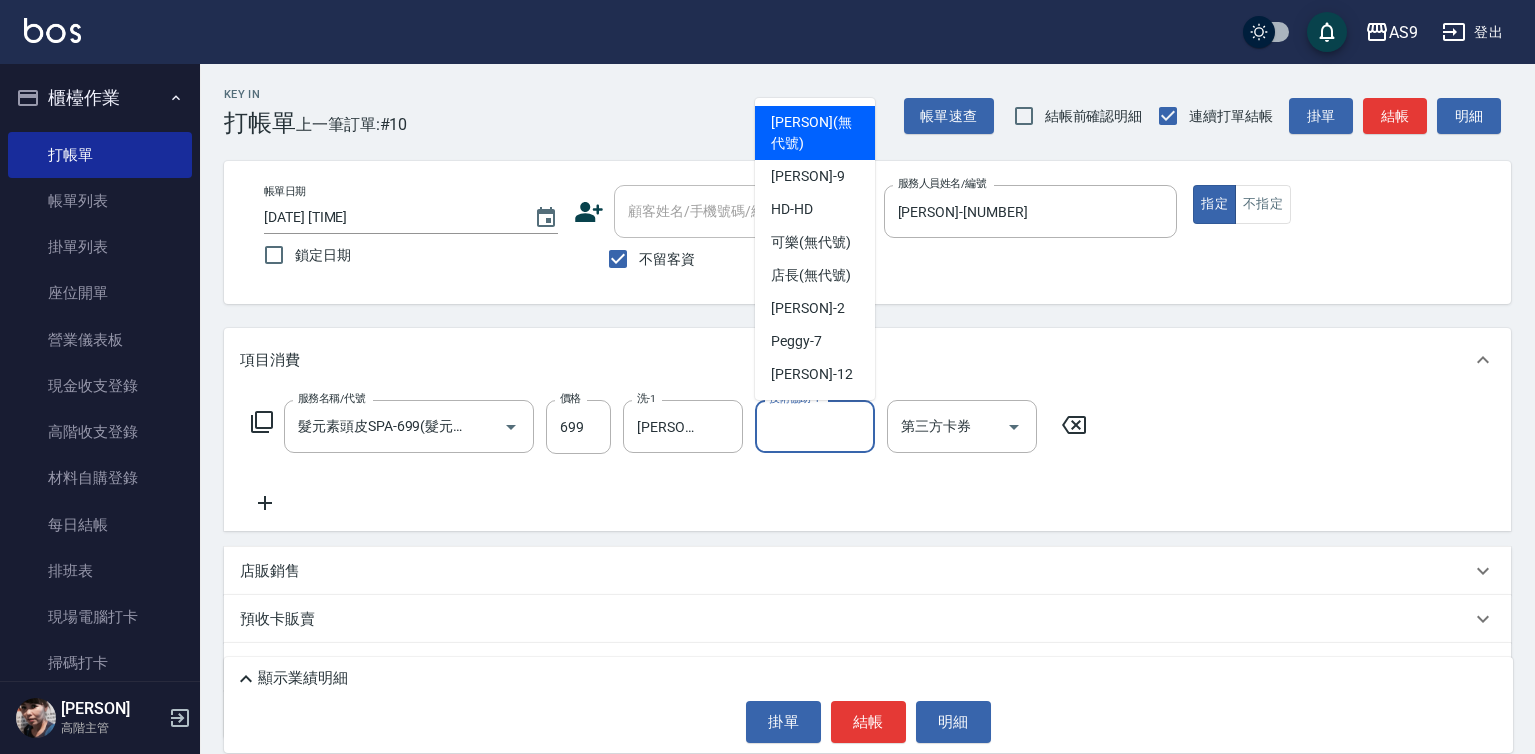 click on "技術協助-1 技術協助-1" at bounding box center [815, 426] 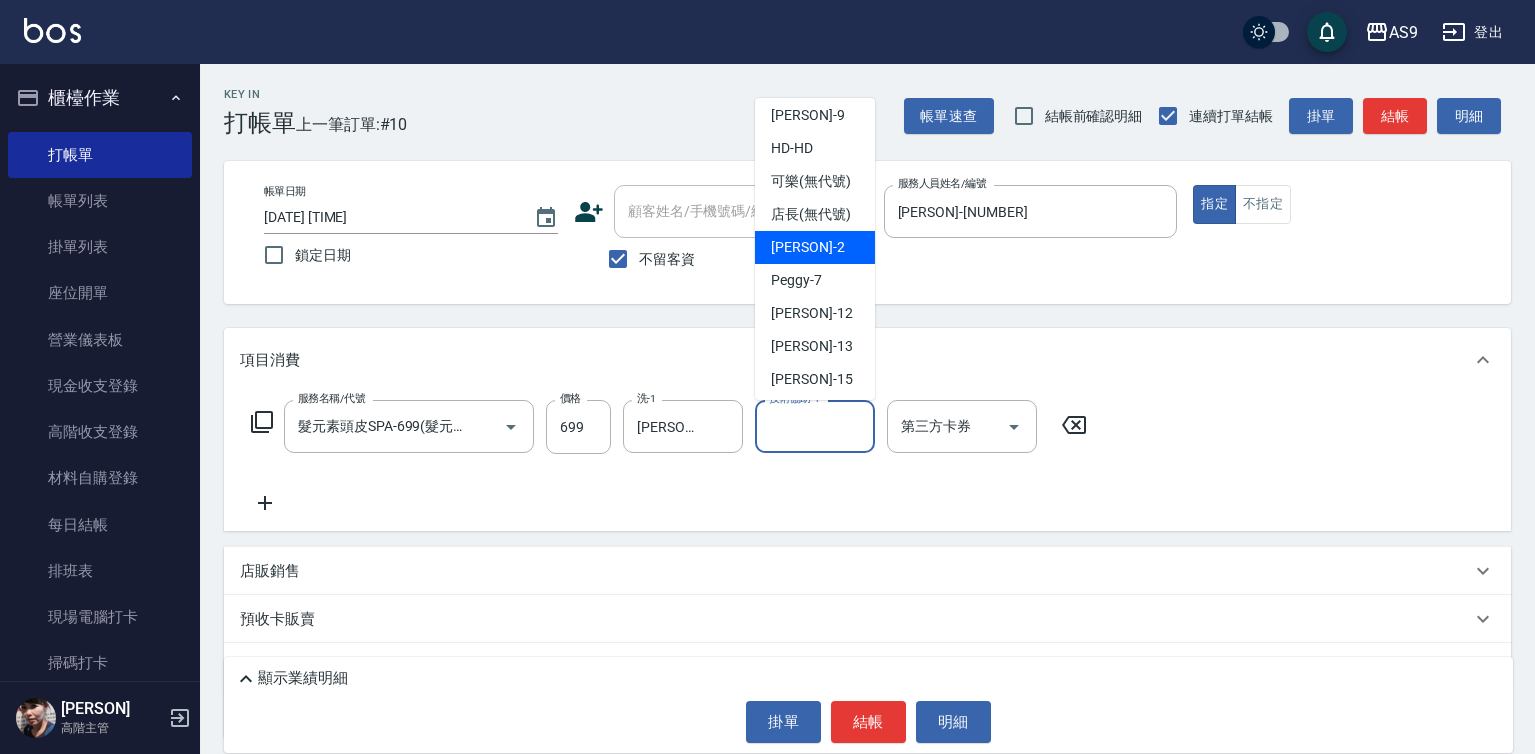 scroll, scrollTop: 128, scrollLeft: 0, axis: vertical 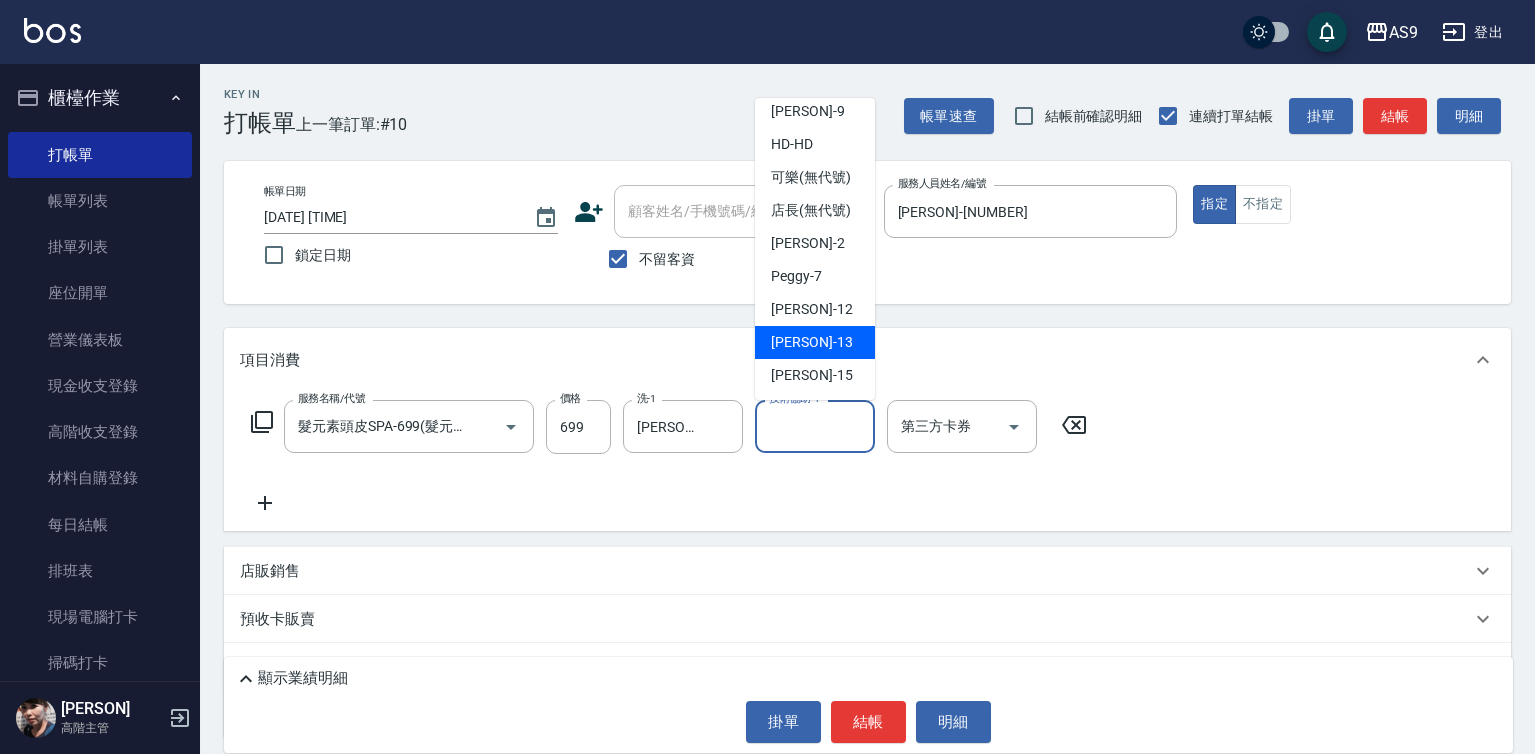 click on "[PERSON] -[NUMBER]" at bounding box center [811, 309] 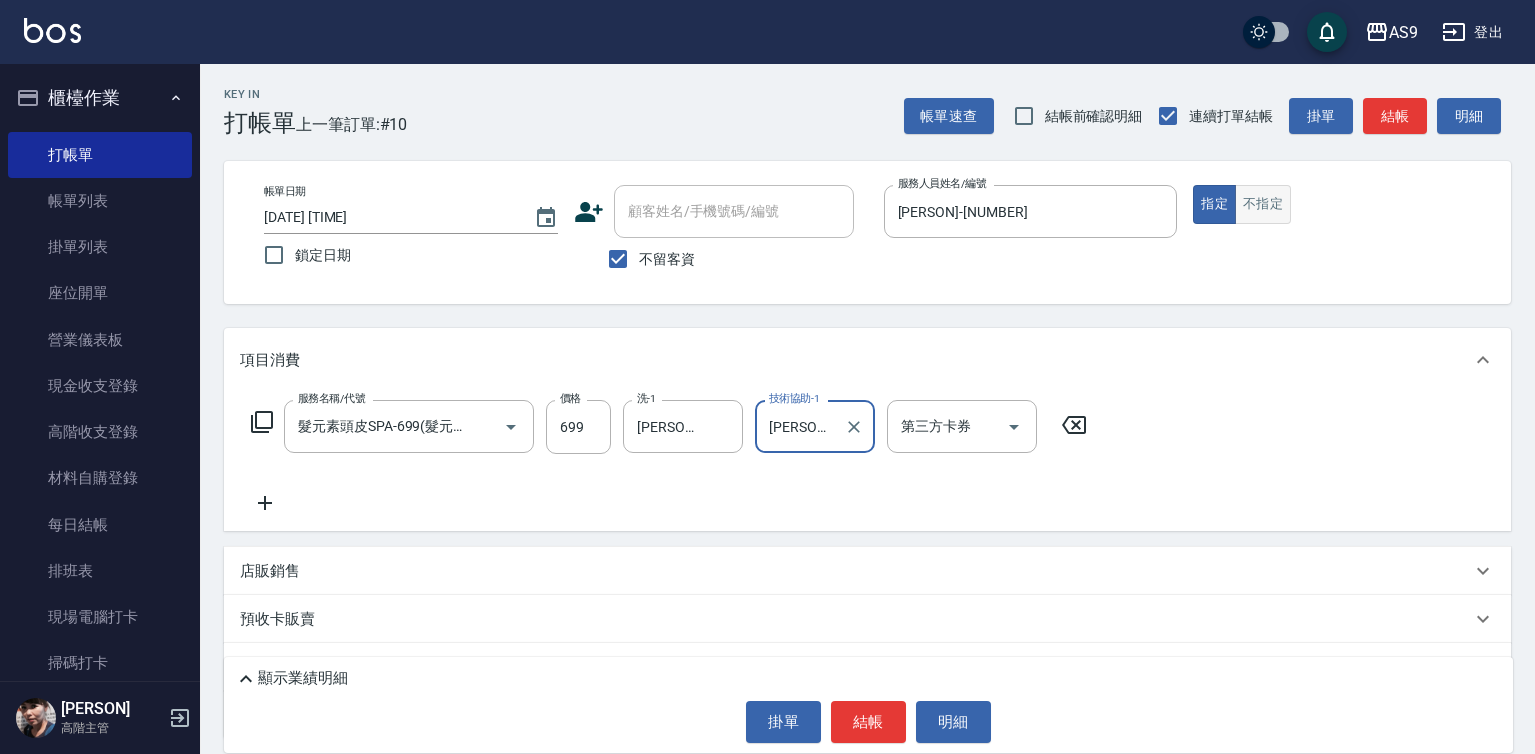 click on "不指定" at bounding box center [1263, 204] 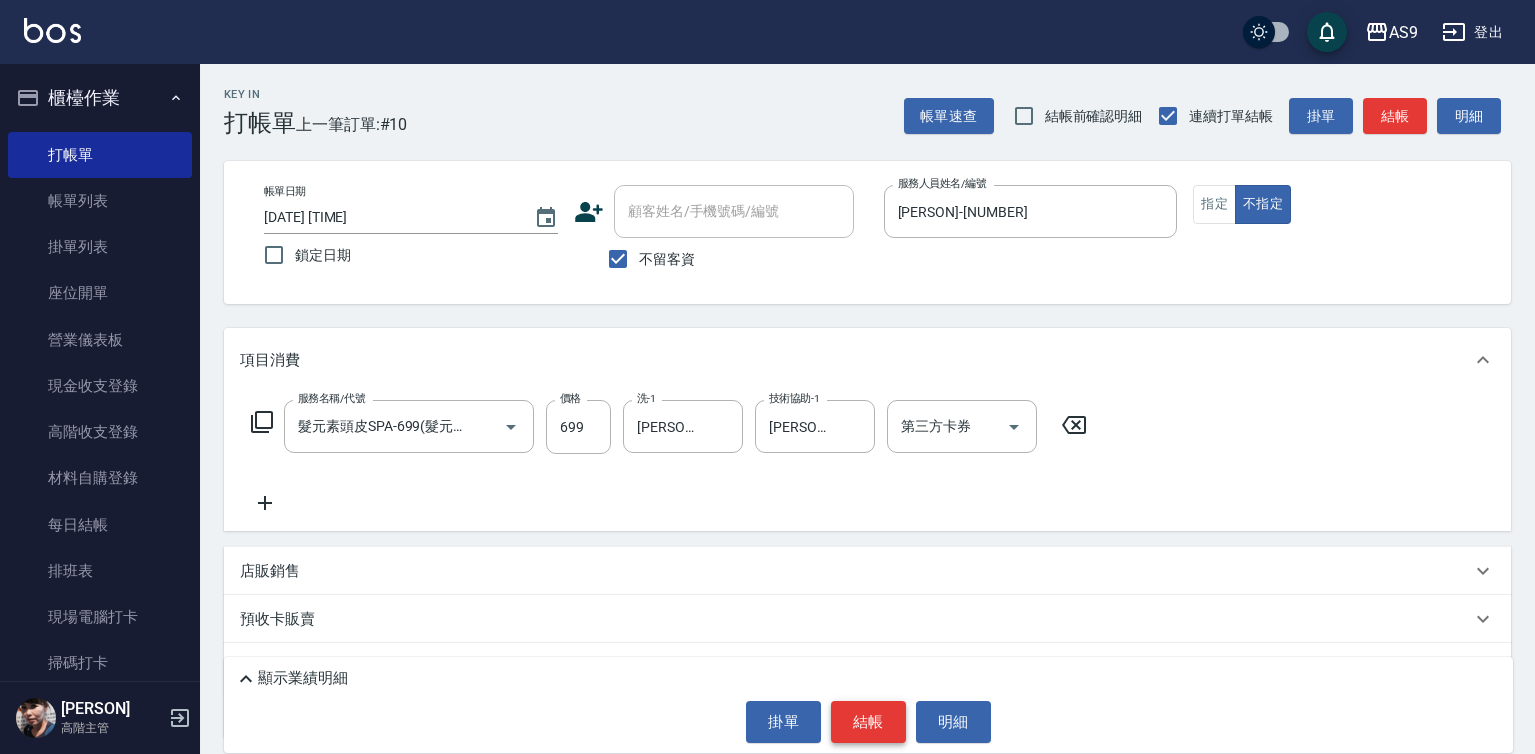 click on "結帳" at bounding box center [868, 722] 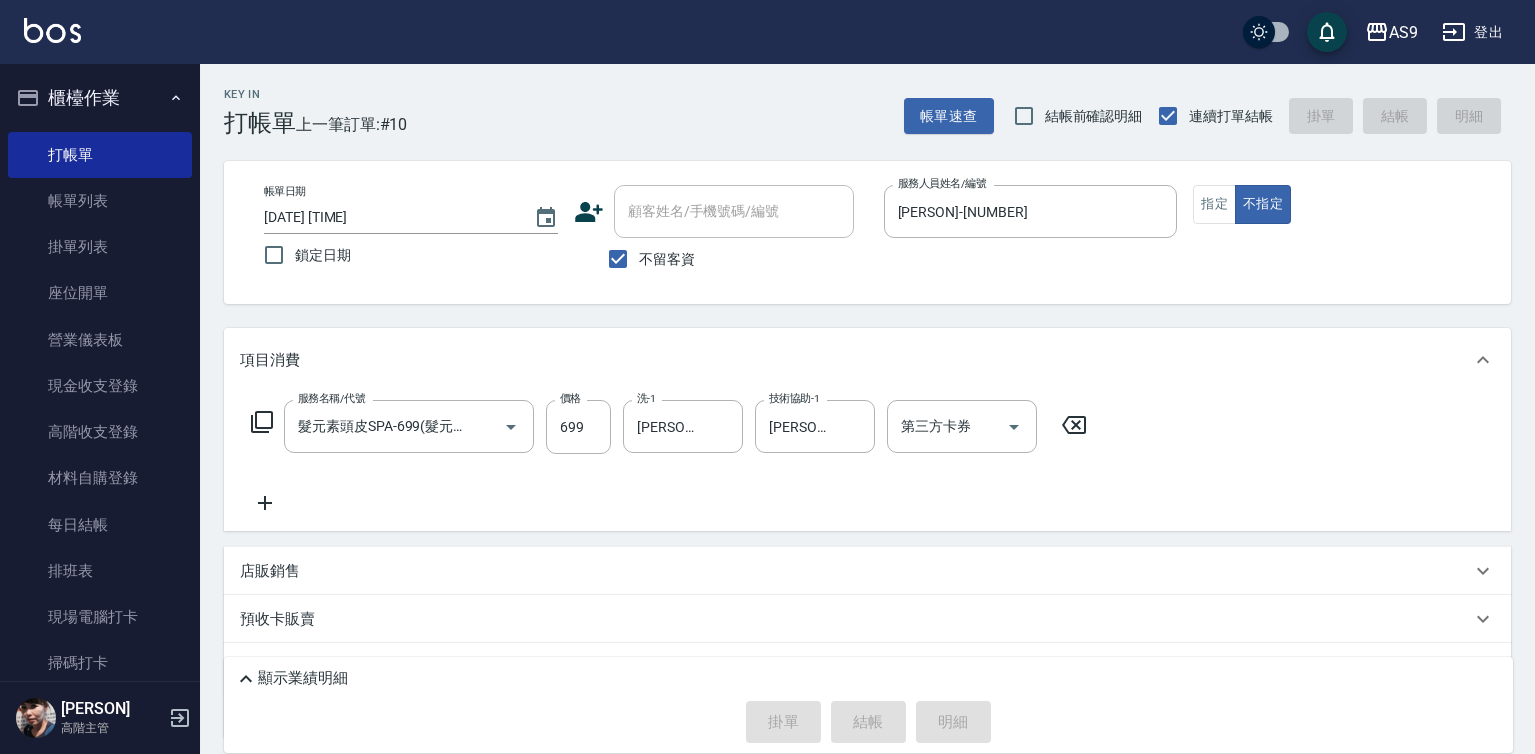 type 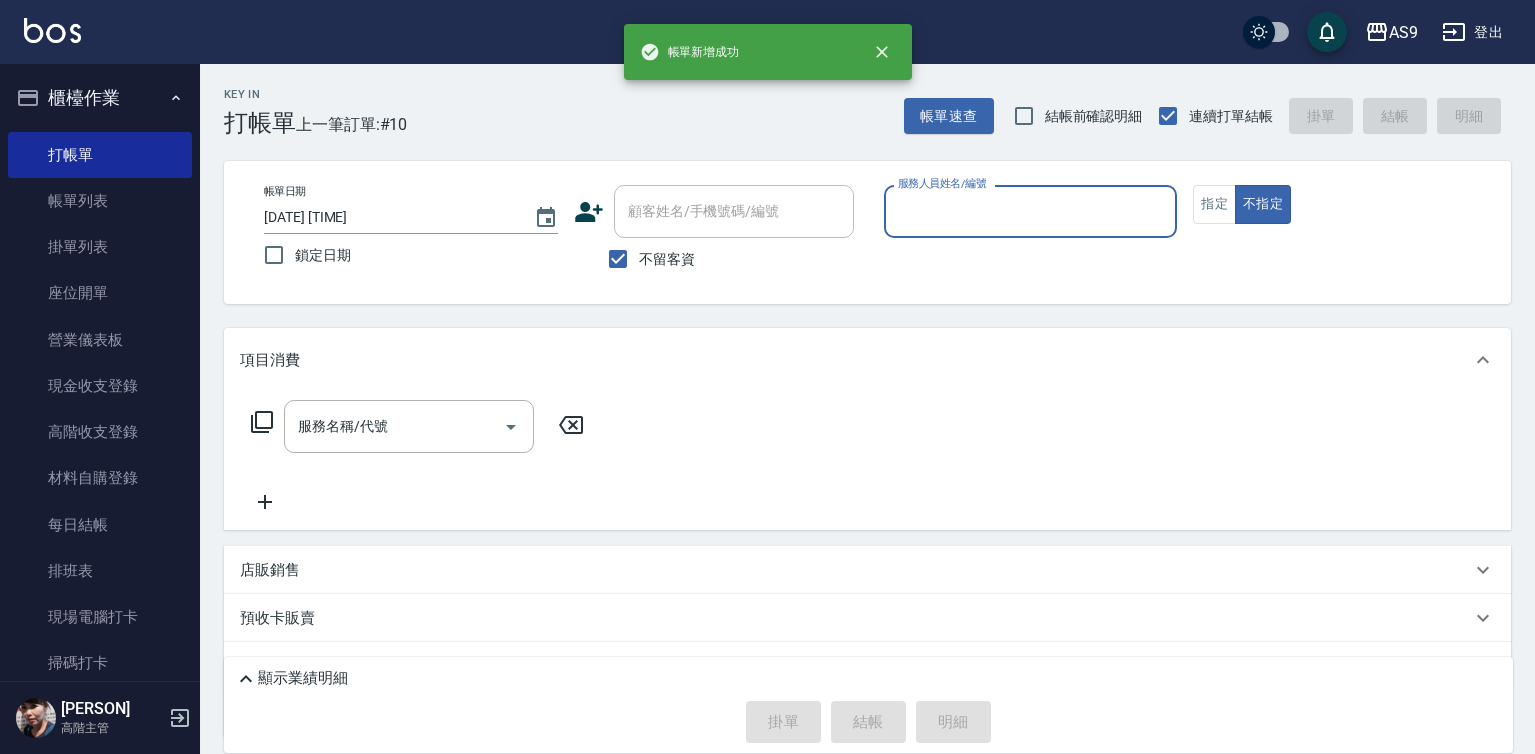 click on "服務人員姓名/編號" at bounding box center [1031, 211] 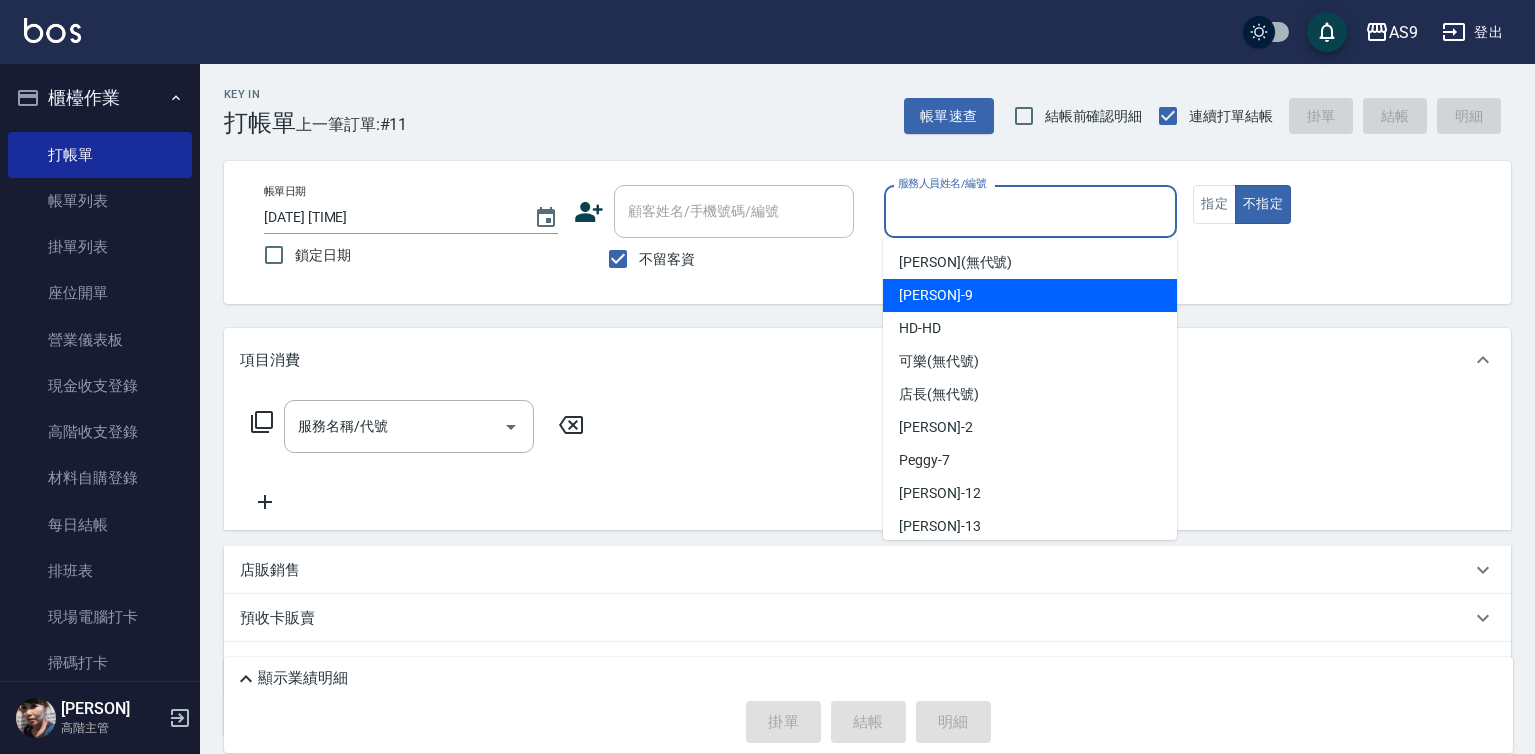click on "[PERSON] -[NUMBER]" at bounding box center (1030, 295) 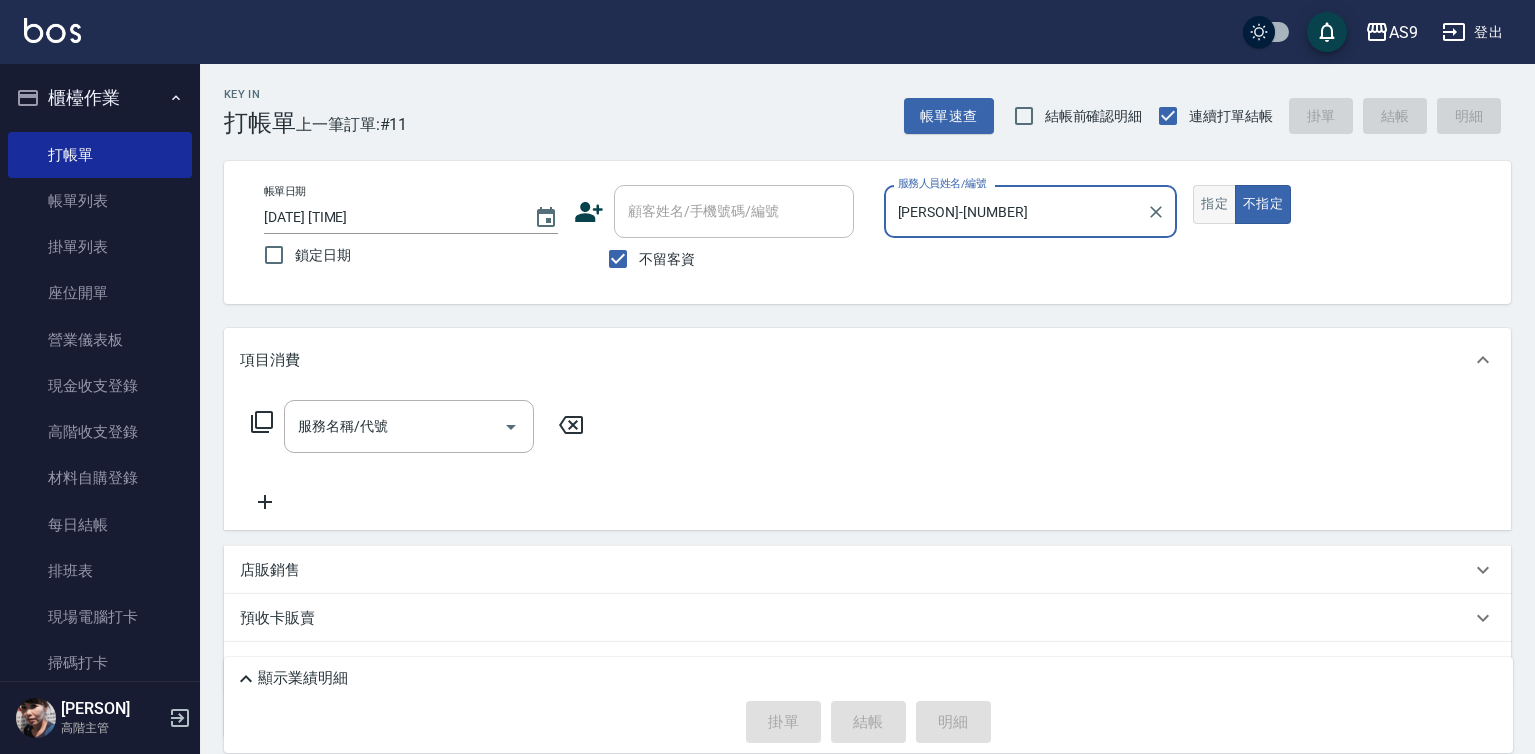 click on "指定" at bounding box center (1214, 204) 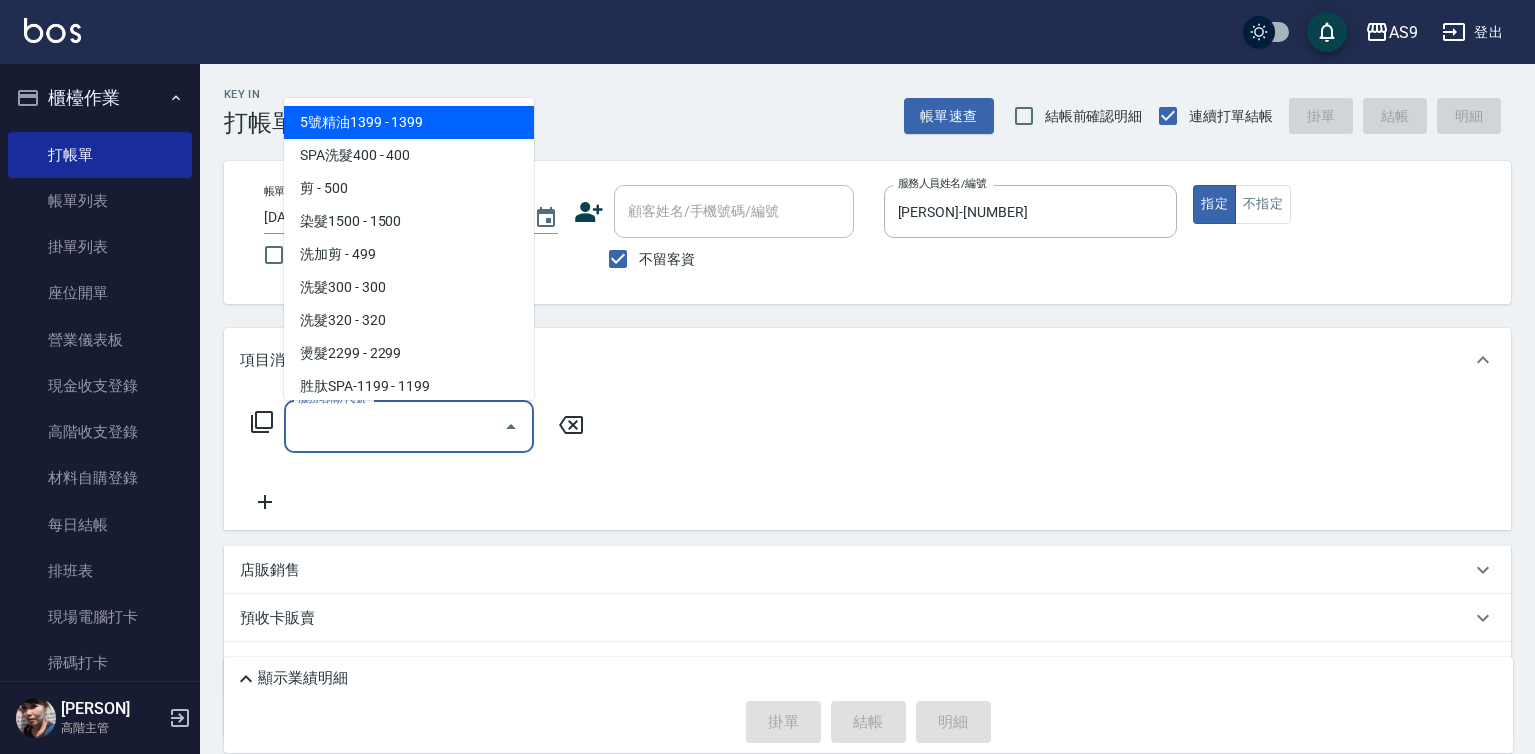 click on "服務名稱/代號" at bounding box center (394, 426) 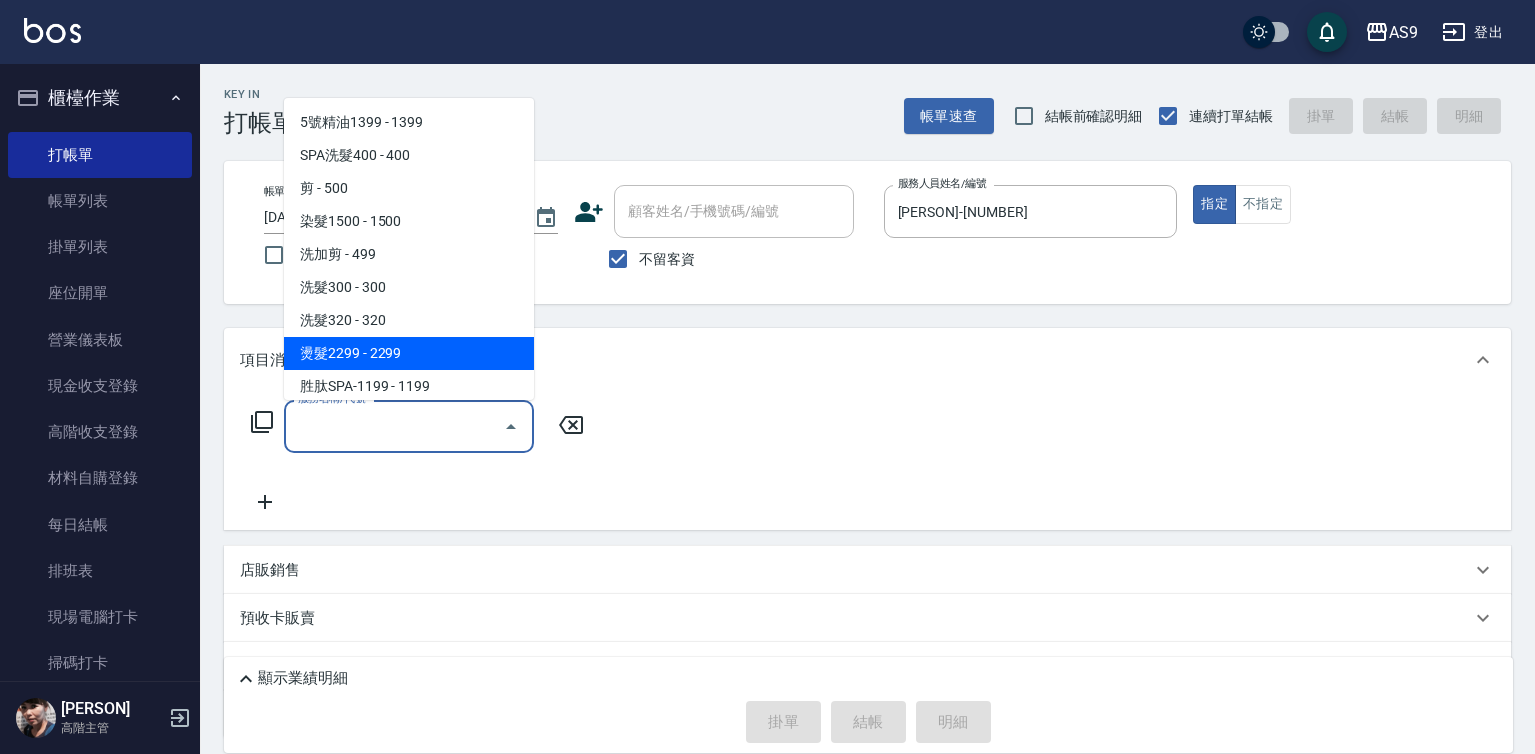 click on "燙髮2299 - 2299" at bounding box center (409, 353) 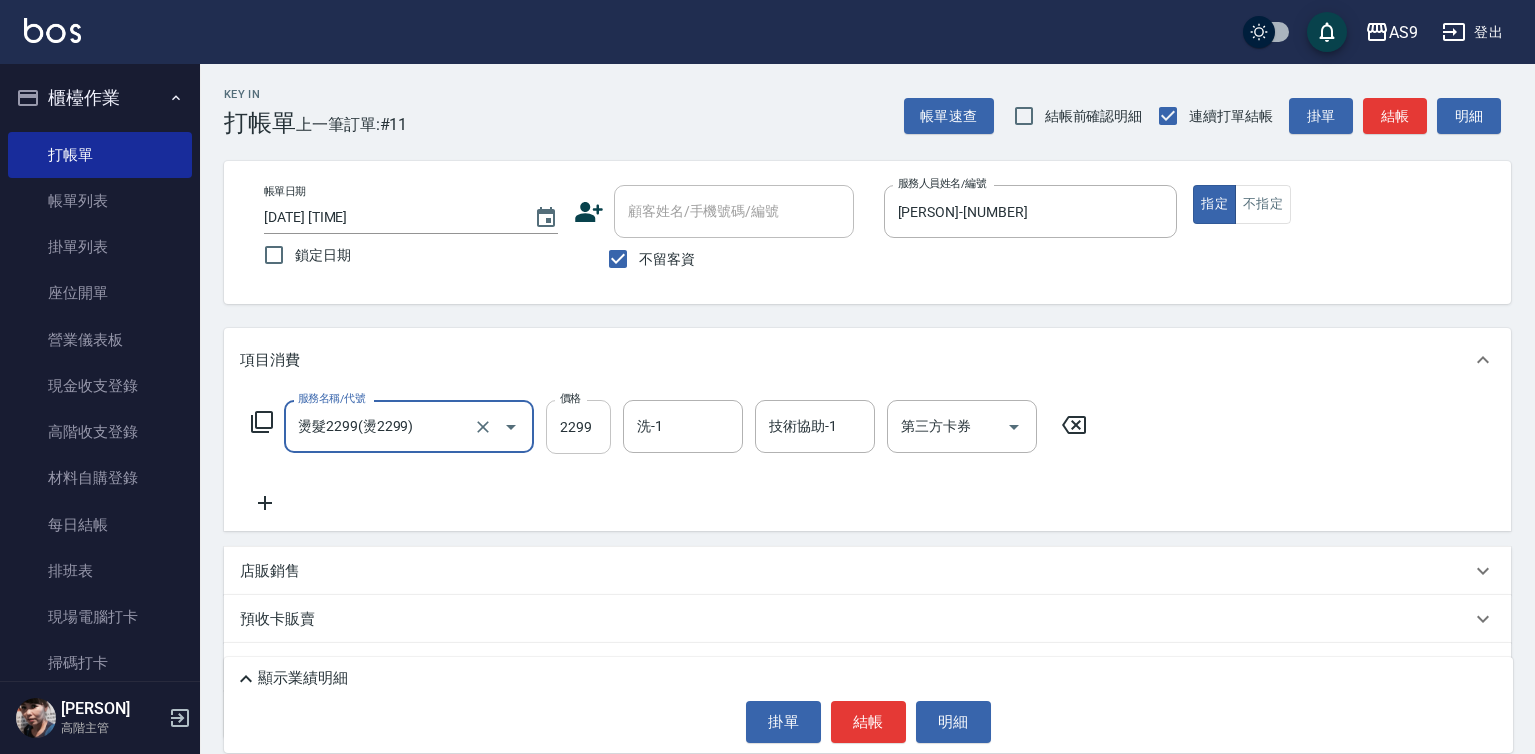 click on "2299" at bounding box center (578, 427) 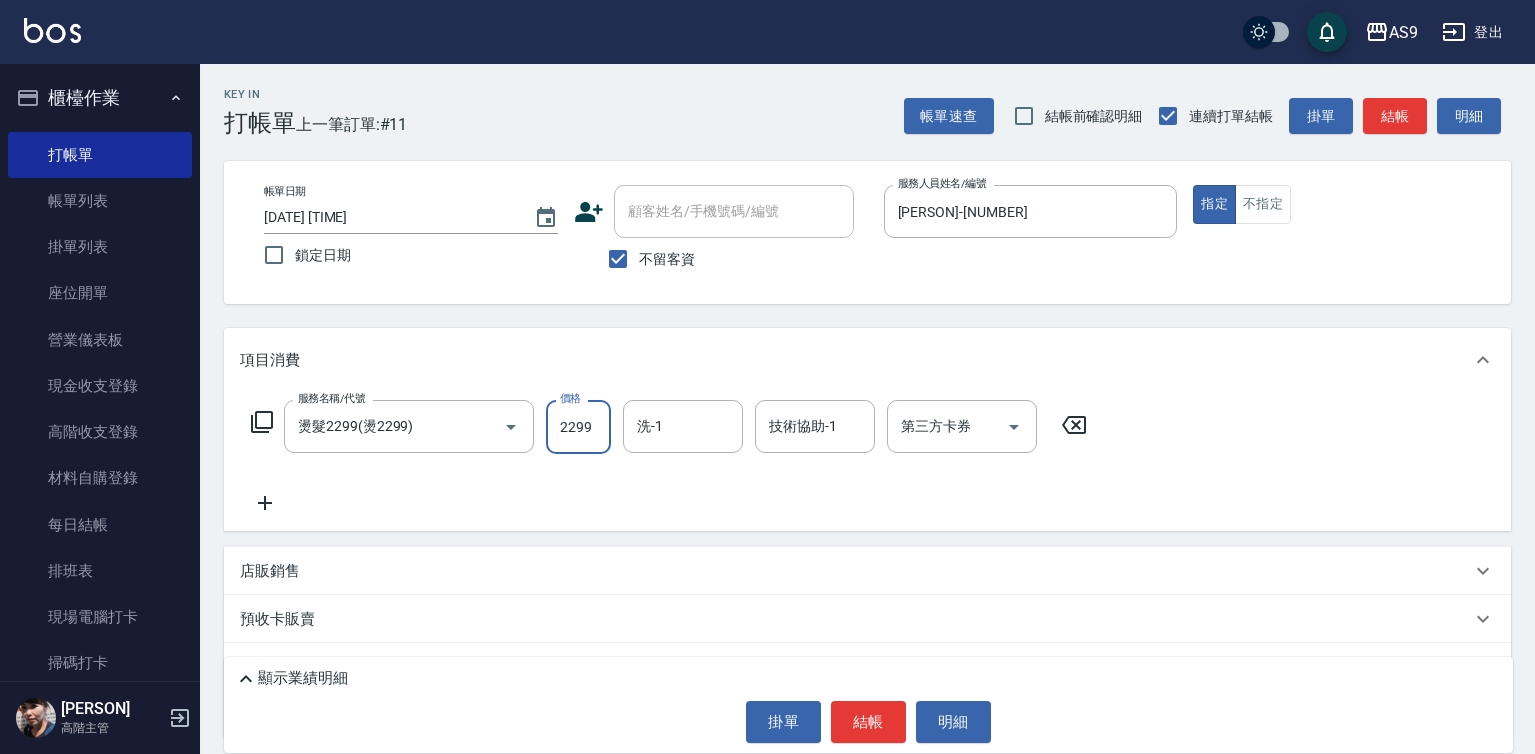 click on "2299" at bounding box center [578, 427] 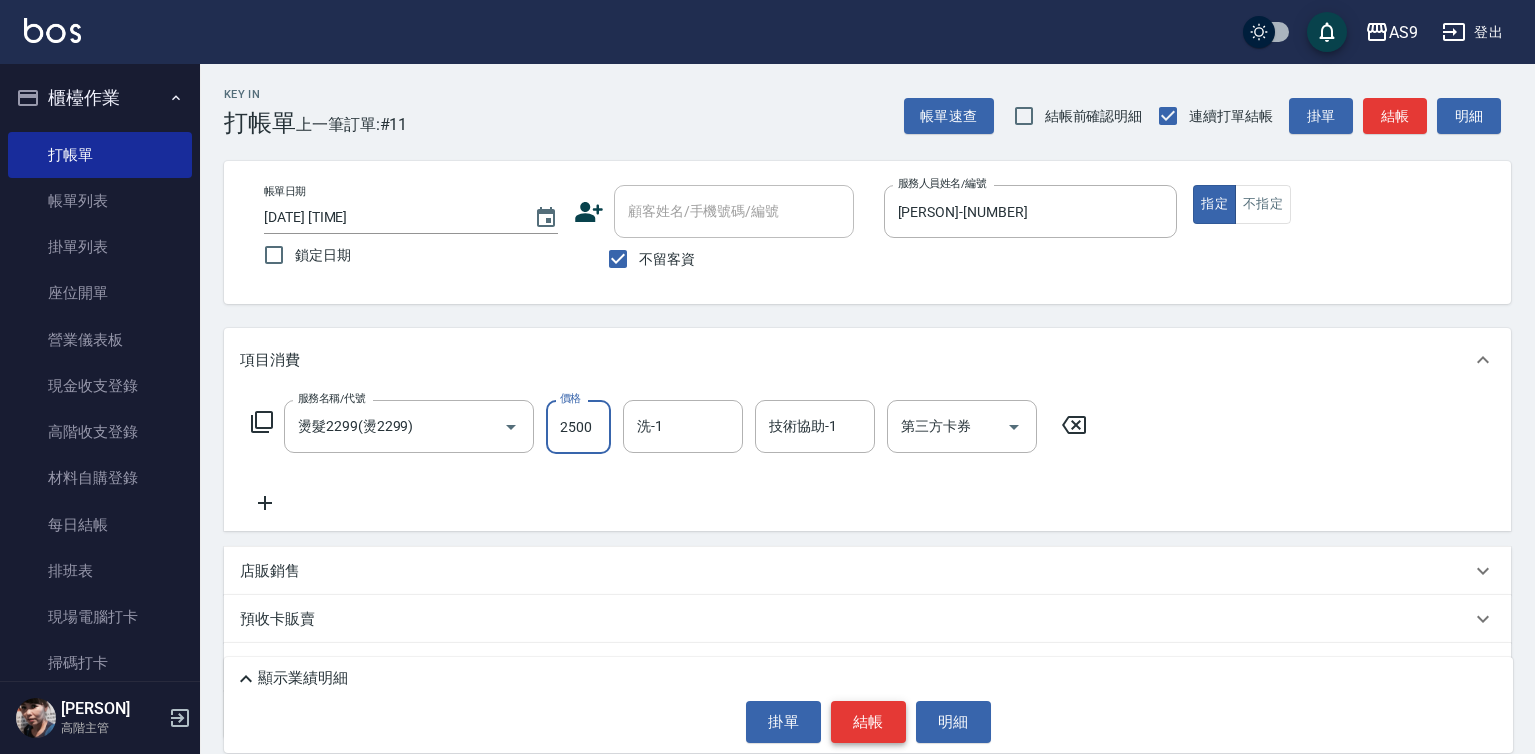type on "2500" 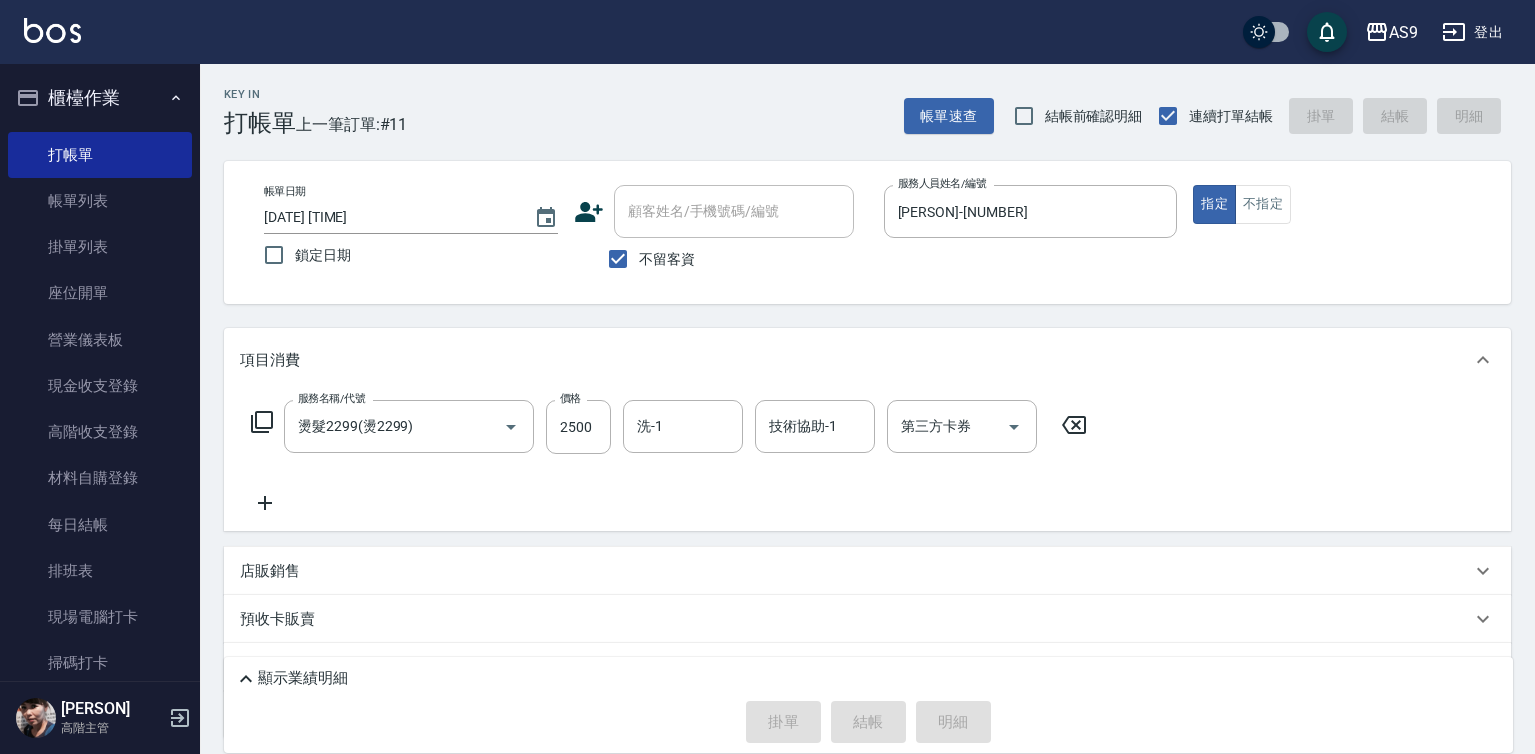 type on "[DATE] [TIME]" 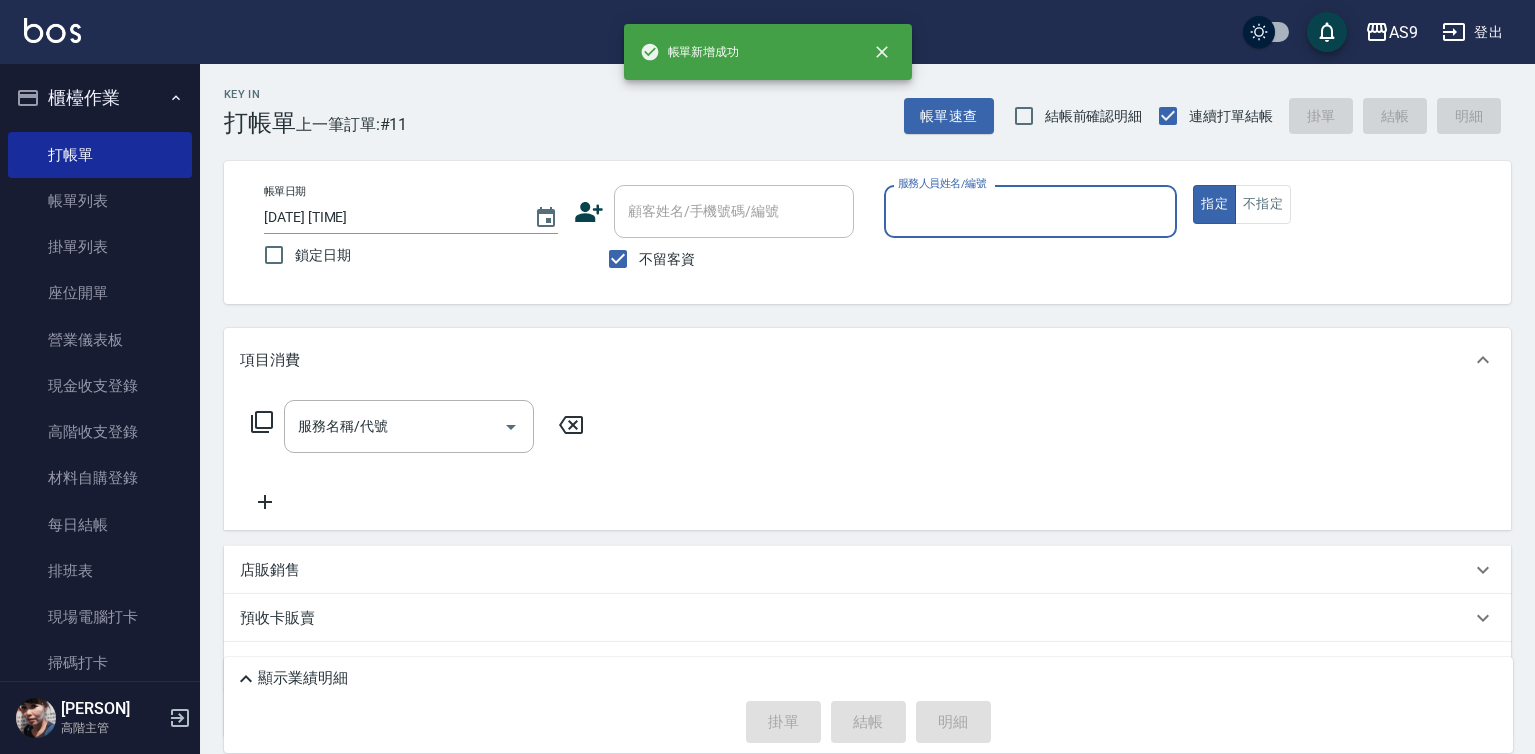 click on "服務人員姓名/編號" at bounding box center (1031, 211) 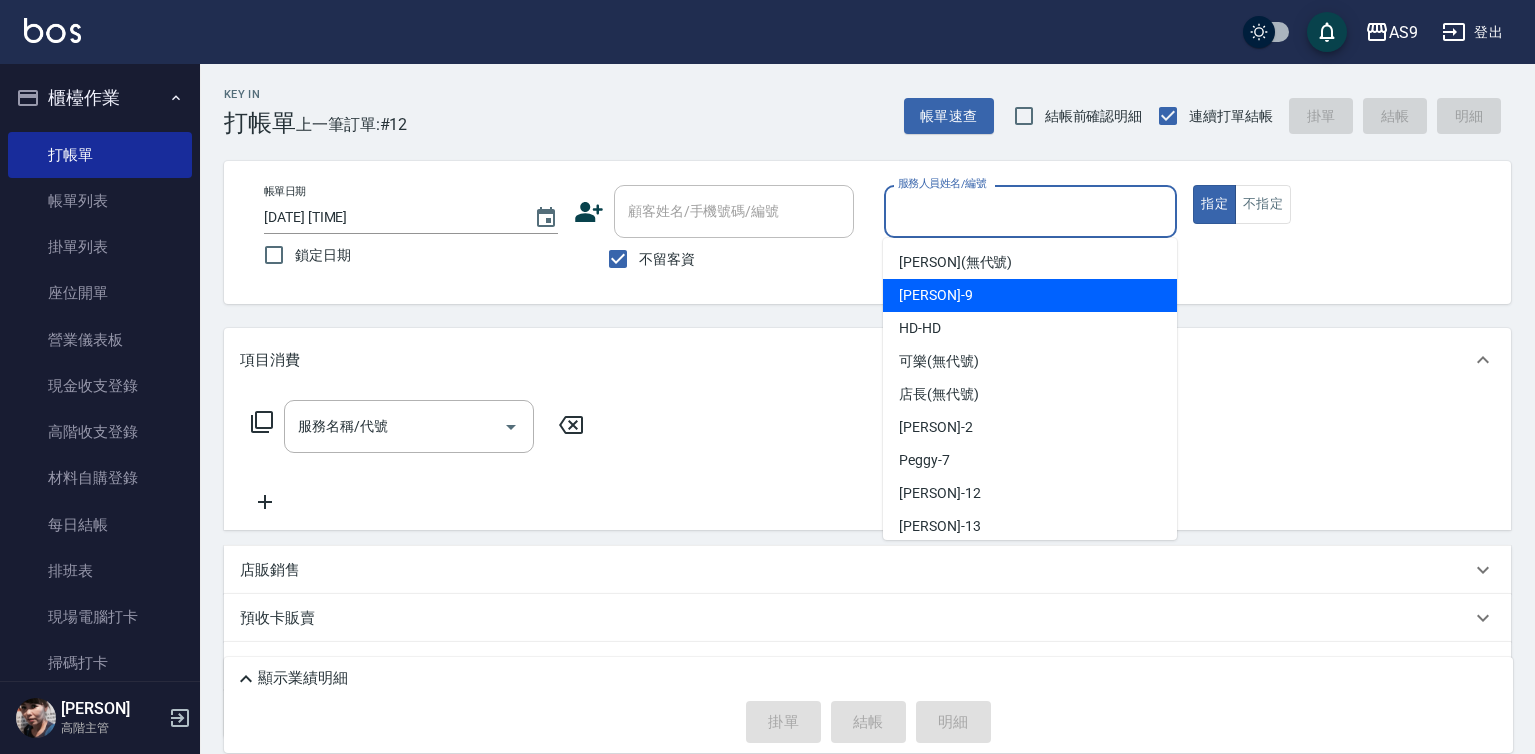 click on "[PERSON] -[NUMBER]" at bounding box center [1030, 295] 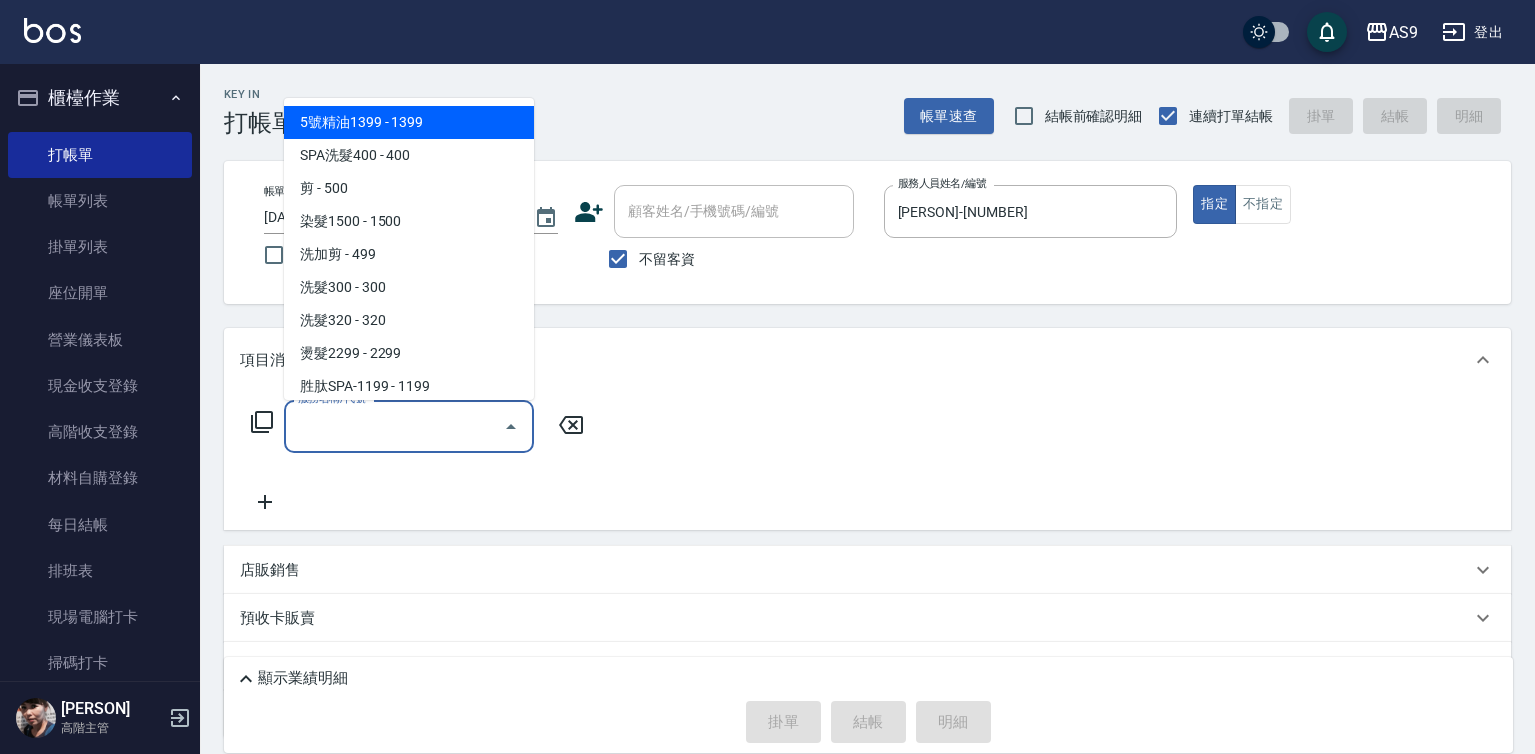 click on "服務名稱/代號" at bounding box center (394, 426) 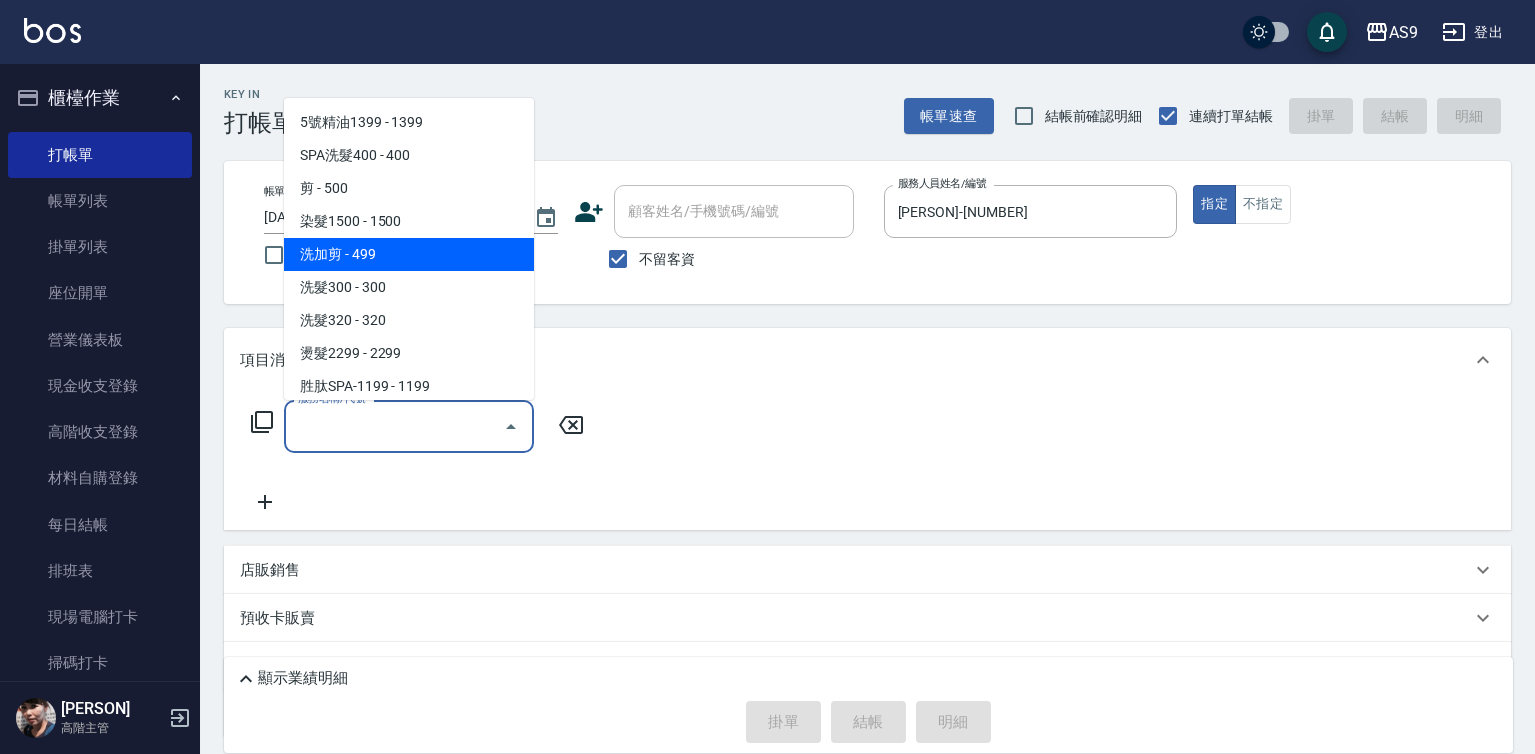 click on "洗加剪 - 499" at bounding box center [409, 254] 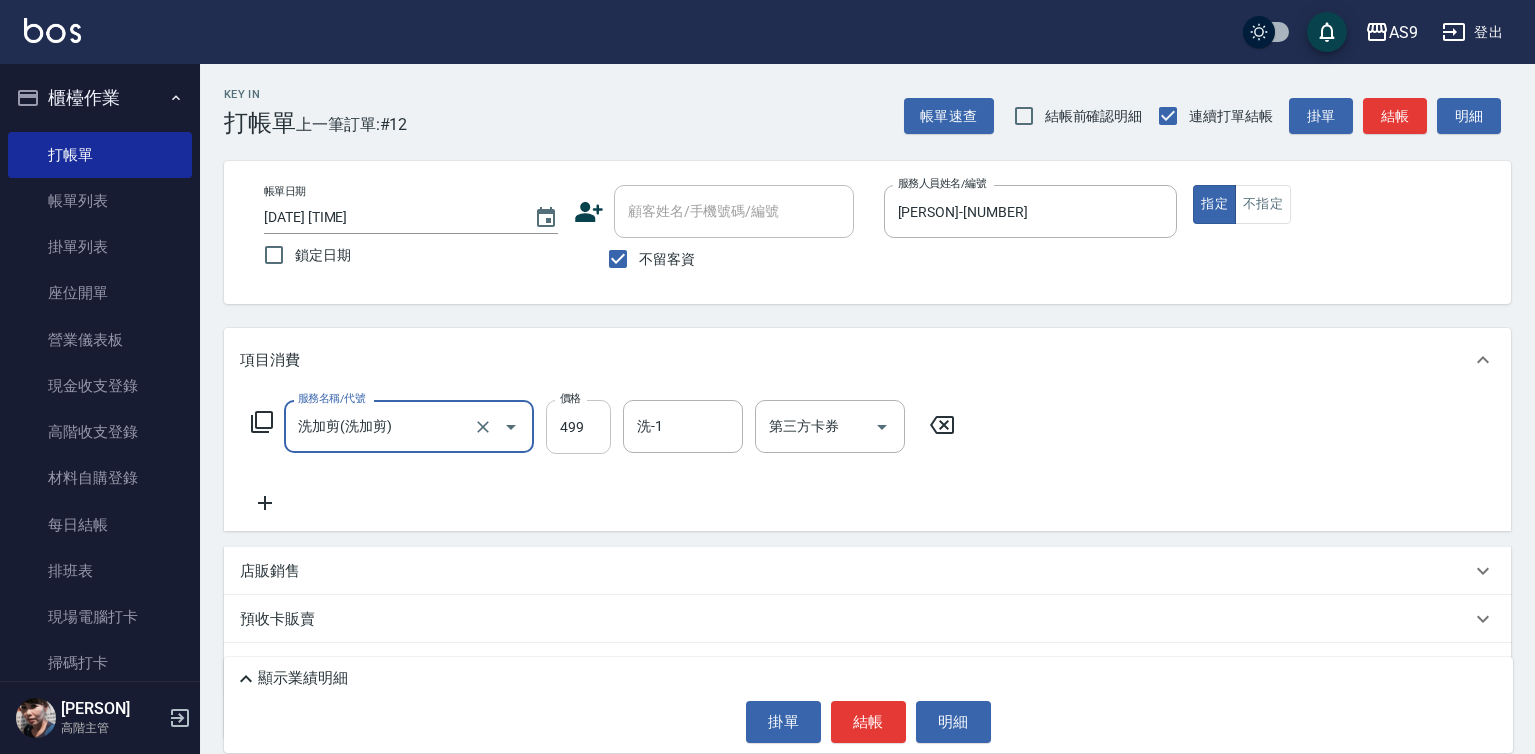 click on "499" at bounding box center [578, 427] 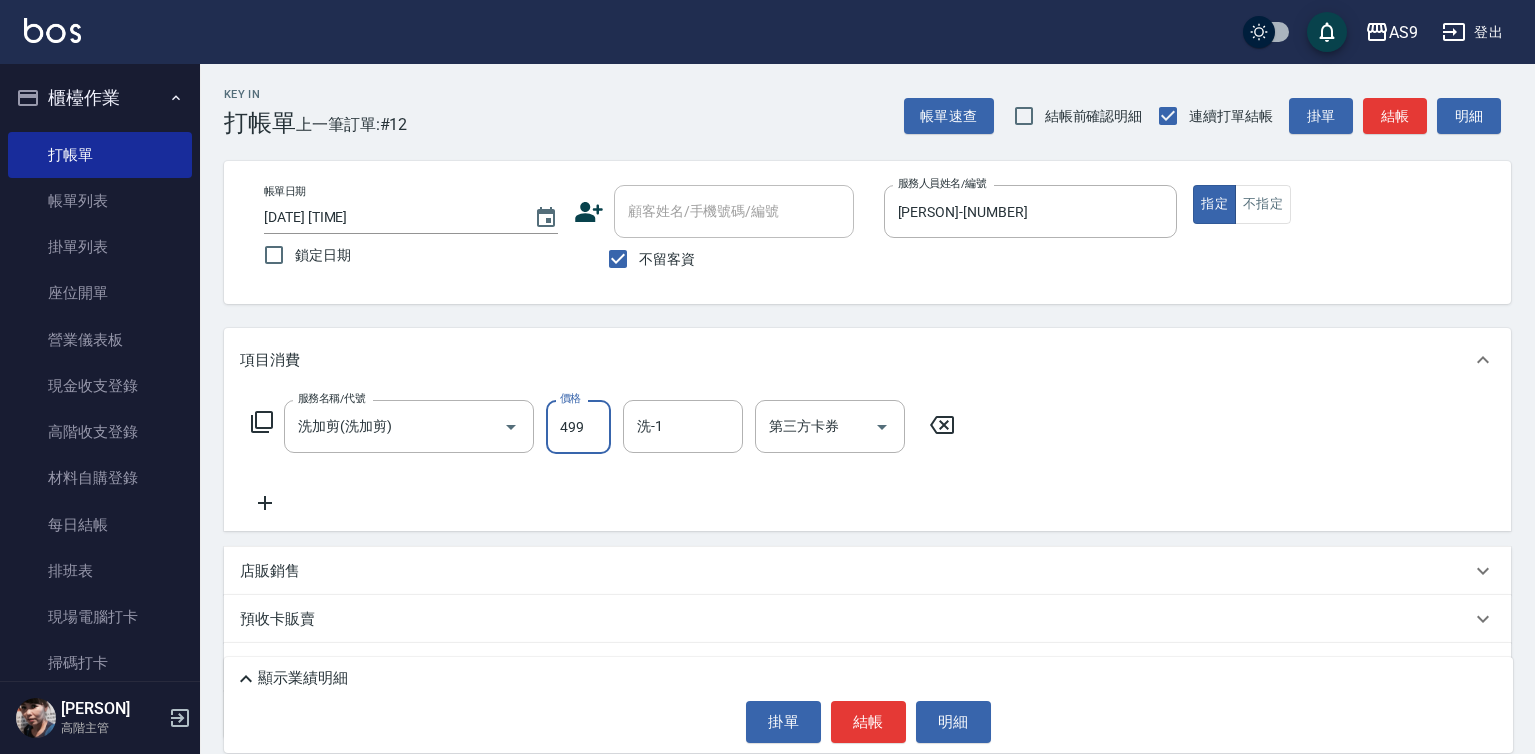 click on "499" at bounding box center [578, 427] 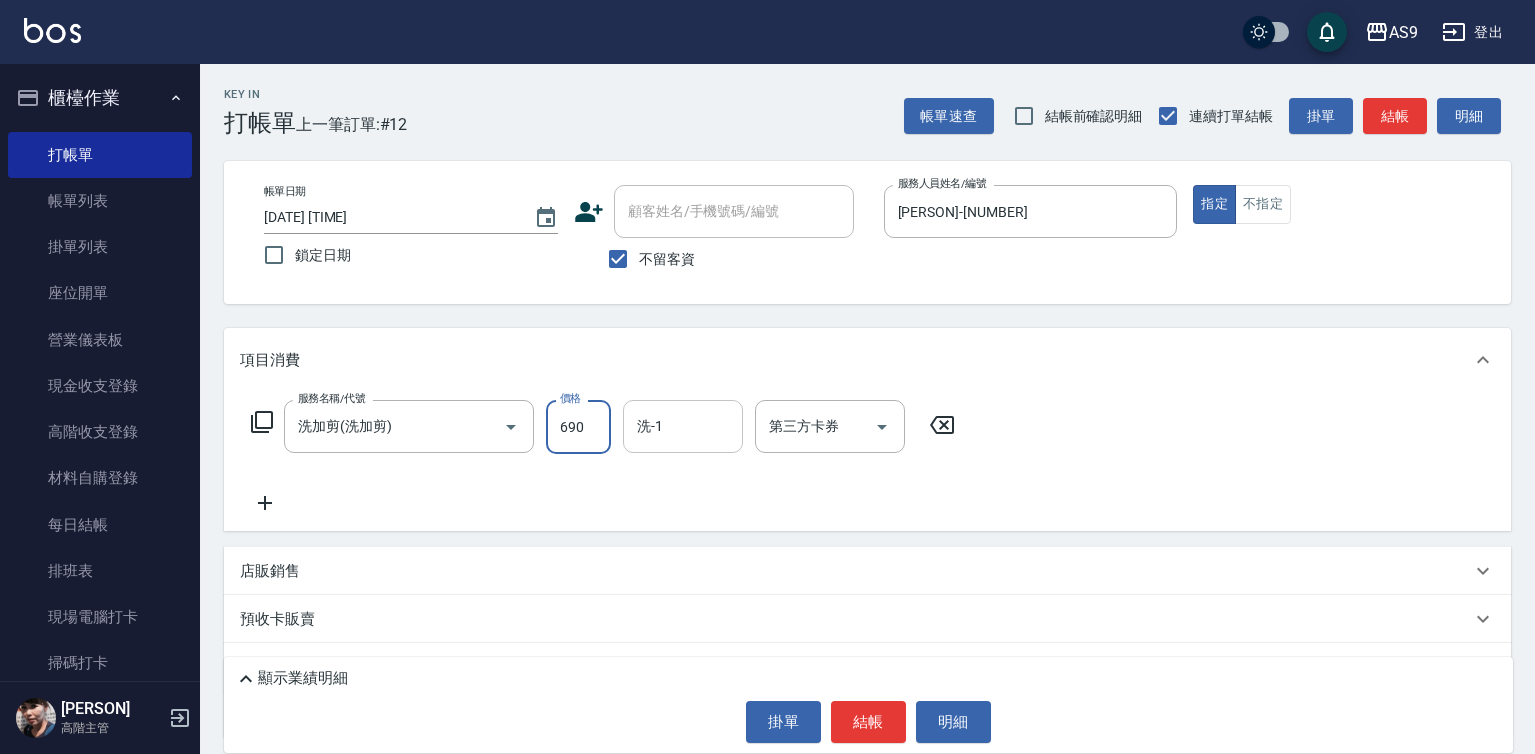 type on "690" 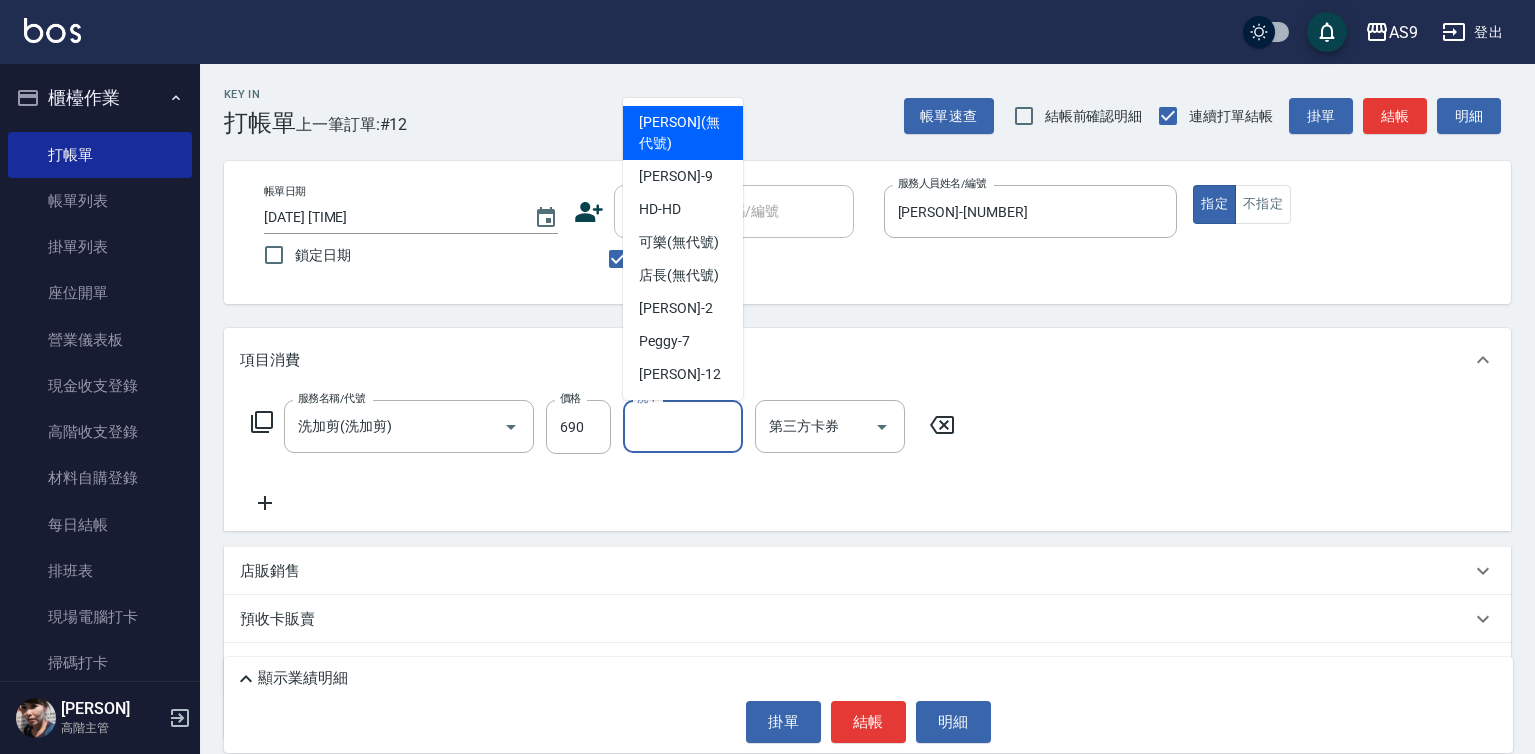 click on "洗-1" at bounding box center [683, 426] 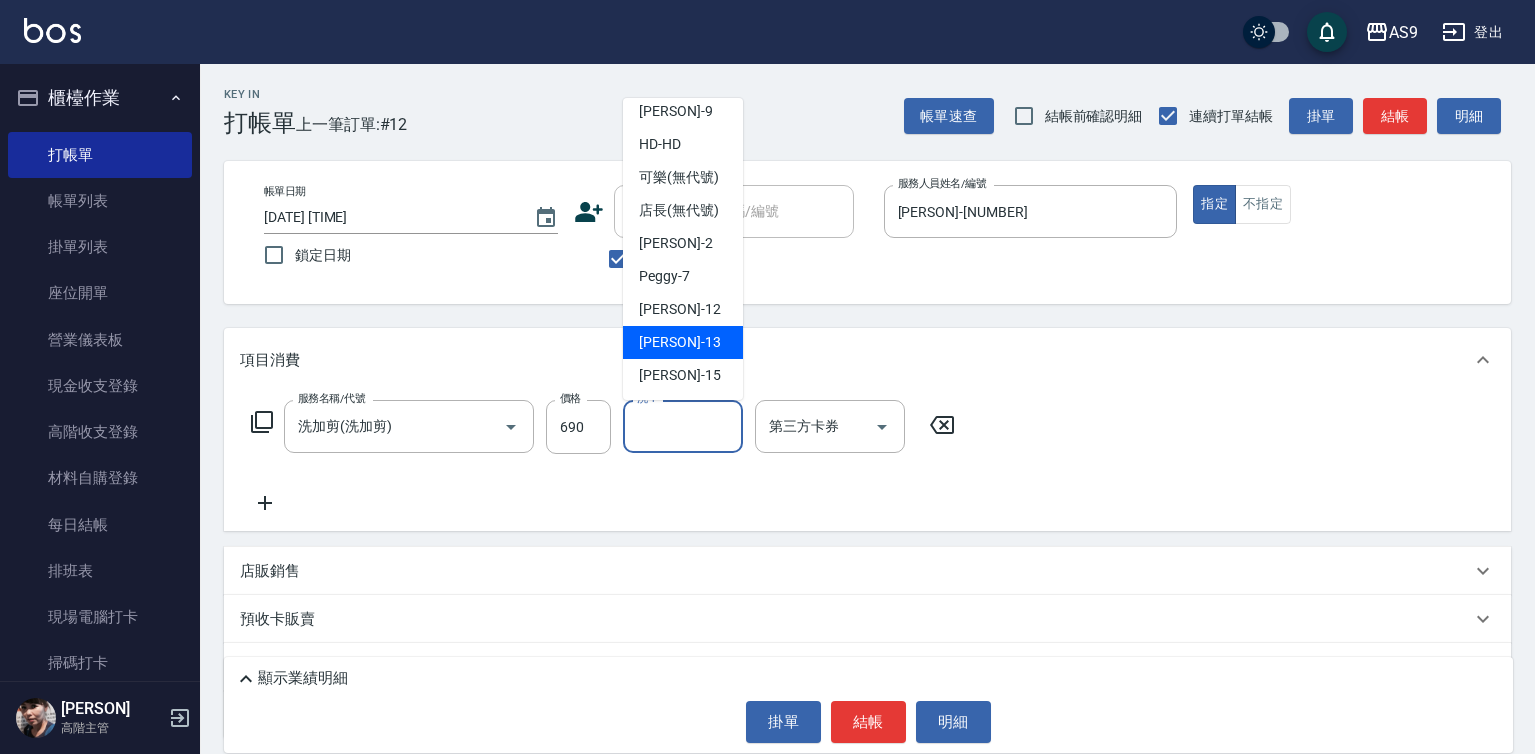 scroll, scrollTop: 128, scrollLeft: 0, axis: vertical 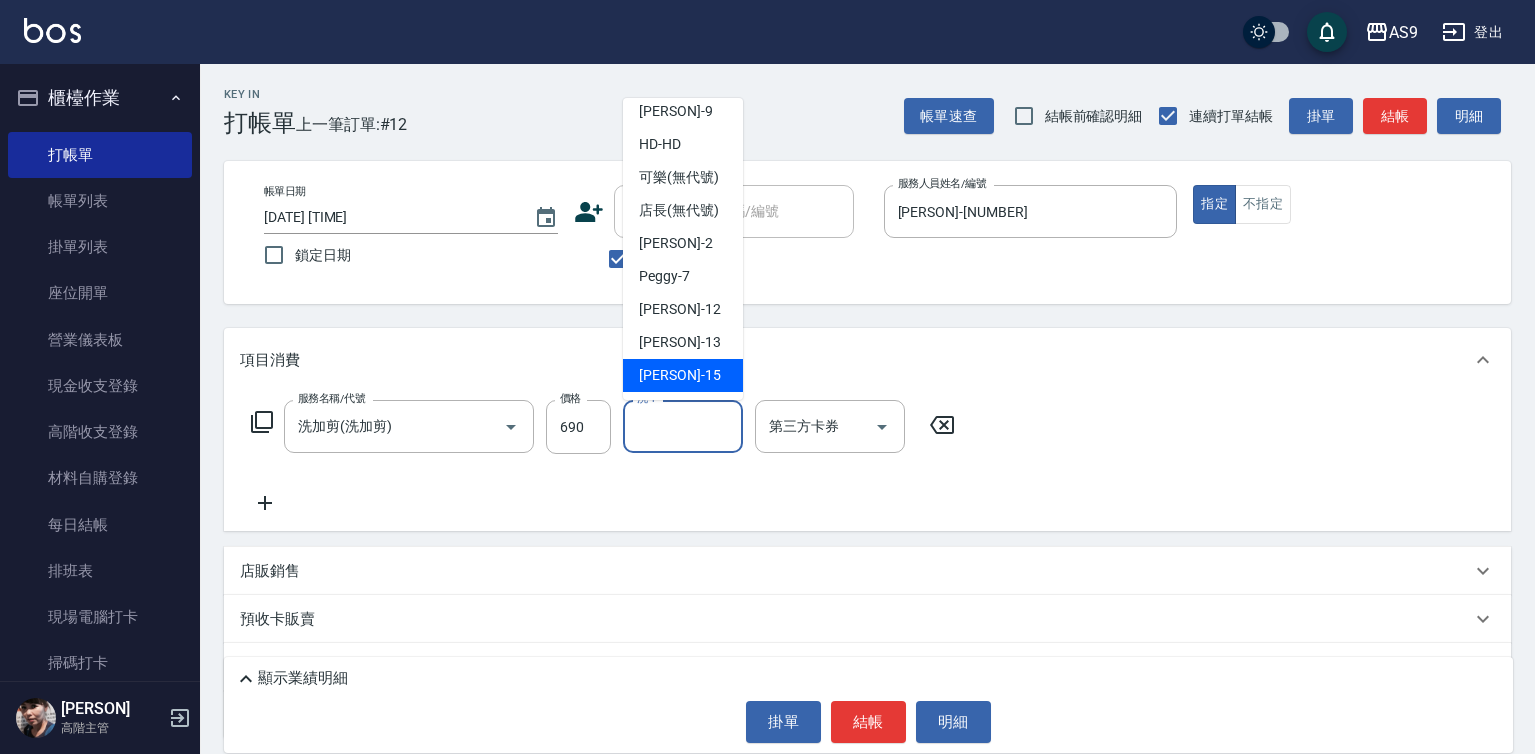 click on "[PERSON] -[NUMBER]" at bounding box center [683, 375] 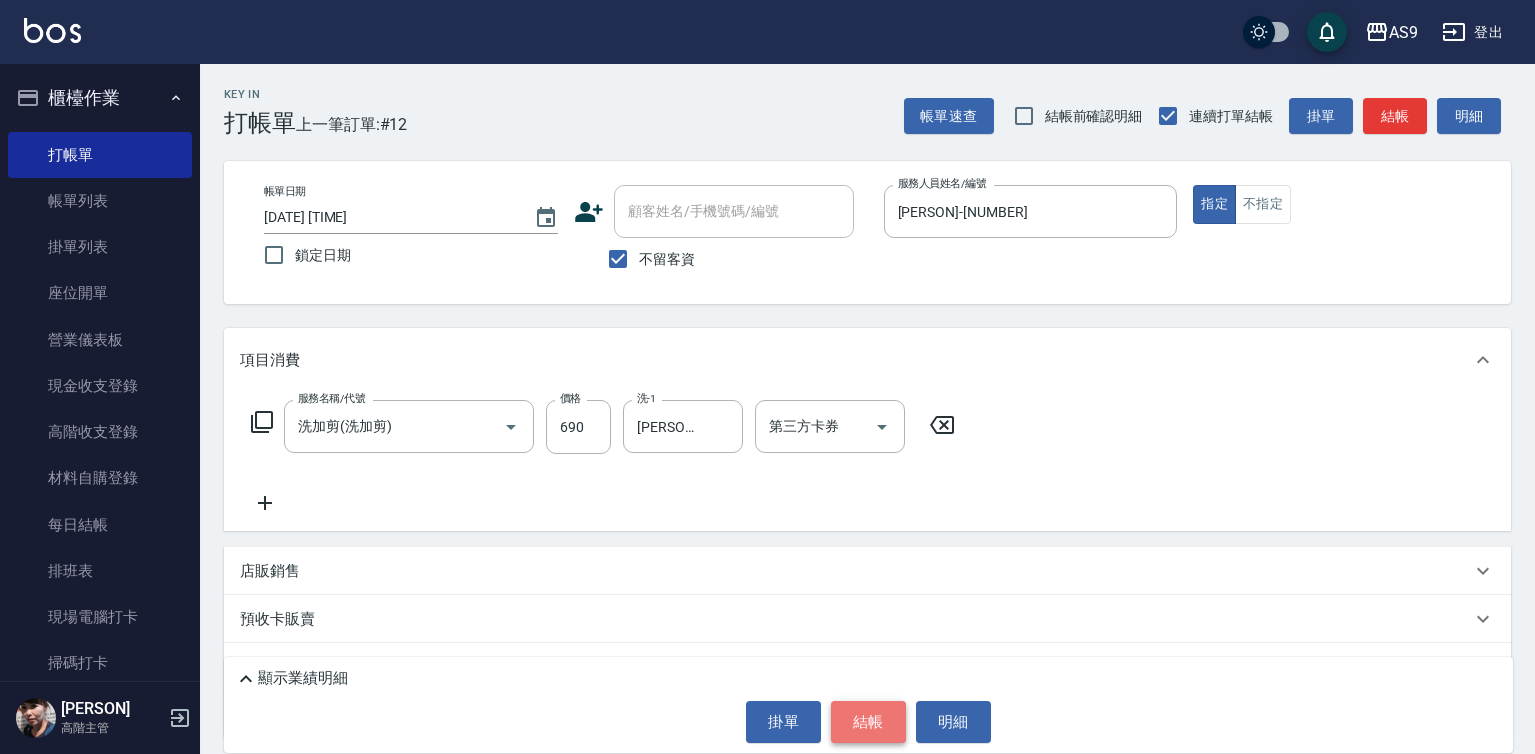 click on "結帳" at bounding box center (868, 722) 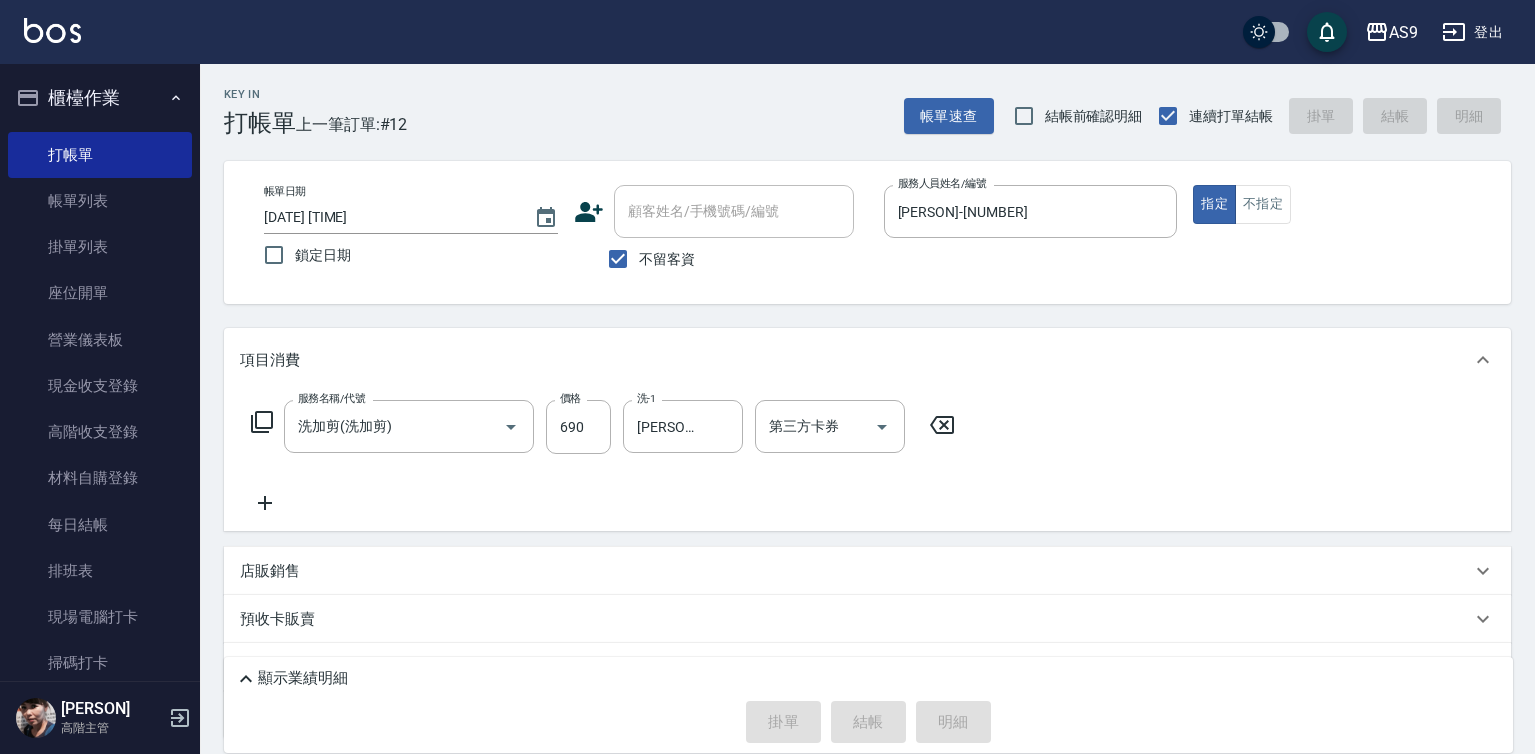 type 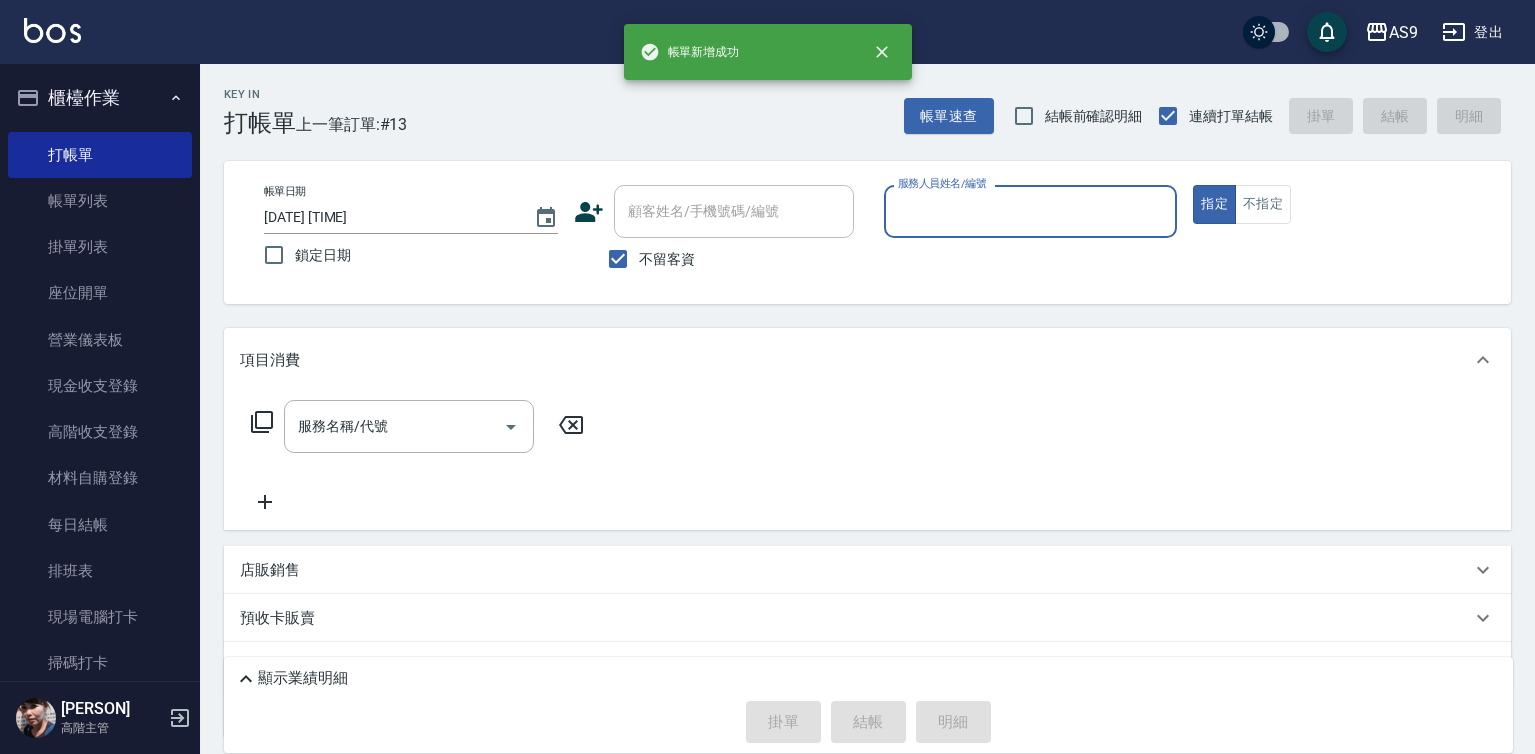 click on "服務人員姓名/編號" at bounding box center (1031, 211) 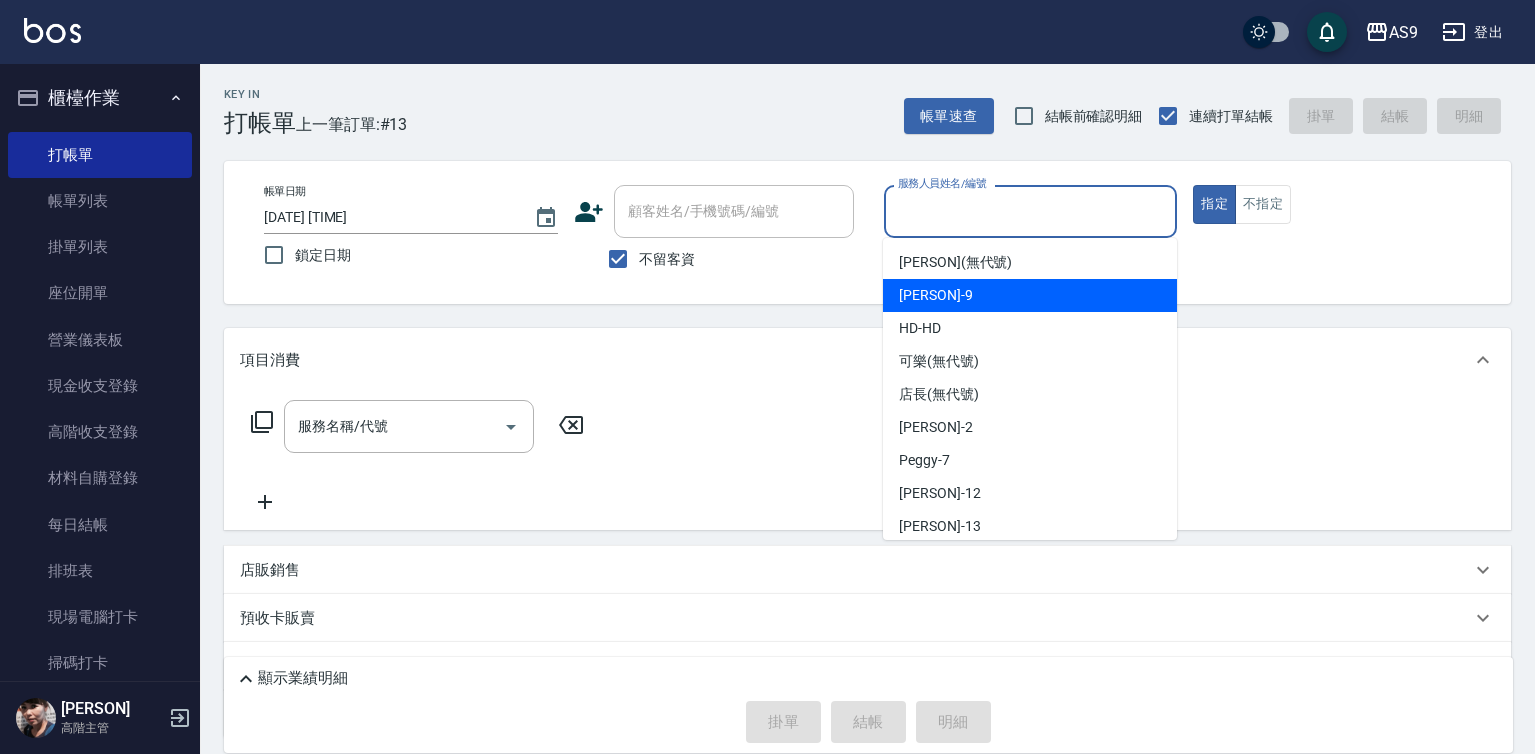 click on "[PERSON] -[NUMBER]" at bounding box center (1030, 295) 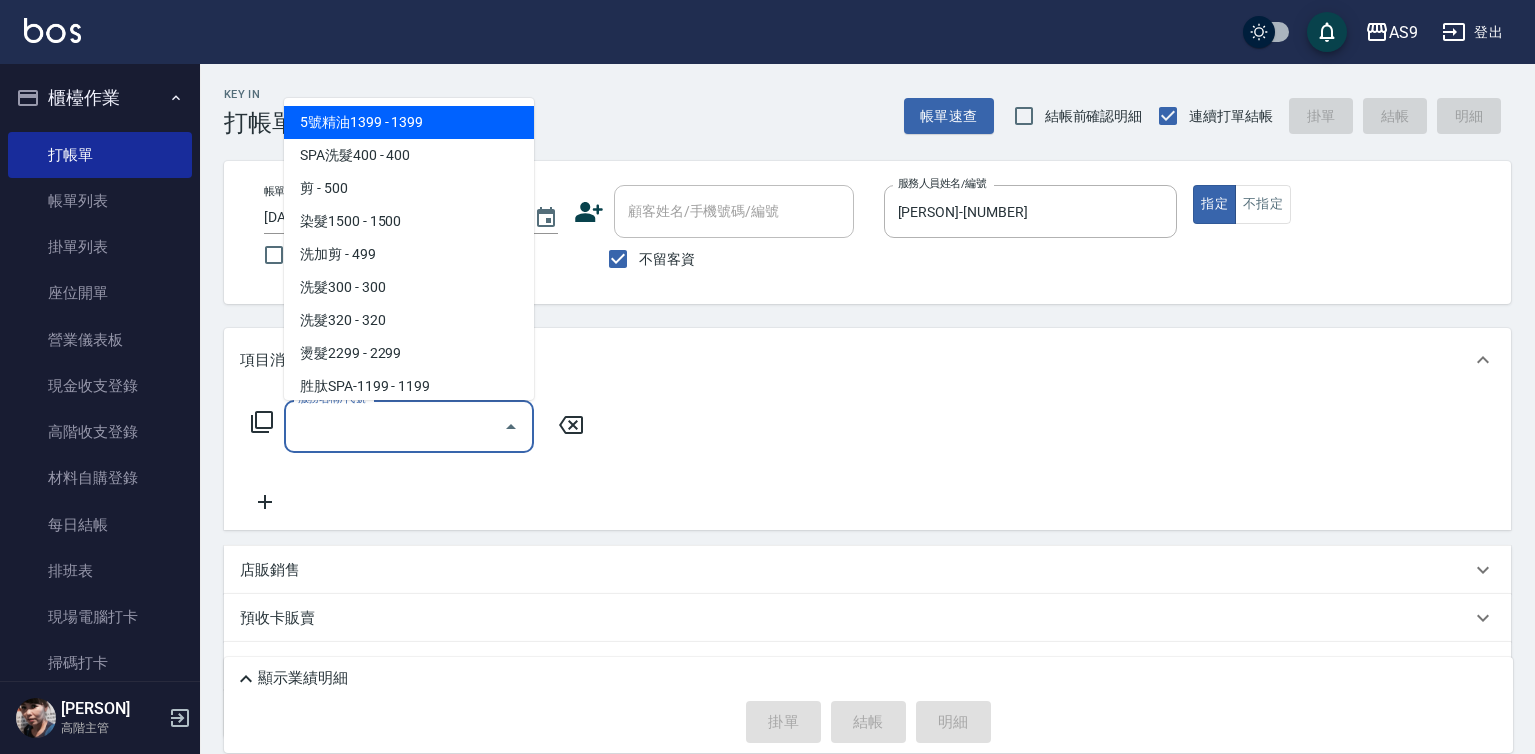 click on "服務名稱/代號" at bounding box center [394, 426] 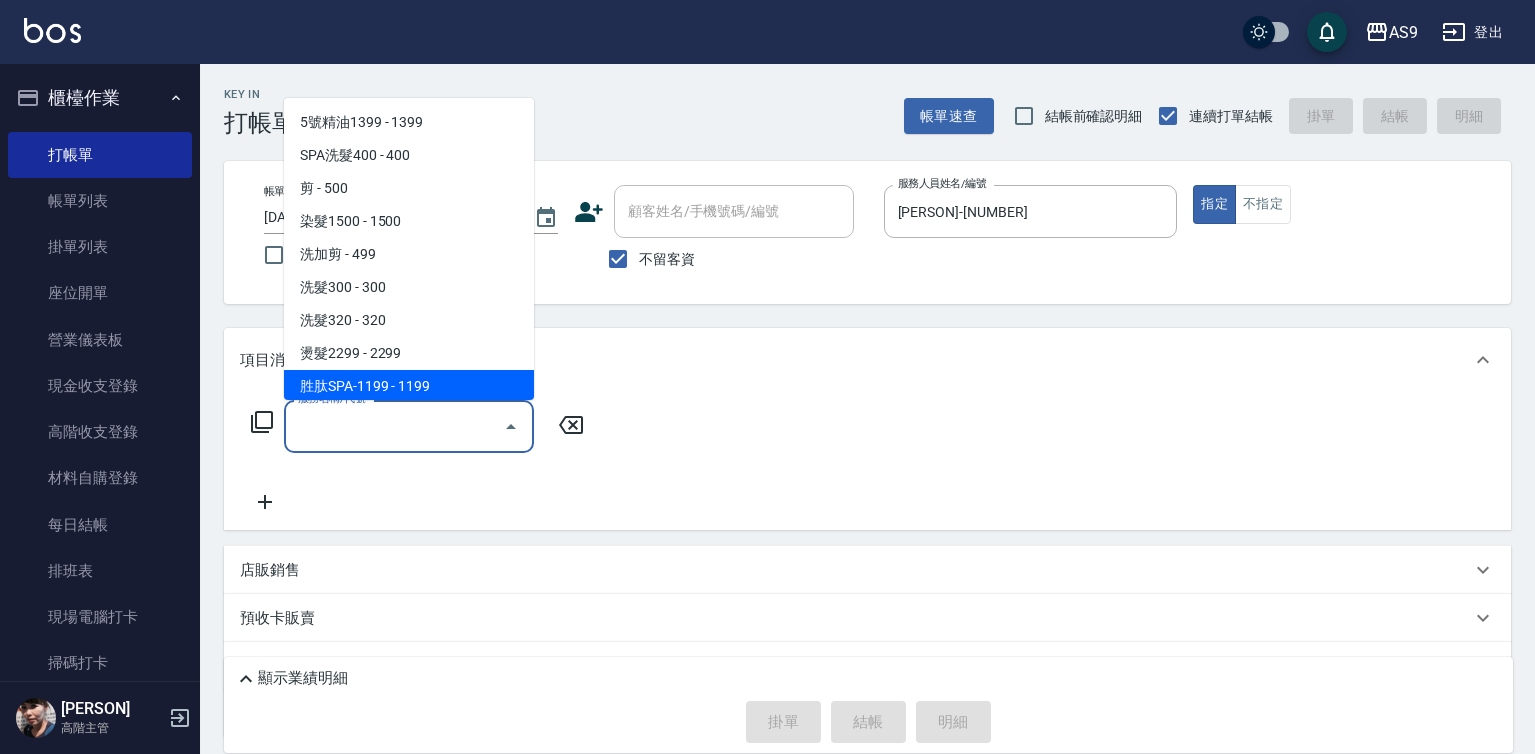 click on "胜肽SPA-1199 - 1199" at bounding box center [409, 386] 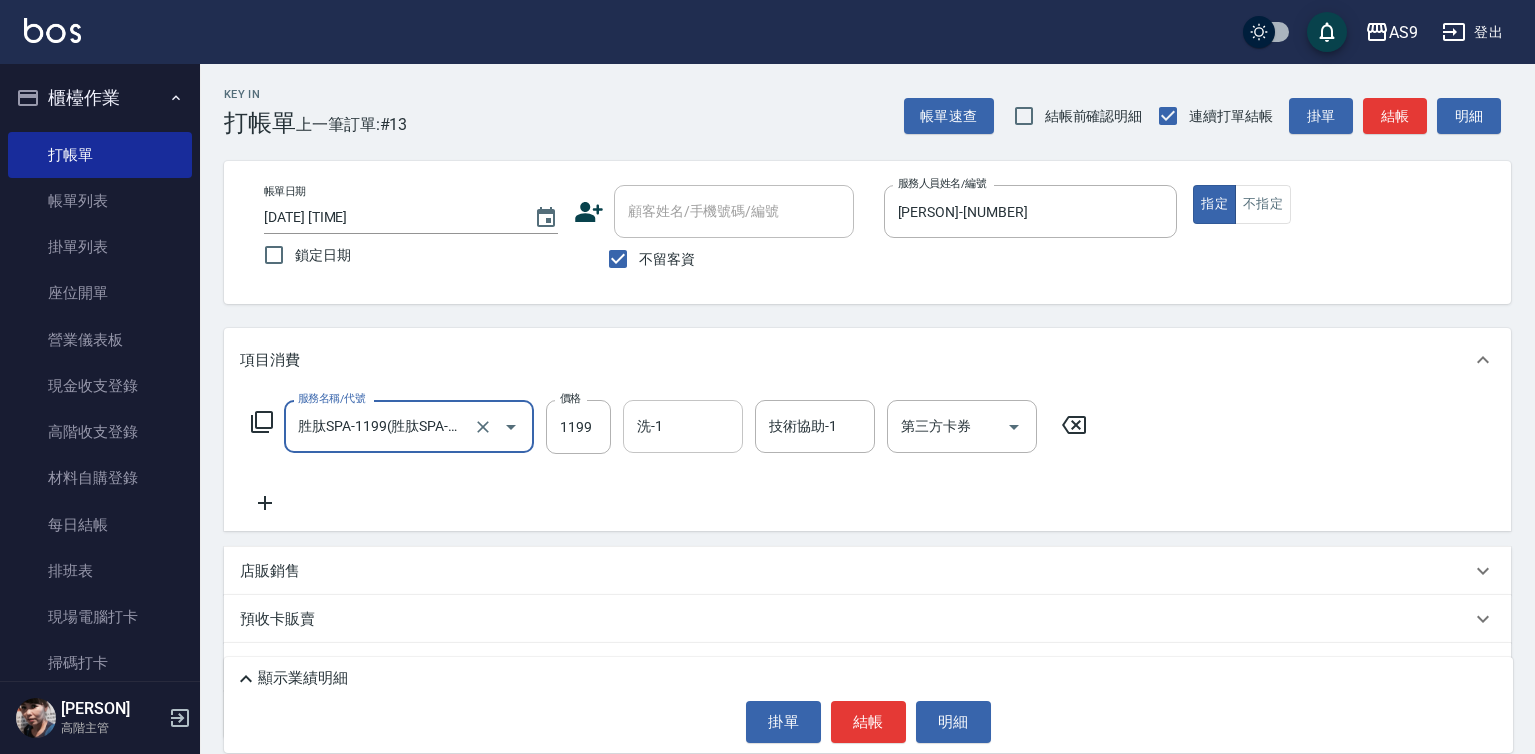 click on "洗-1" at bounding box center (683, 426) 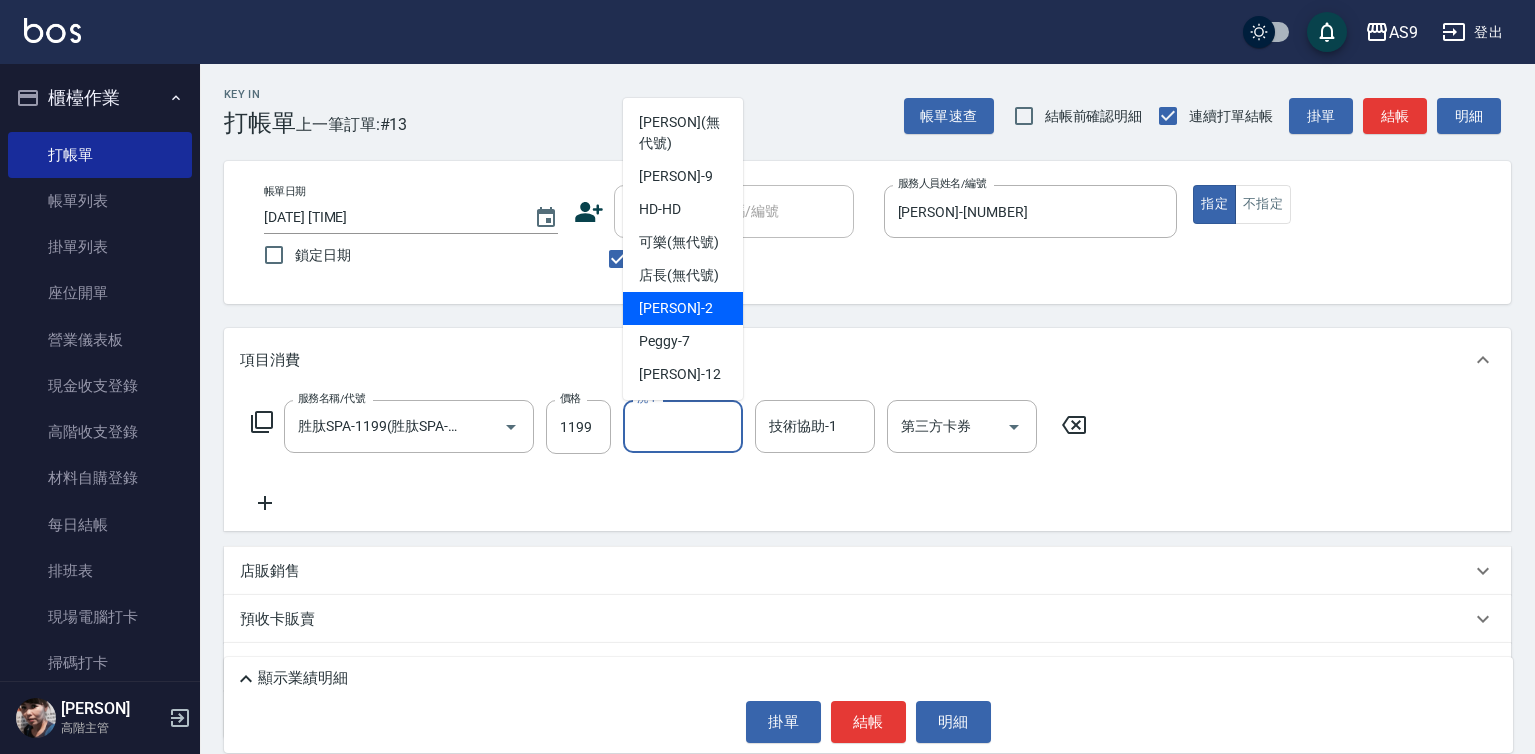 scroll, scrollTop: 128, scrollLeft: 0, axis: vertical 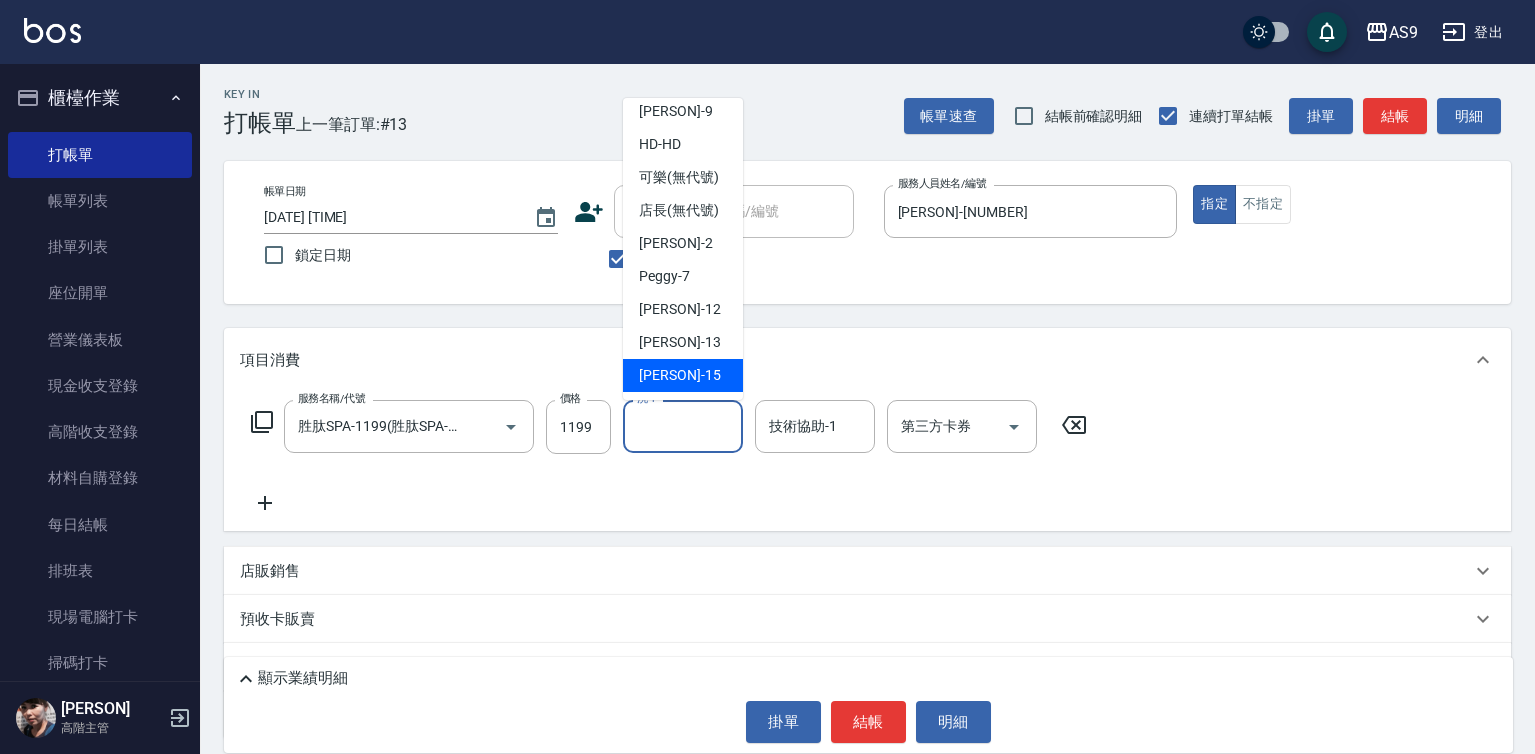 click on "[PERSON] -[NUMBER]" at bounding box center (679, 375) 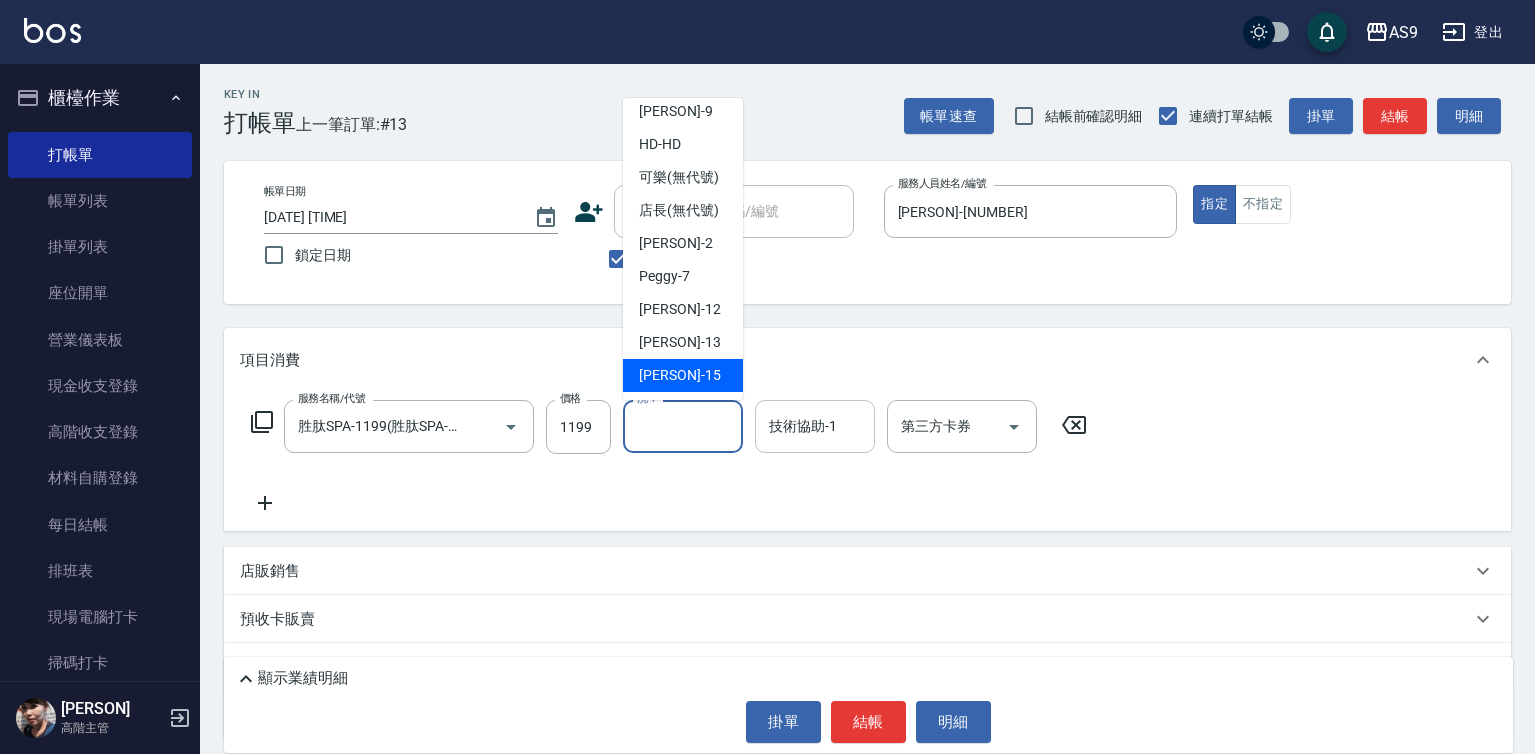 type on "[PERSON]-[NUMBER]" 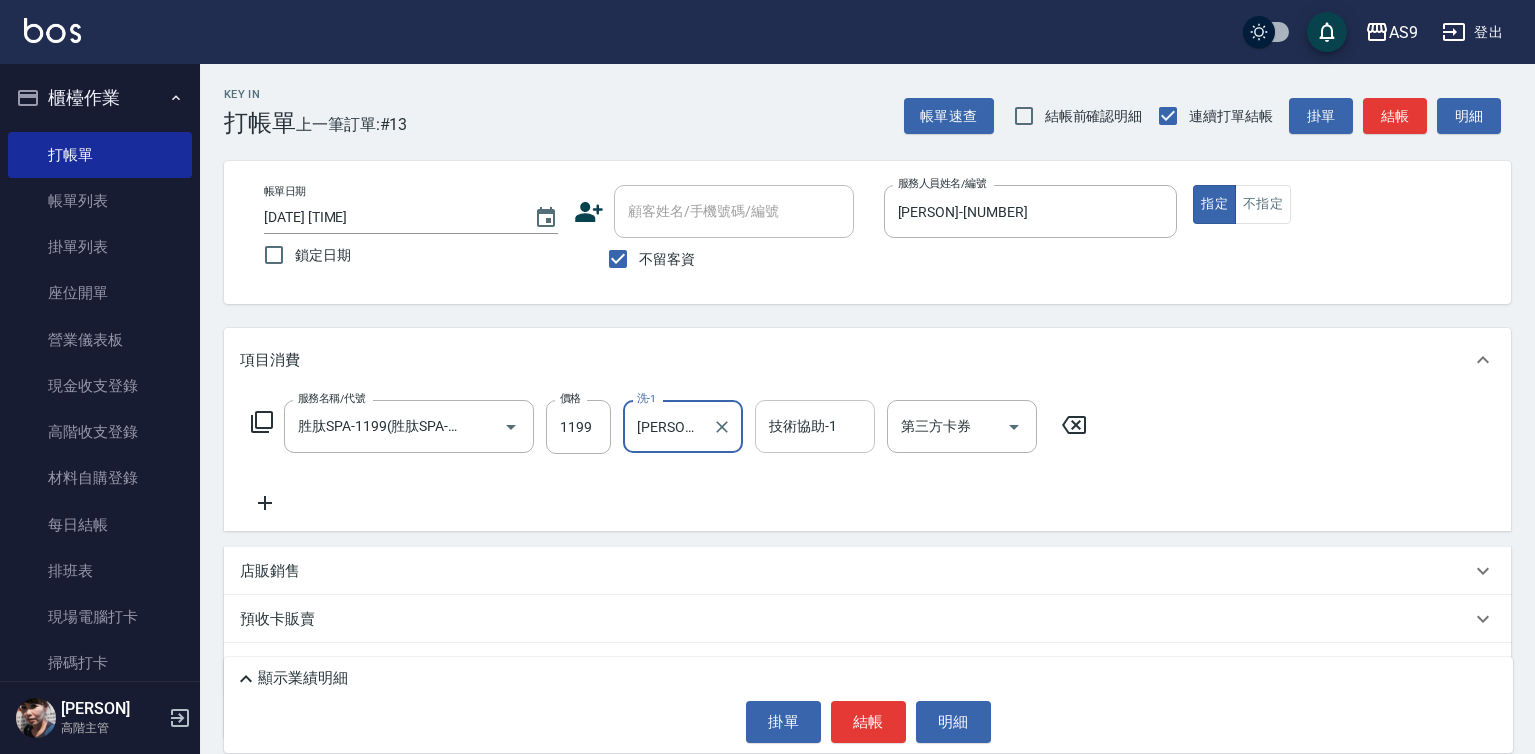 click on "技術協助-1 技術協助-1" at bounding box center [815, 426] 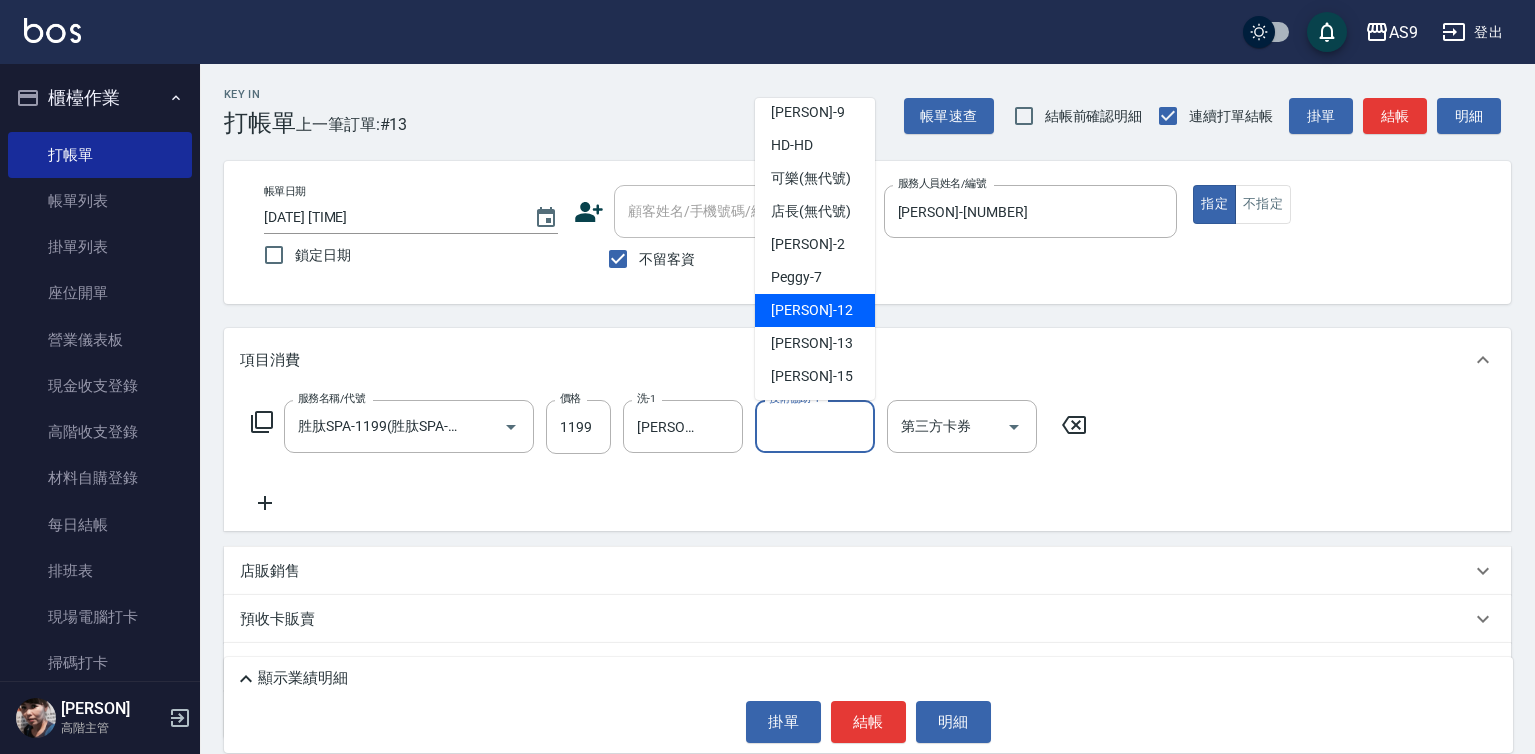 scroll, scrollTop: 128, scrollLeft: 0, axis: vertical 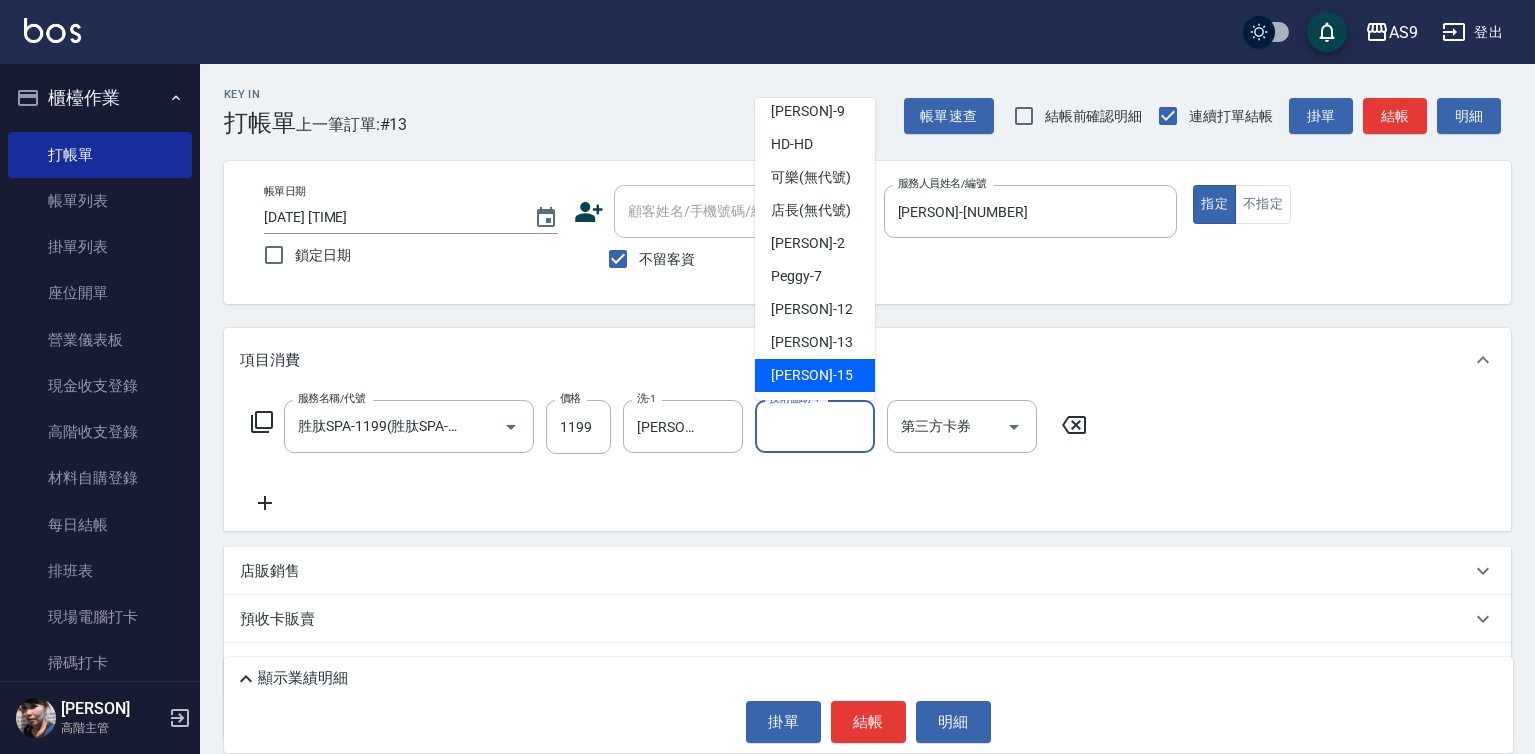 click on "[PERSON] -[NUMBER]" at bounding box center [815, 375] 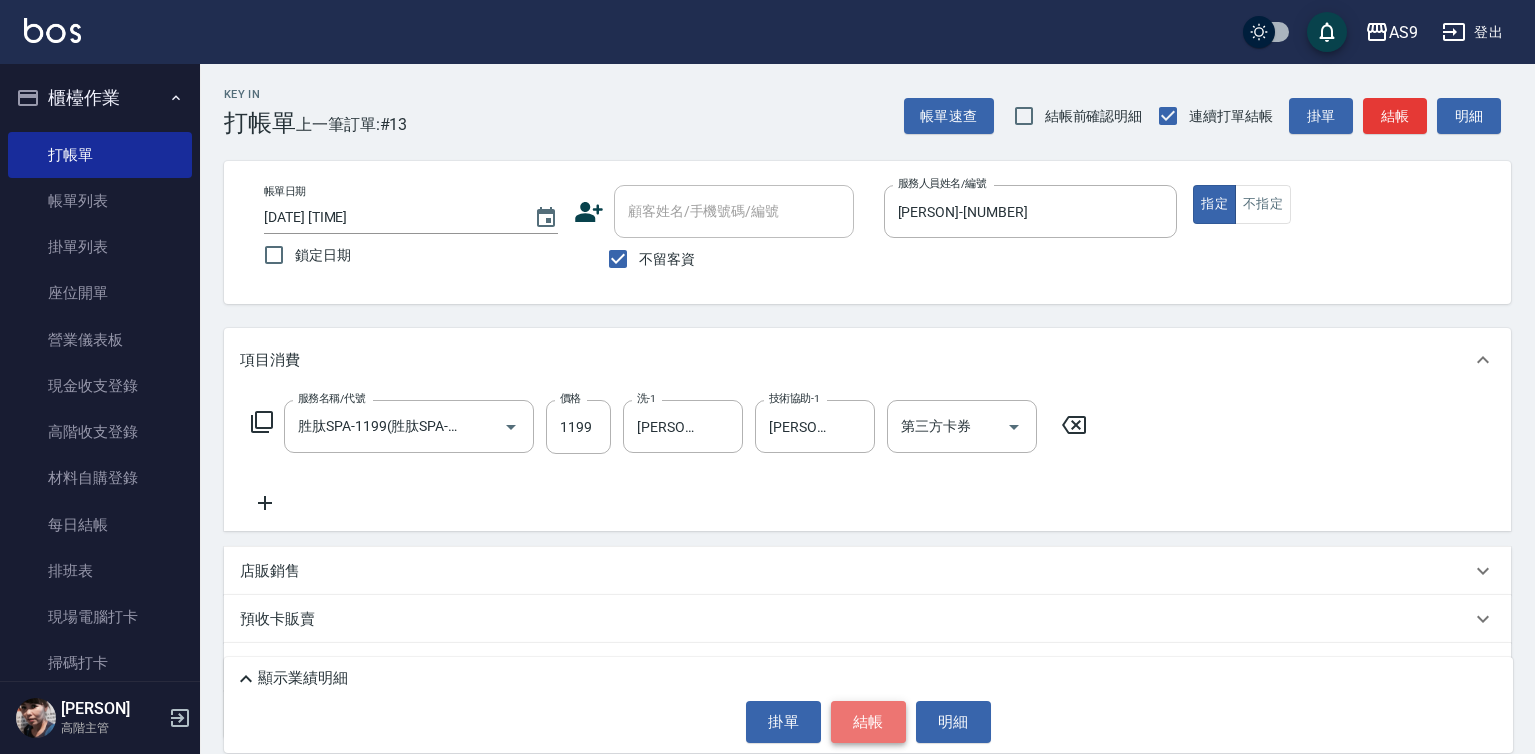 click on "結帳" at bounding box center [868, 722] 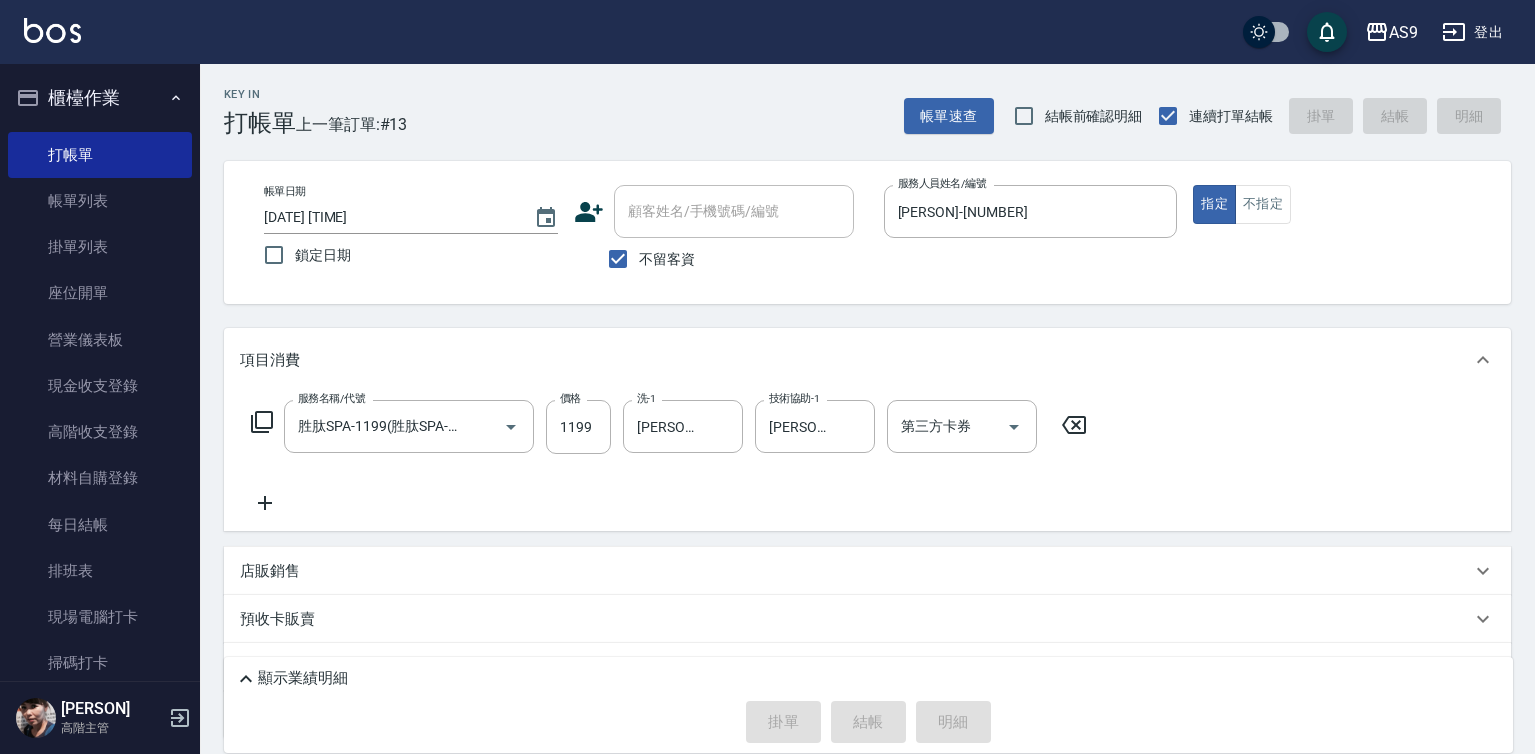 type 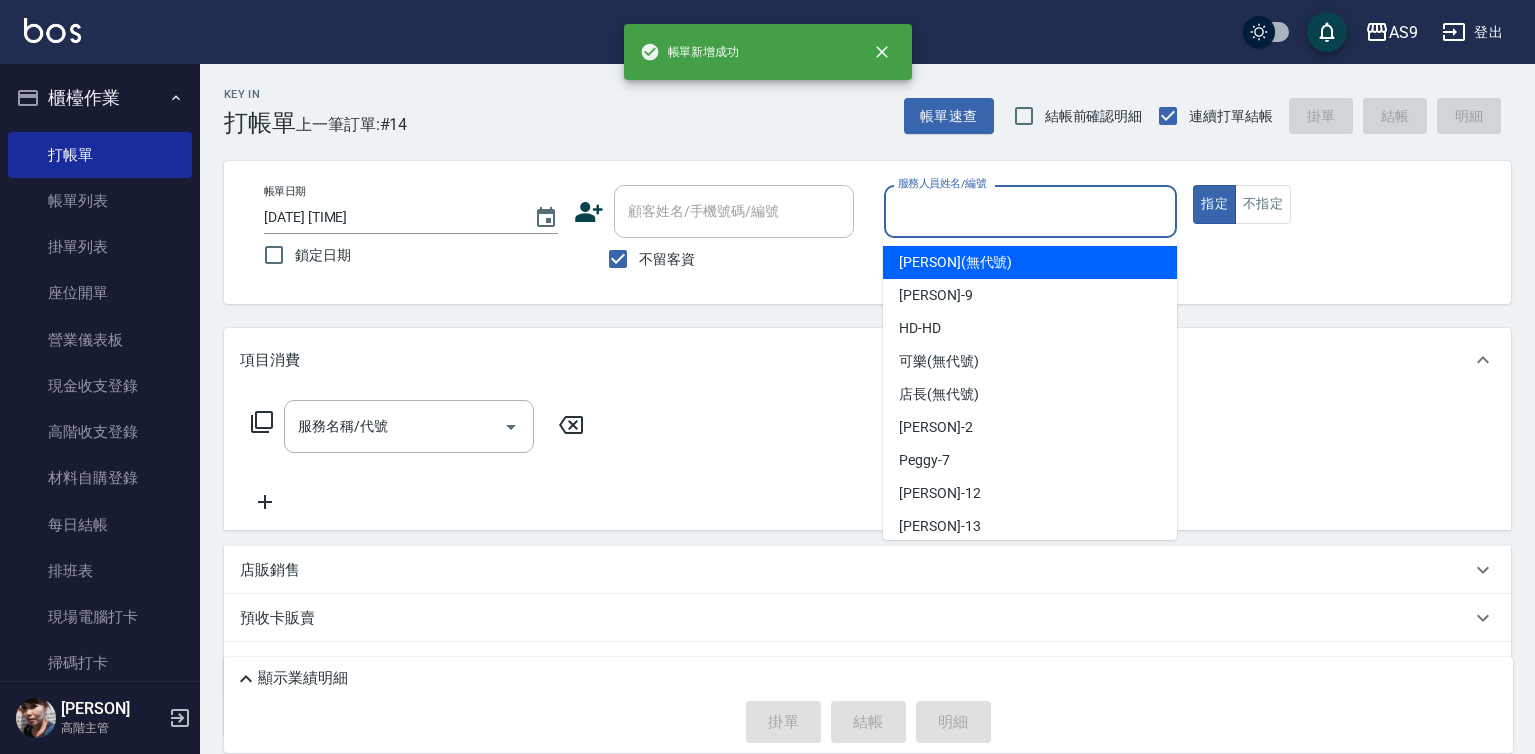 click on "服務人員姓名/編號" at bounding box center [1031, 211] 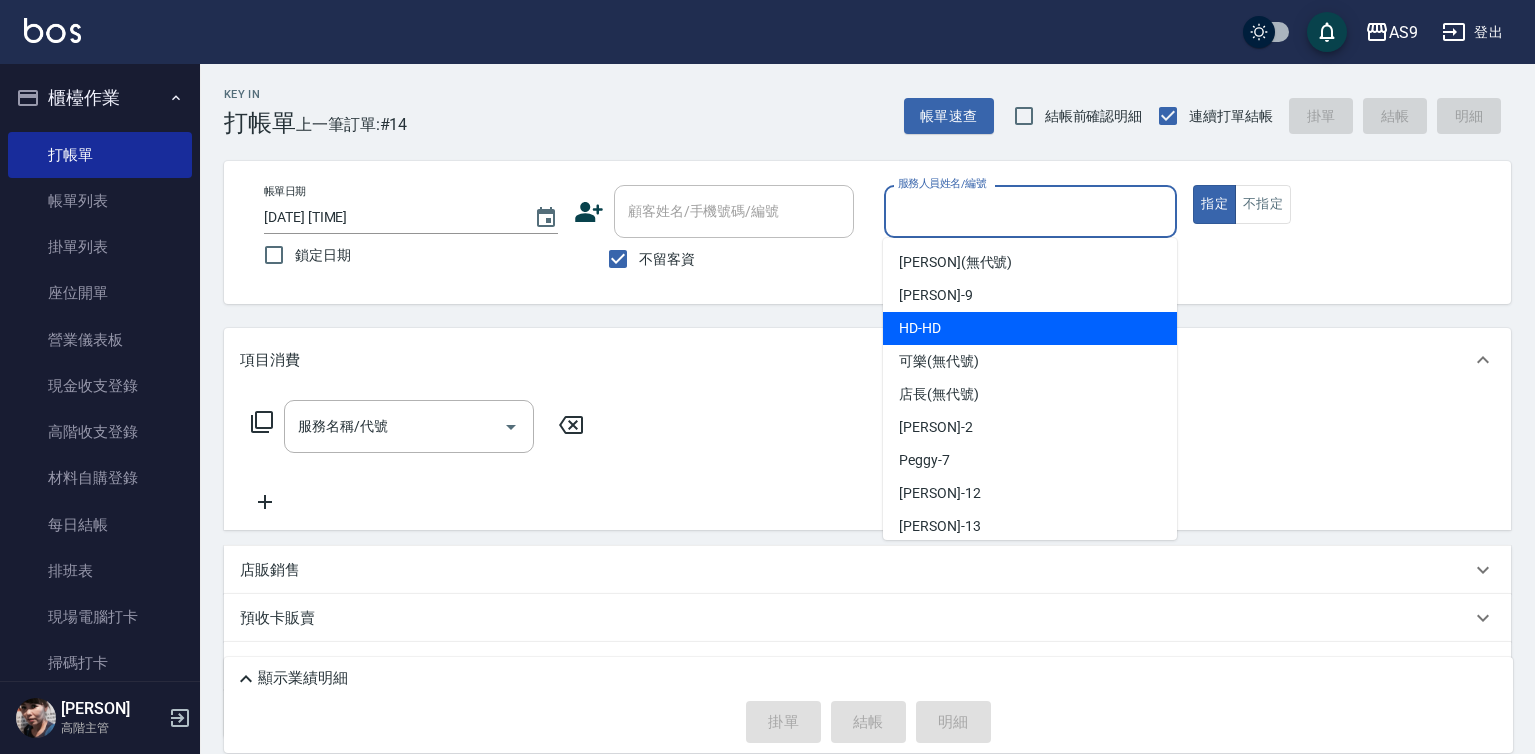 click on "HD -HD" at bounding box center [920, 328] 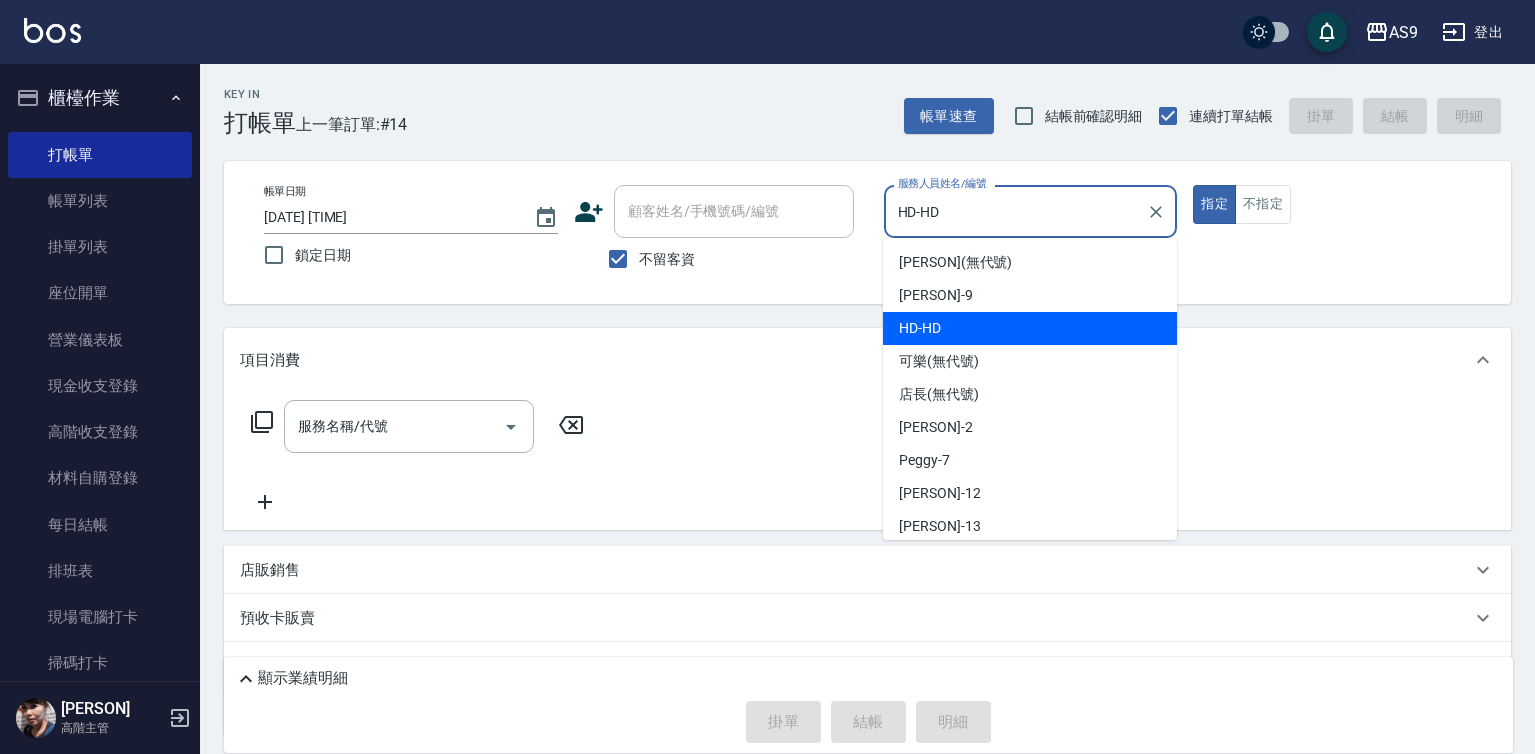 click on "HD-HD" at bounding box center [1016, 211] 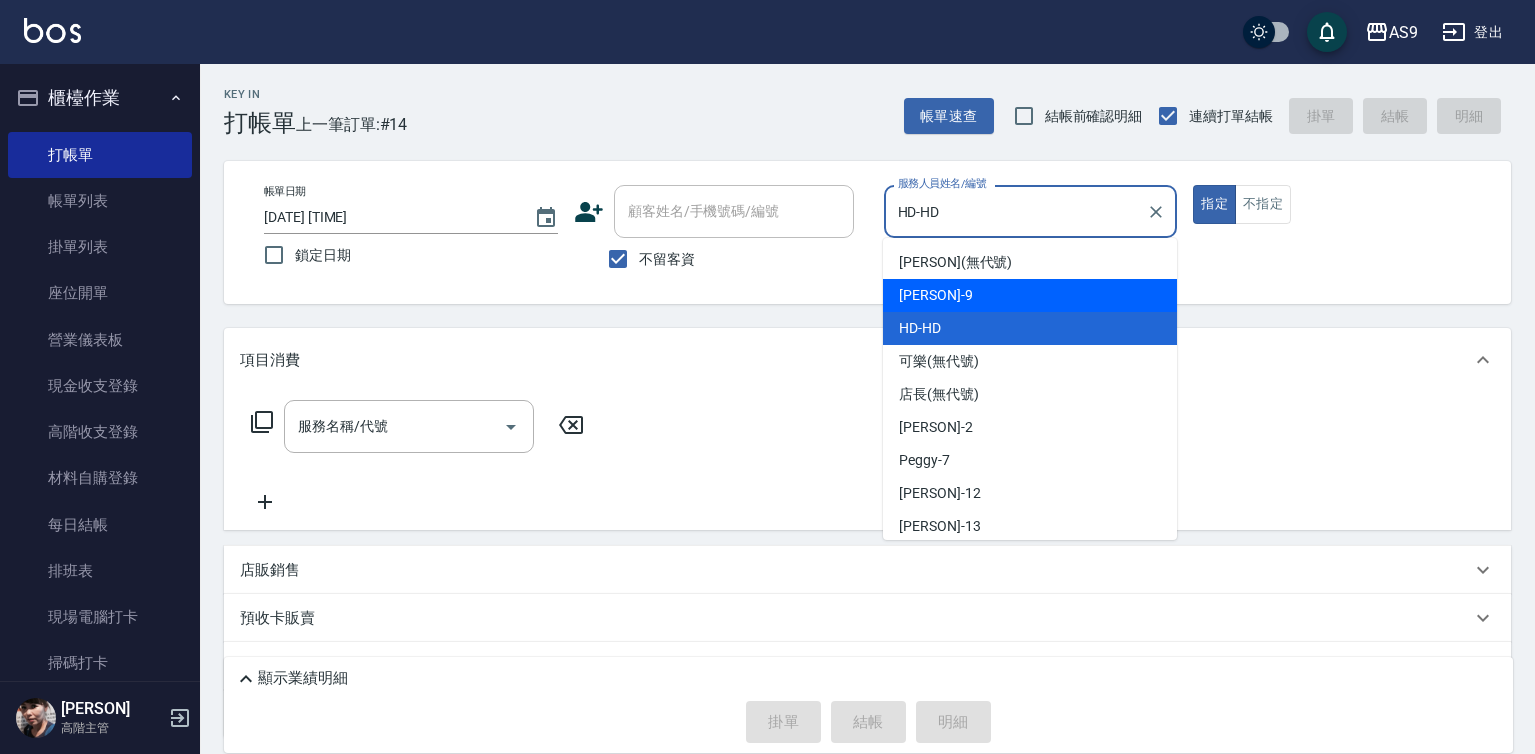 click on "[PERSON] -[NUMBER]" at bounding box center (1030, 295) 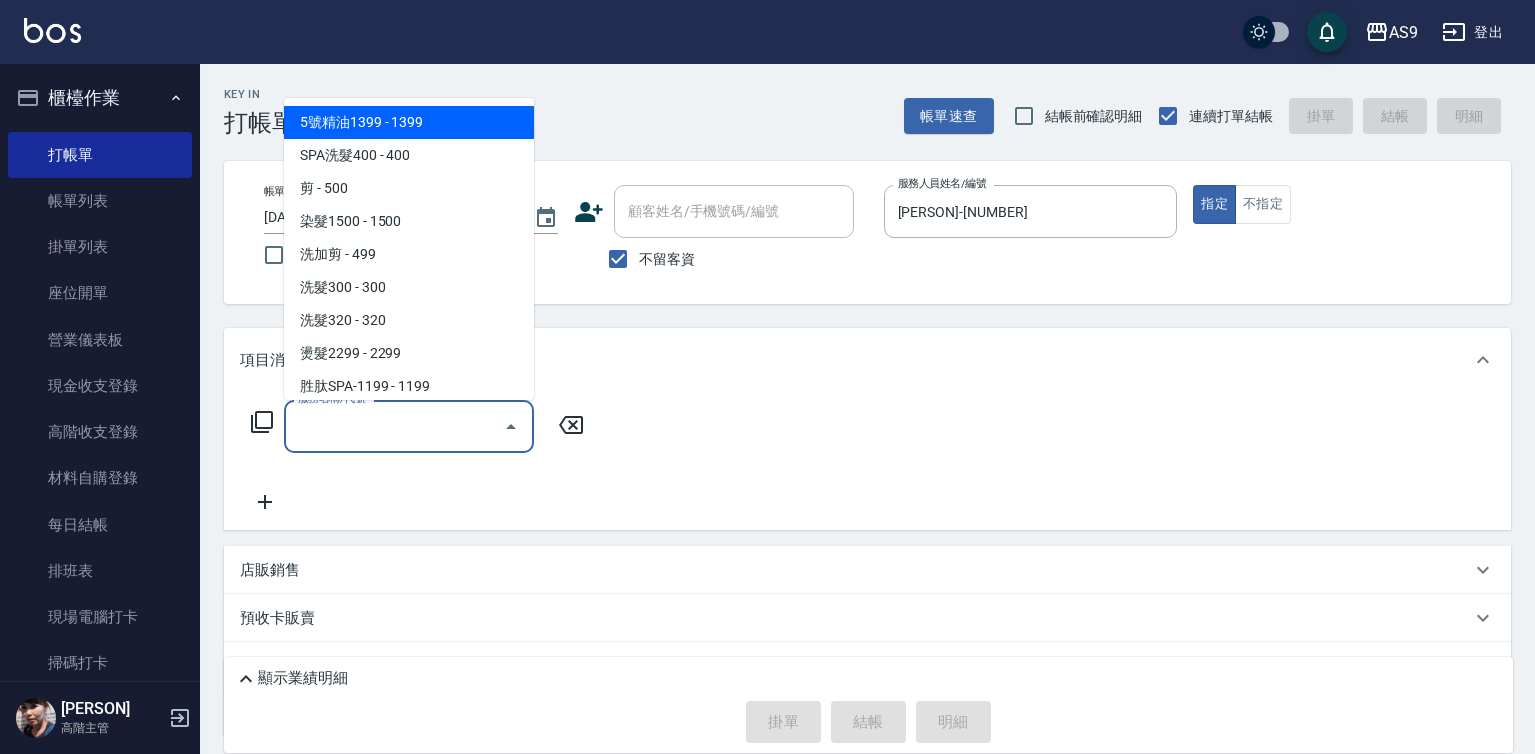 click on "服務名稱/代號" at bounding box center [394, 426] 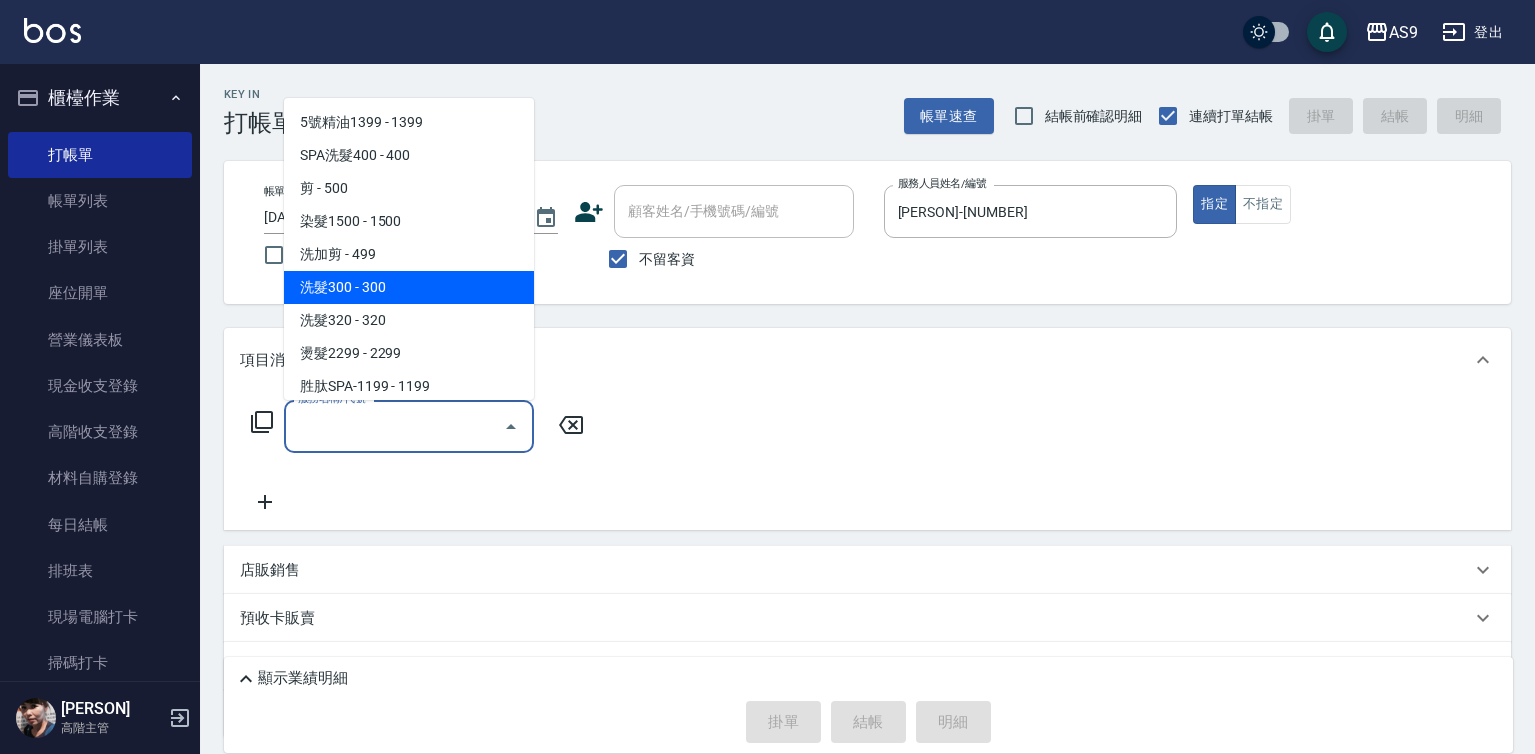 click on "洗髮300 - 300" at bounding box center [409, 287] 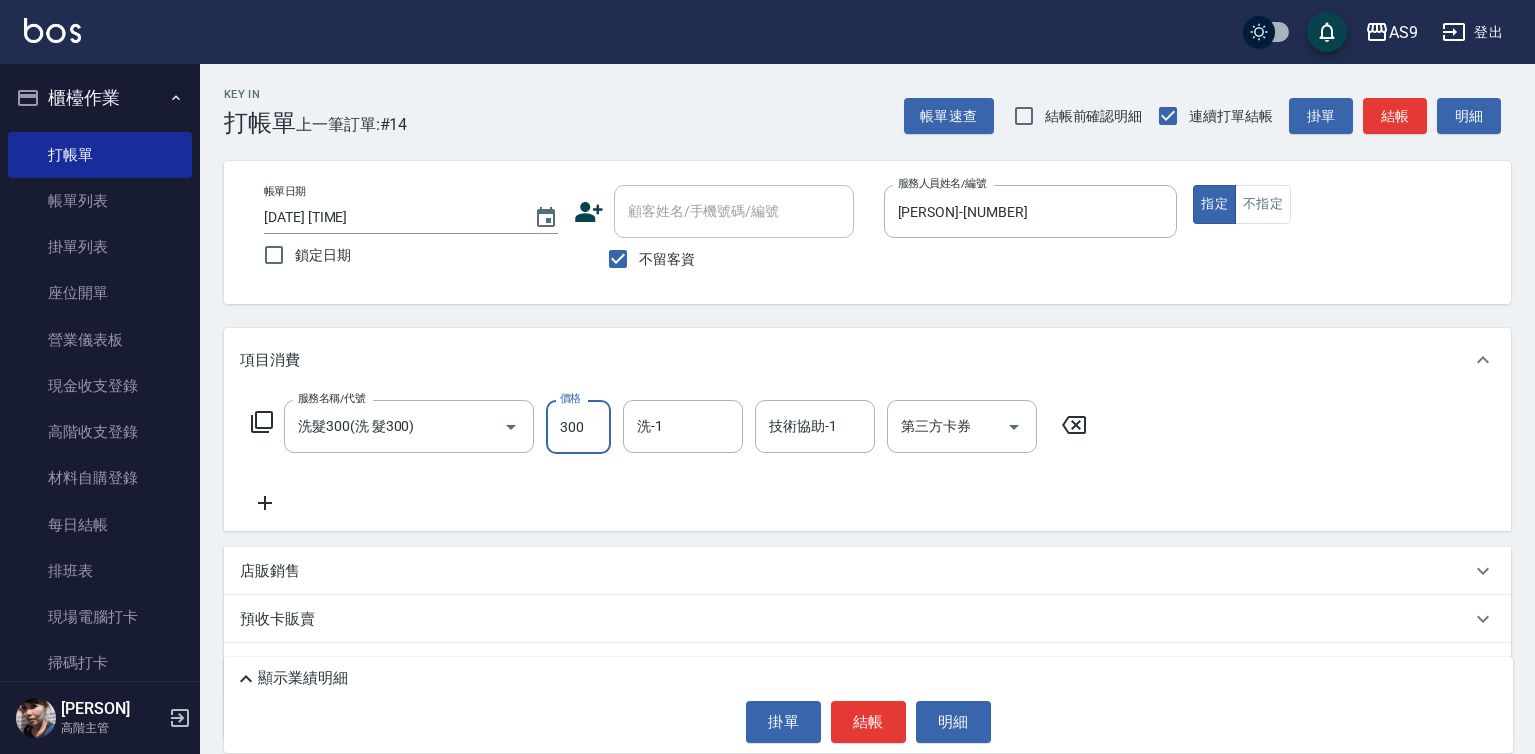 click on "300" at bounding box center (578, 427) 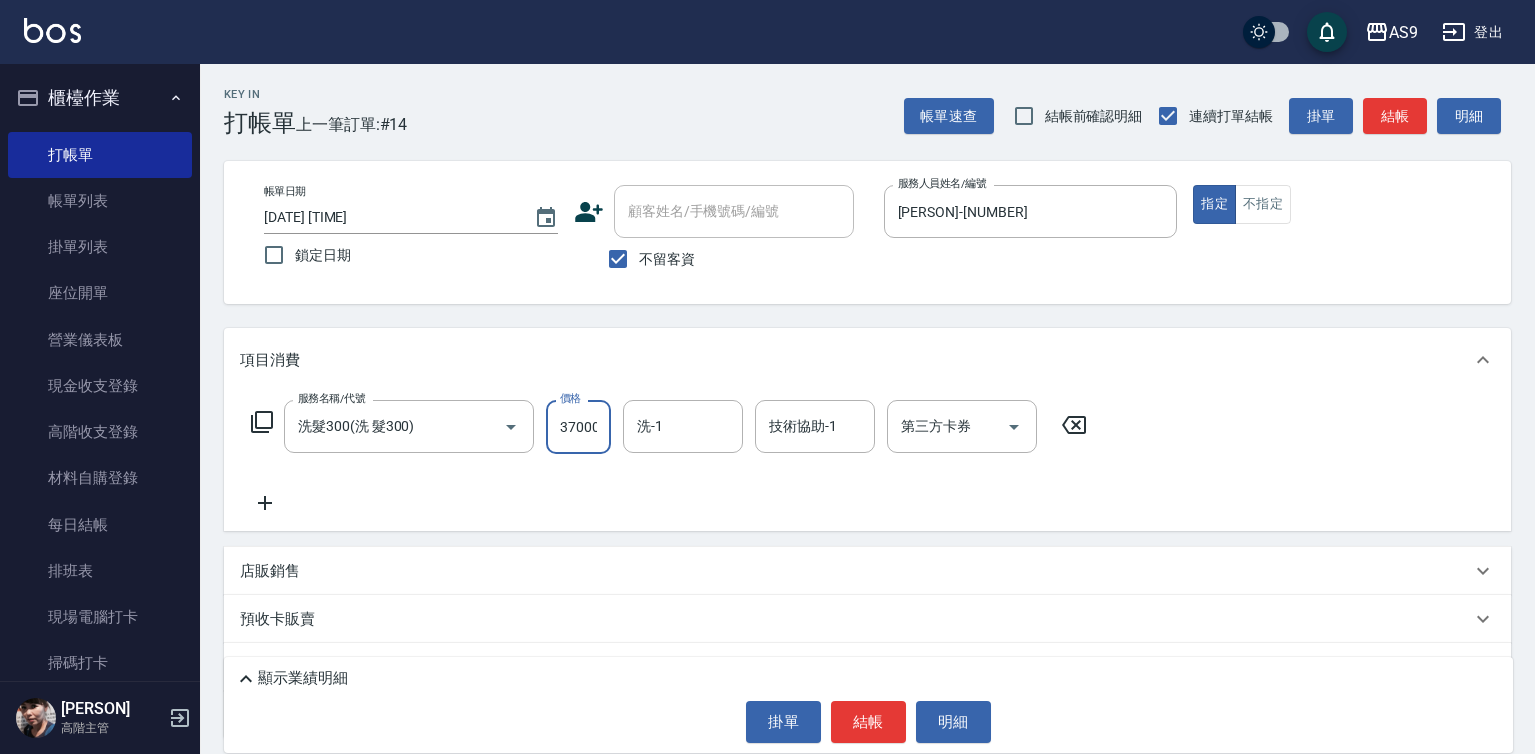 click on "37000" at bounding box center [578, 427] 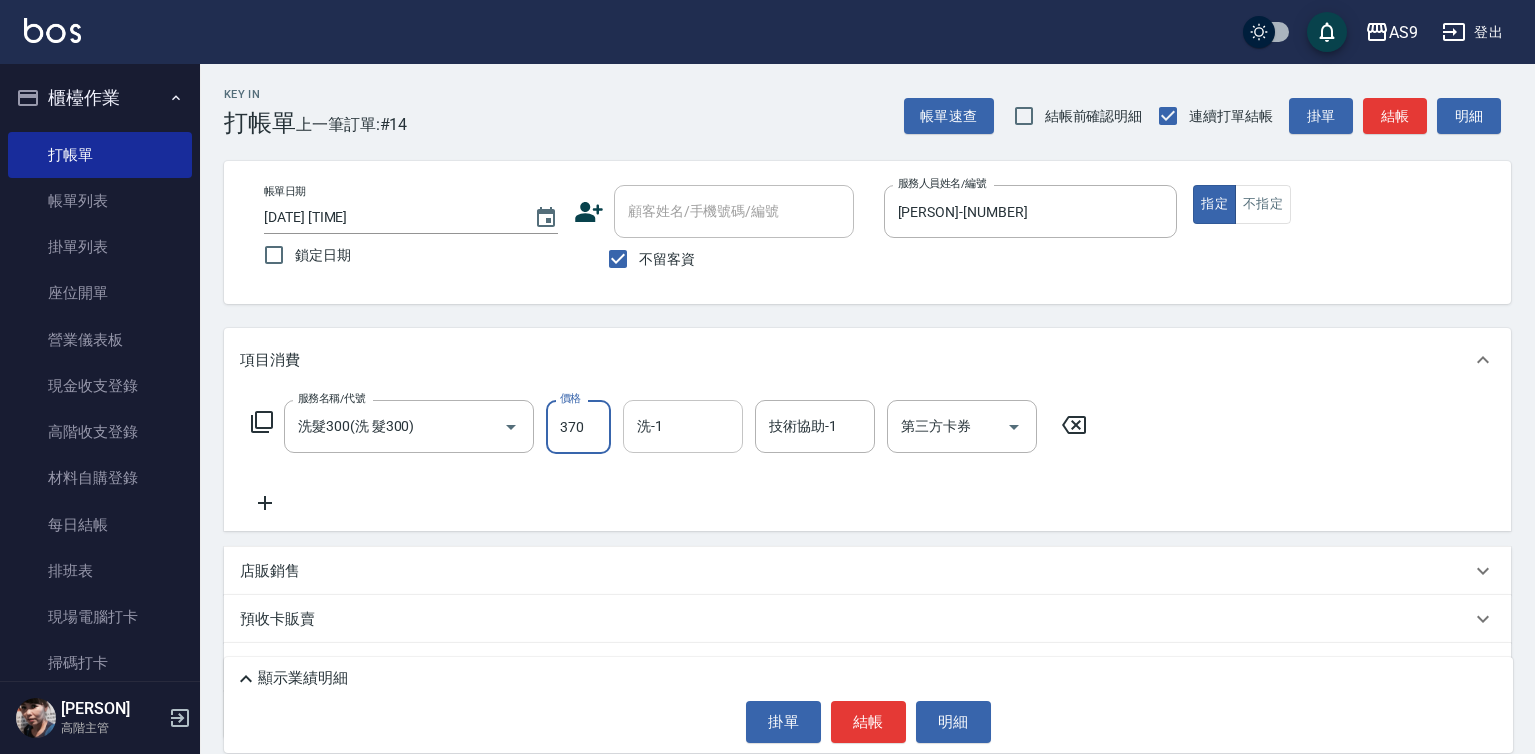 type on "370" 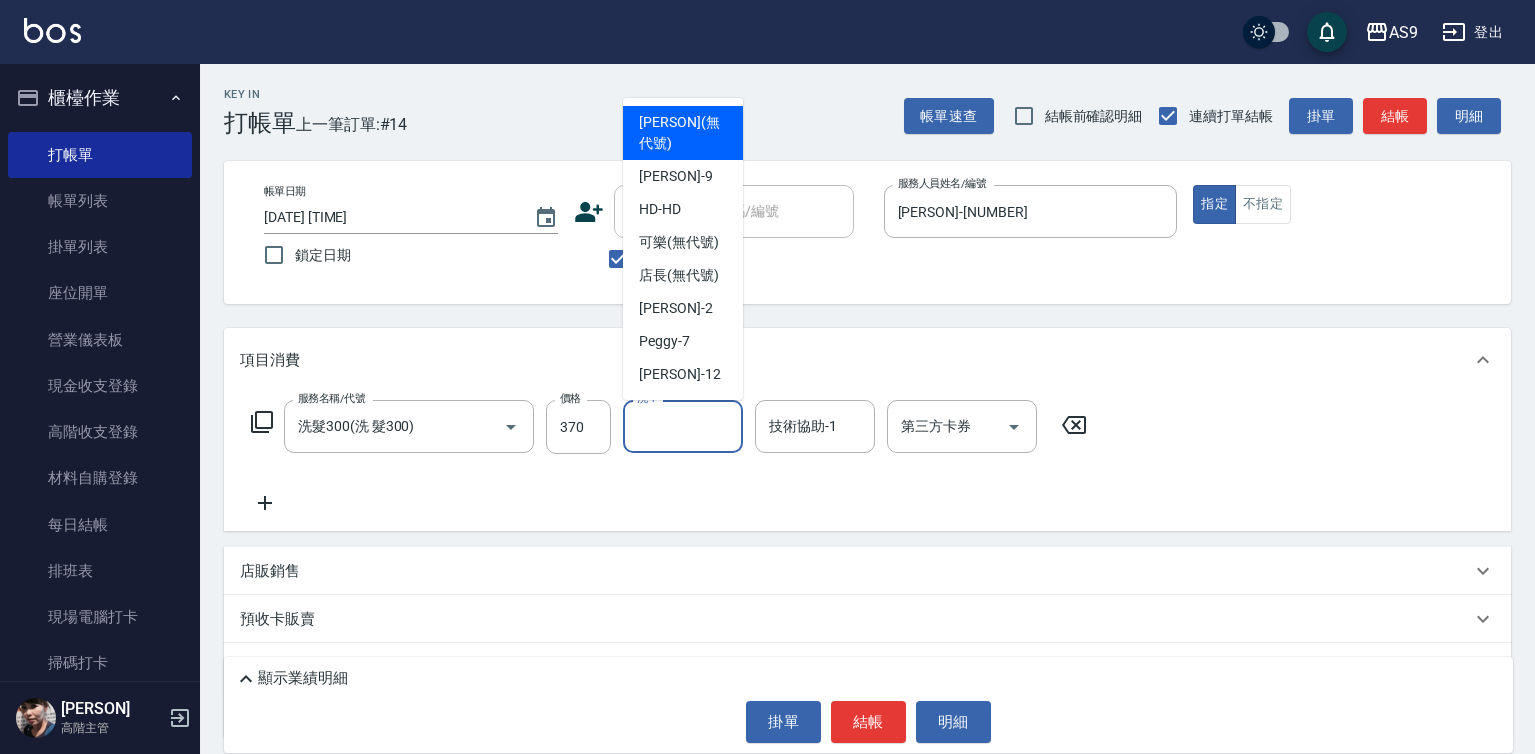 click on "洗-1" at bounding box center (683, 426) 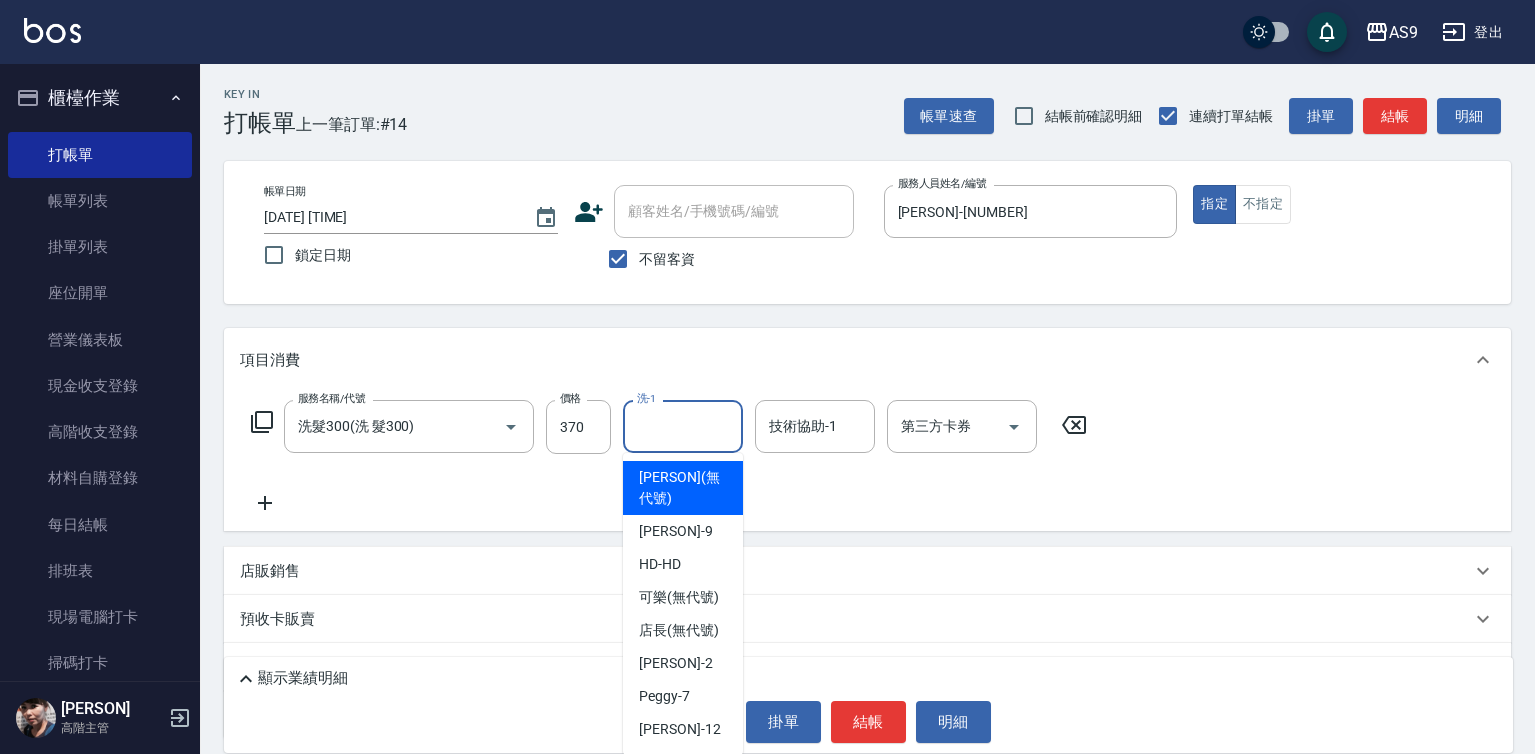 scroll, scrollTop: 95, scrollLeft: 0, axis: vertical 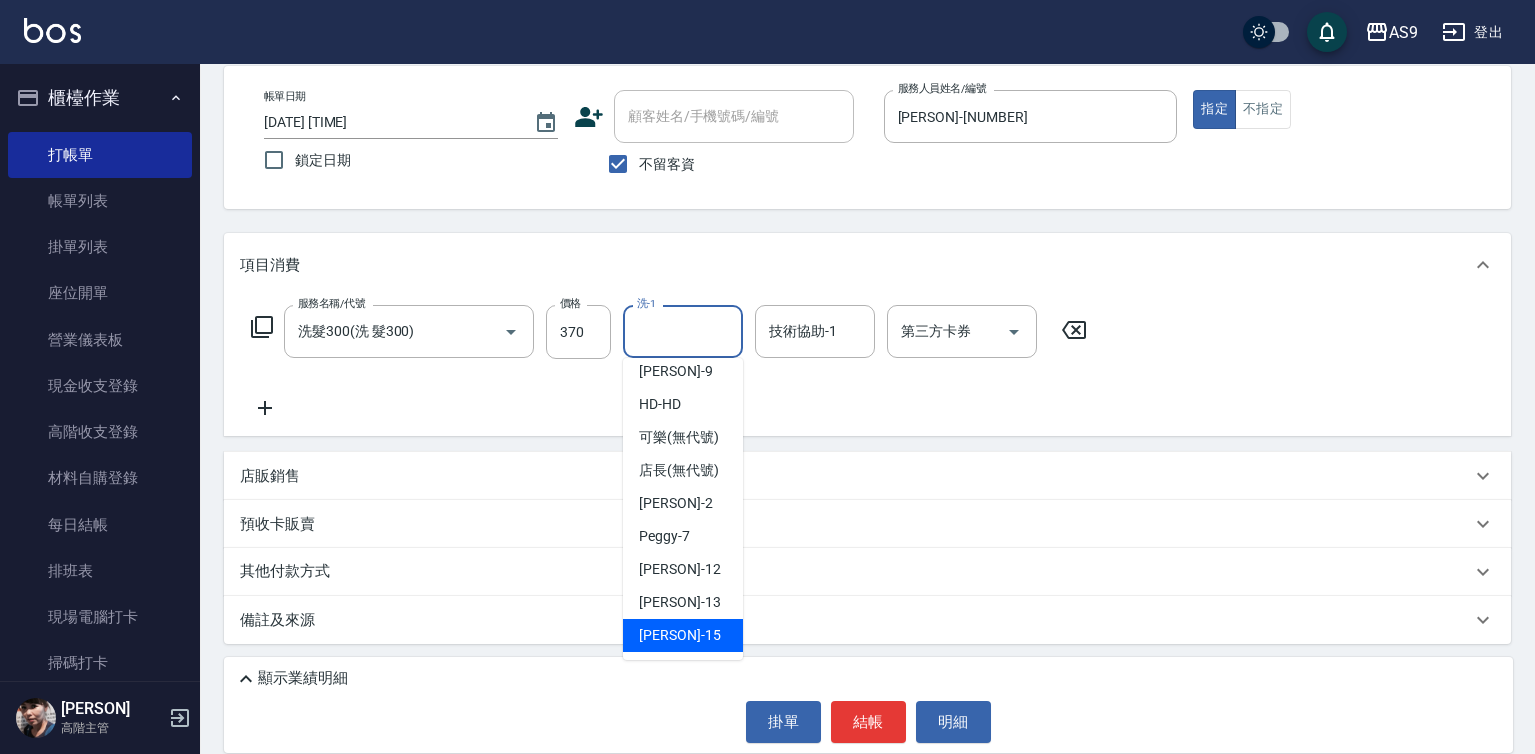click on "[PERSON] -[NUMBER]" at bounding box center (683, 635) 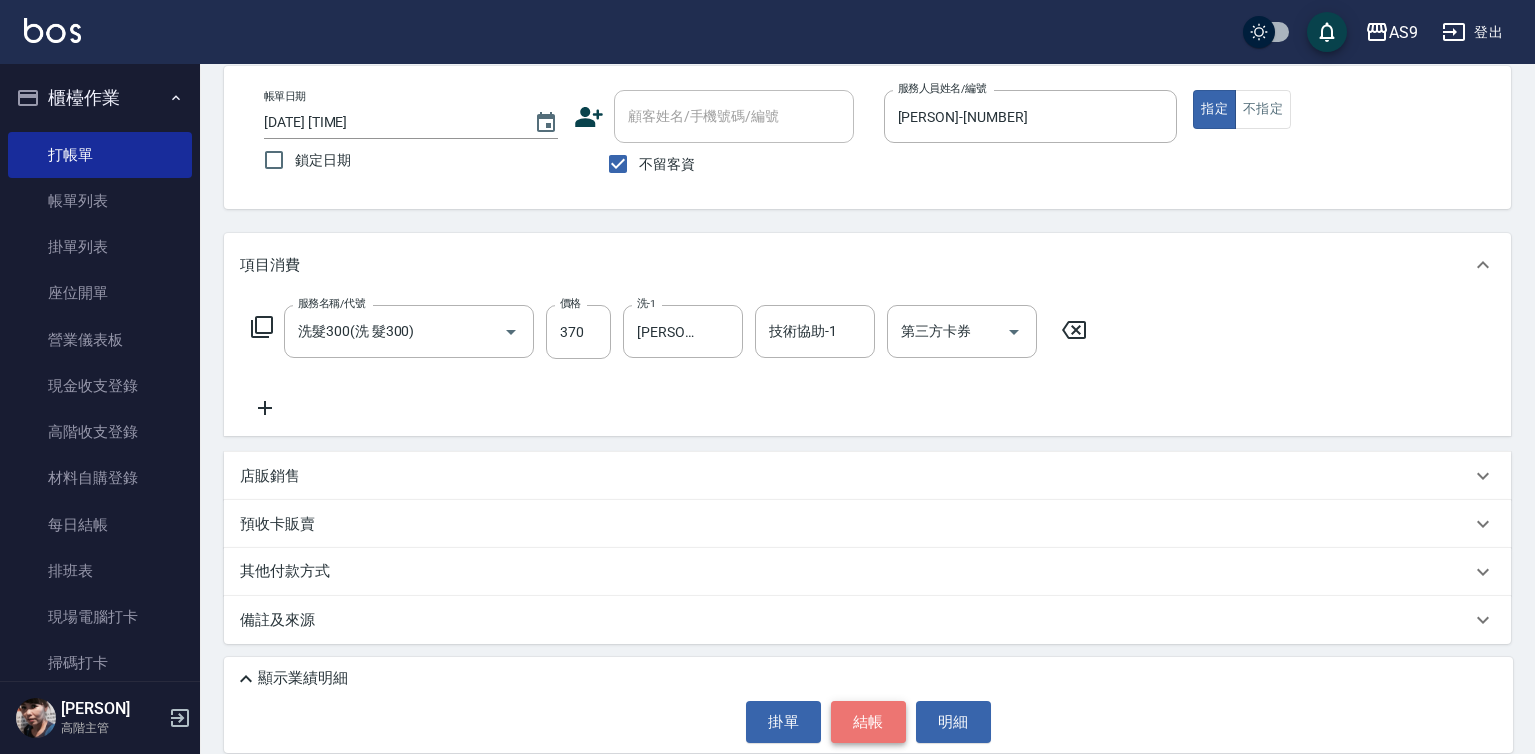 click on "結帳" at bounding box center (868, 722) 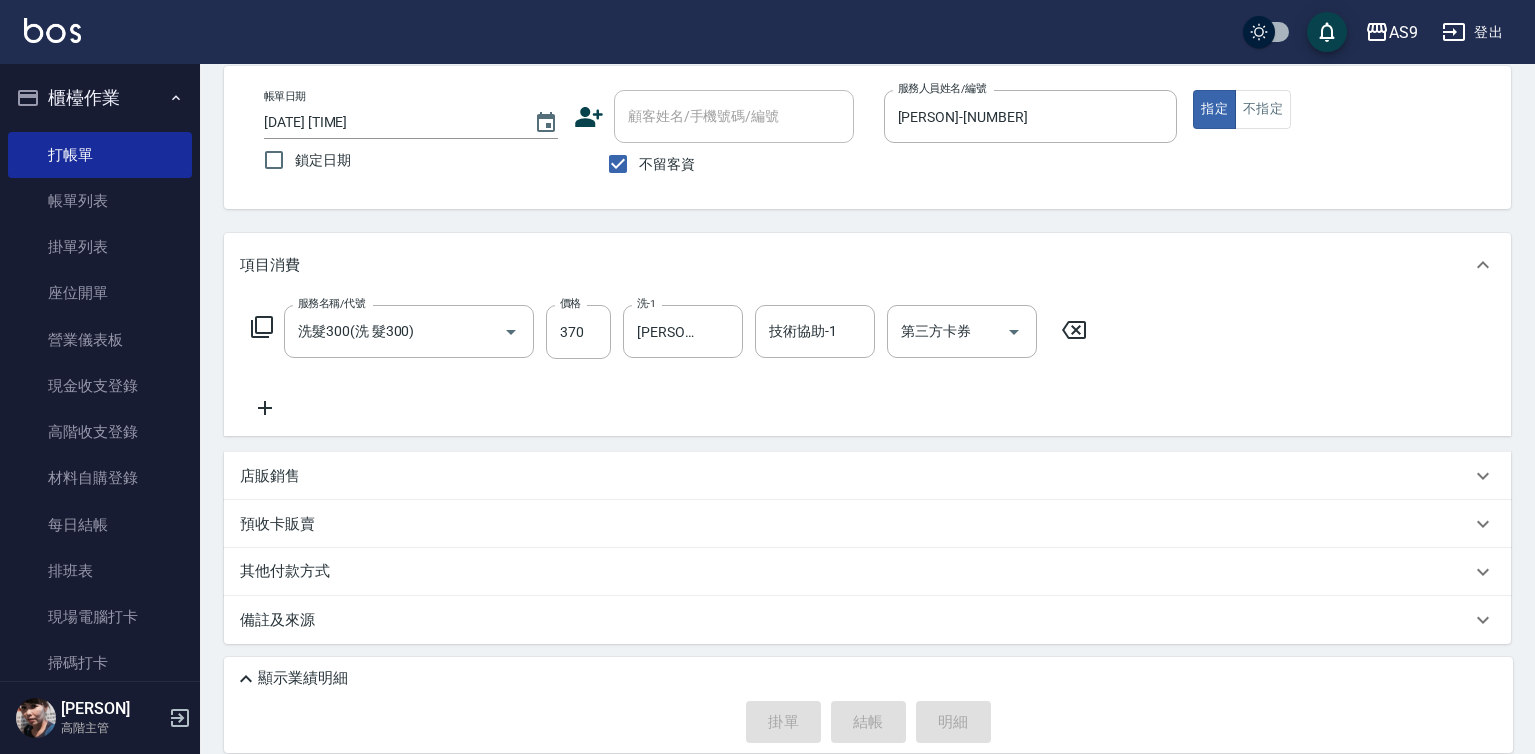 type 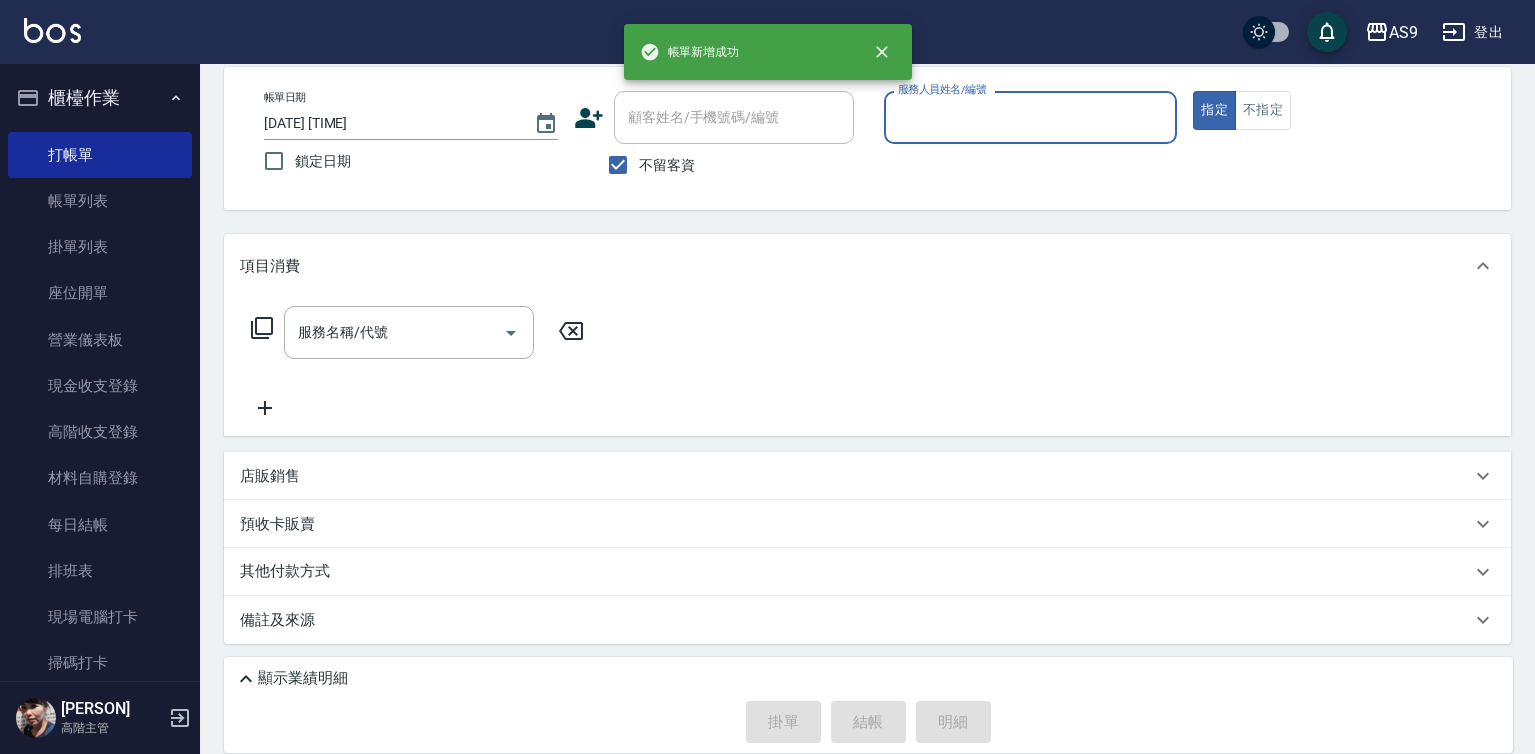 scroll, scrollTop: 94, scrollLeft: 0, axis: vertical 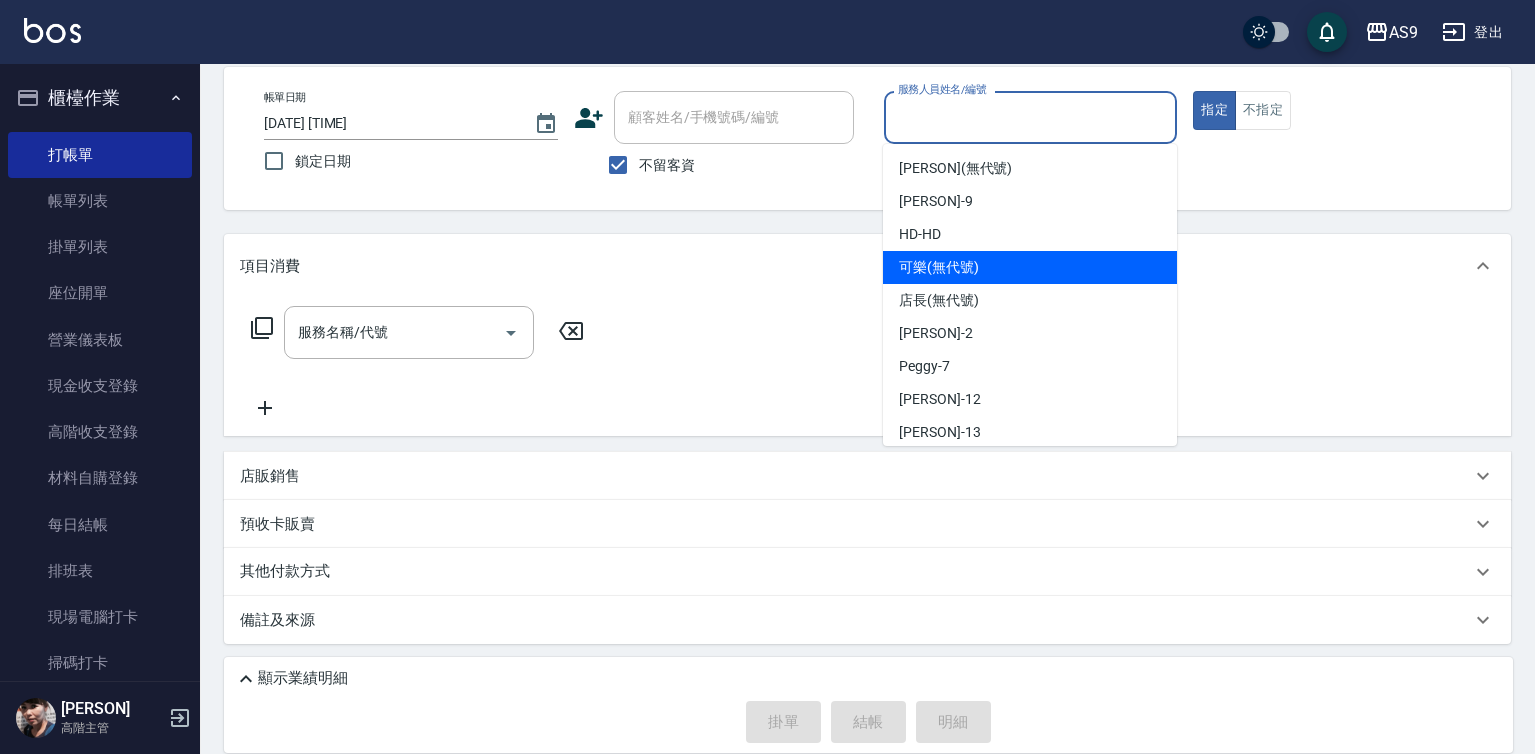 click on "可樂 (無代號)" at bounding box center (939, 267) 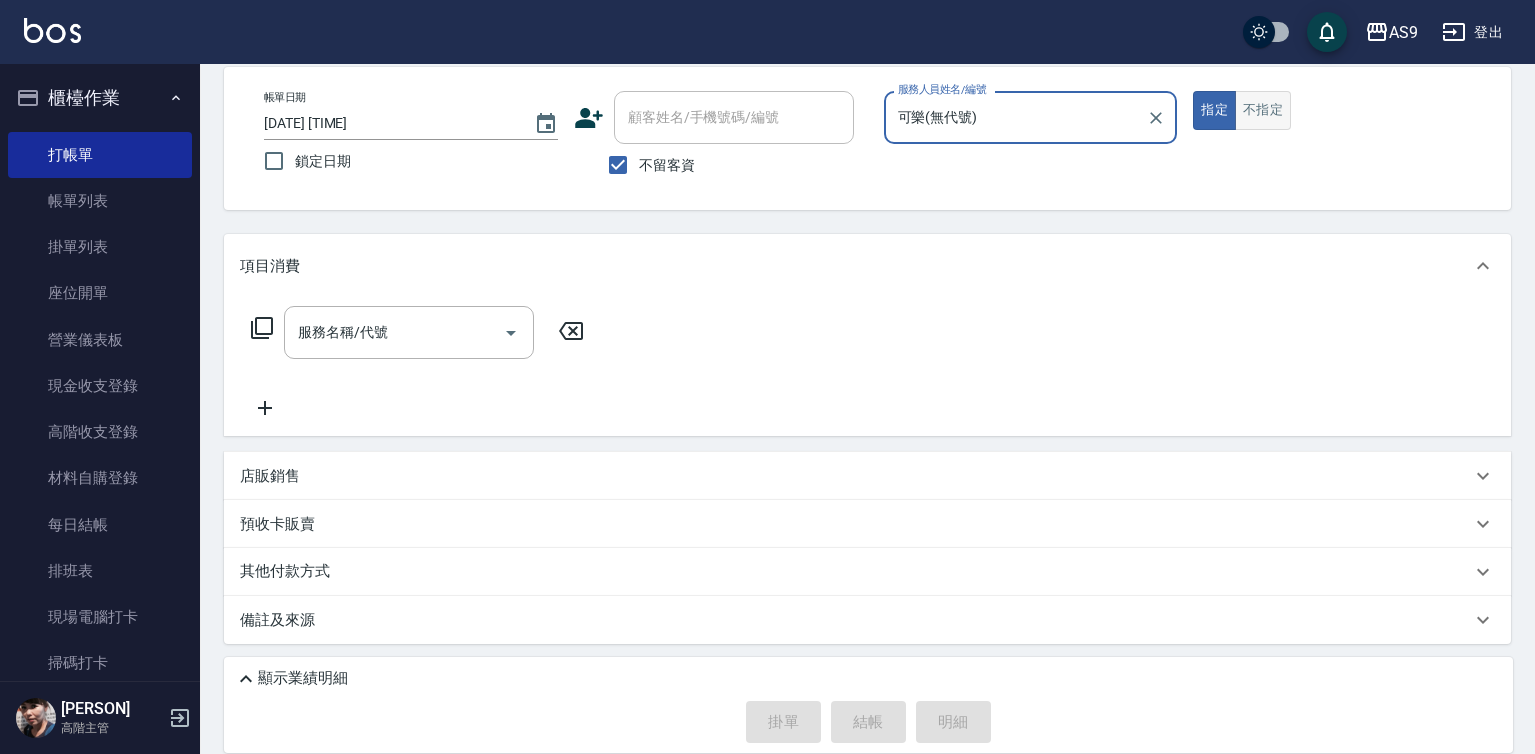 click on "不指定" at bounding box center (1263, 110) 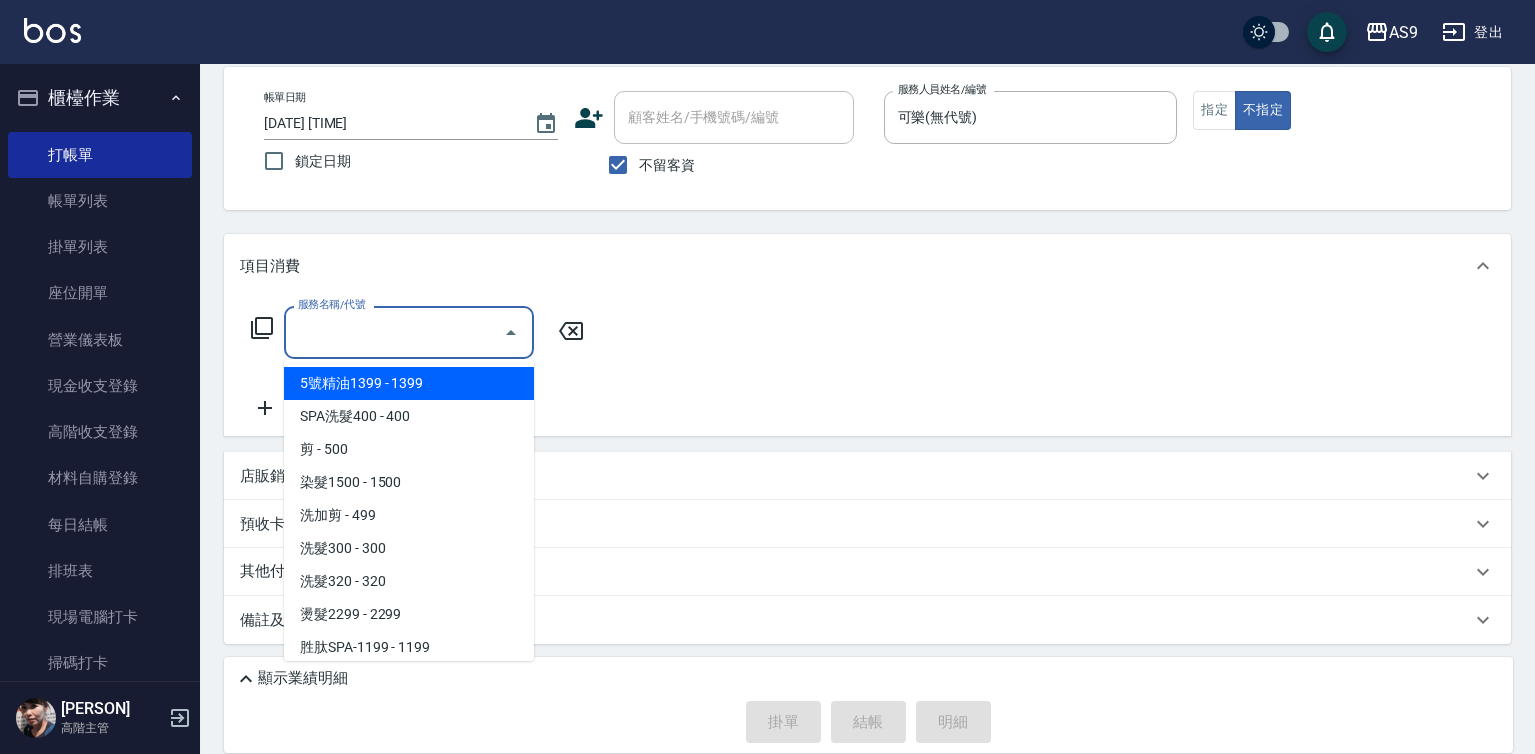 click on "服務名稱/代號" at bounding box center [394, 332] 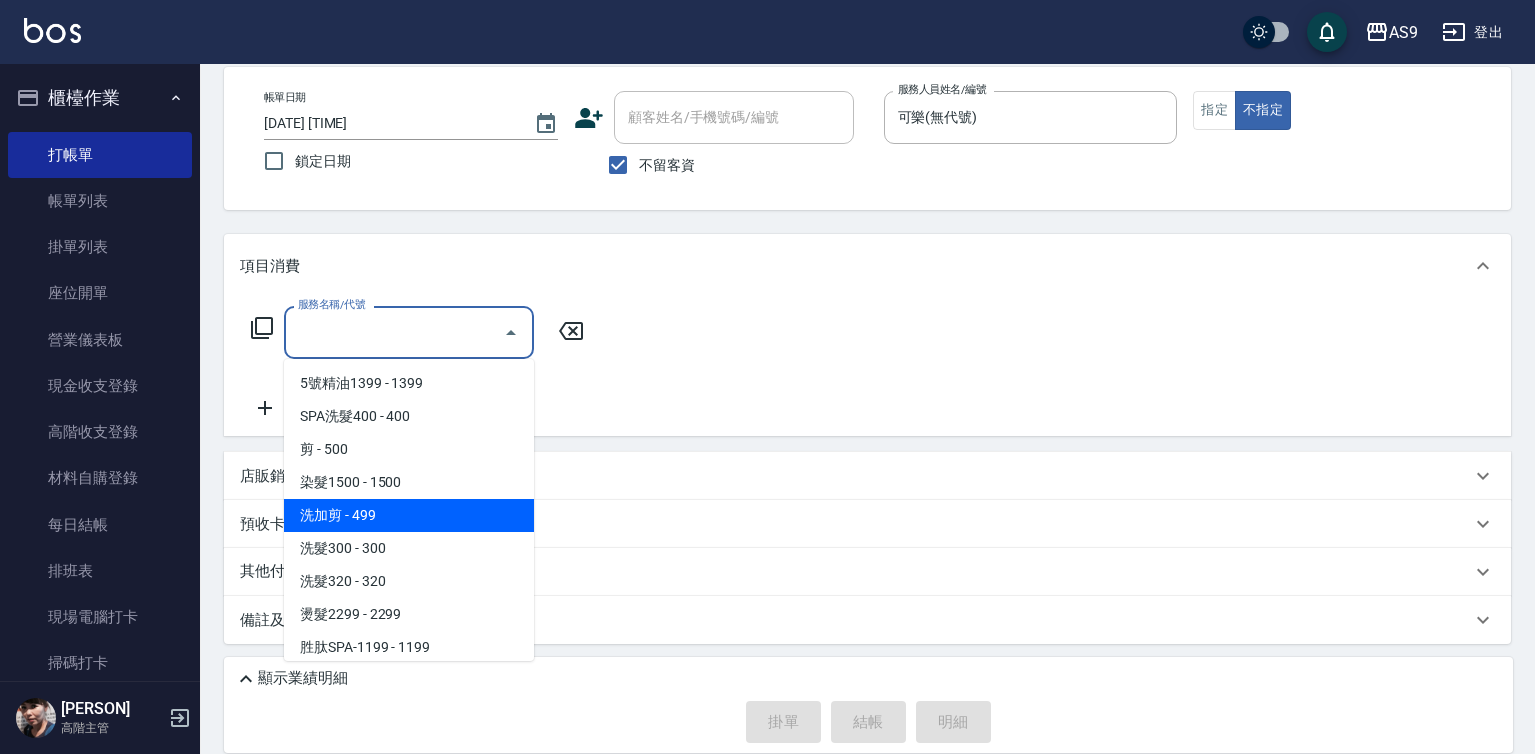 click on "洗加剪 - 499" at bounding box center [409, 515] 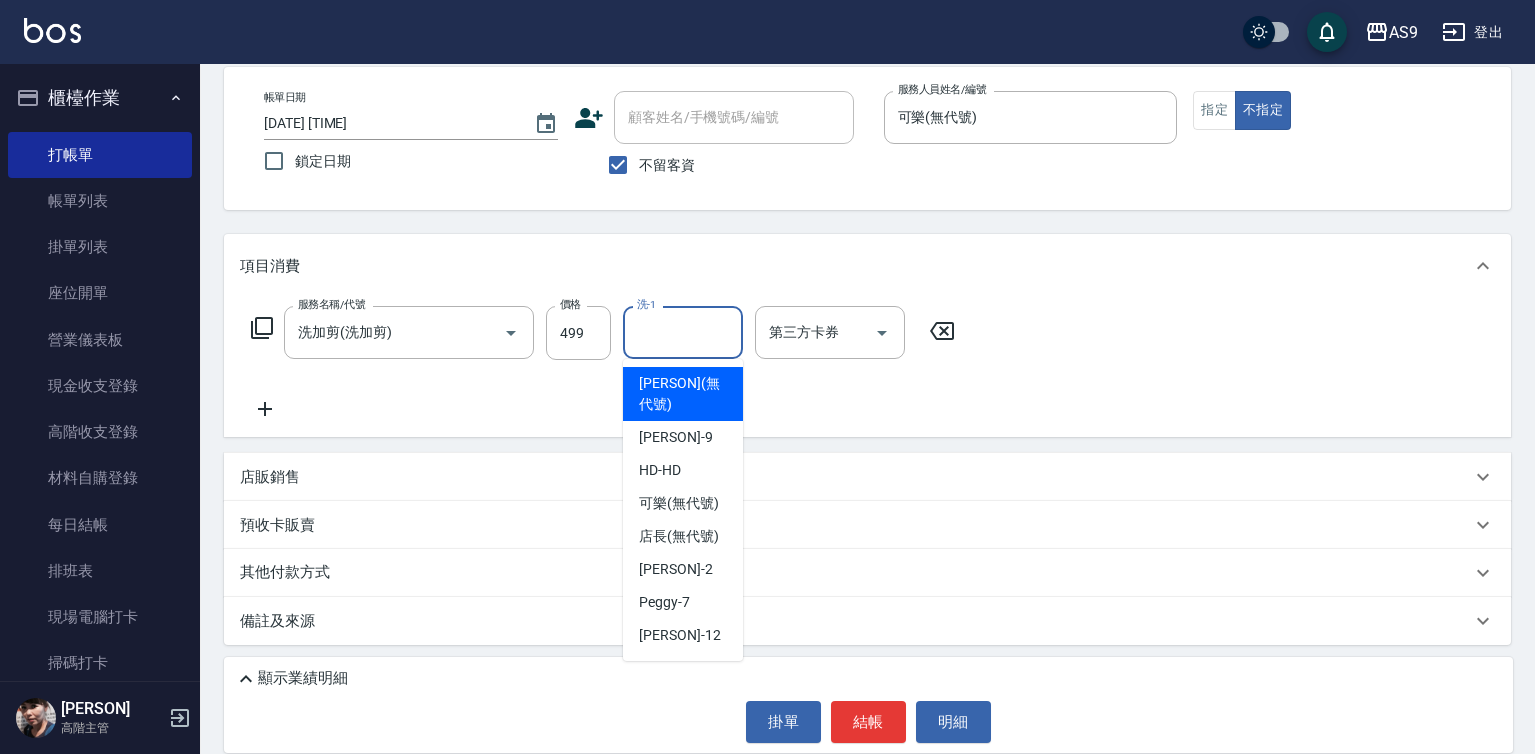 click on "洗-1" at bounding box center (683, 332) 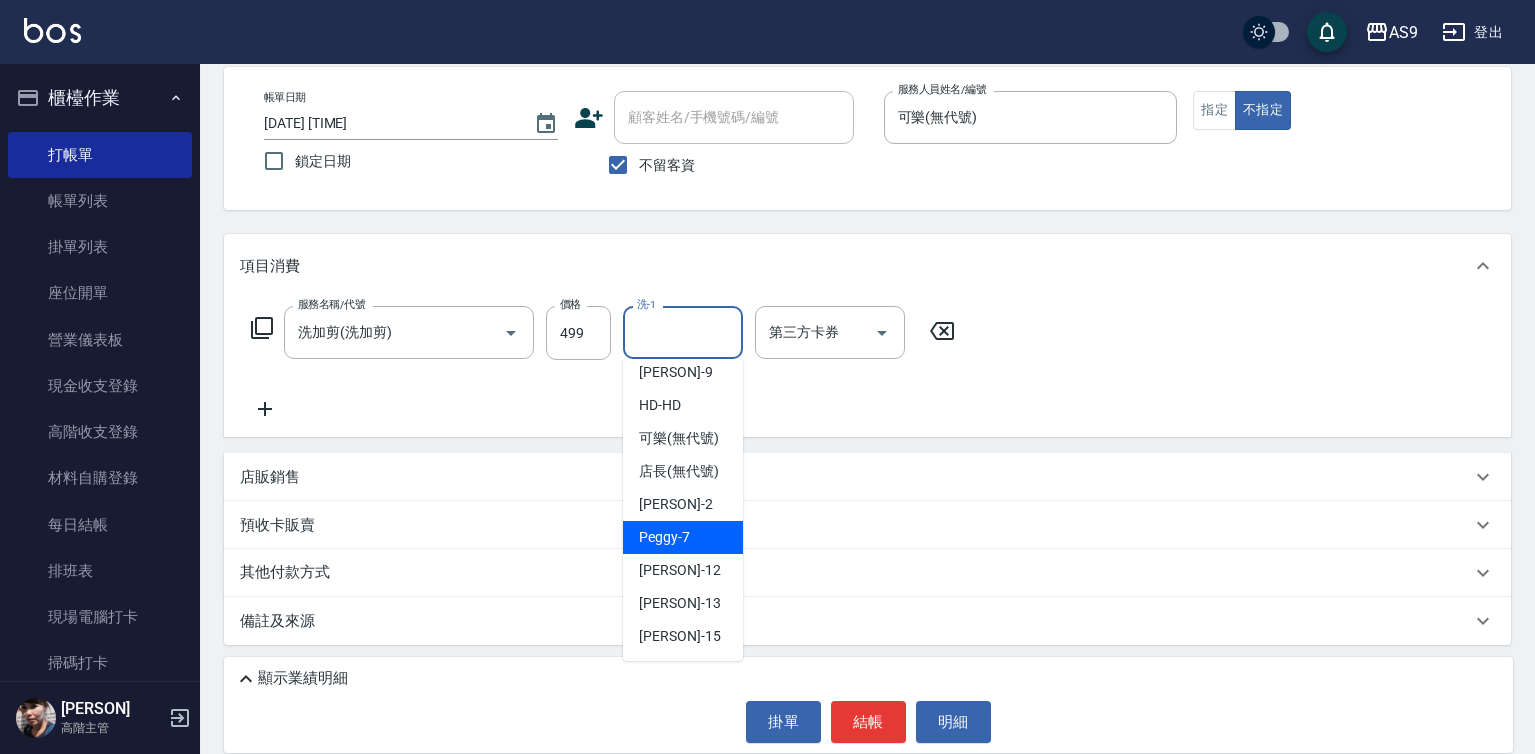 scroll, scrollTop: 128, scrollLeft: 0, axis: vertical 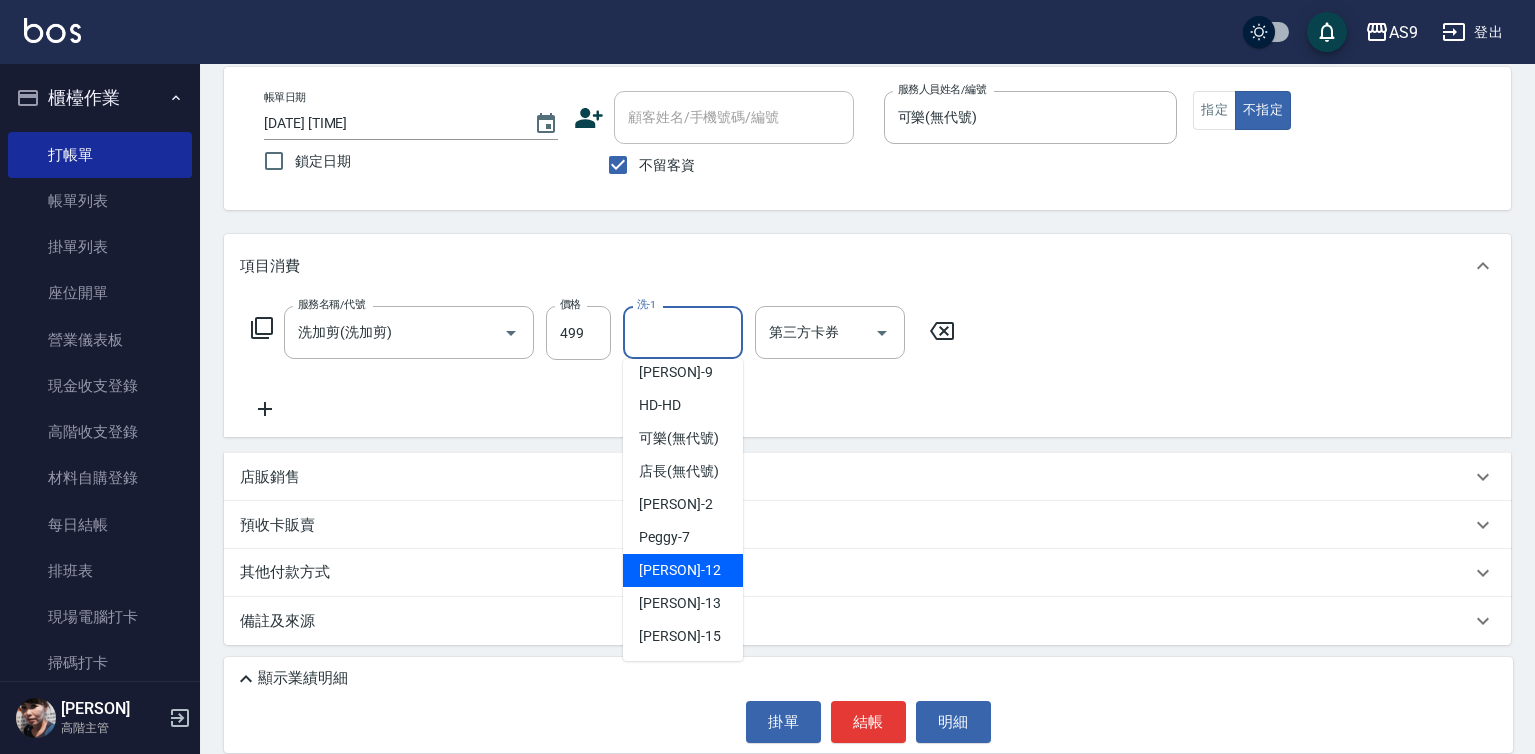 click on "[PERSON] -[NUMBER]" at bounding box center (679, 570) 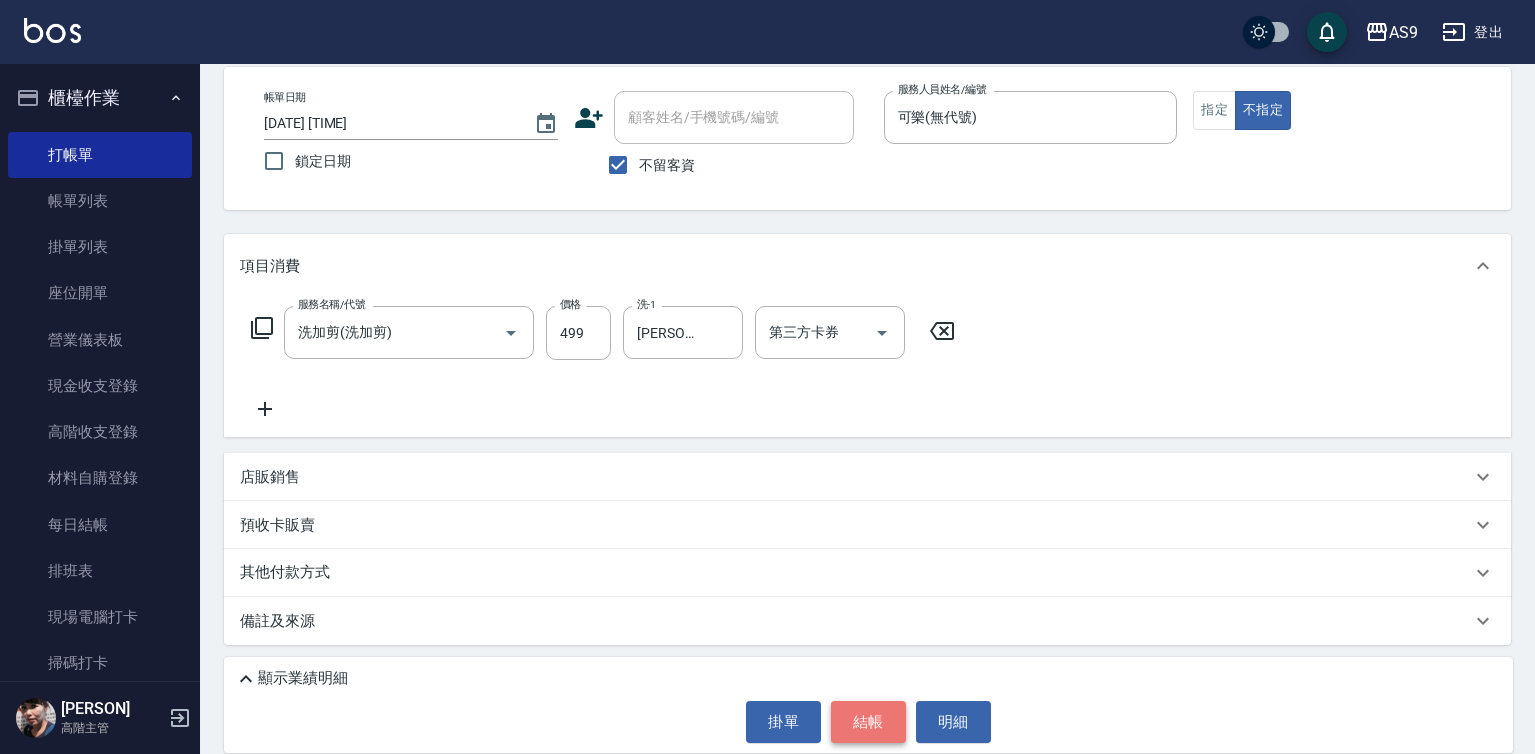click on "結帳" at bounding box center [868, 722] 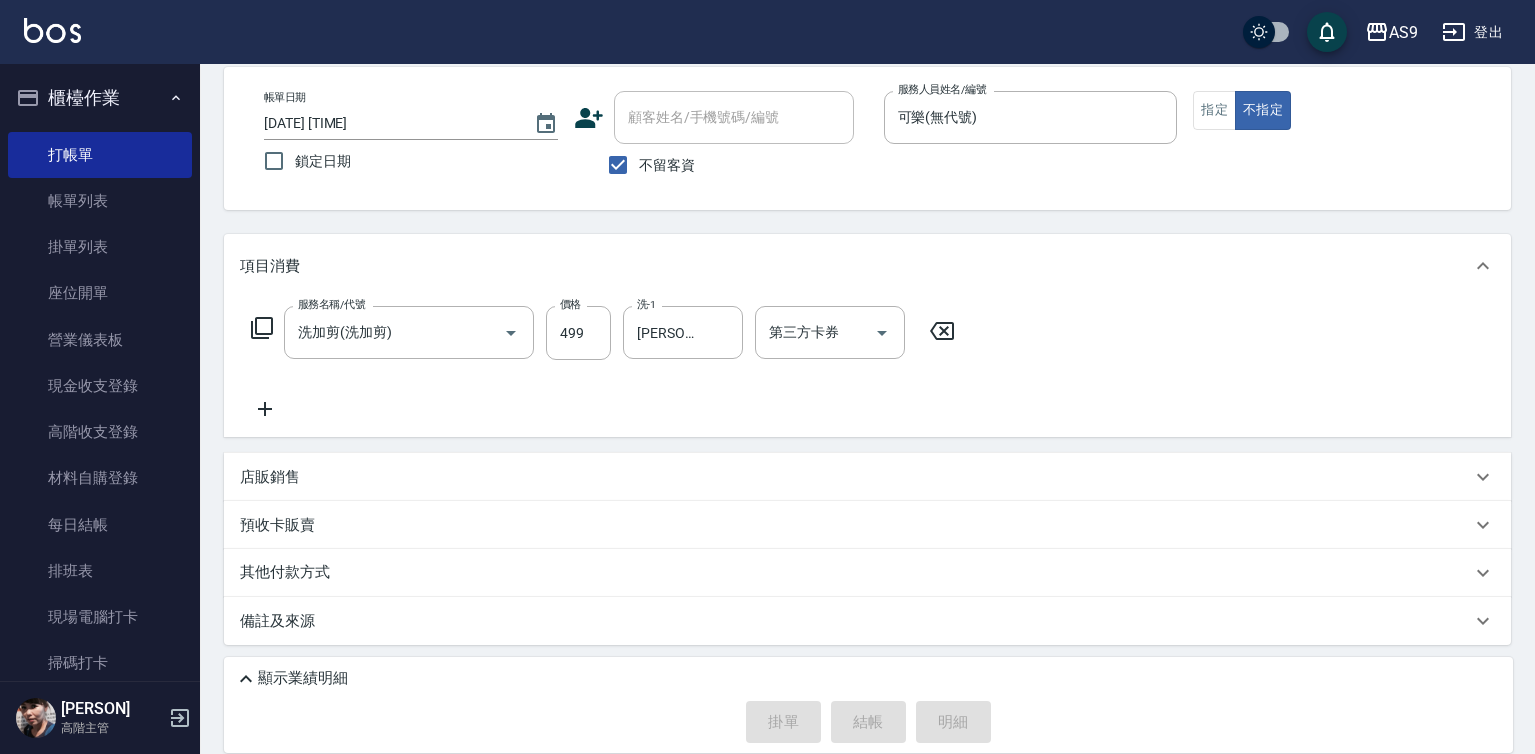 type 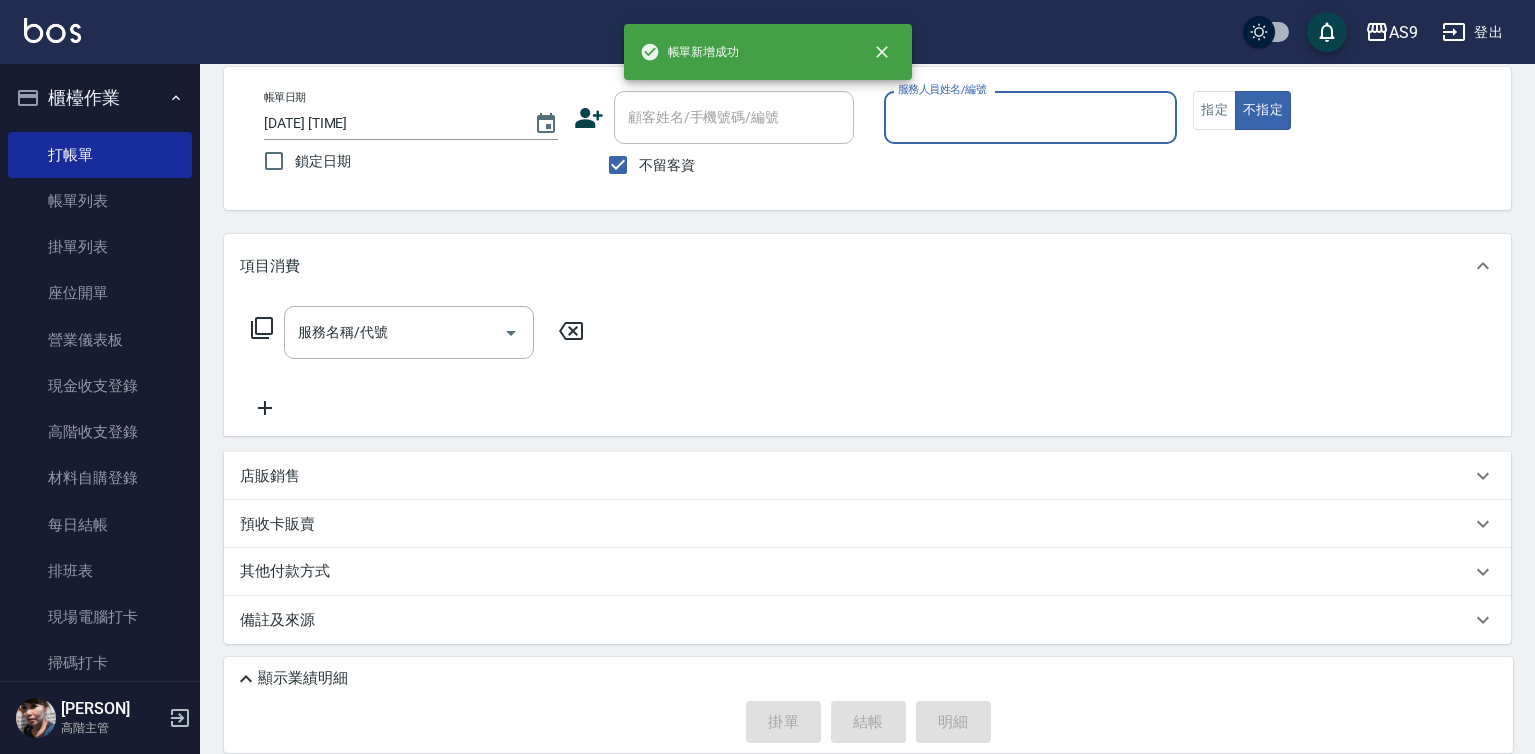 click on "服務人員姓名/編號" at bounding box center [1031, 117] 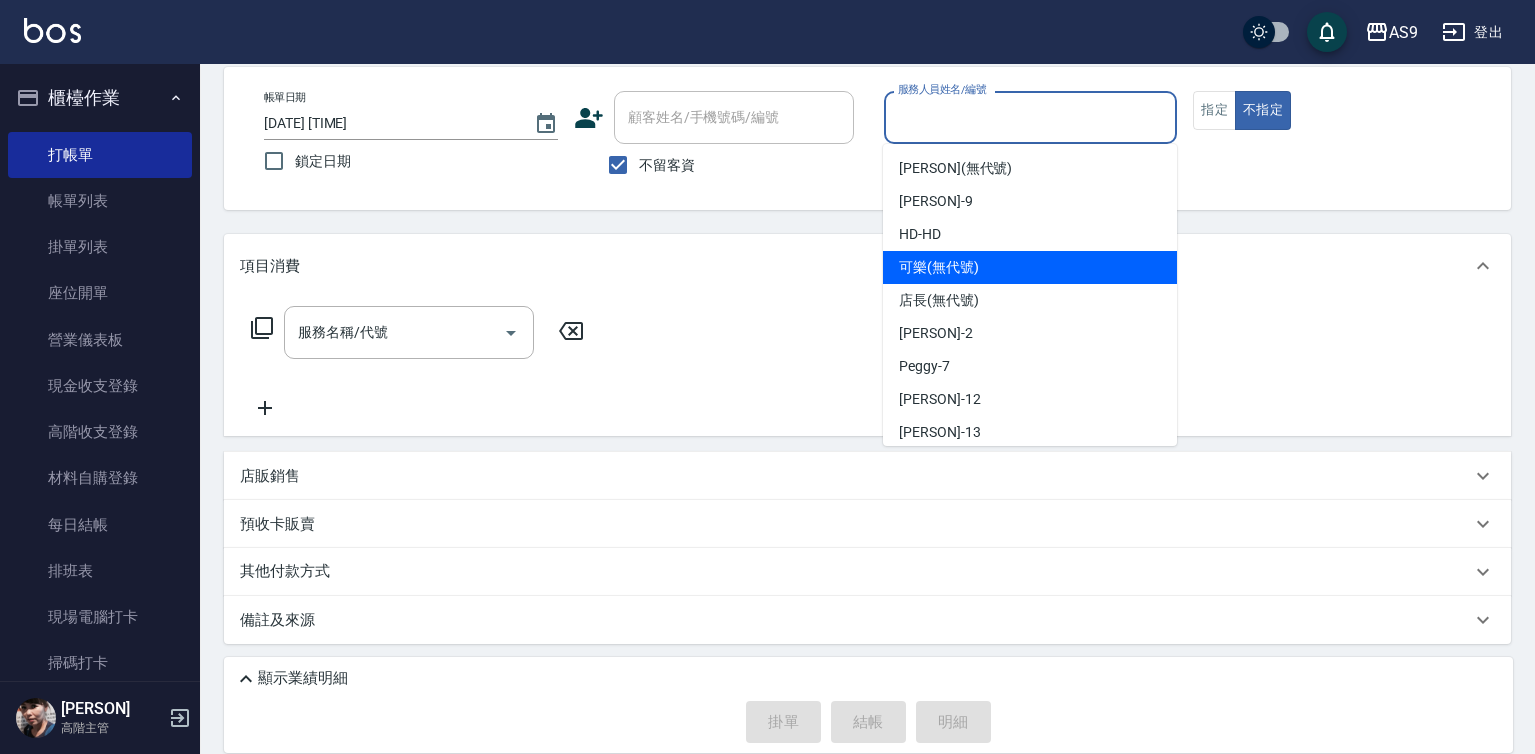 click on "可樂 (無代號)" at bounding box center (939, 267) 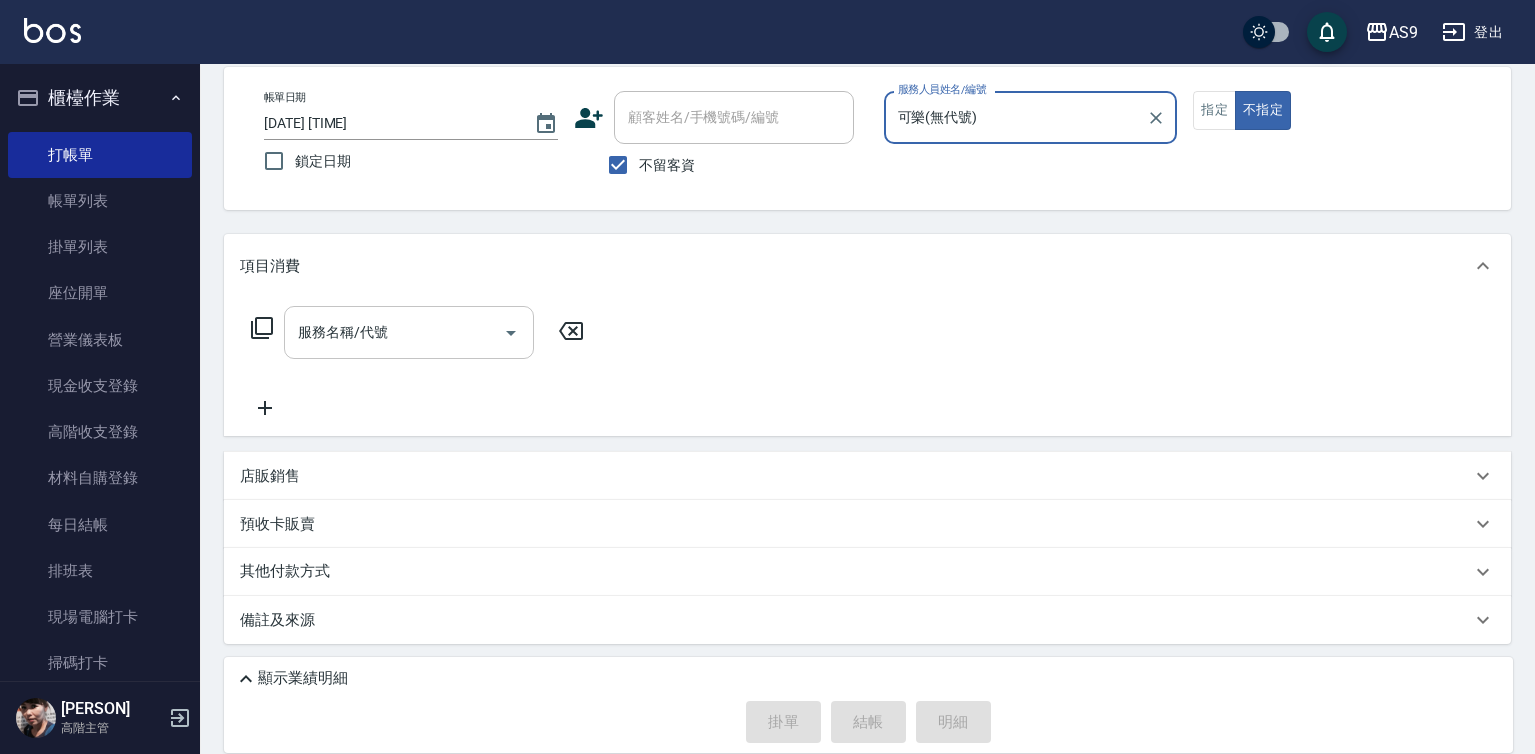click on "服務名稱/代號" at bounding box center [394, 332] 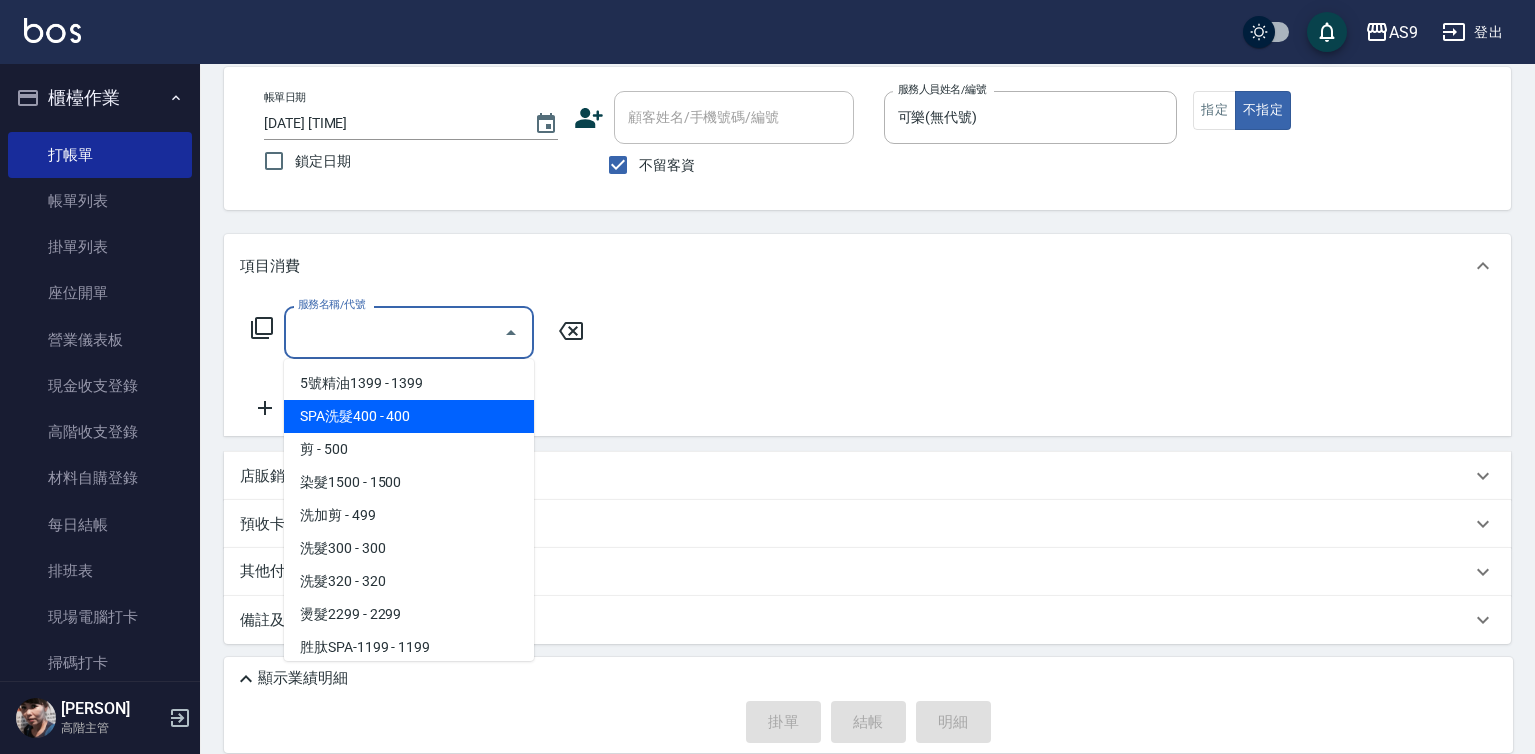 click on "SPA洗髮400 - 400" at bounding box center [409, 416] 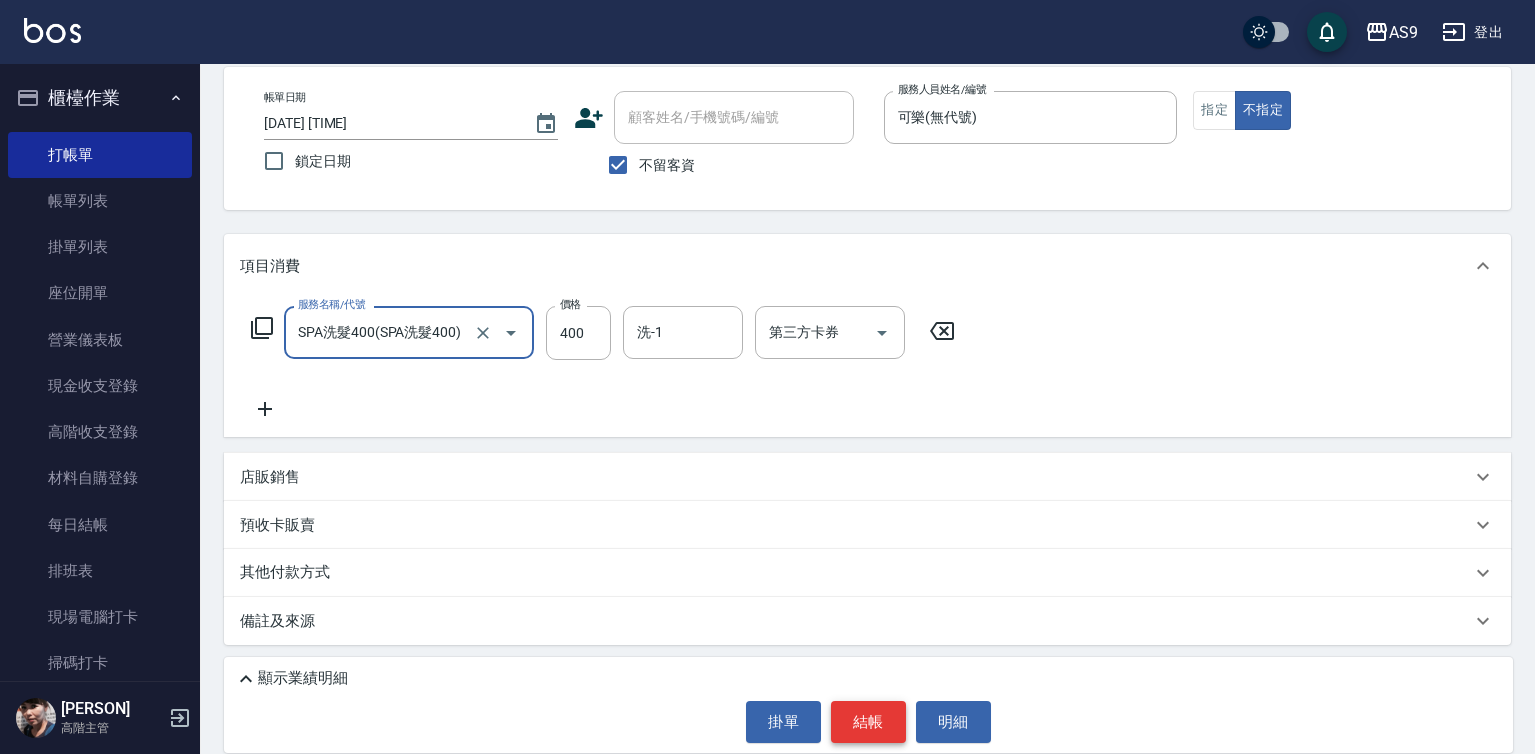 click on "結帳" at bounding box center [868, 722] 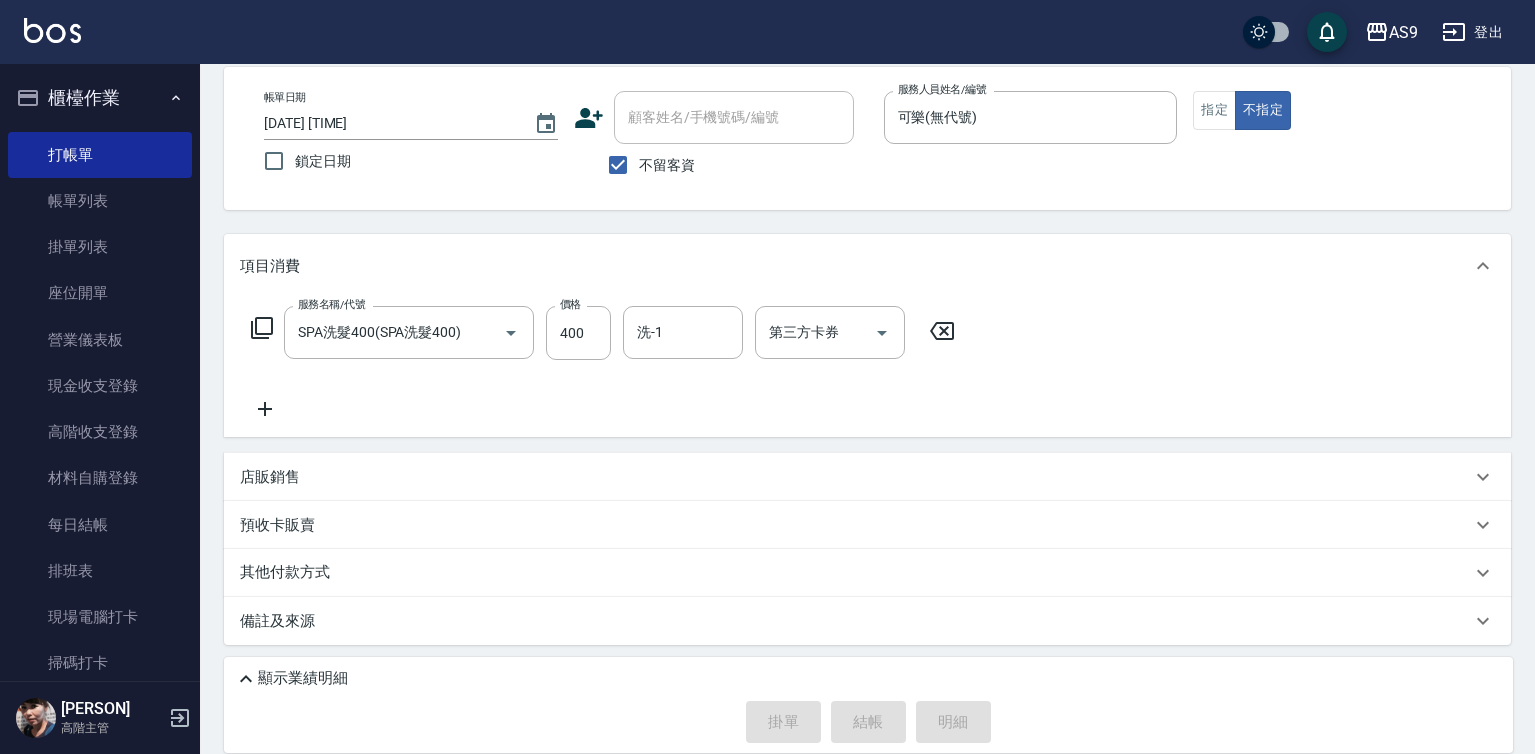 type on "[DATE] [TIME]" 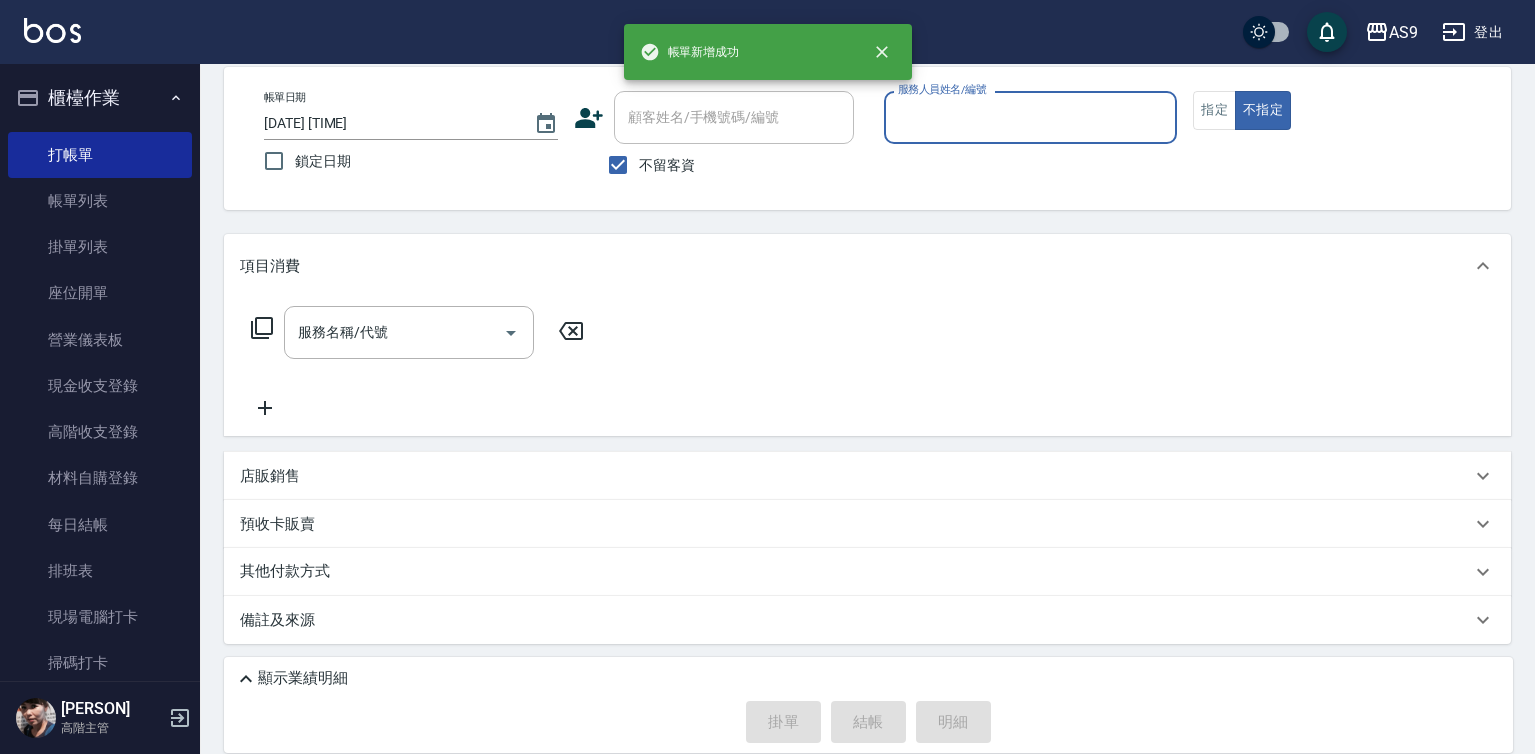click on "服務人員姓名/編號" at bounding box center [1031, 117] 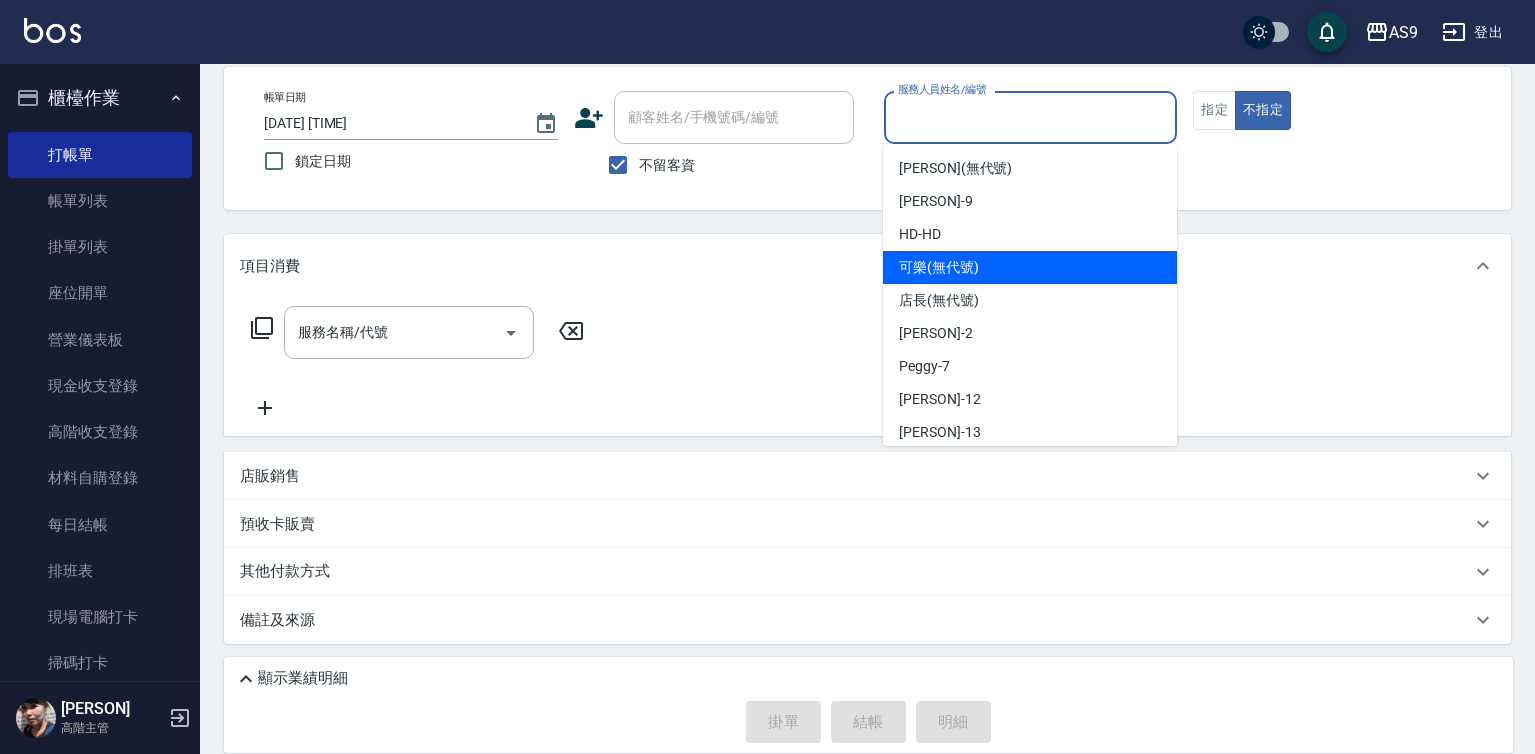 click on "可樂 (無代號)" at bounding box center (1030, 267) 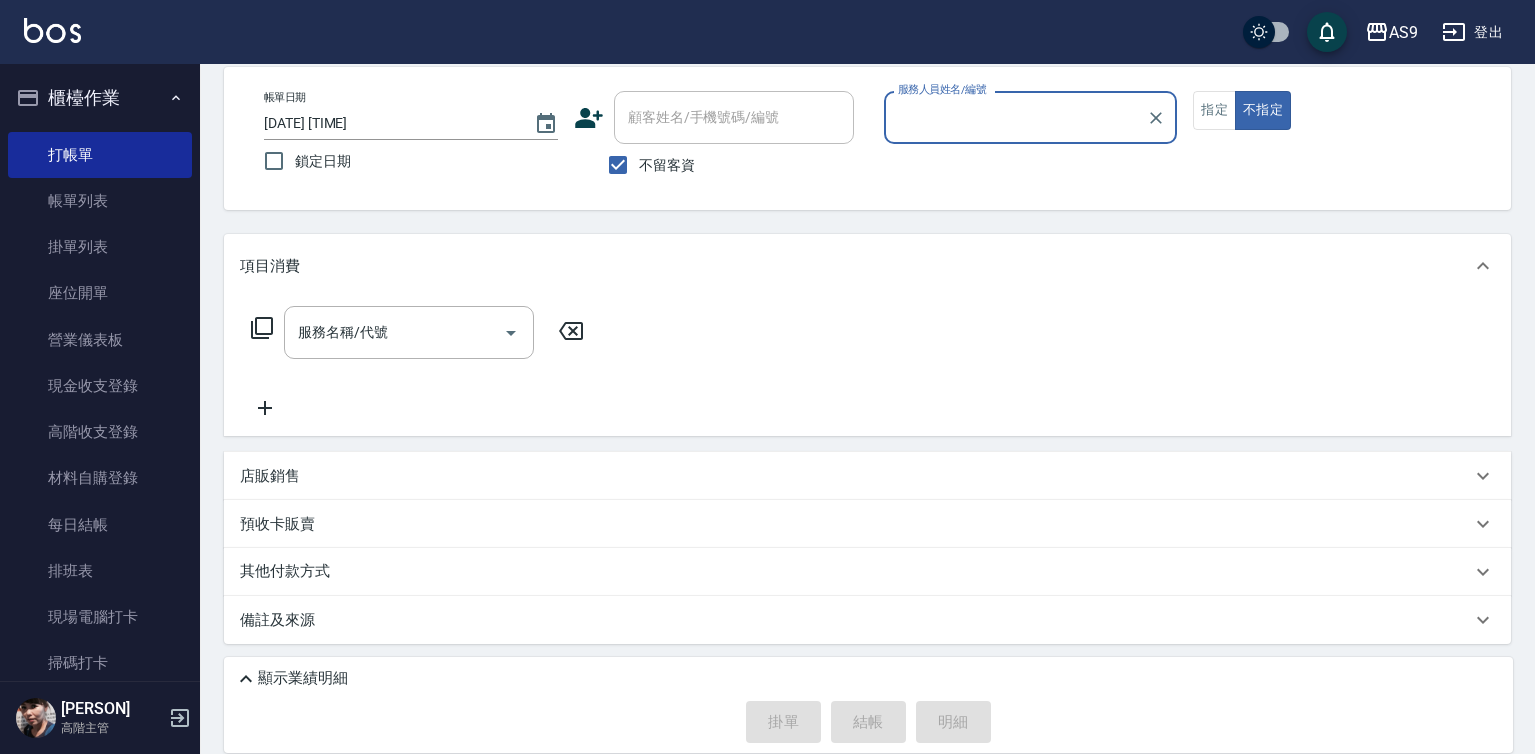 type on "可樂(無代號)" 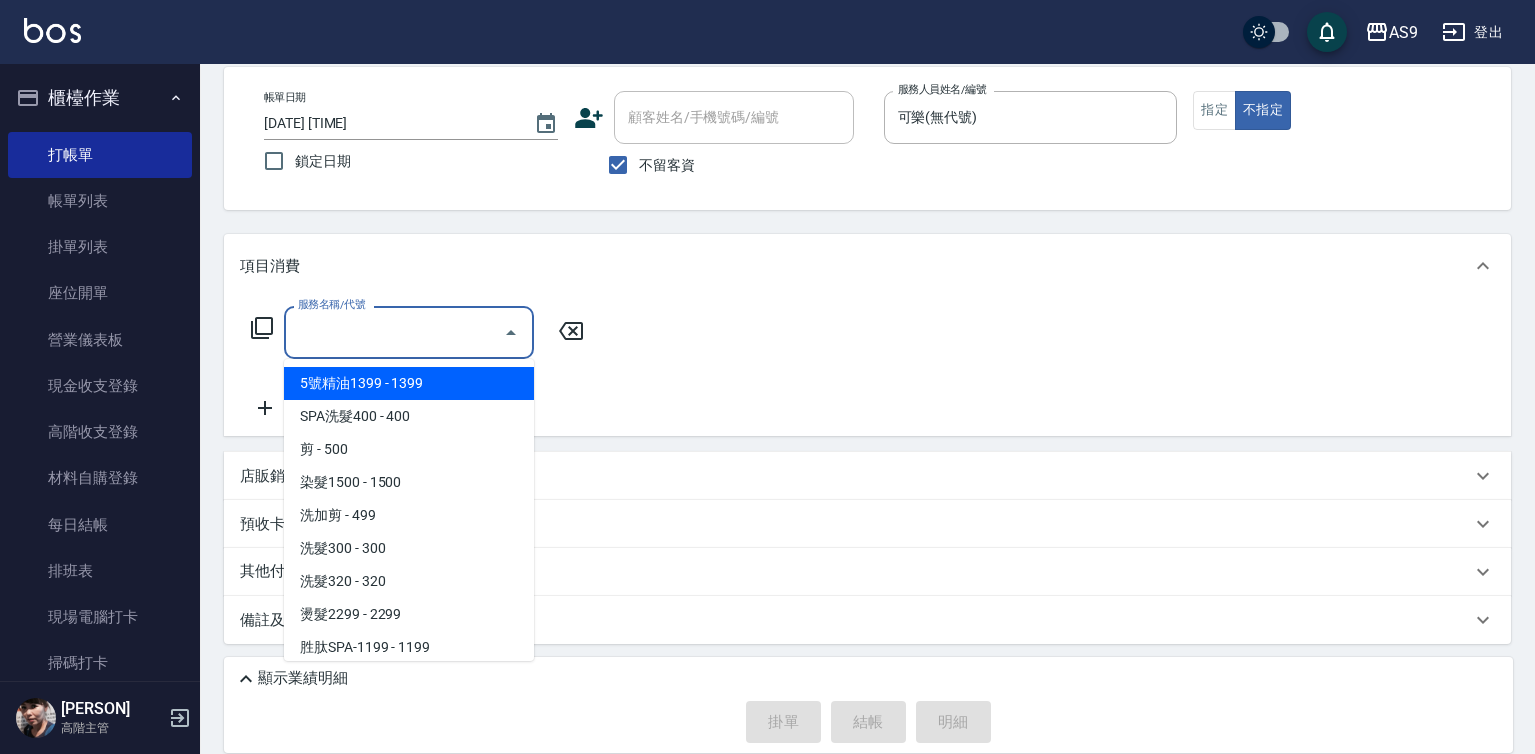 click on "服務名稱/代號" at bounding box center (394, 332) 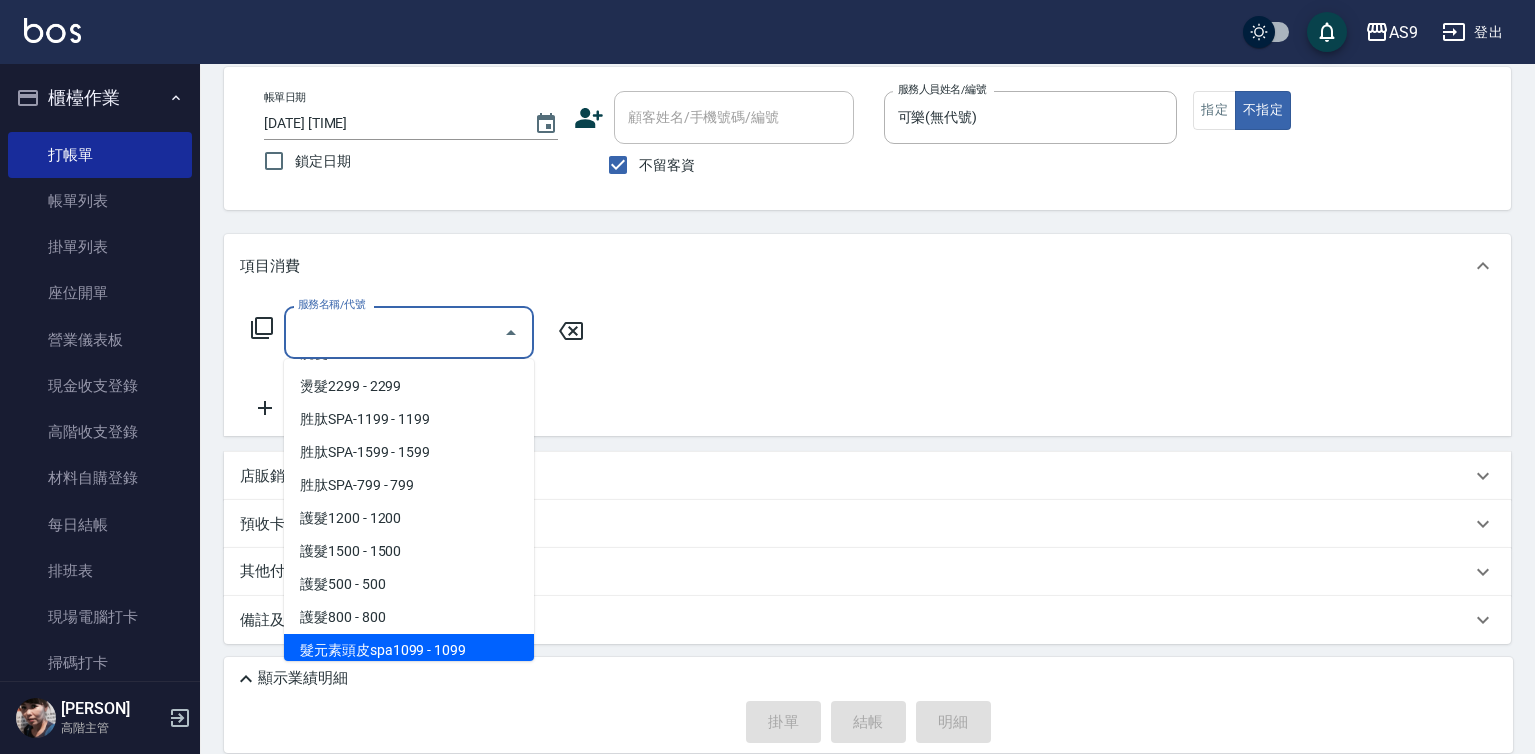 scroll, scrollTop: 308, scrollLeft: 0, axis: vertical 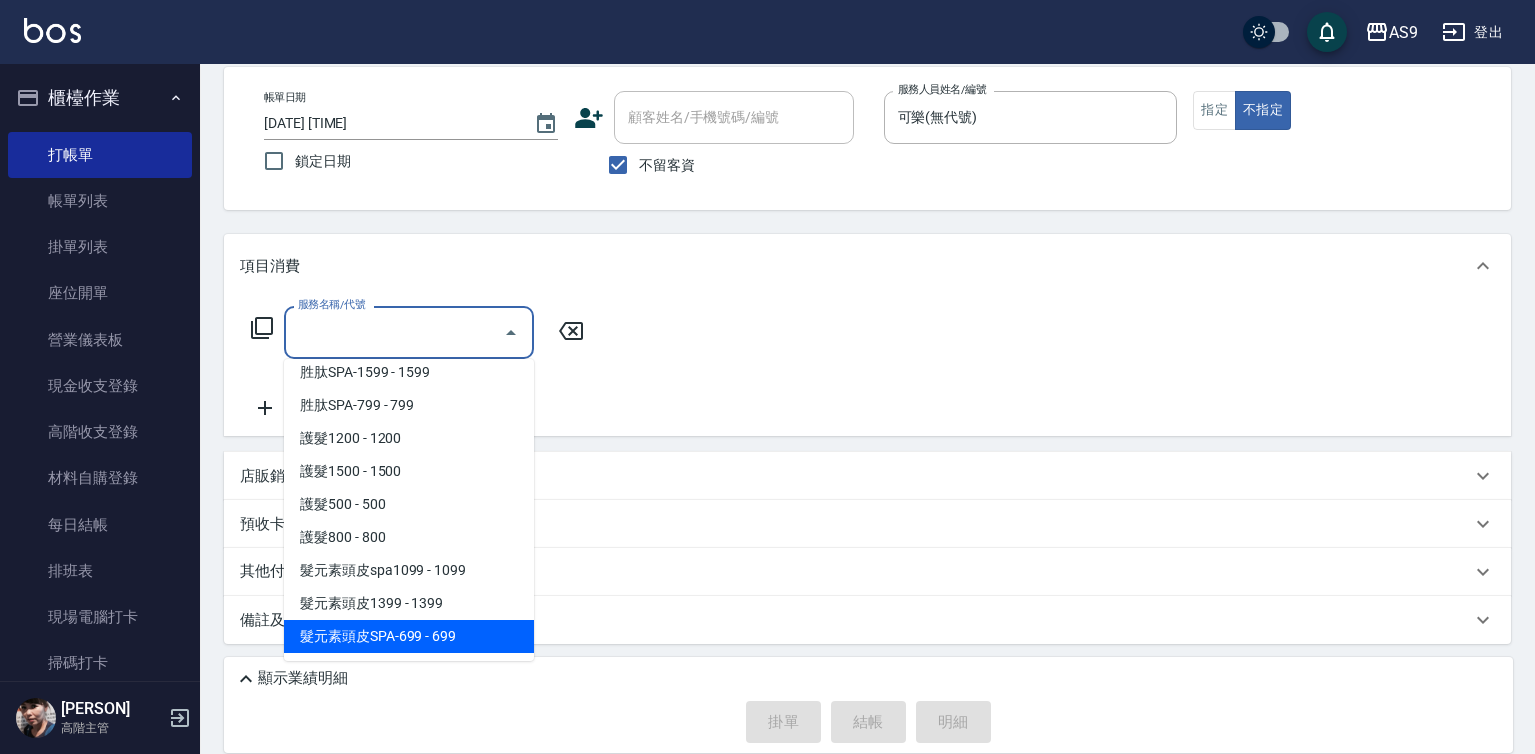 click on "髮元素頭皮SPA-699 - 699" at bounding box center [409, 636] 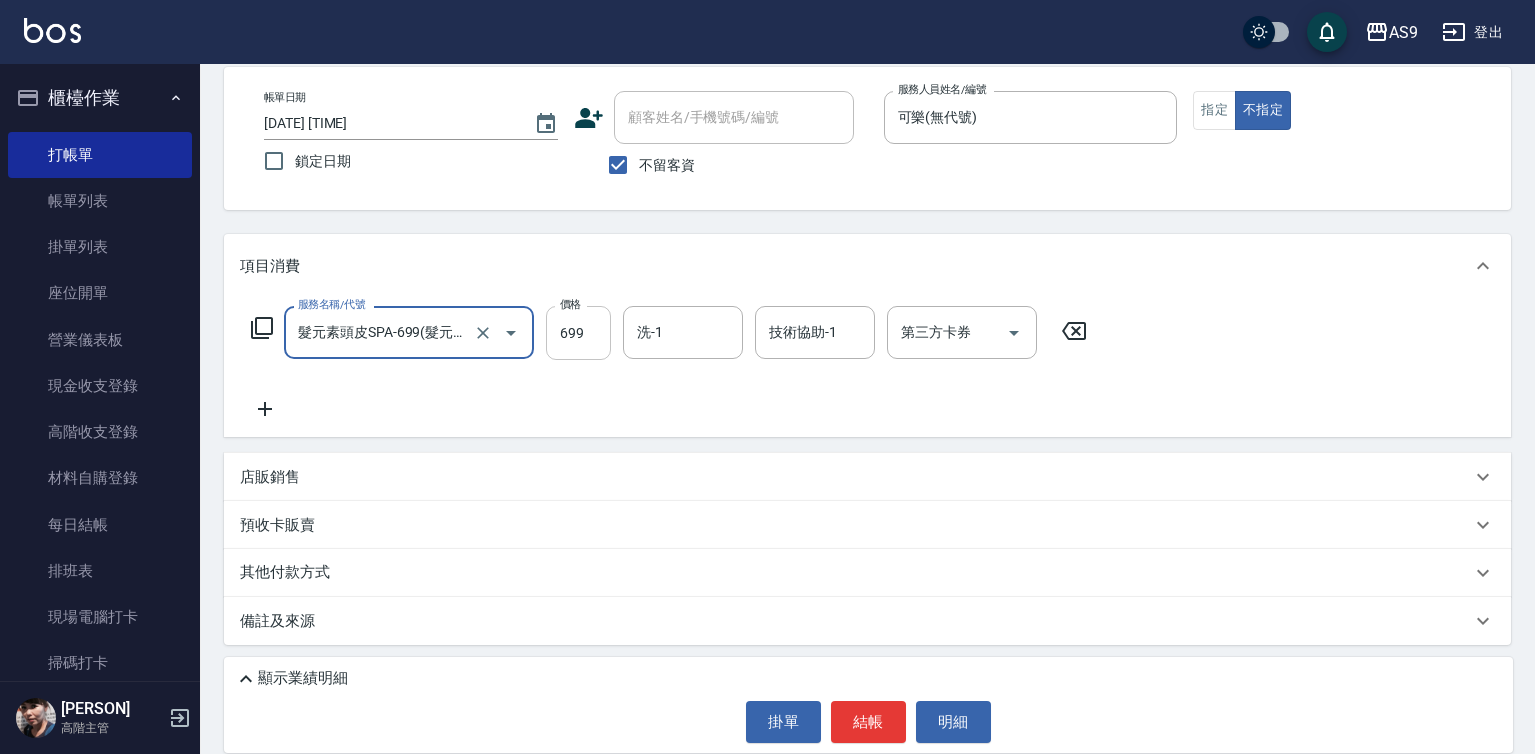 click on "699" at bounding box center [578, 333] 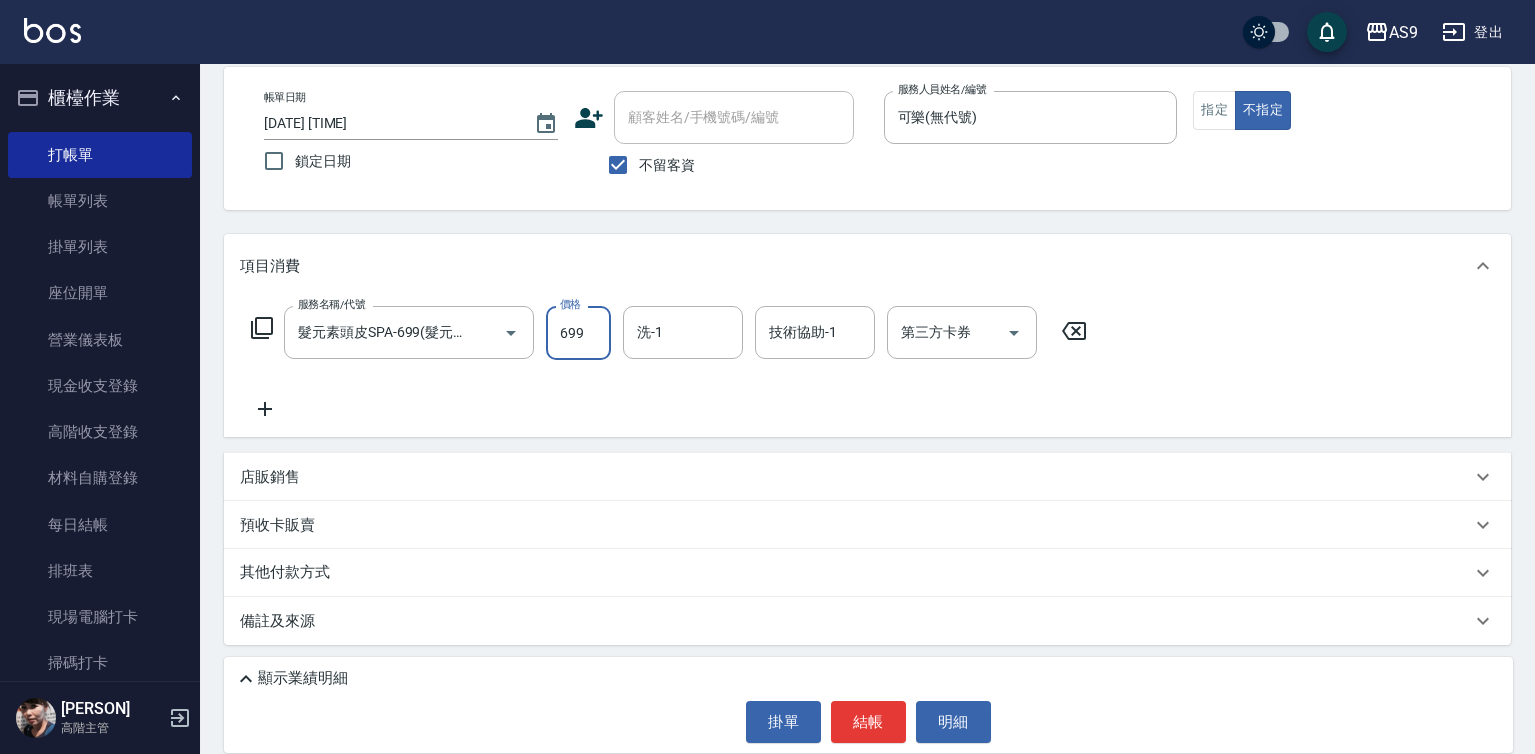 click on "699" at bounding box center (578, 333) 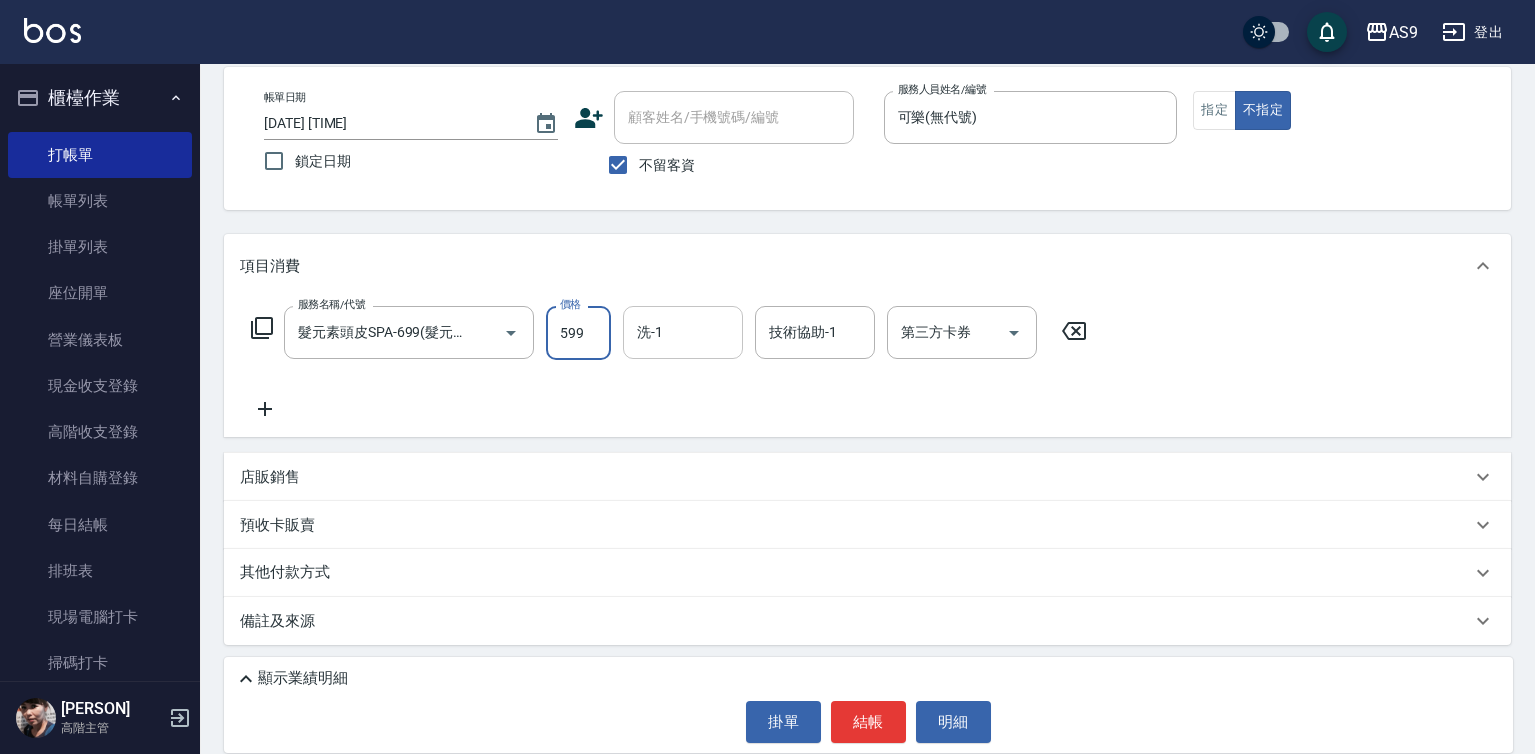 type on "599" 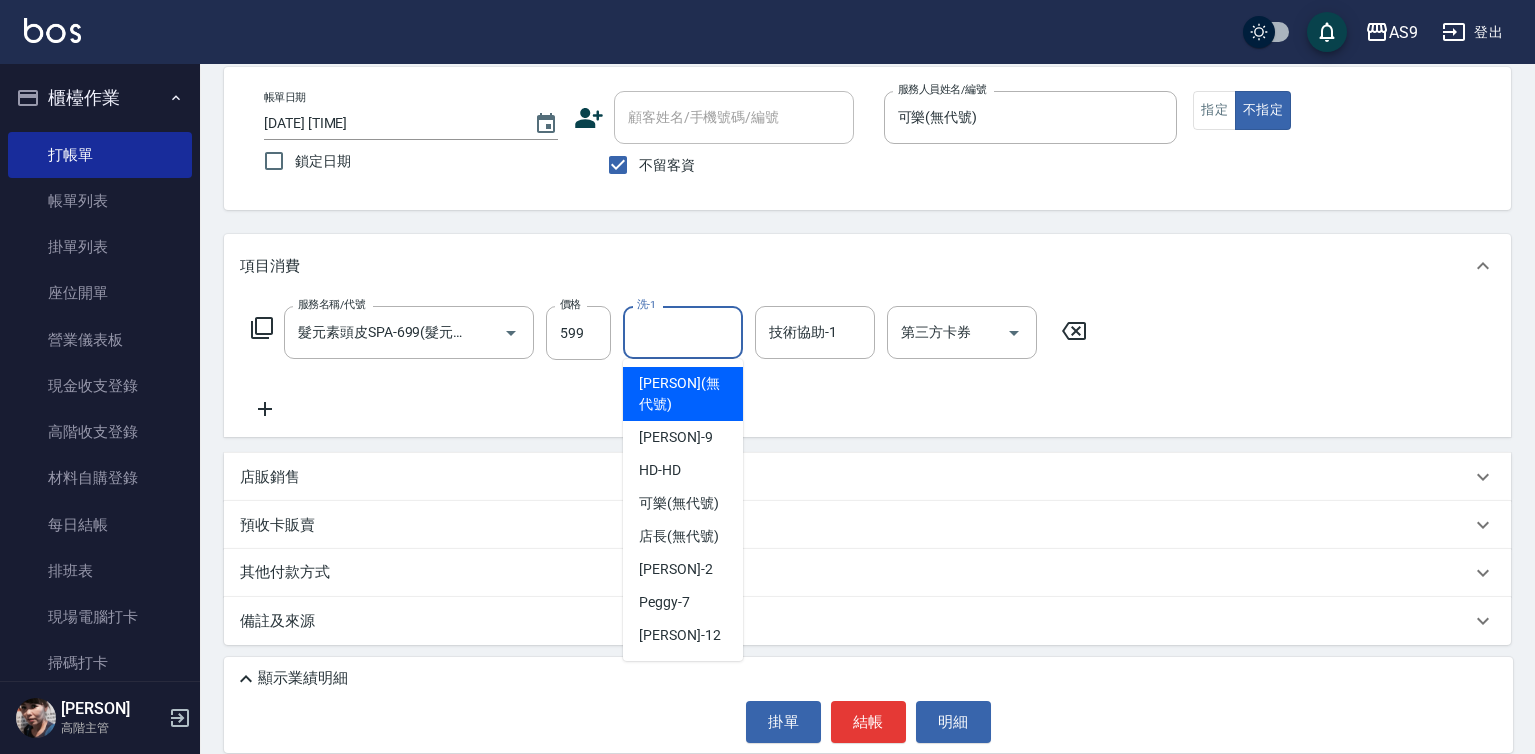 click on "洗-1" at bounding box center (683, 332) 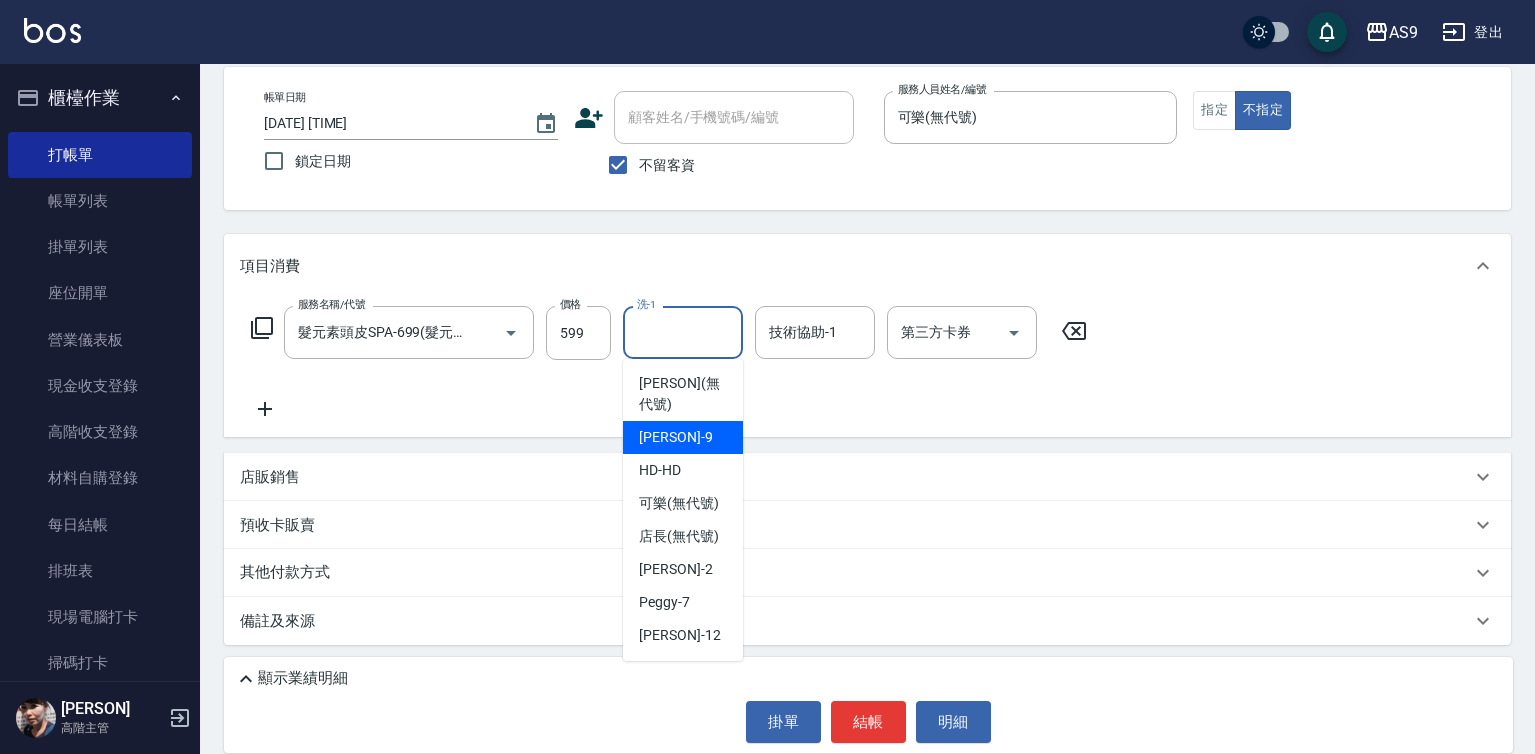 scroll, scrollTop: 95, scrollLeft: 0, axis: vertical 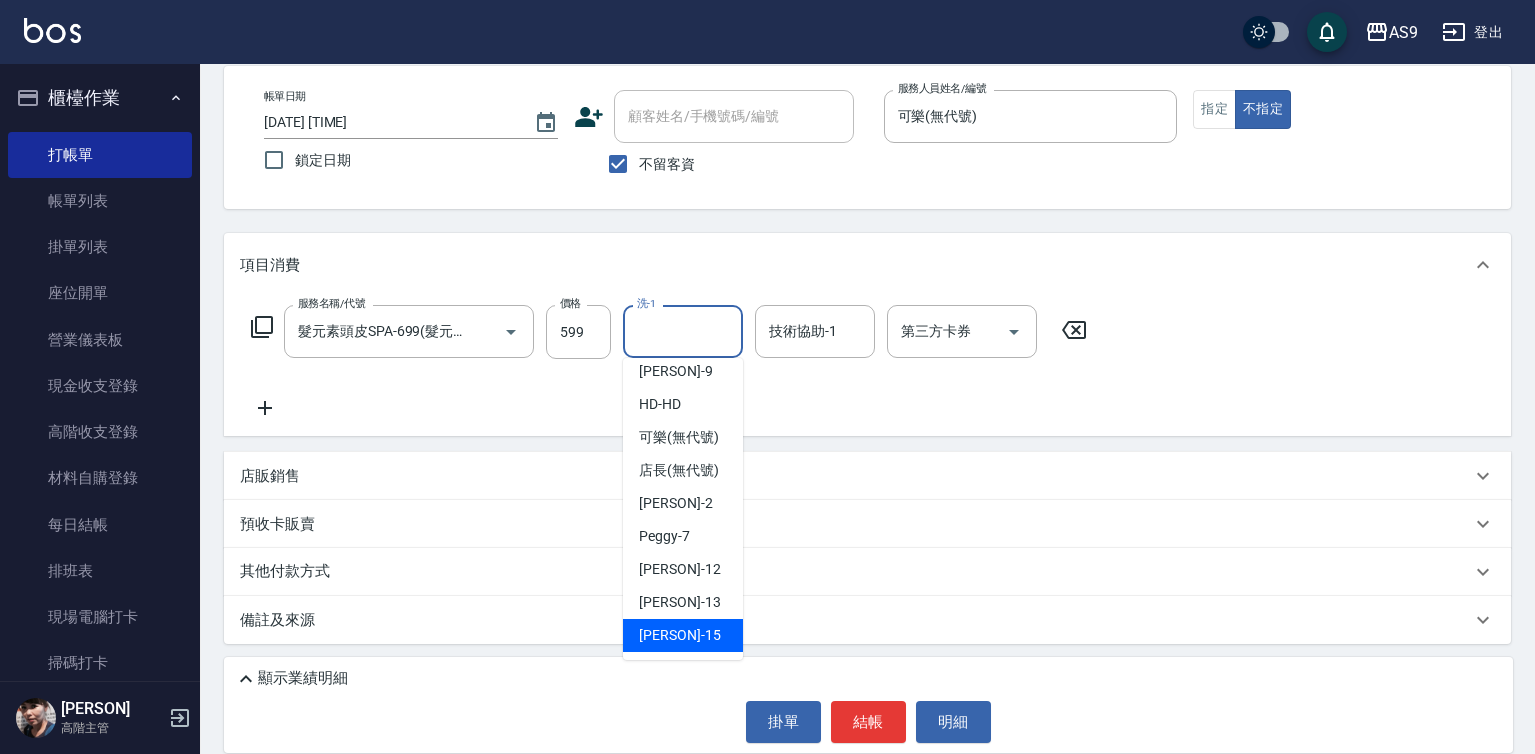 click on "[PERSON] -[NUMBER]" at bounding box center (679, 635) 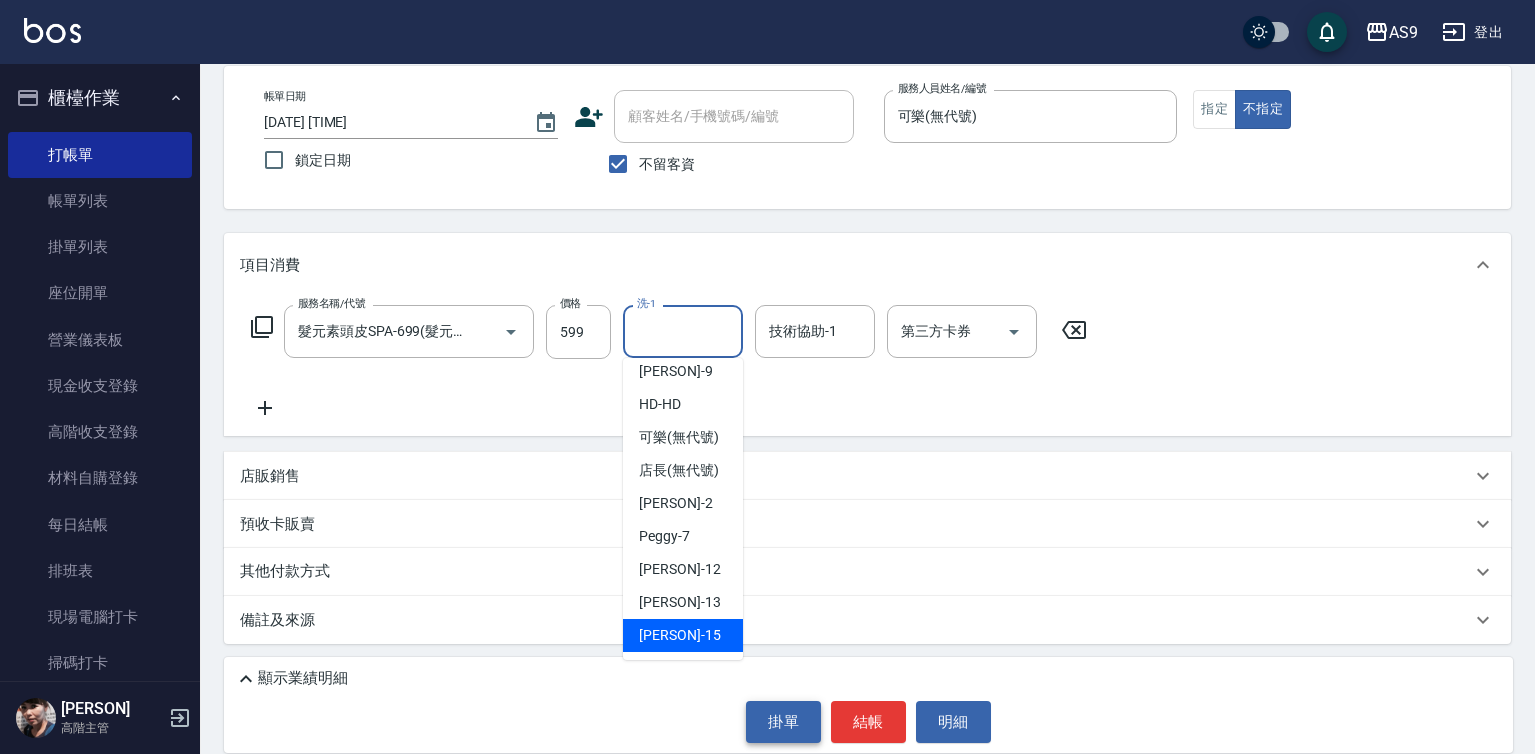 type on "[PERSON]-[NUMBER]" 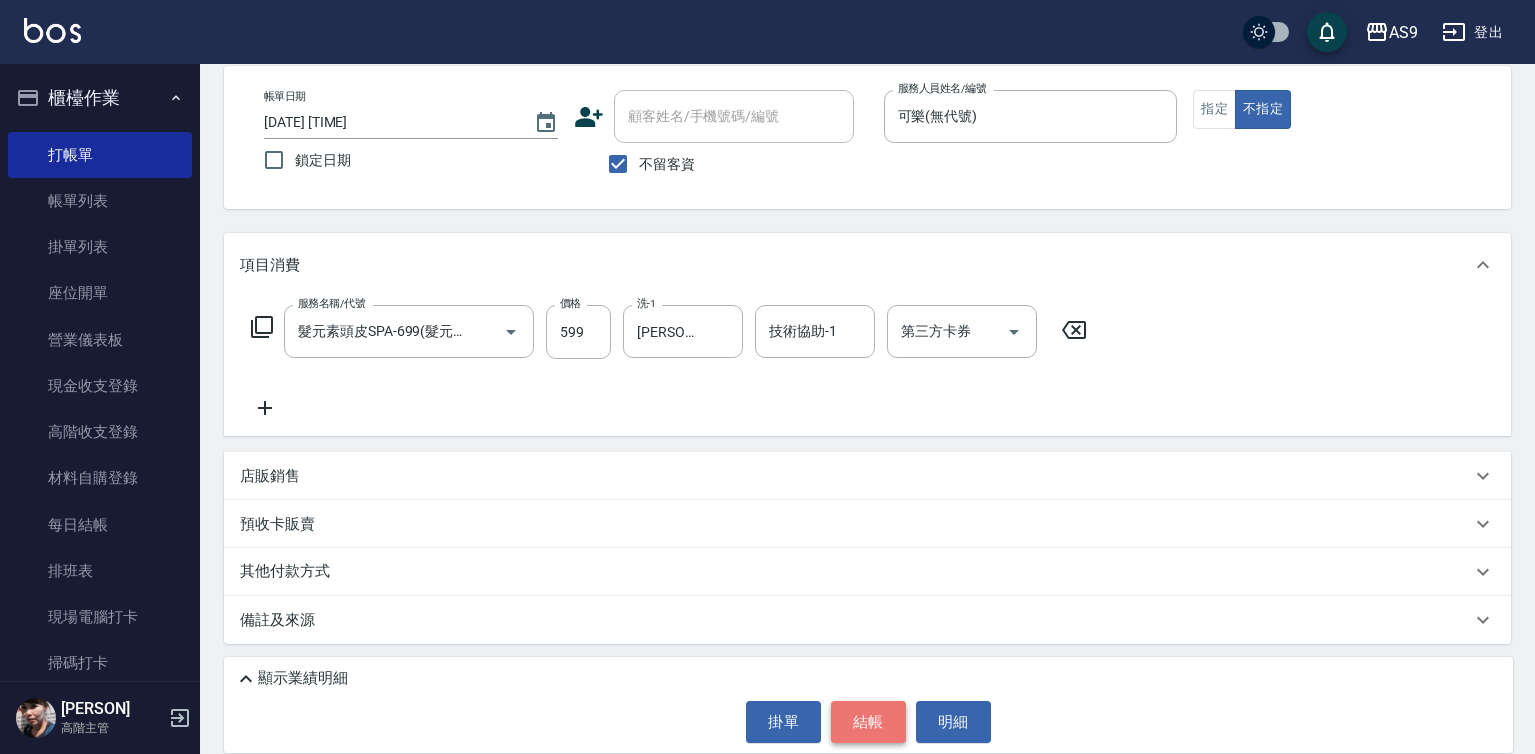 click on "結帳" at bounding box center [868, 722] 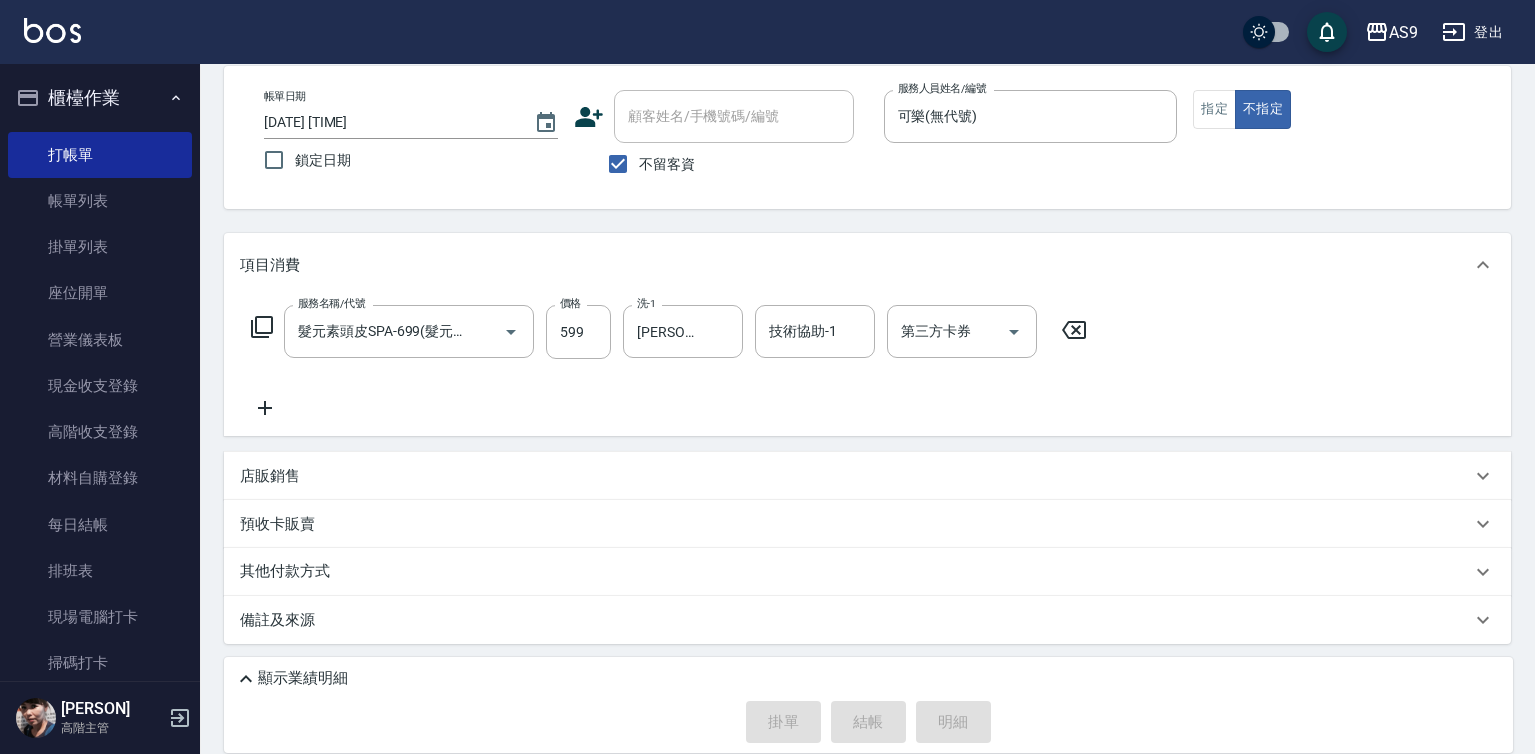 type 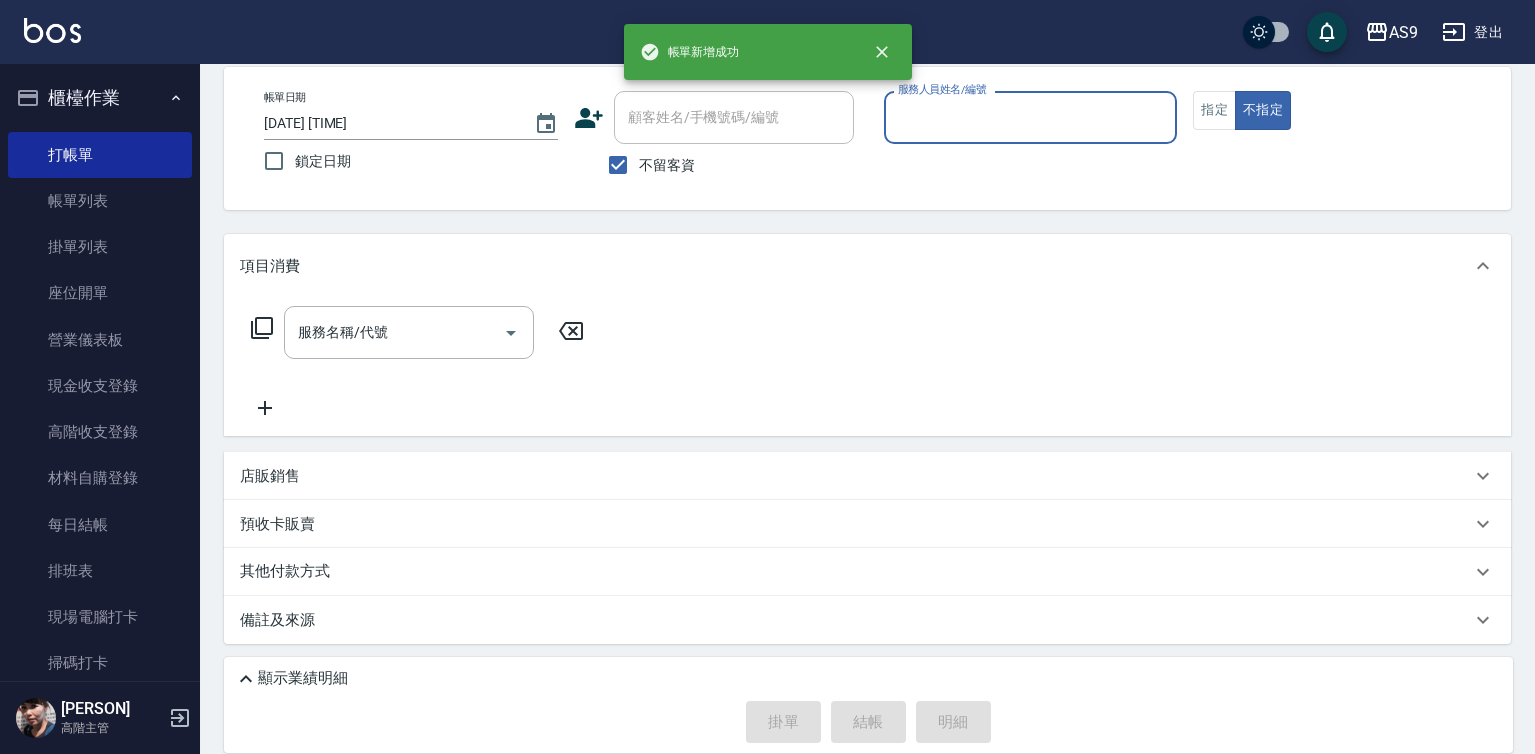 scroll, scrollTop: 94, scrollLeft: 0, axis: vertical 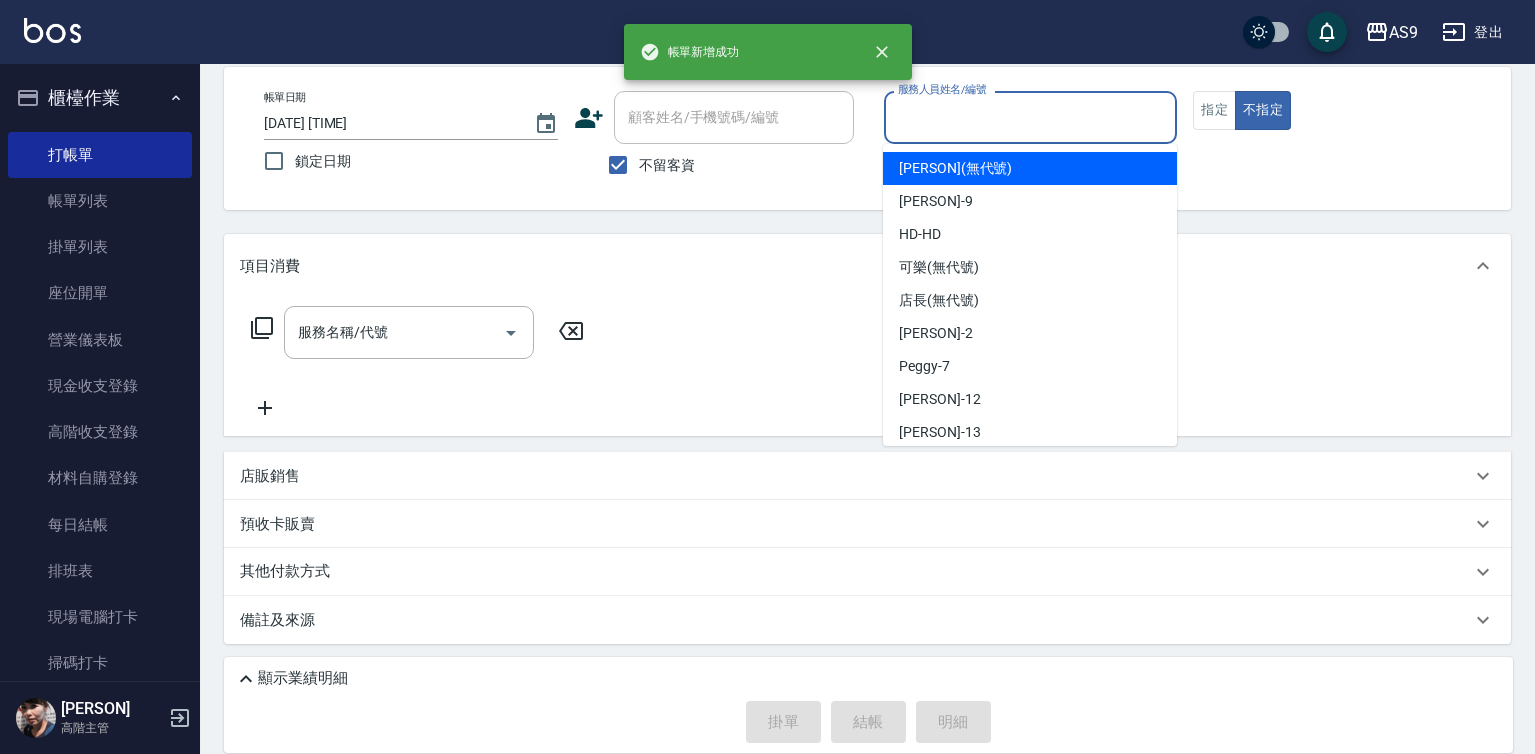 click on "服務人員姓名/編號" at bounding box center (1031, 117) 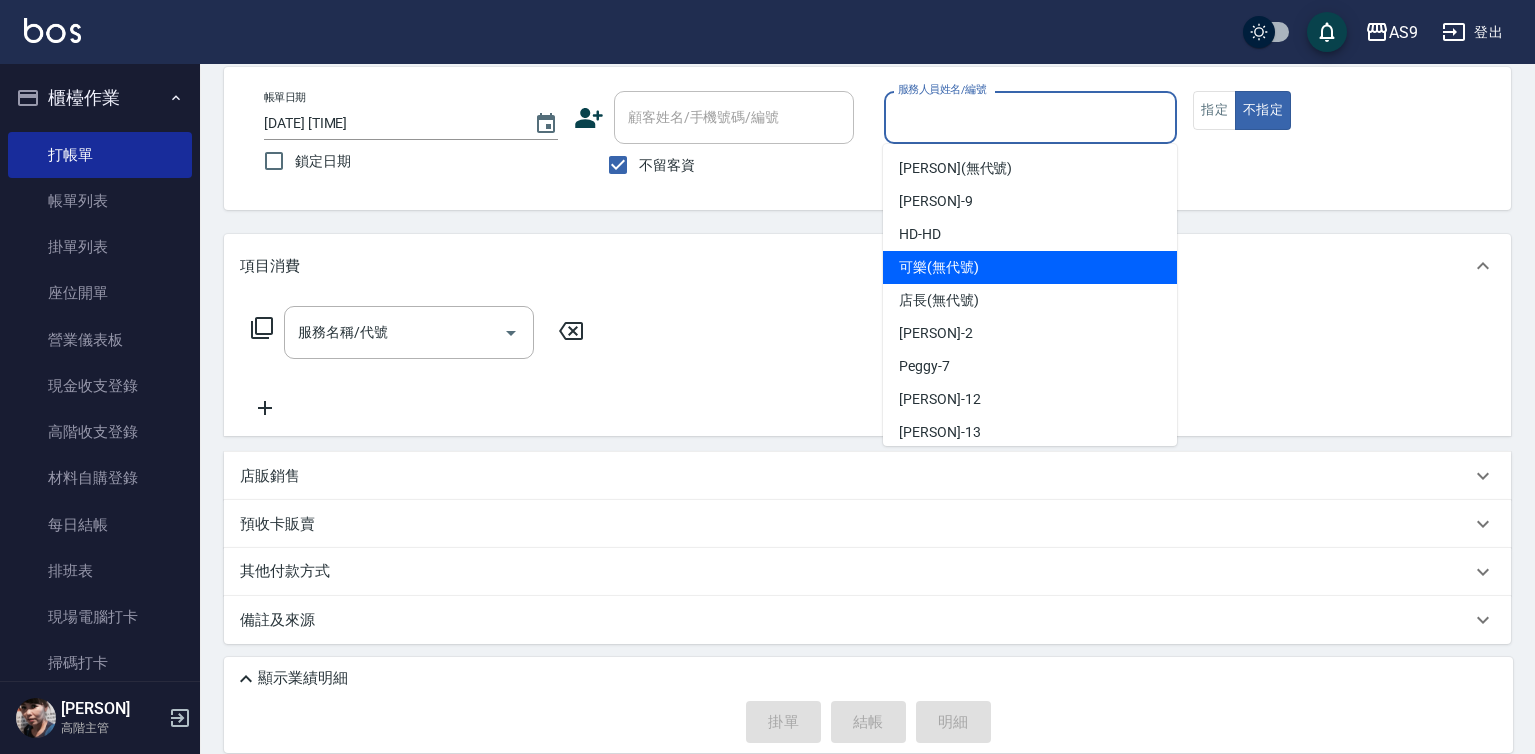 click on "可樂 (無代號)" at bounding box center [1030, 267] 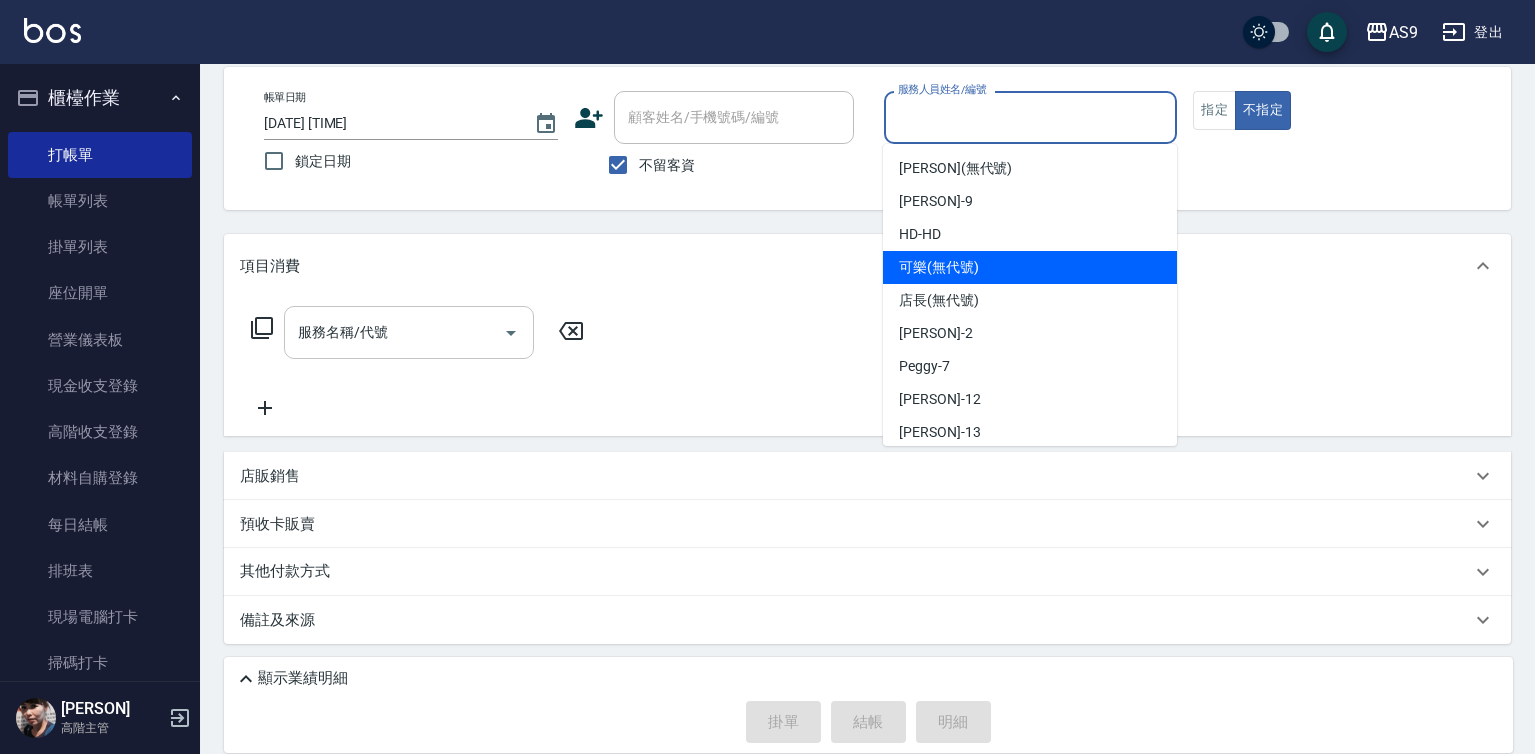 type on "可樂(無代號)" 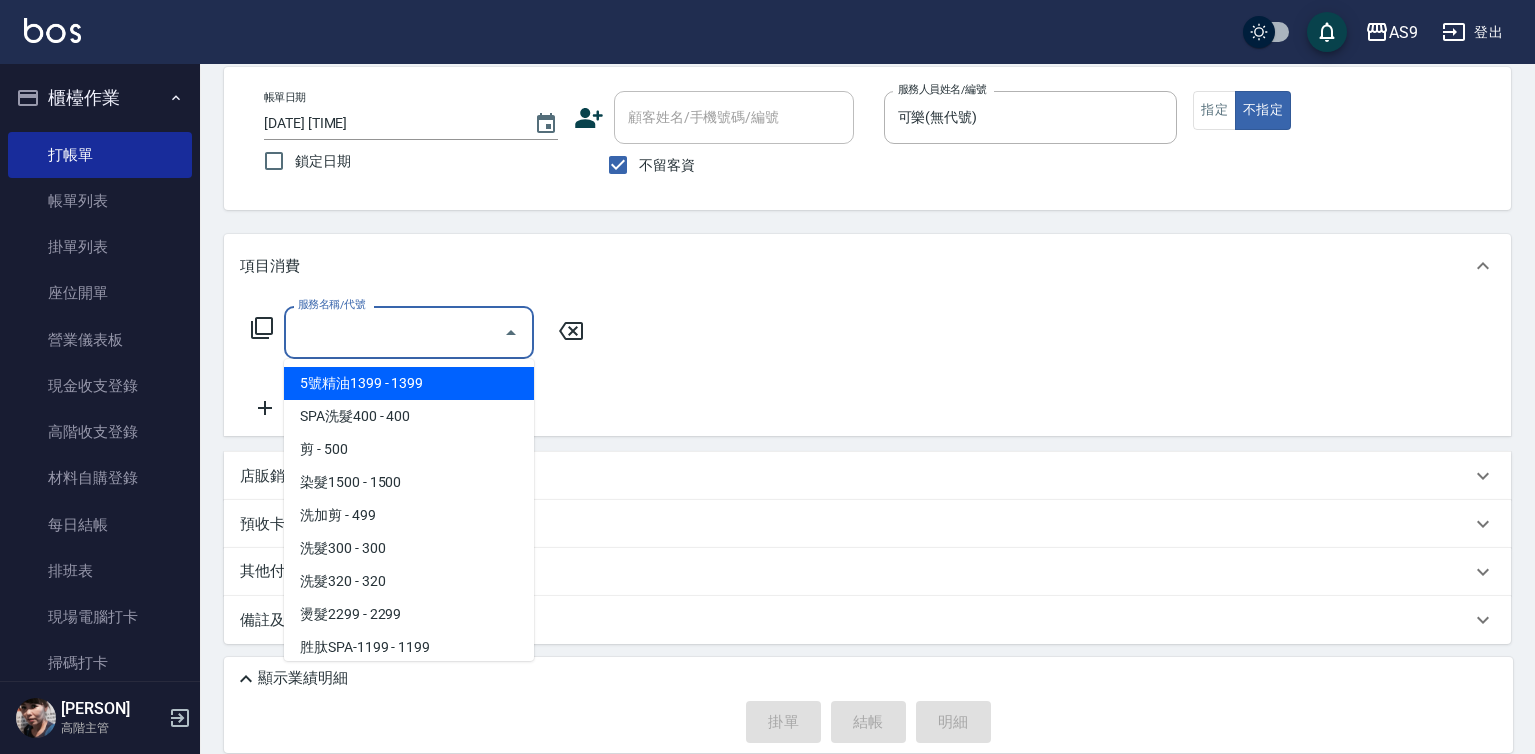 click on "服務名稱/代號" at bounding box center (394, 332) 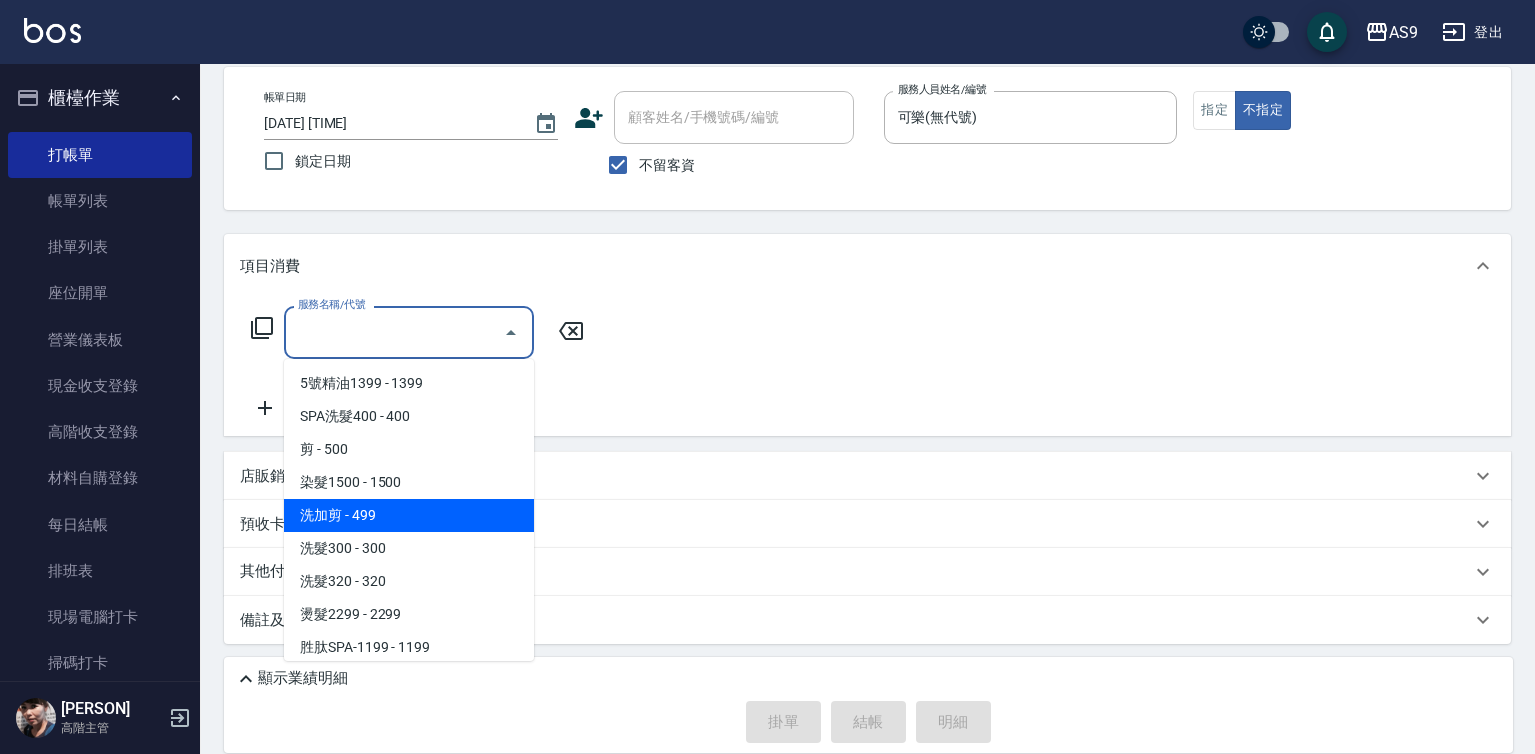click on "洗加剪 - 499" at bounding box center [409, 515] 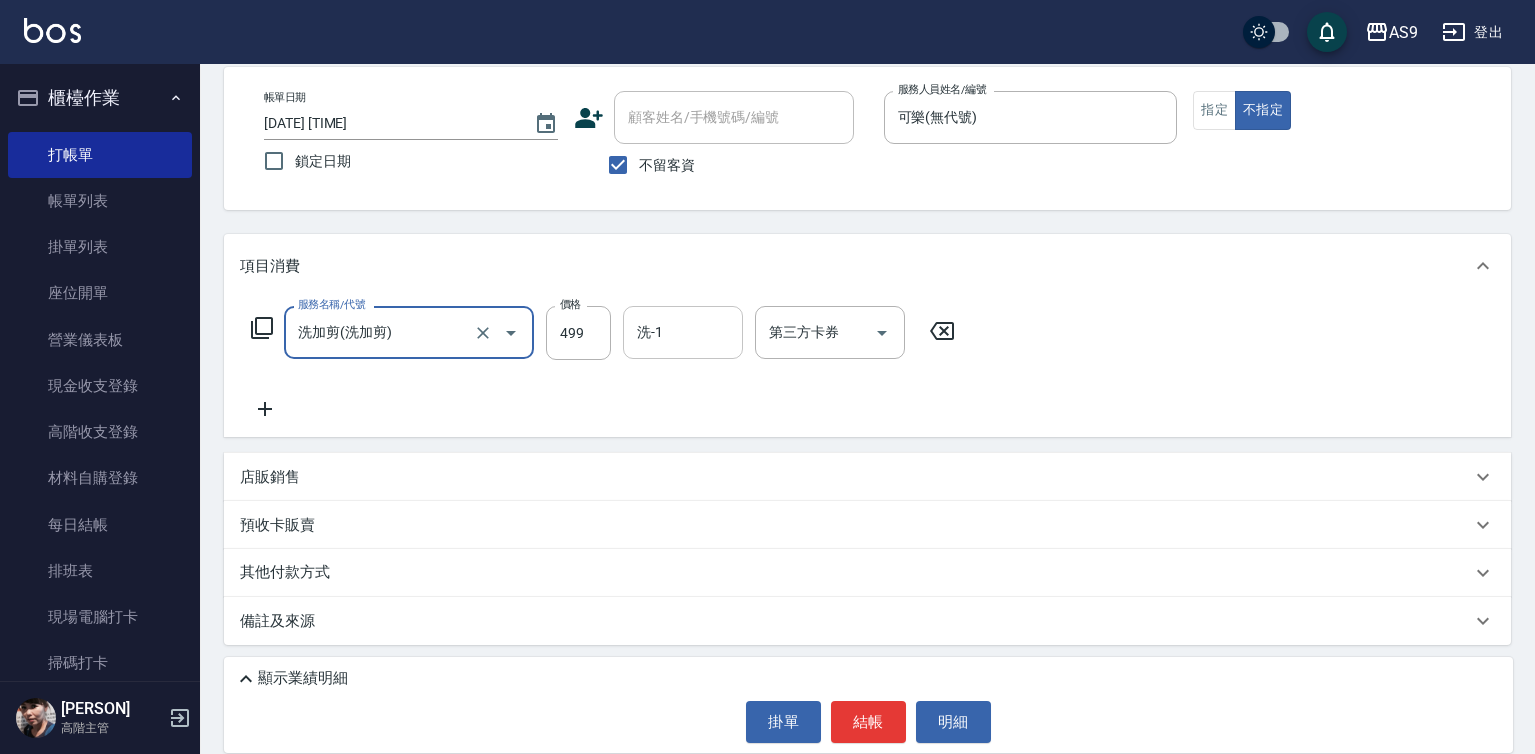click on "洗-1" at bounding box center (683, 332) 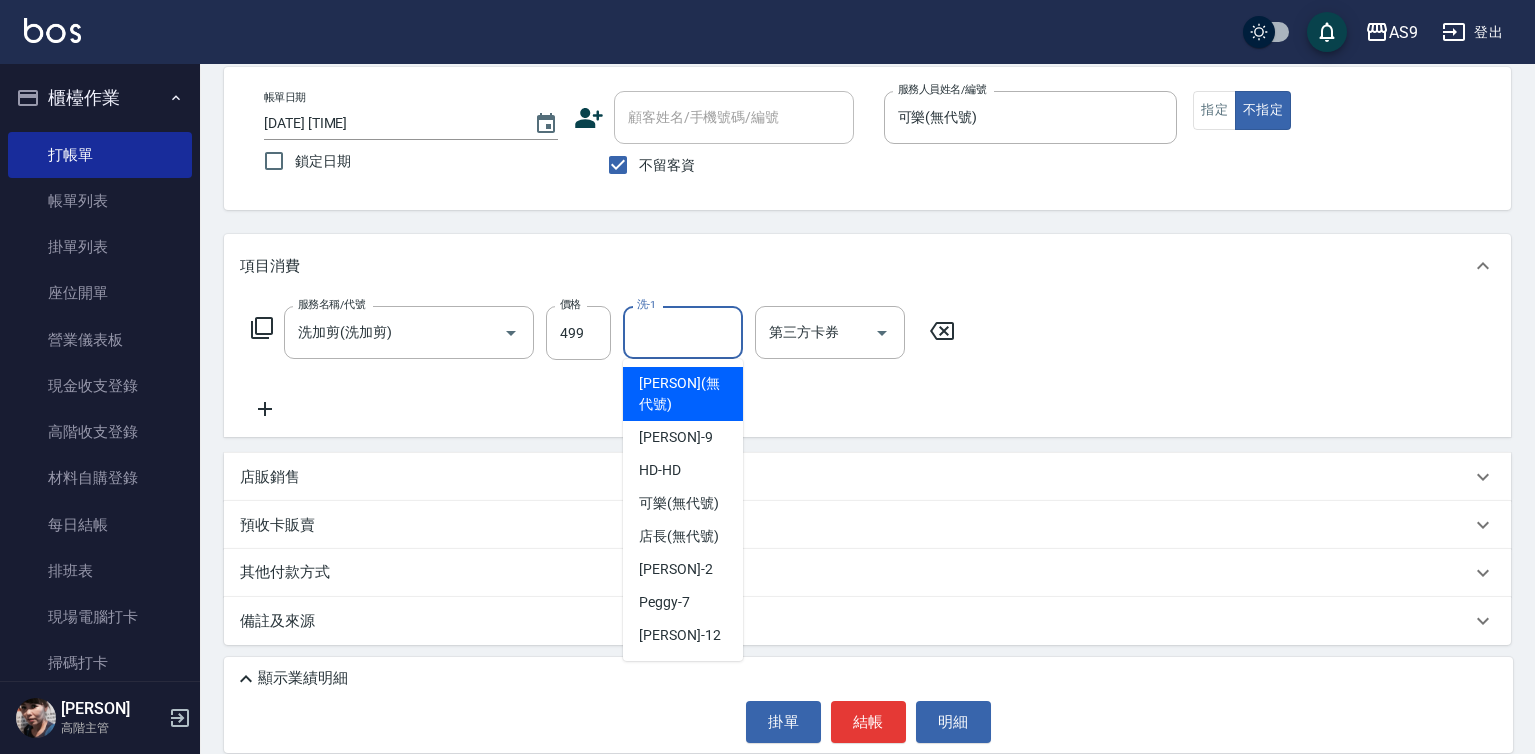 scroll, scrollTop: 95, scrollLeft: 0, axis: vertical 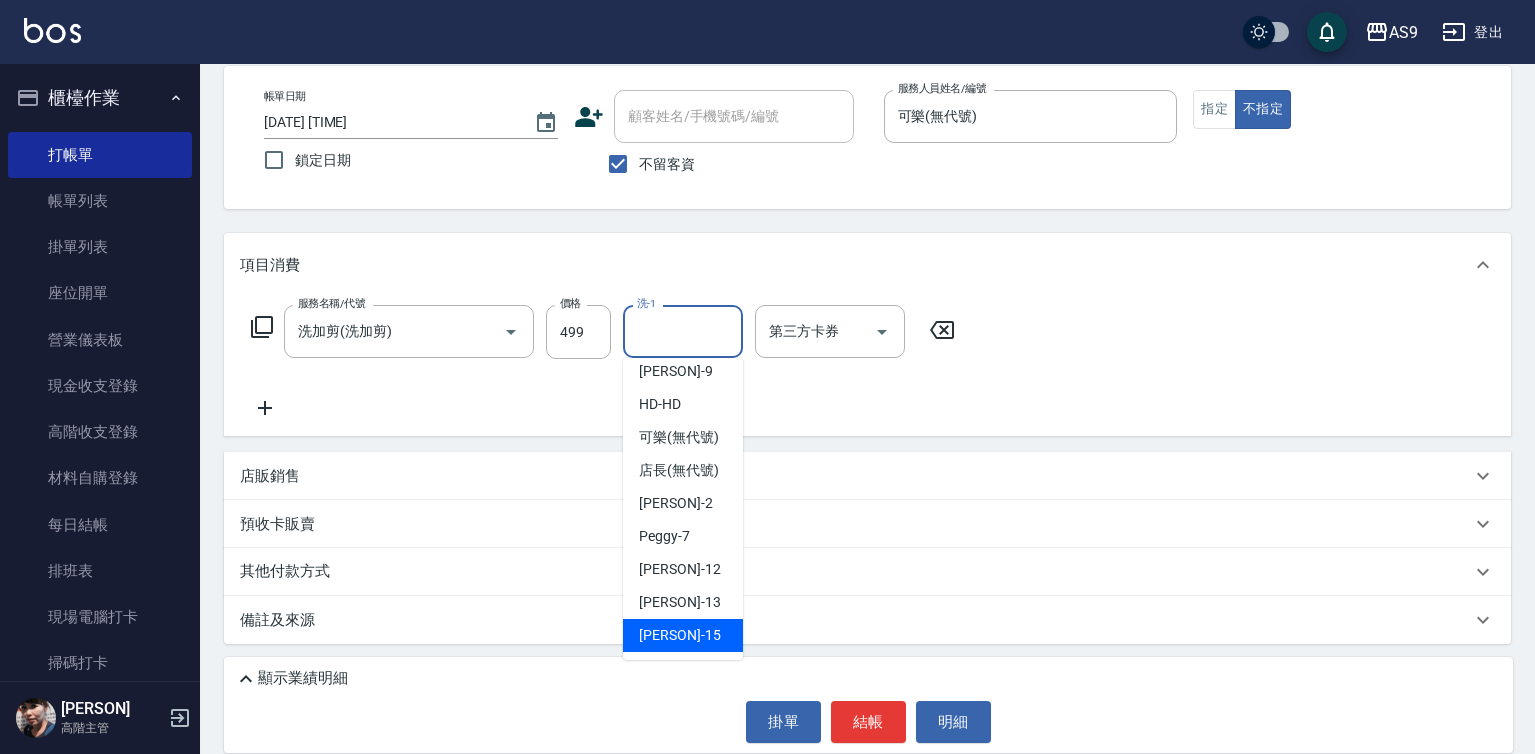 drag, startPoint x: 696, startPoint y: 627, endPoint x: 763, endPoint y: 652, distance: 71.51224 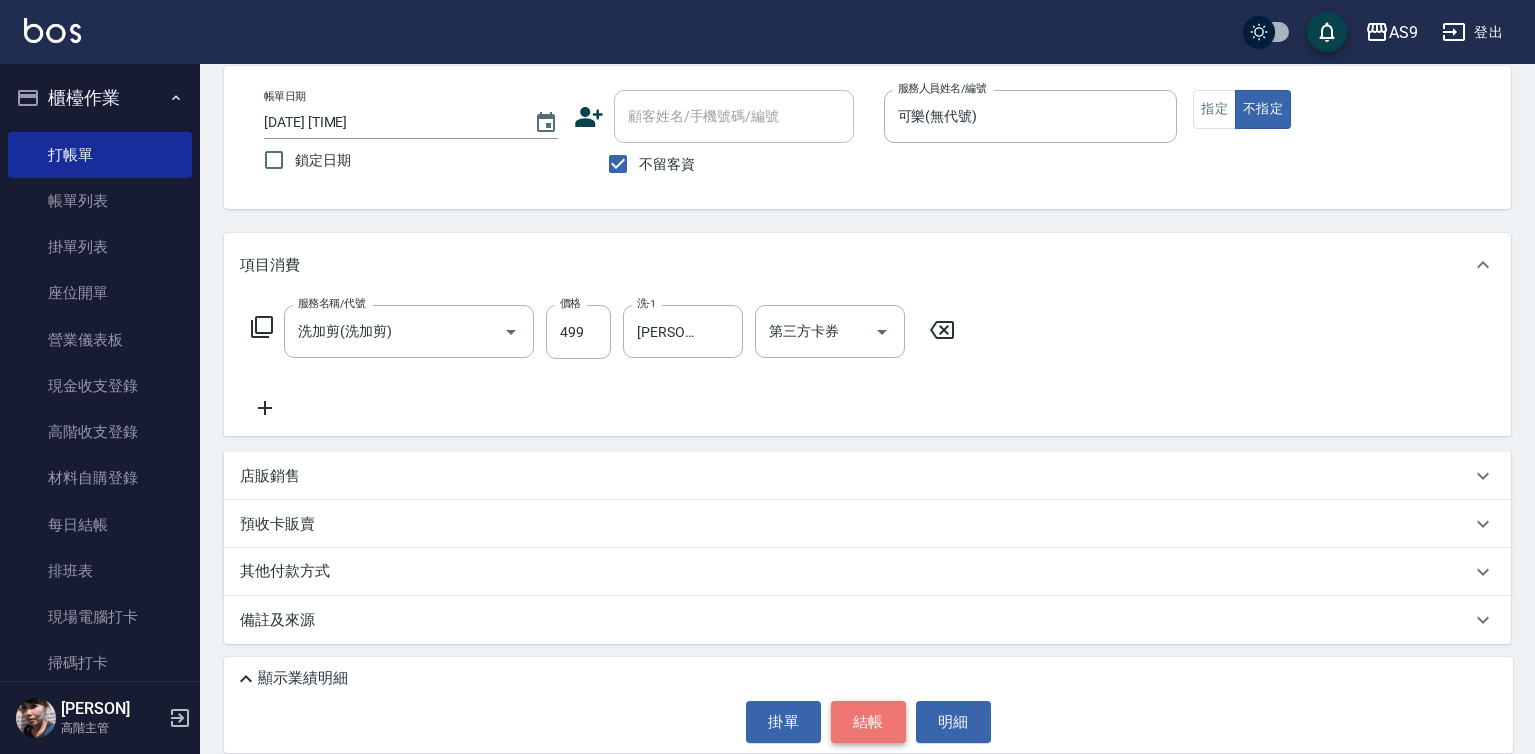 click on "結帳" at bounding box center (868, 722) 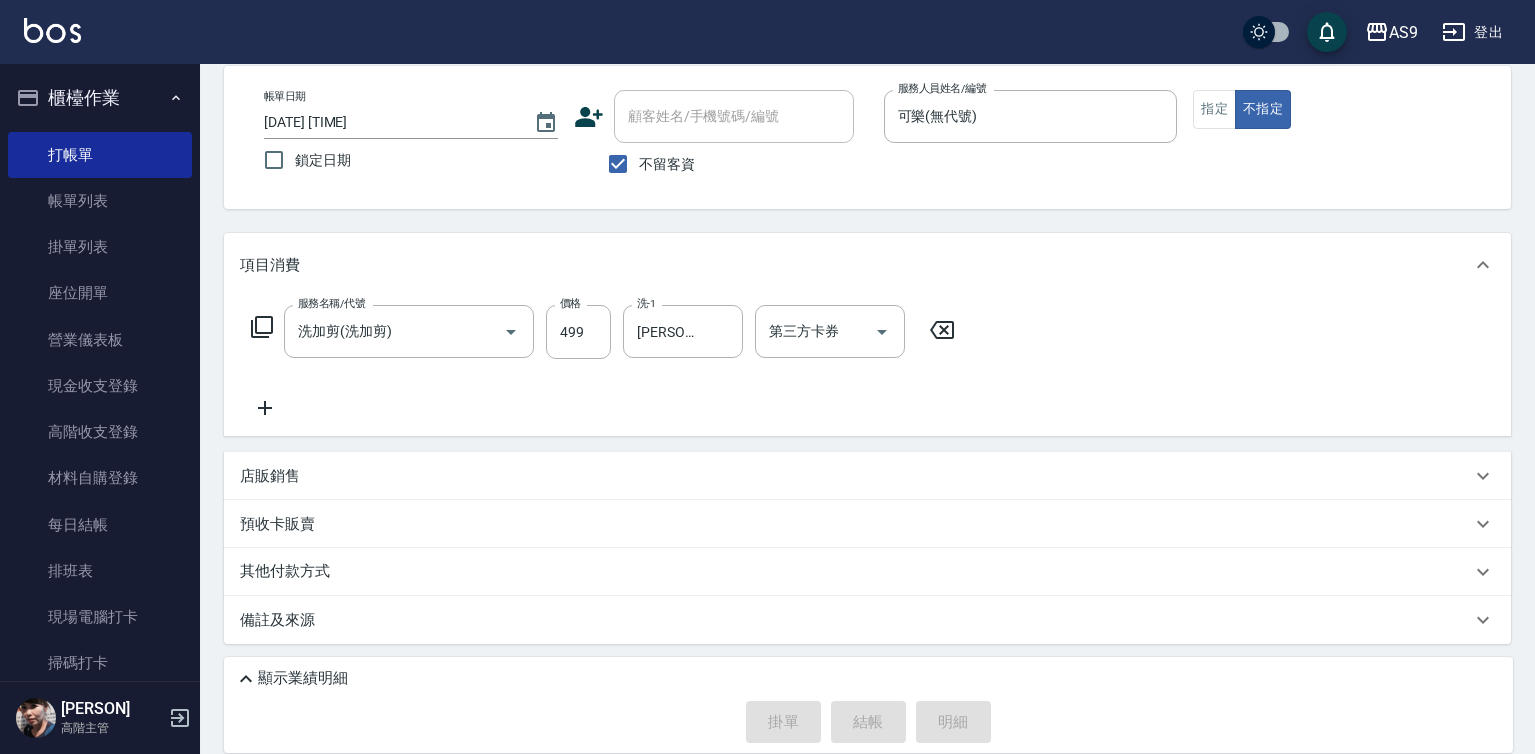 type 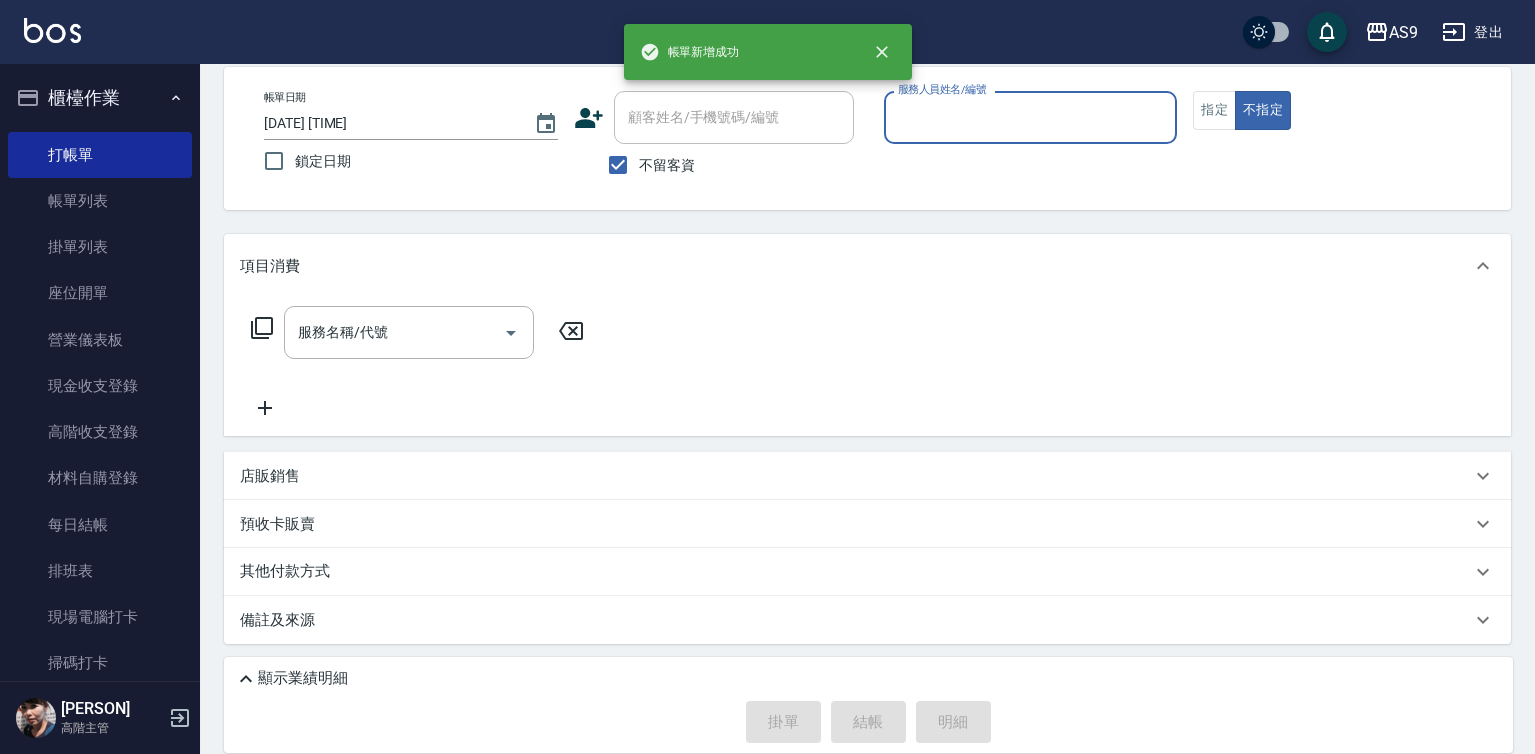 scroll, scrollTop: 94, scrollLeft: 0, axis: vertical 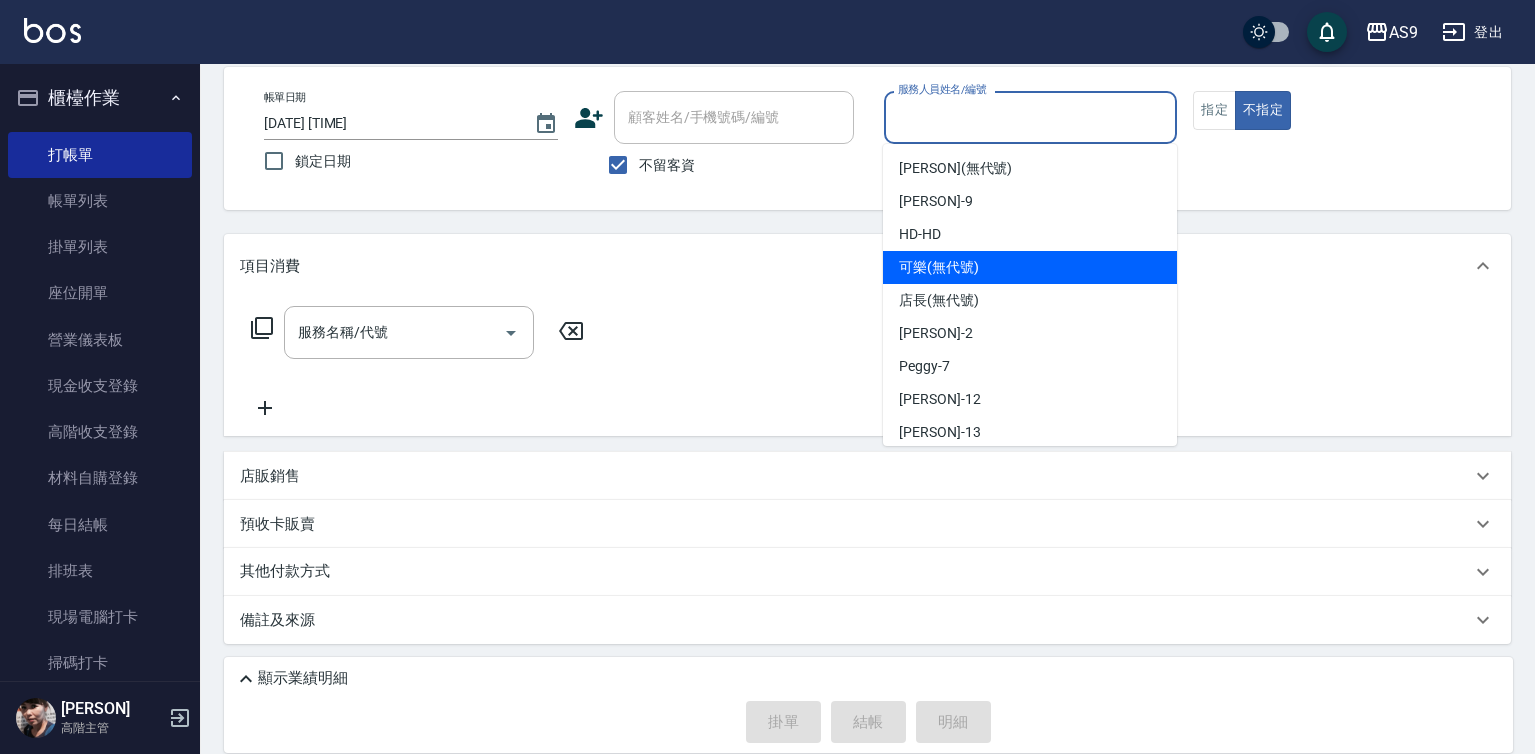 click on "可樂 (無代號)" at bounding box center (939, 267) 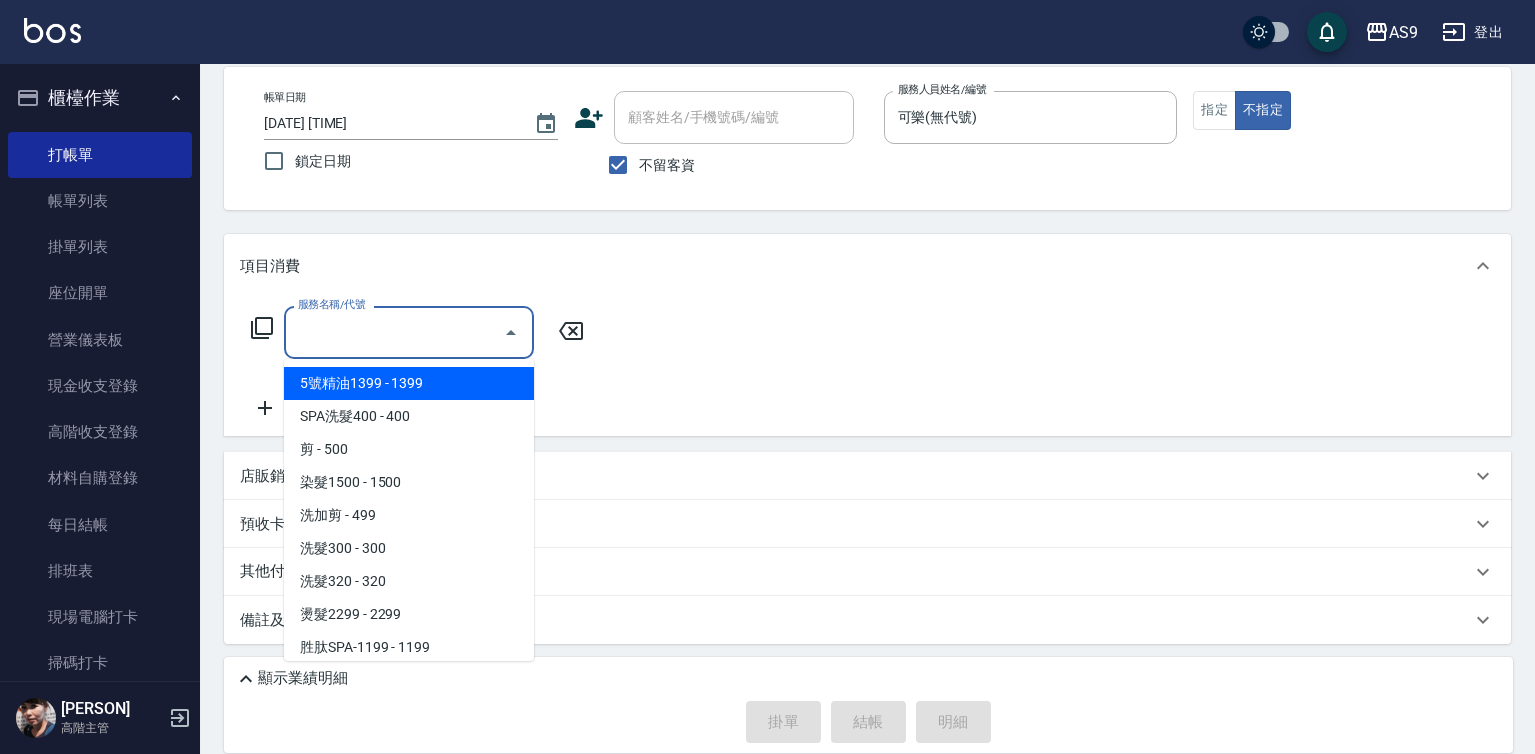 click on "服務名稱/代號" at bounding box center (394, 332) 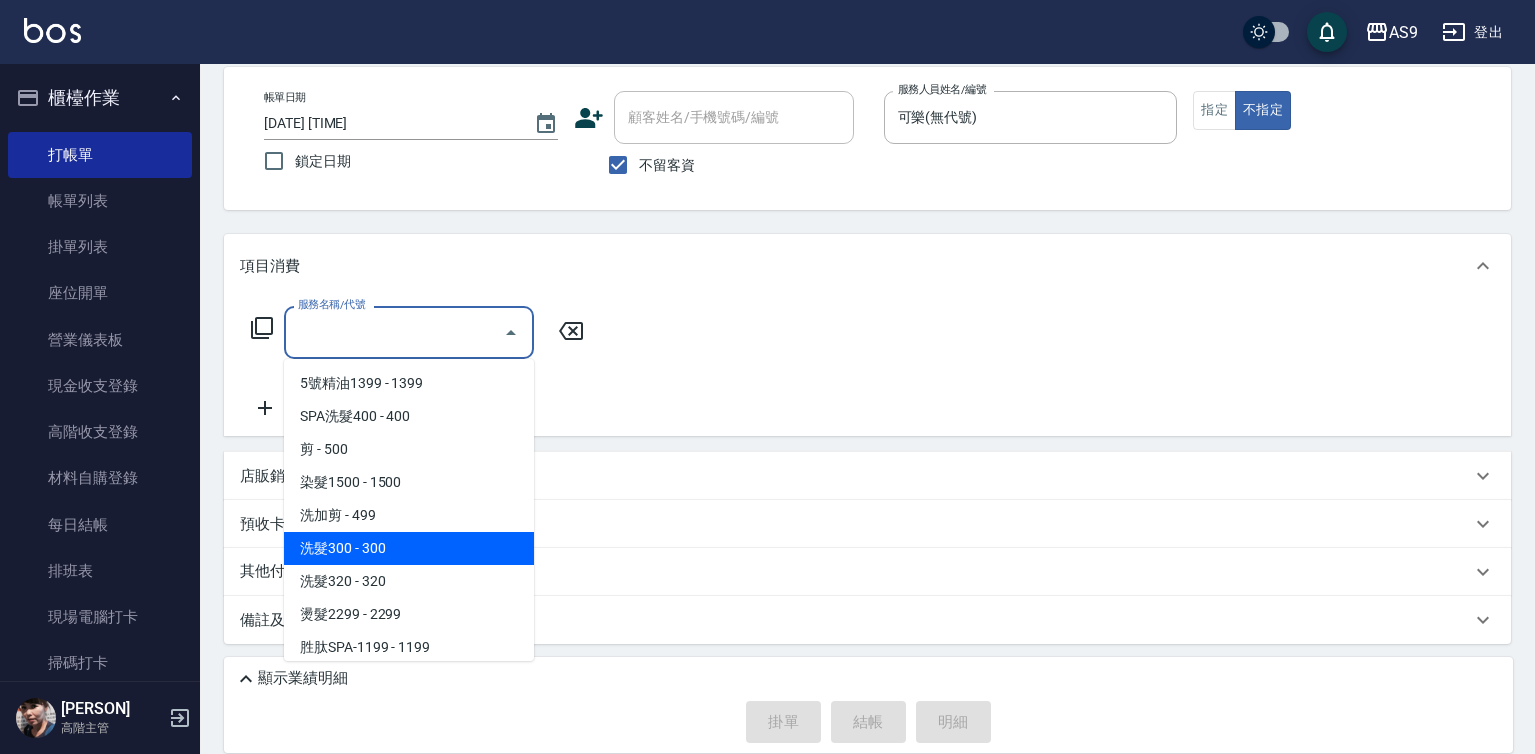 click on "洗髮300 - 300" at bounding box center [409, 548] 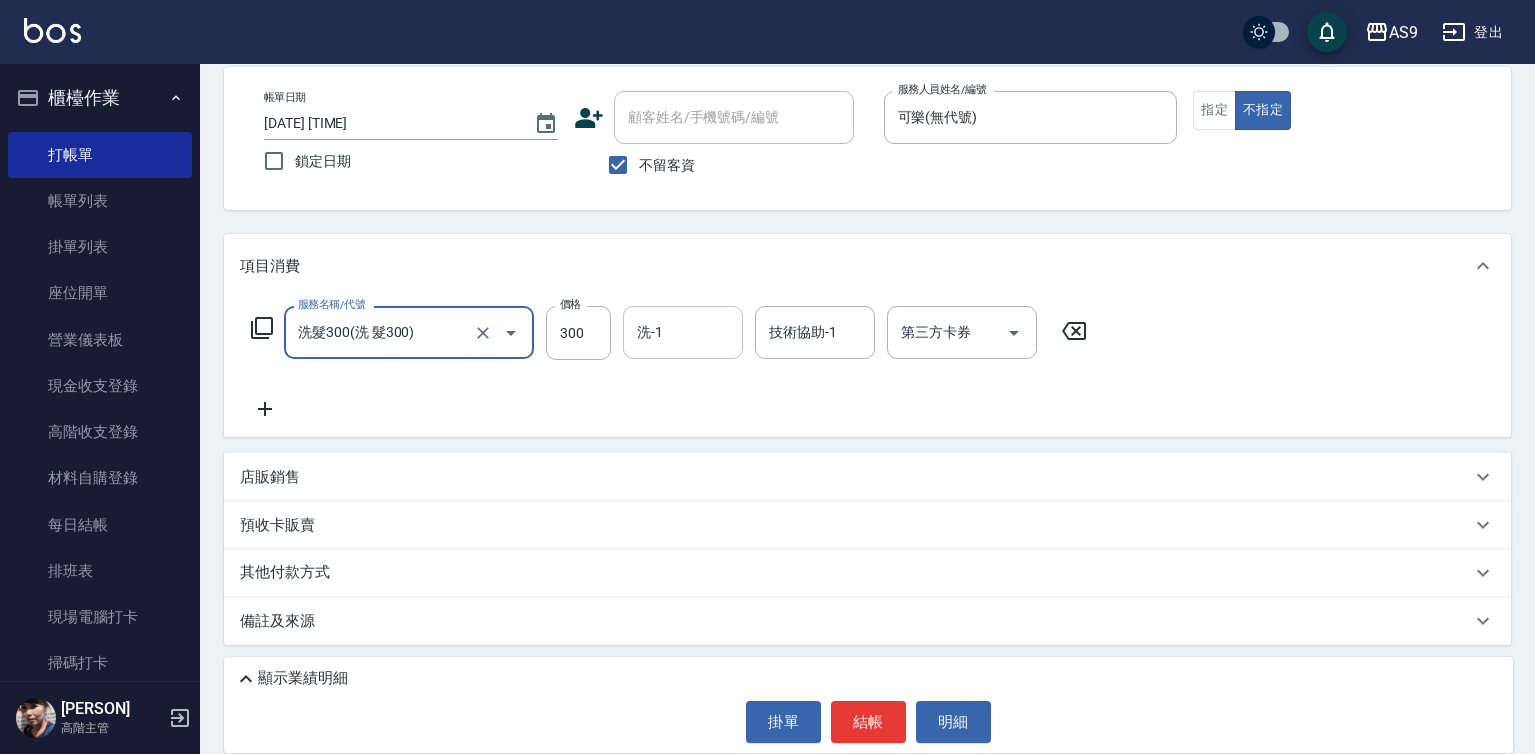 click on "洗-1" at bounding box center (683, 332) 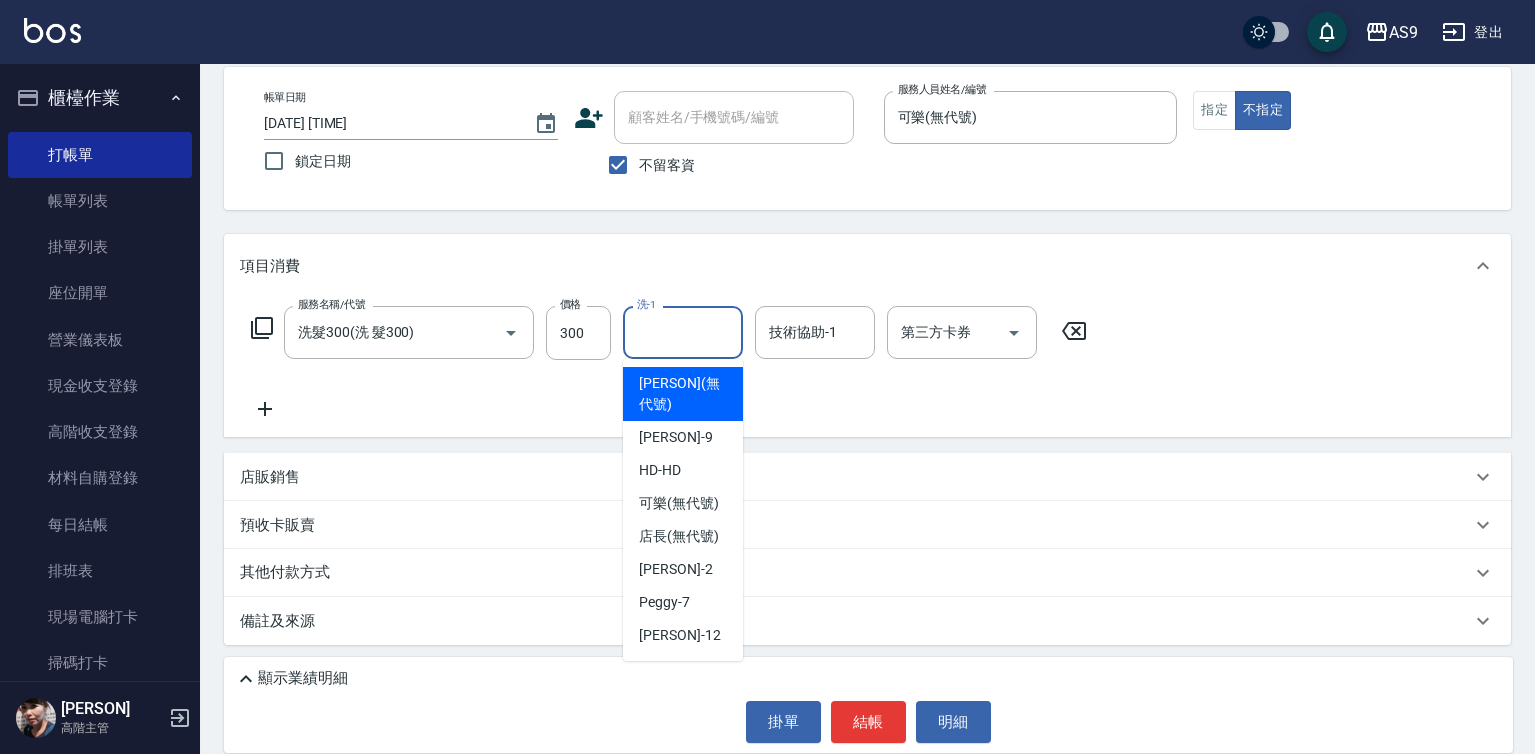 scroll, scrollTop: 95, scrollLeft: 0, axis: vertical 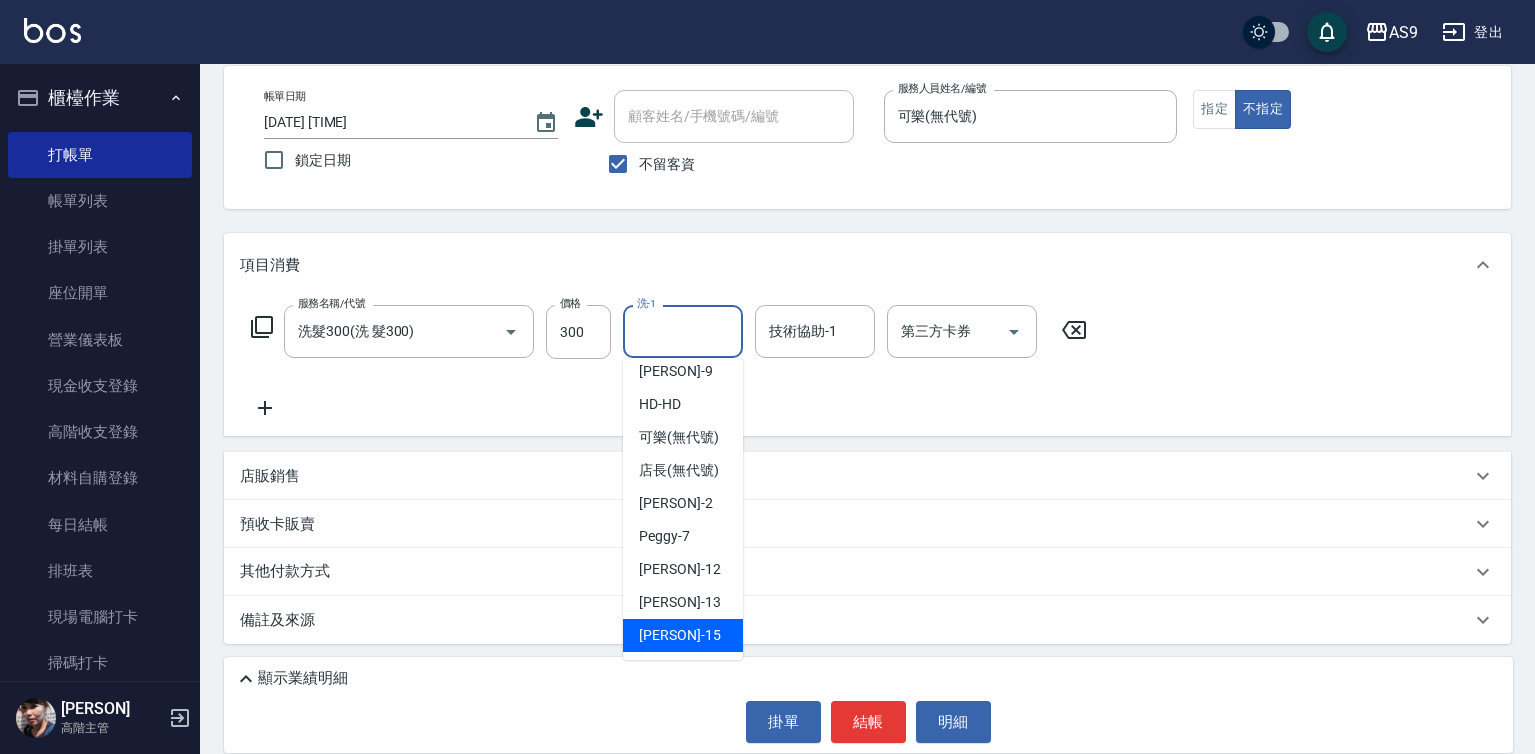 click on "[PERSON] -[NUMBER]" at bounding box center (683, 635) 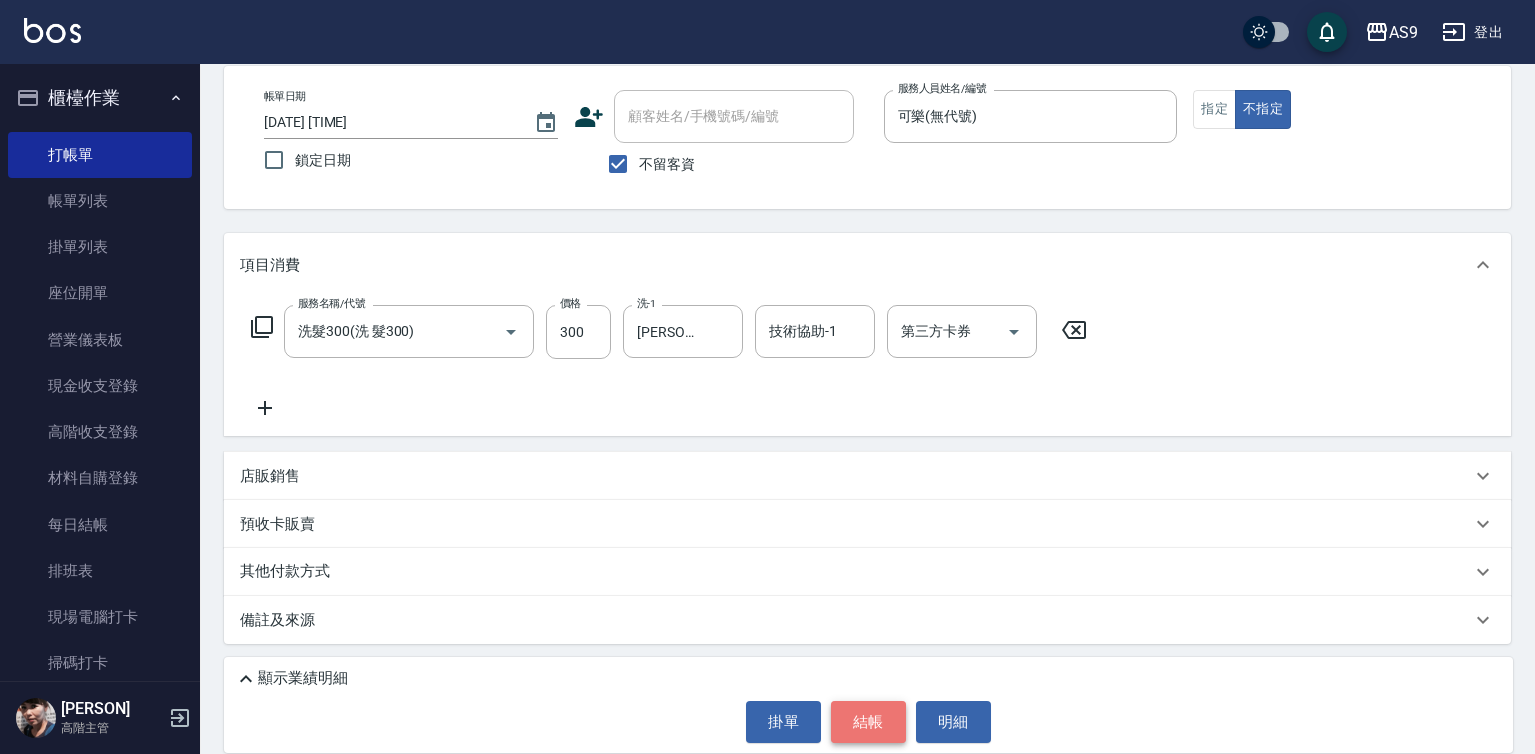 click on "結帳" at bounding box center [868, 722] 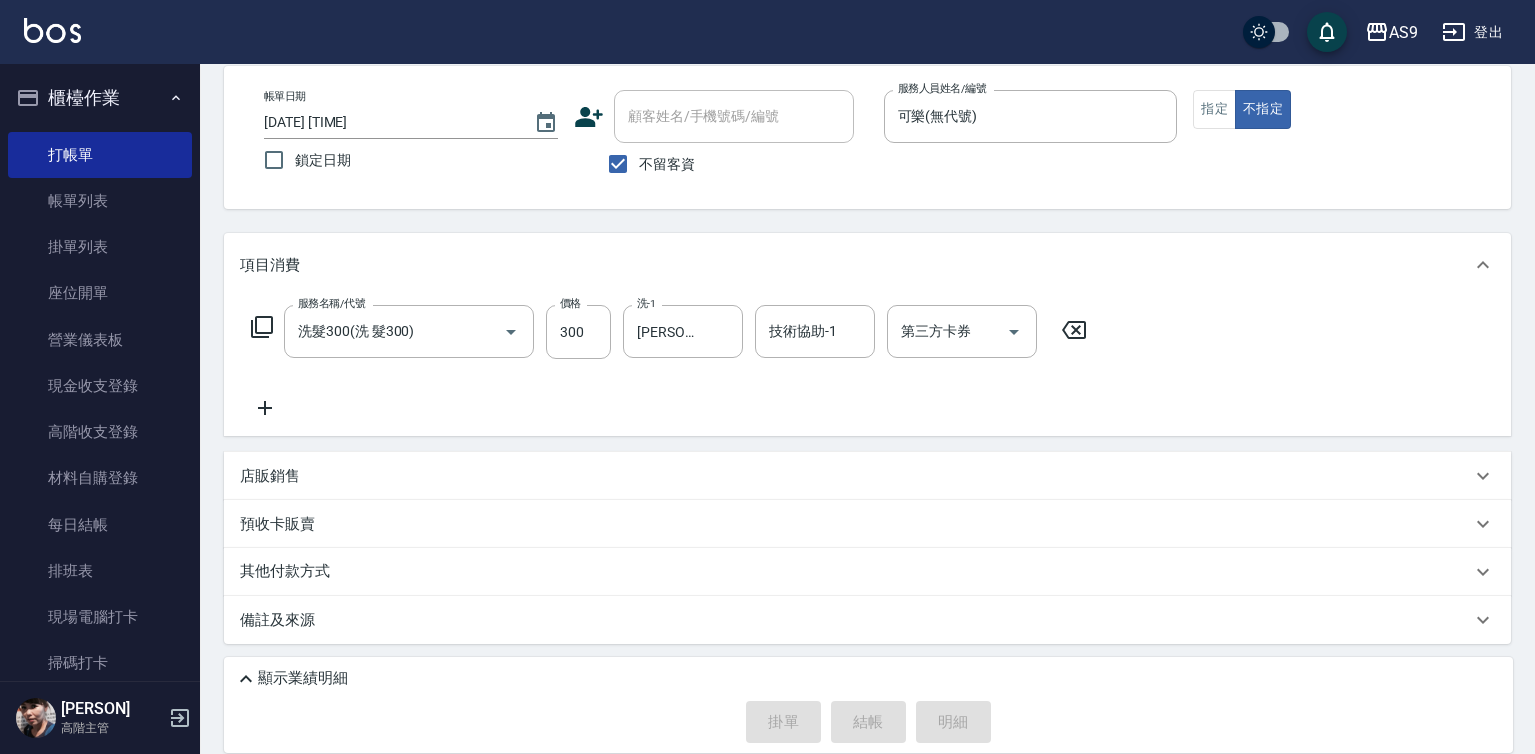 type 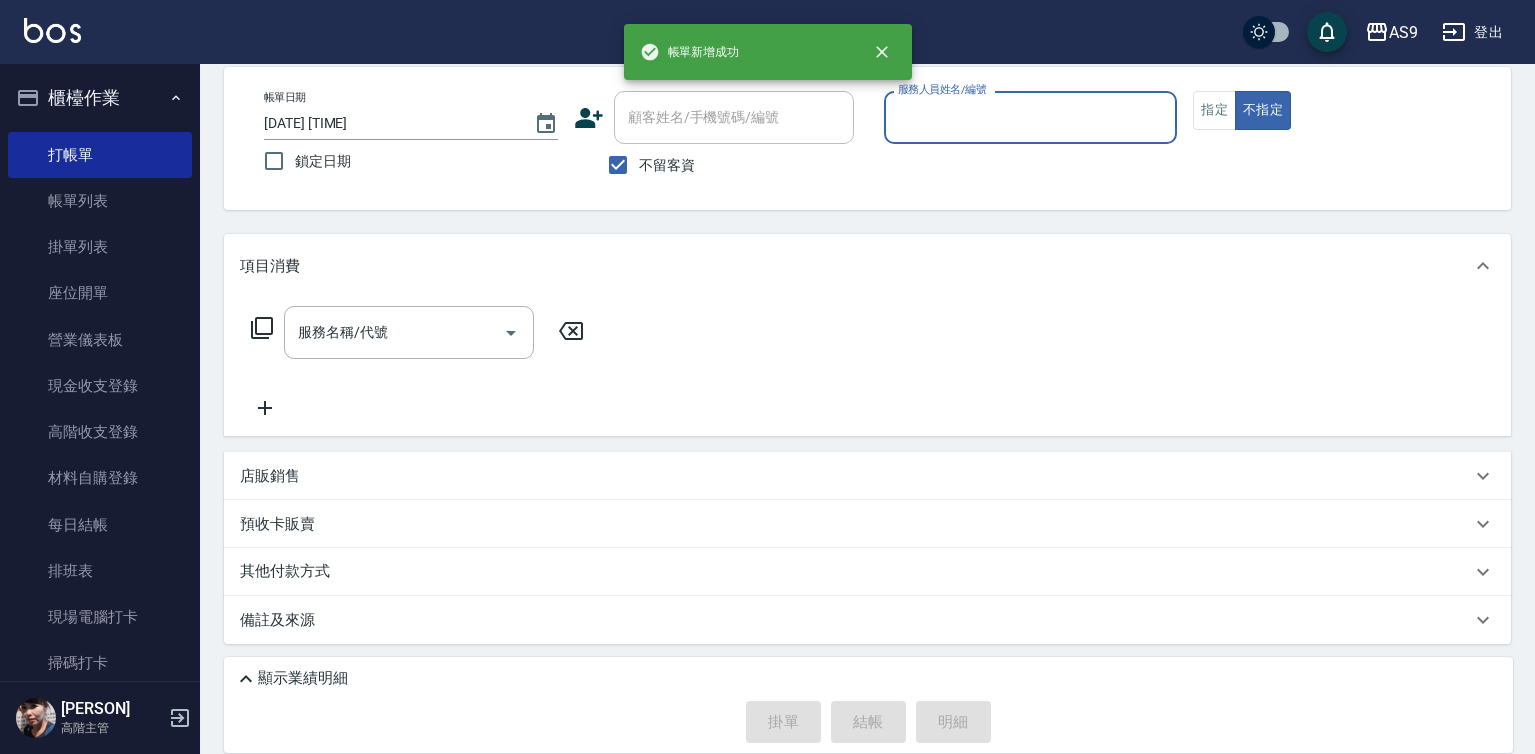 scroll, scrollTop: 94, scrollLeft: 0, axis: vertical 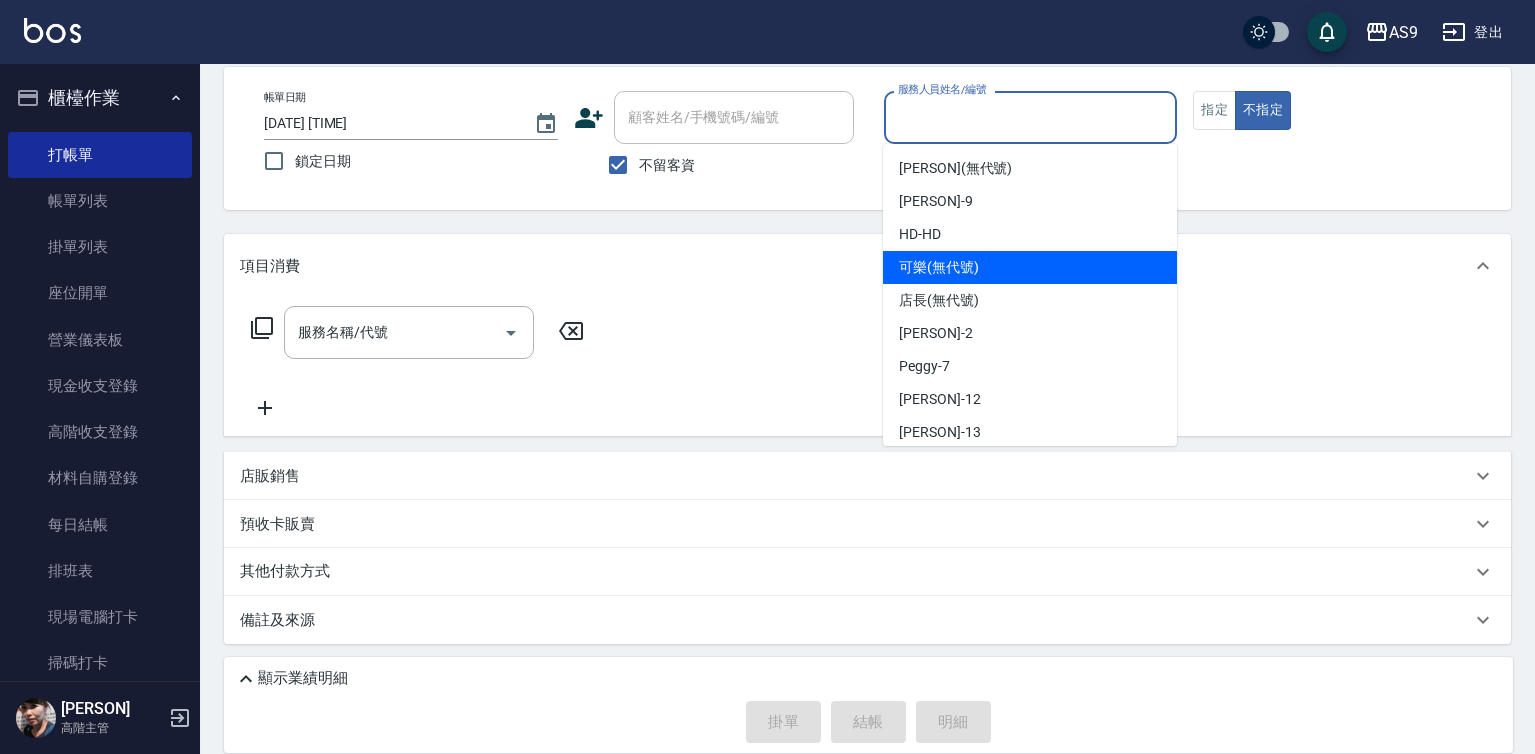 click on "可樂 (無代號)" at bounding box center [939, 267] 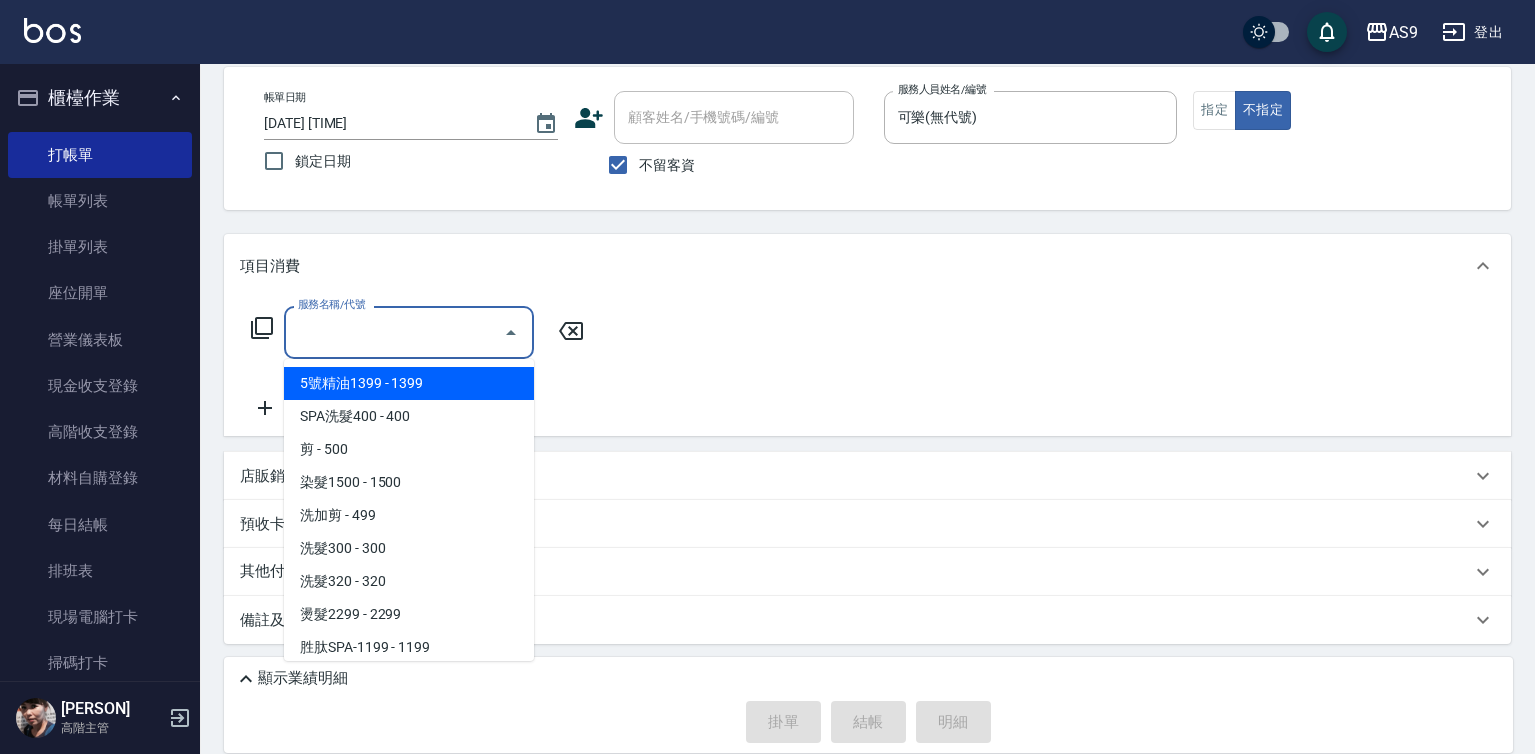 click on "服務名稱/代號" at bounding box center (394, 332) 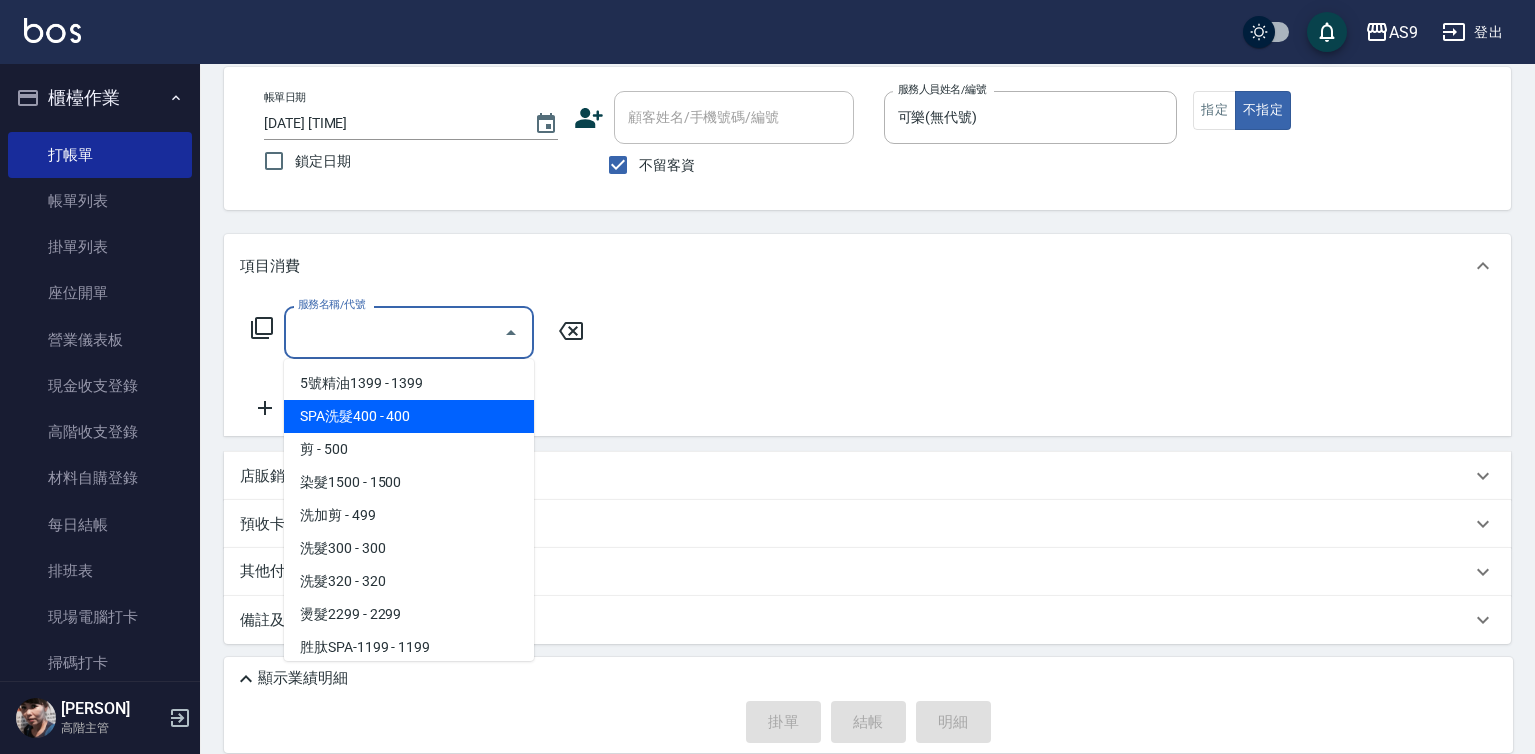 click on "SPA洗髮400 - 400" at bounding box center (409, 416) 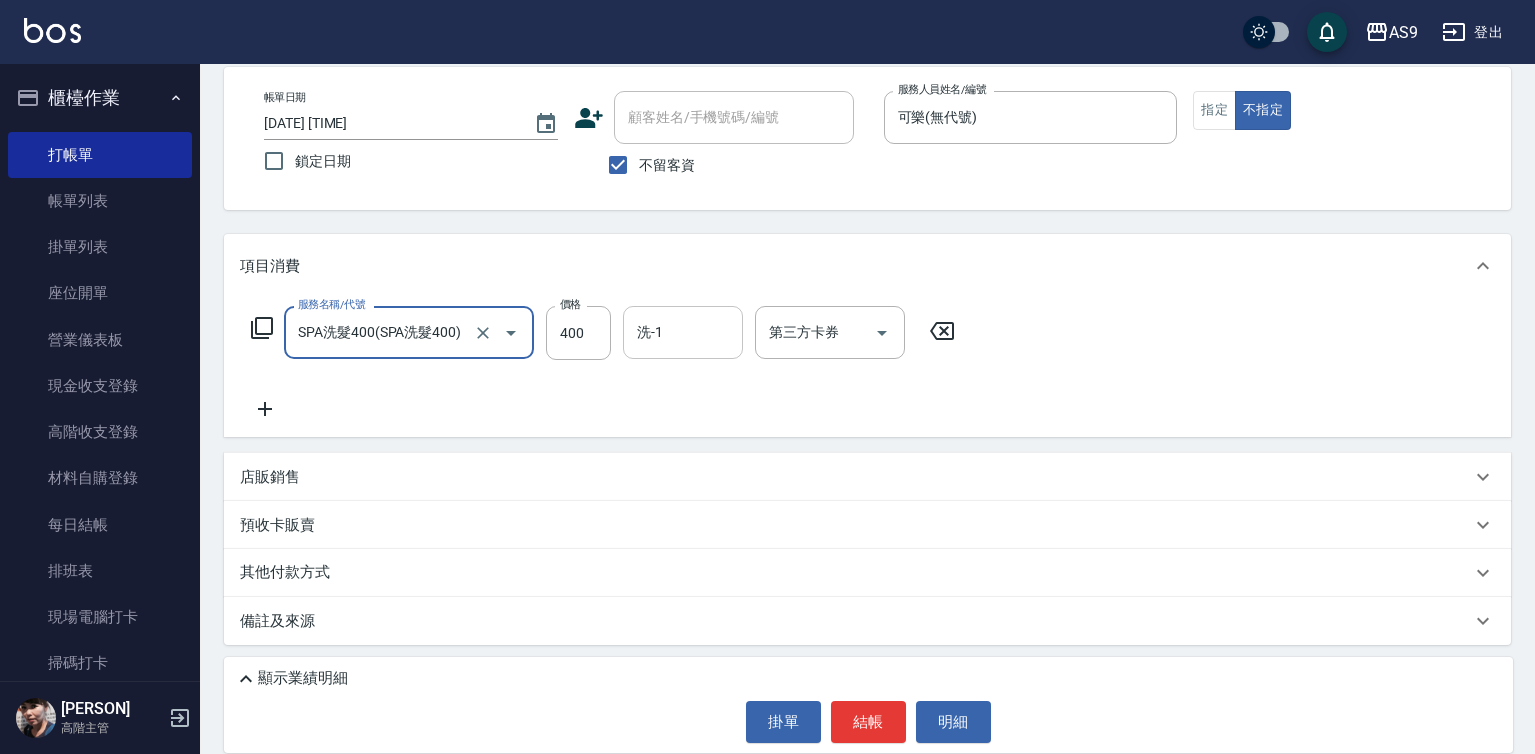 click on "洗-1" at bounding box center [683, 332] 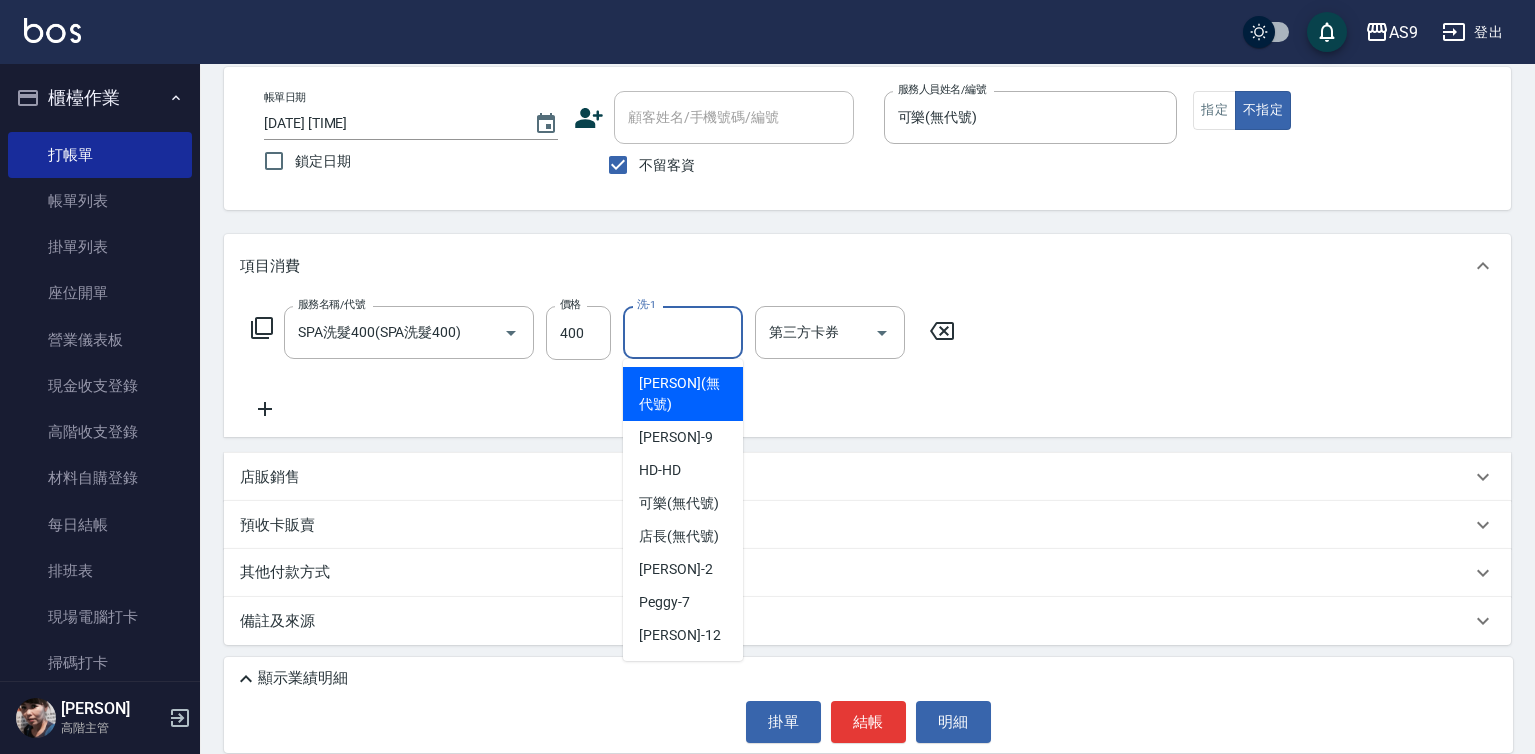 scroll, scrollTop: 95, scrollLeft: 0, axis: vertical 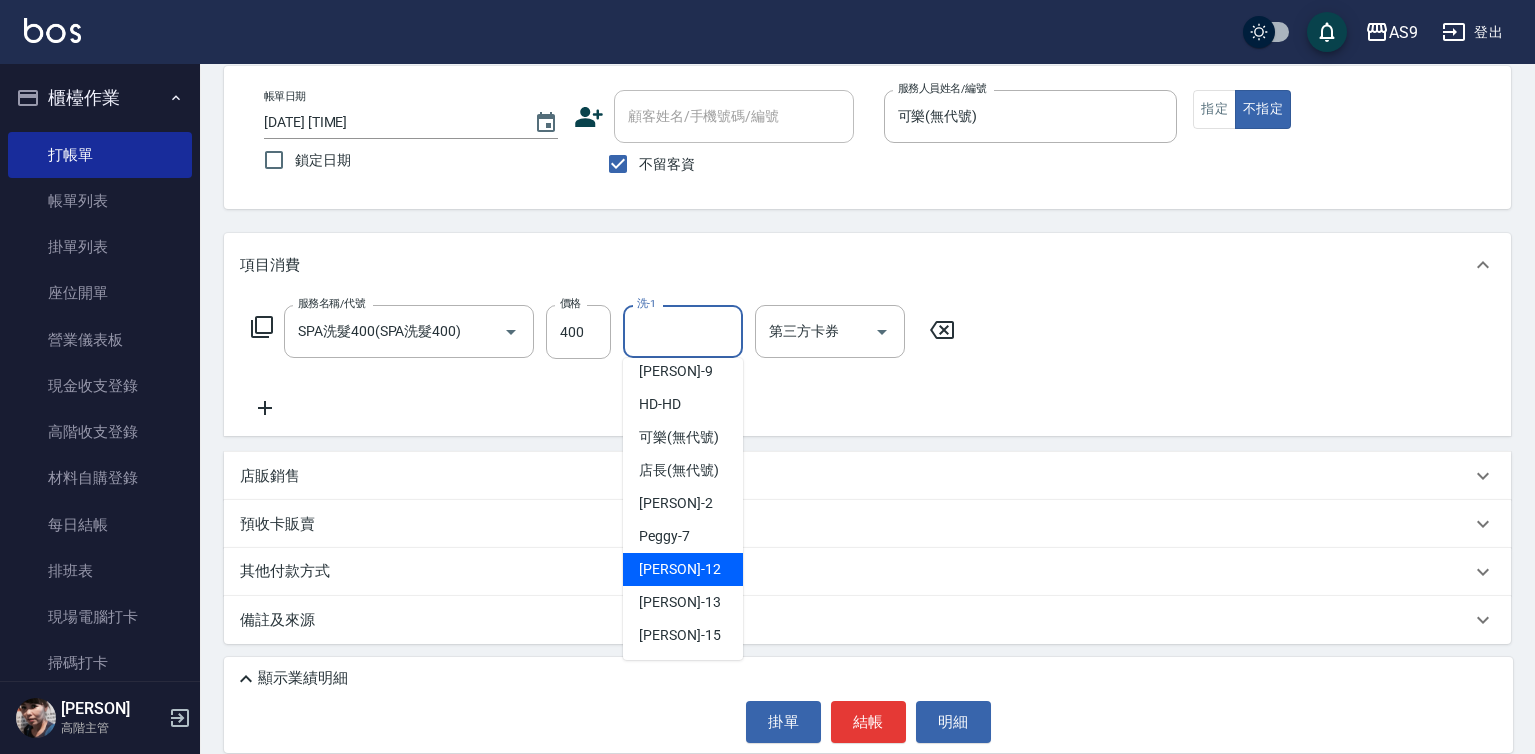 click on "[PERSON] -[NUMBER]" at bounding box center (679, 569) 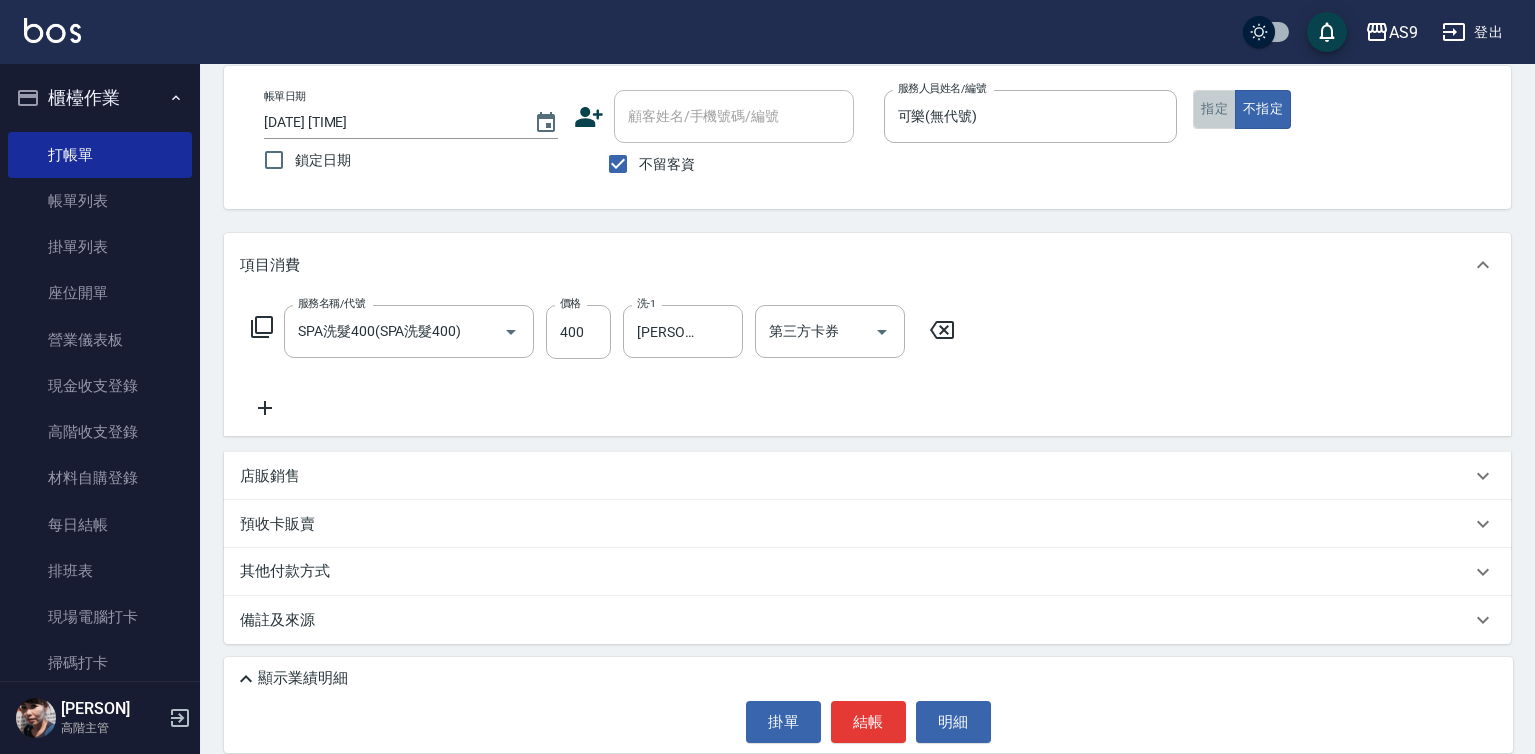 click on "指定" at bounding box center (1214, 109) 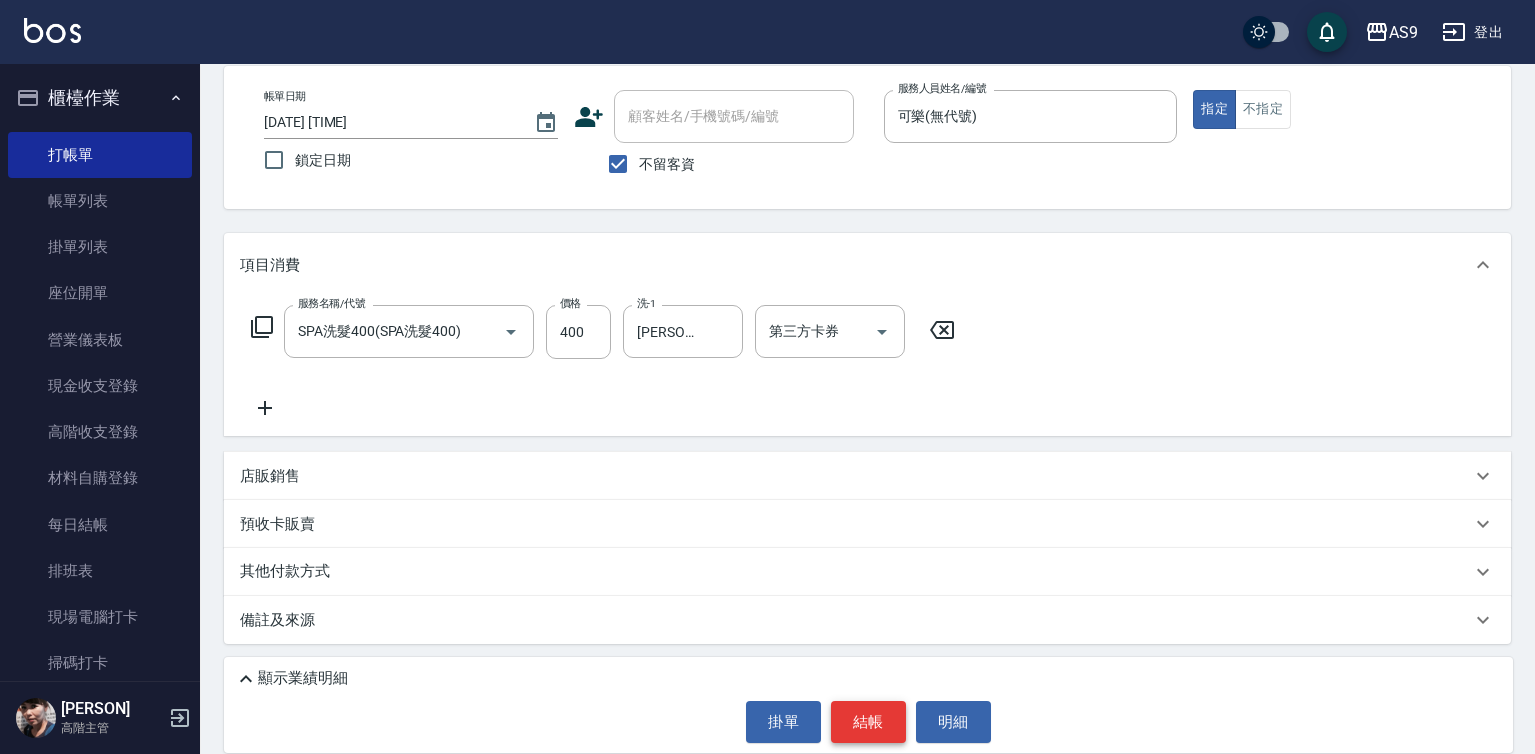 click on "結帳" at bounding box center (868, 722) 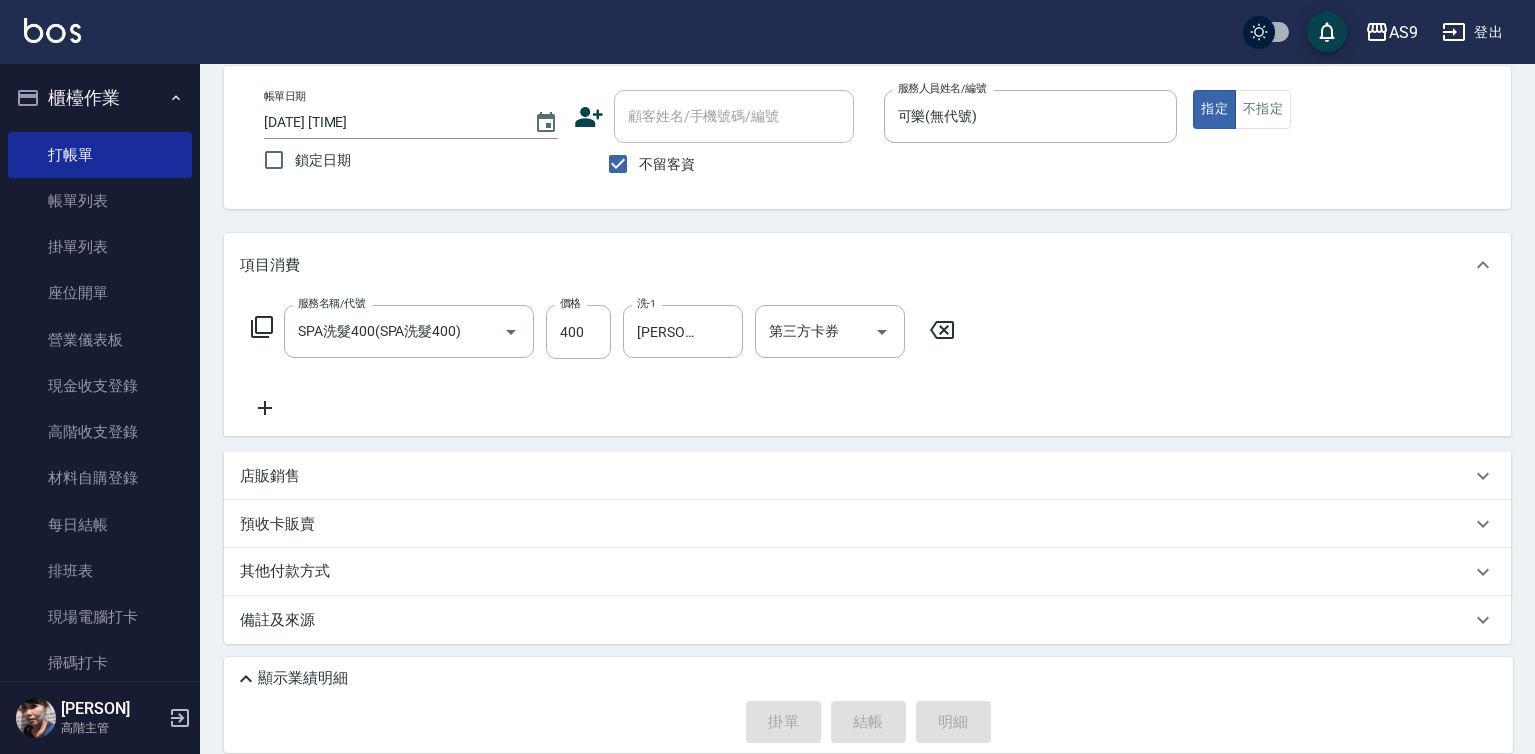 type 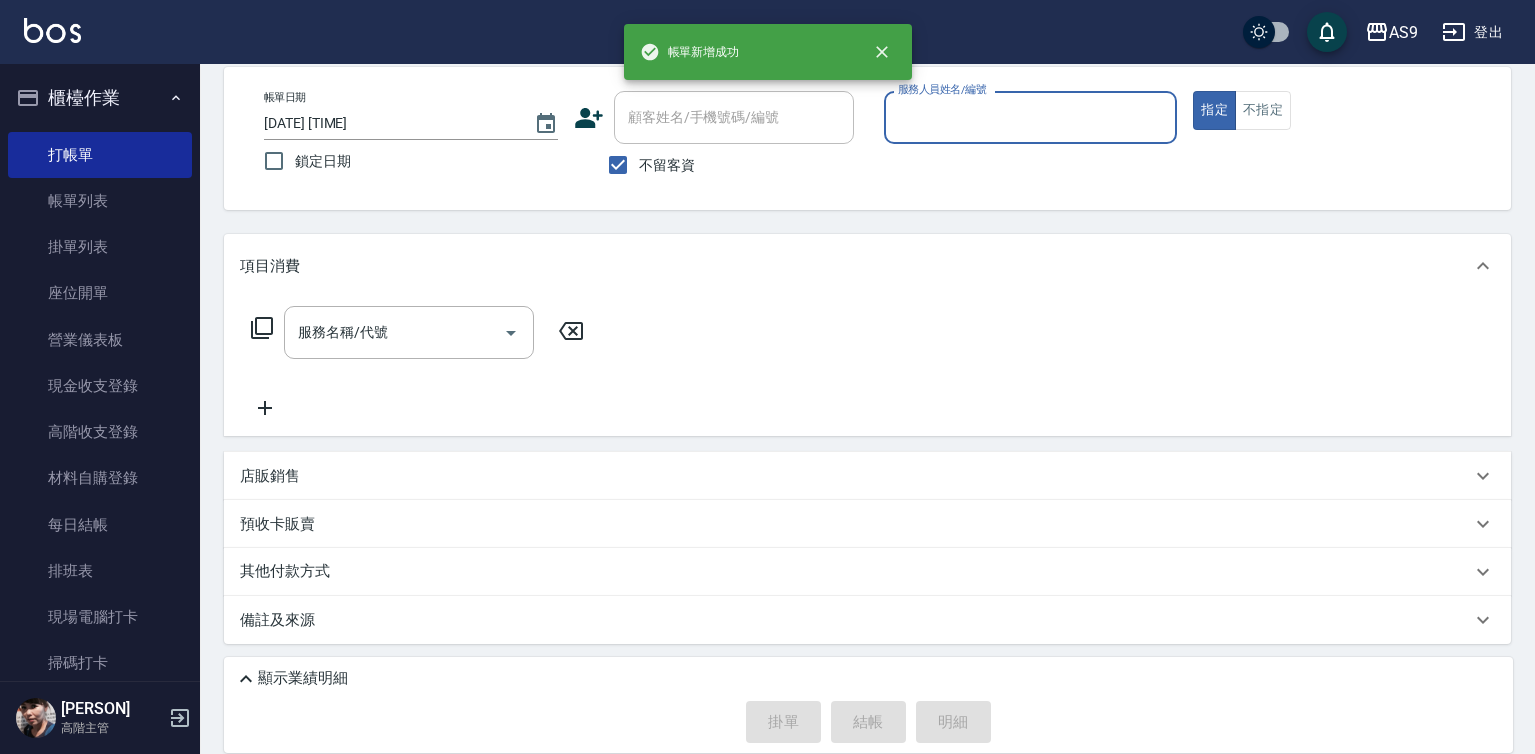 scroll, scrollTop: 94, scrollLeft: 0, axis: vertical 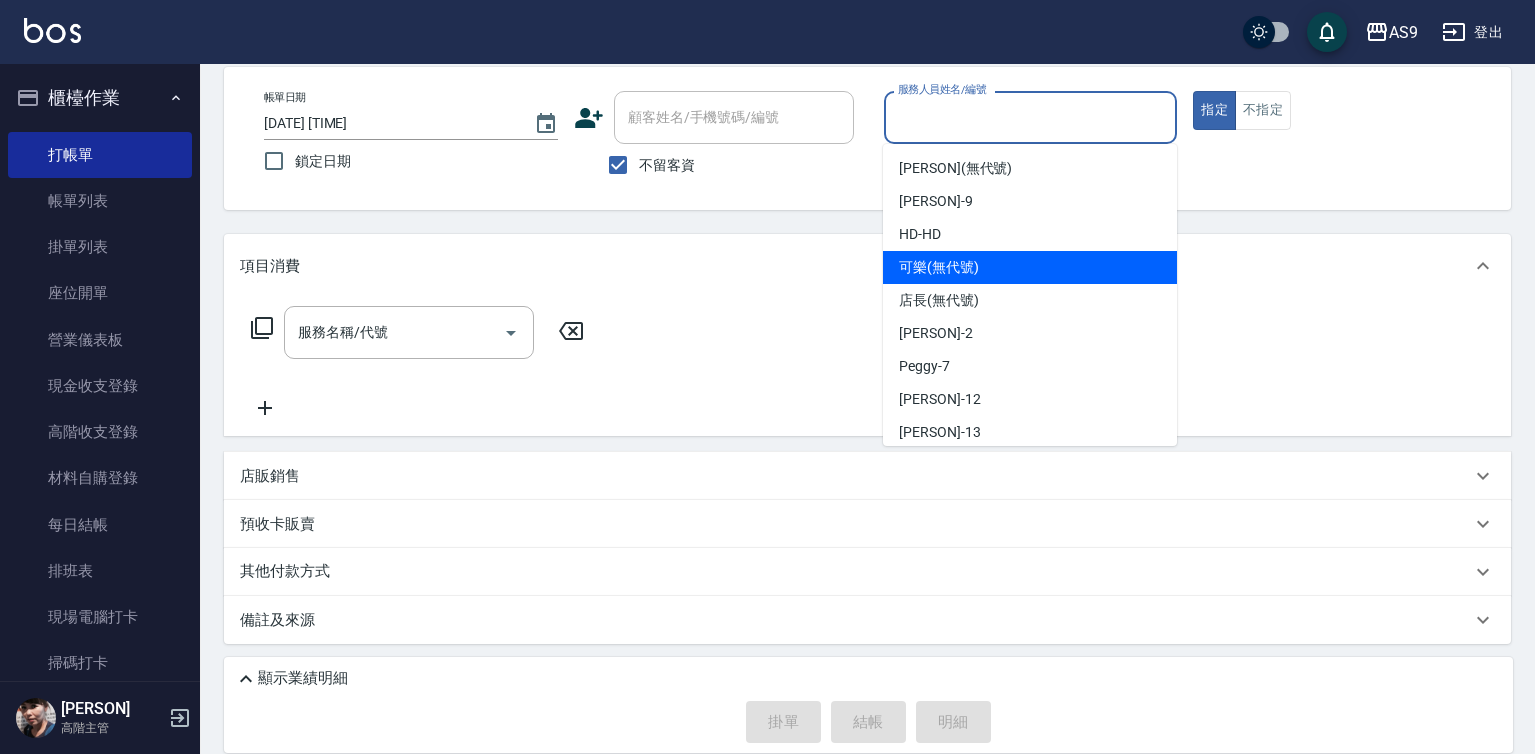 click on "可樂 (無代號)" at bounding box center [939, 267] 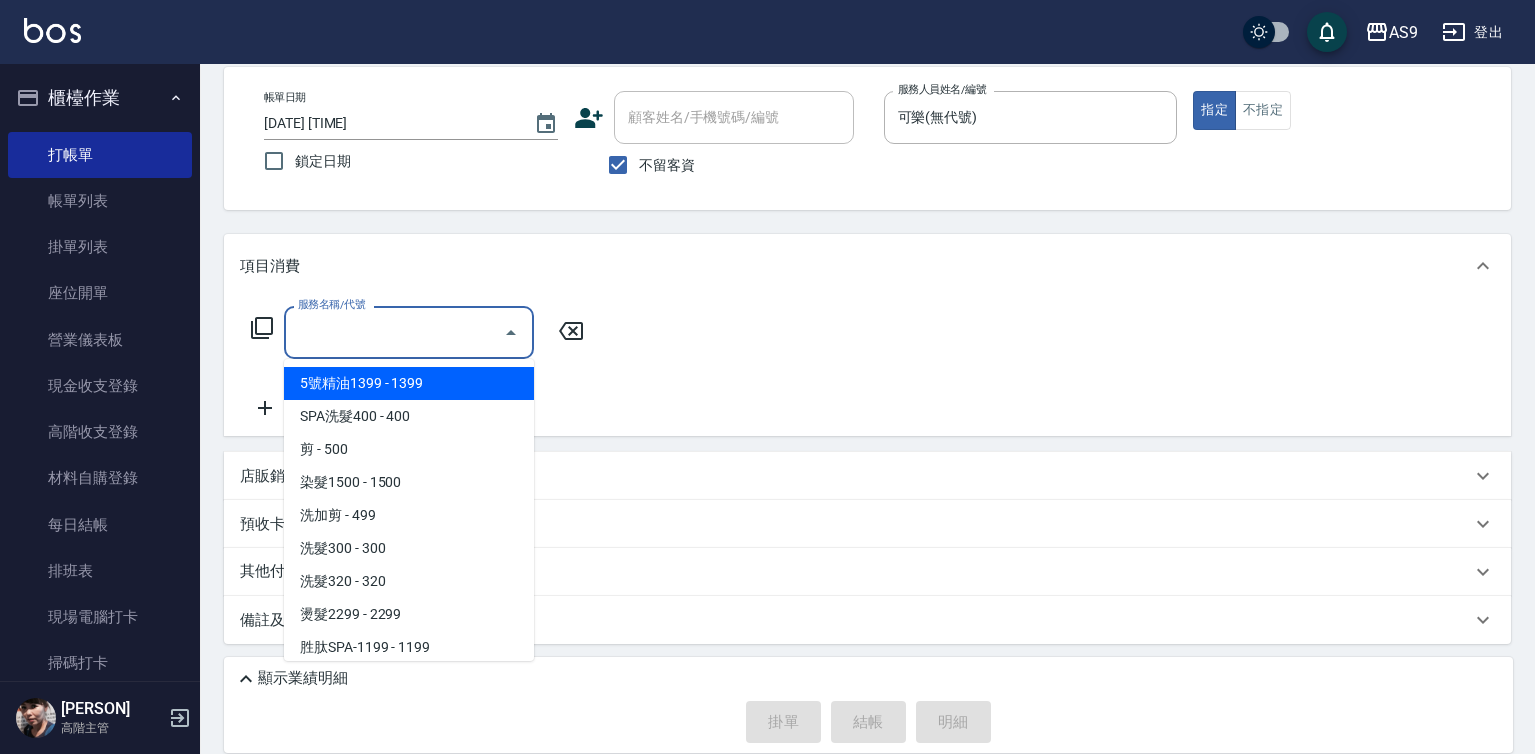 click on "服務名稱/代號" at bounding box center [394, 332] 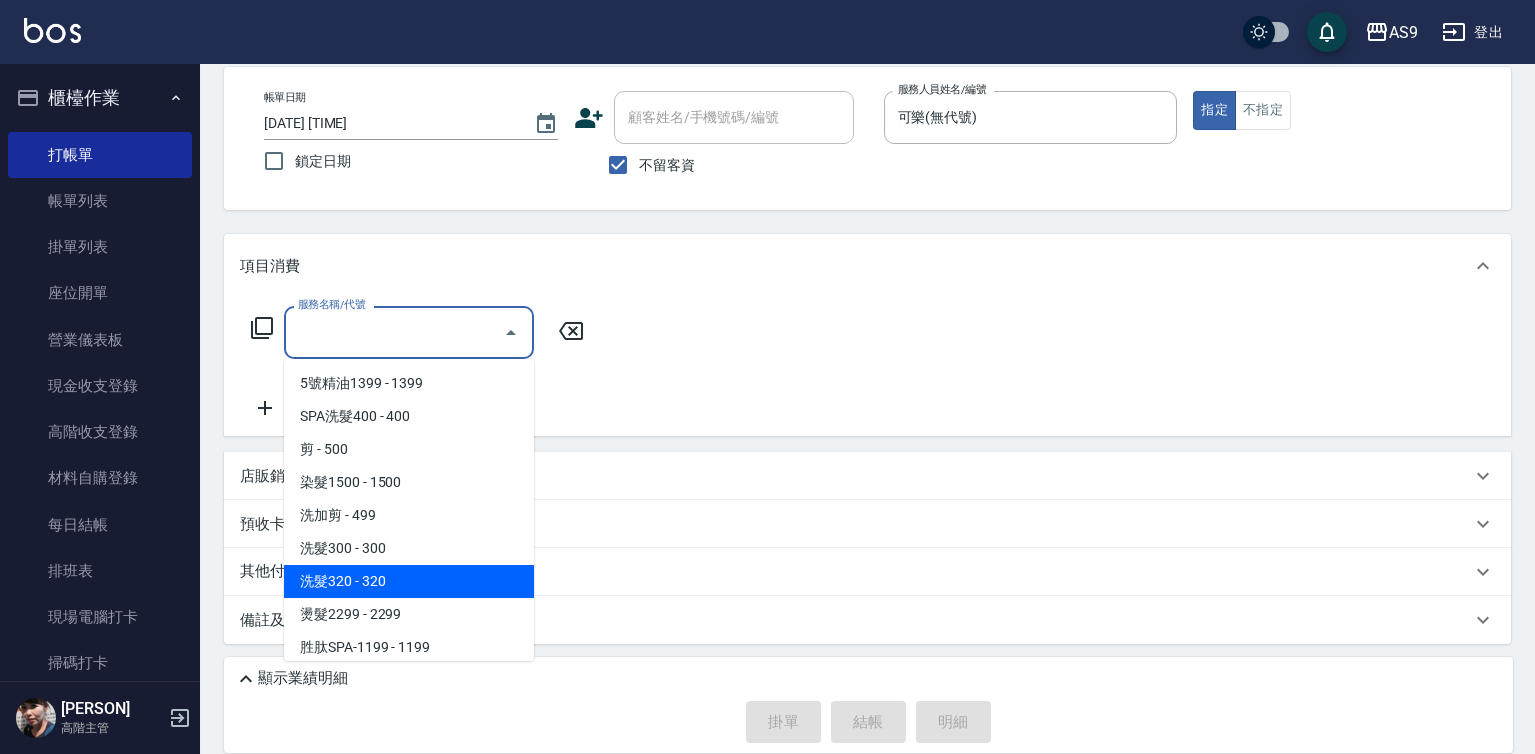 click on "洗髮320 - 320" at bounding box center (409, 581) 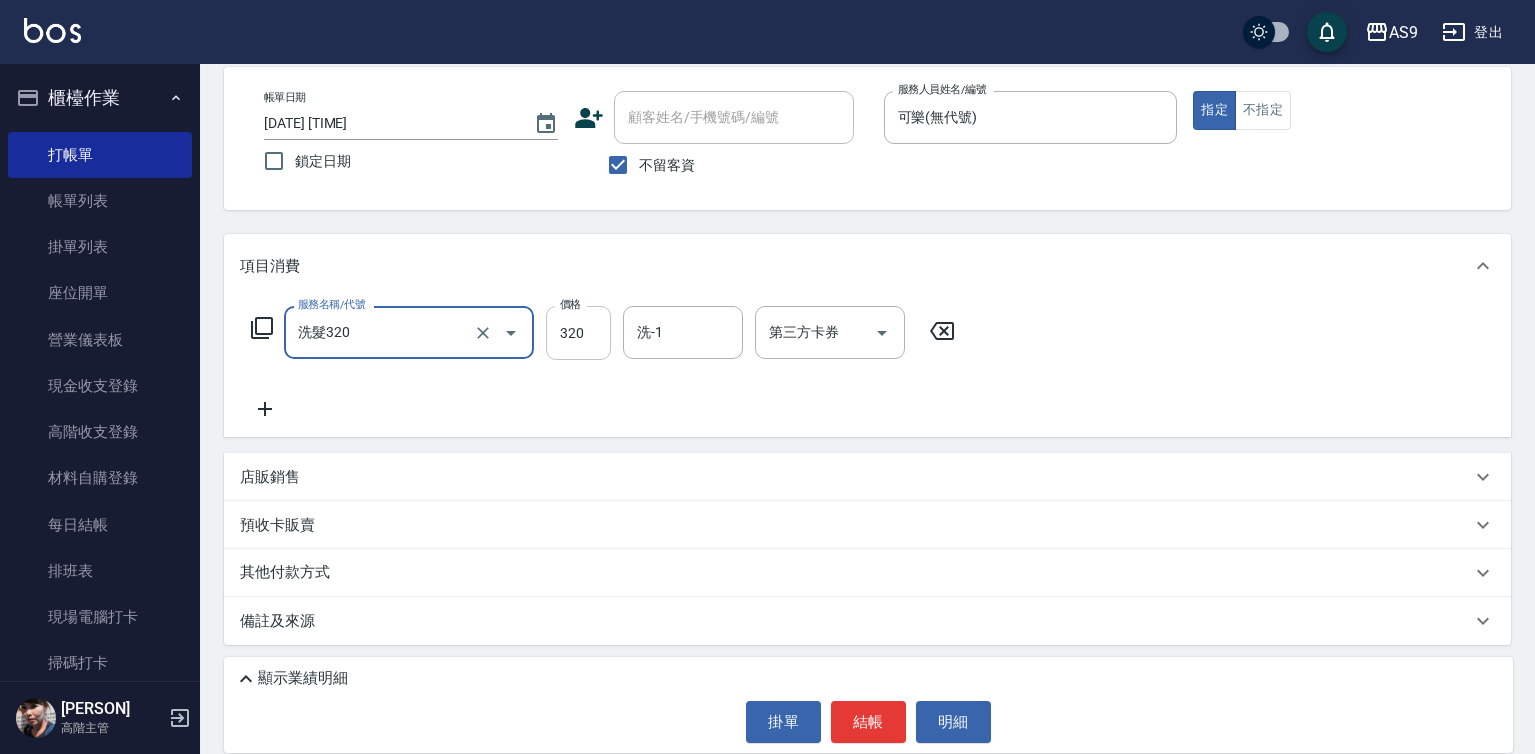 click on "320" at bounding box center (578, 333) 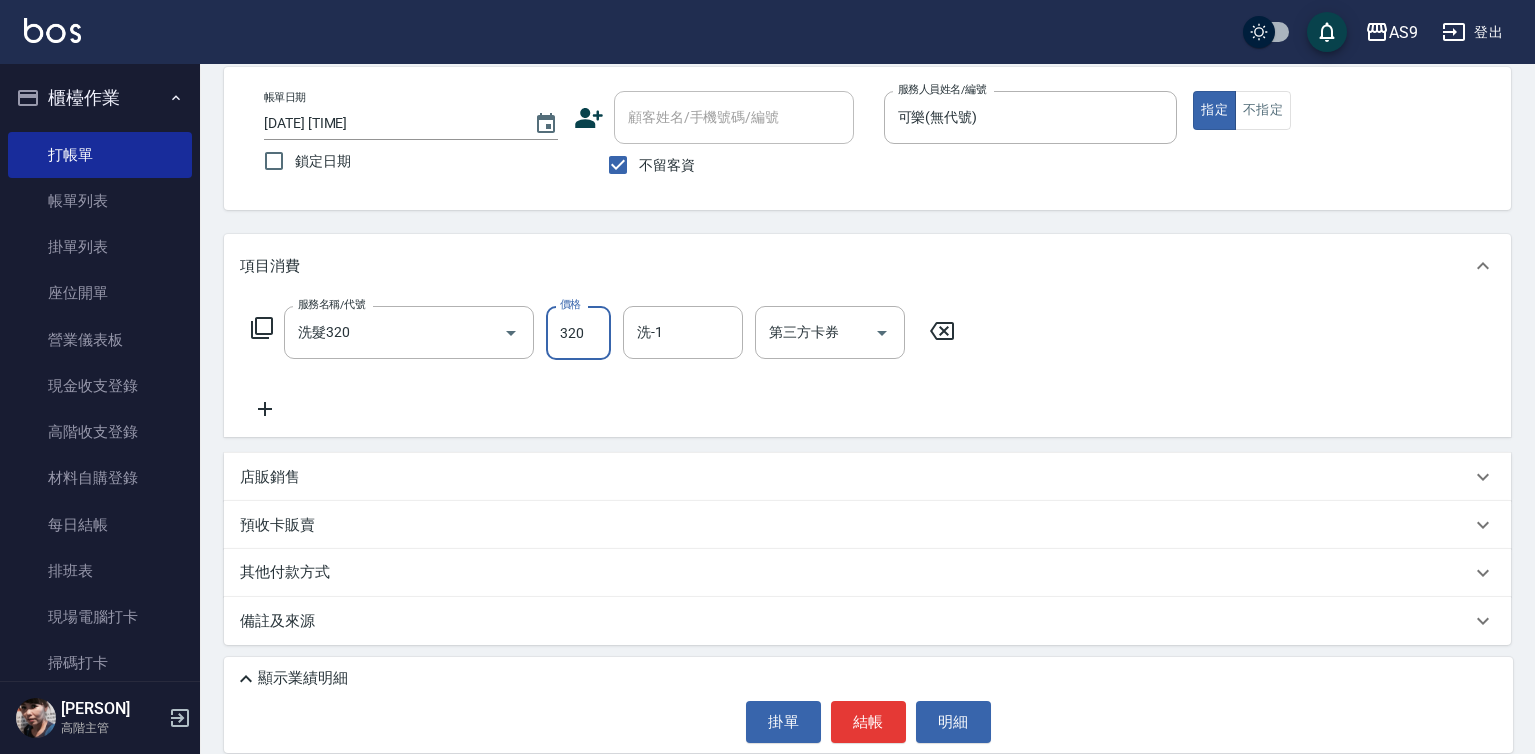 click on "320" at bounding box center (578, 333) 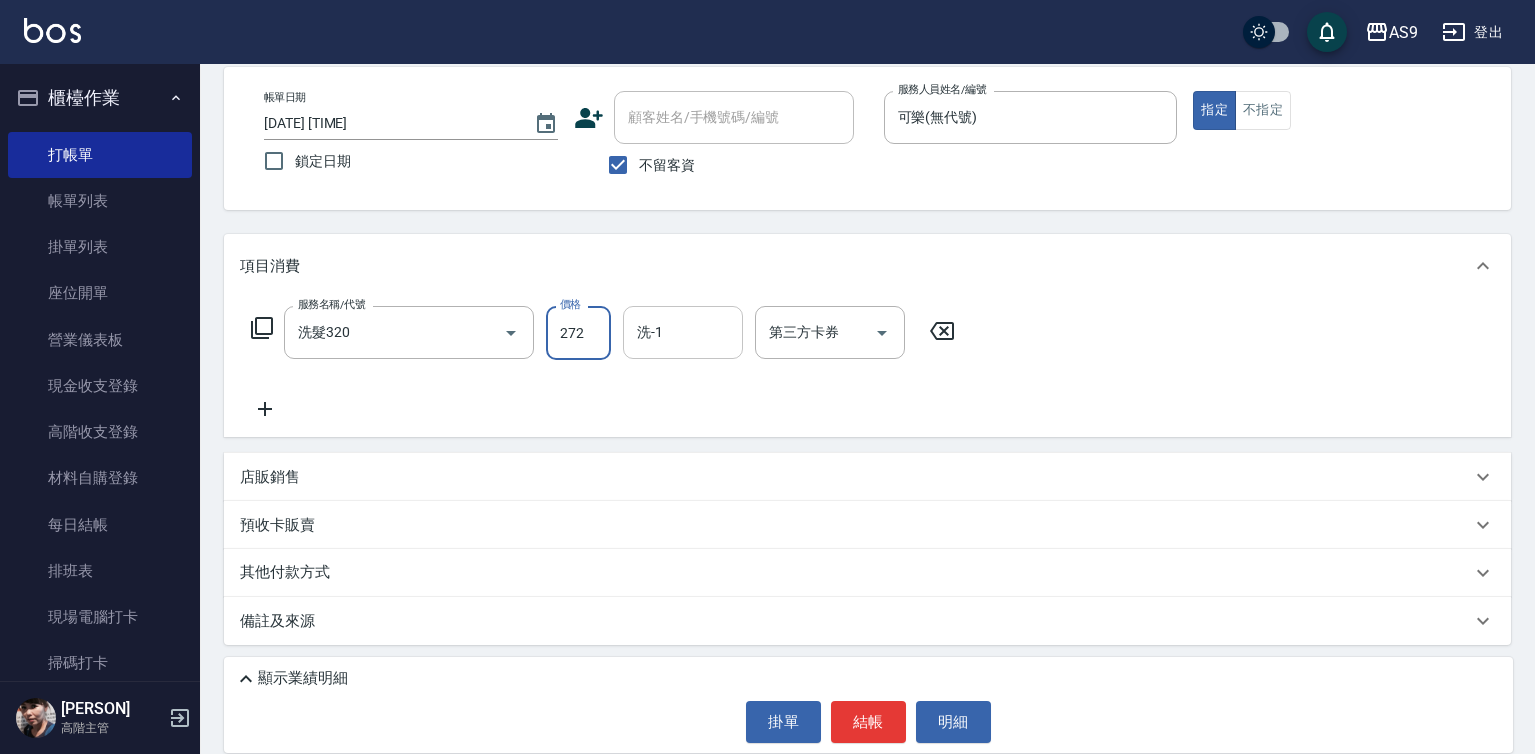 type on "272" 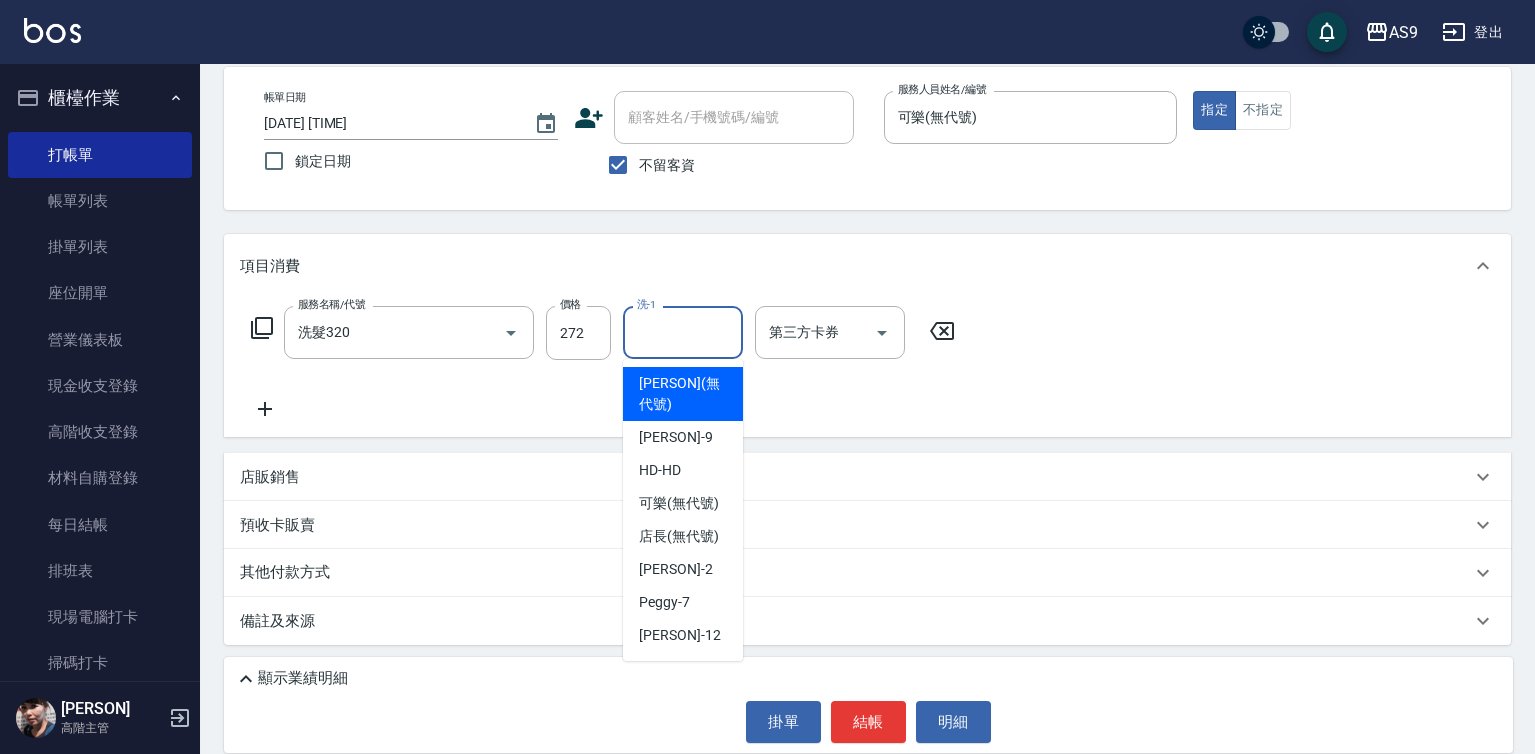 scroll, scrollTop: 95, scrollLeft: 0, axis: vertical 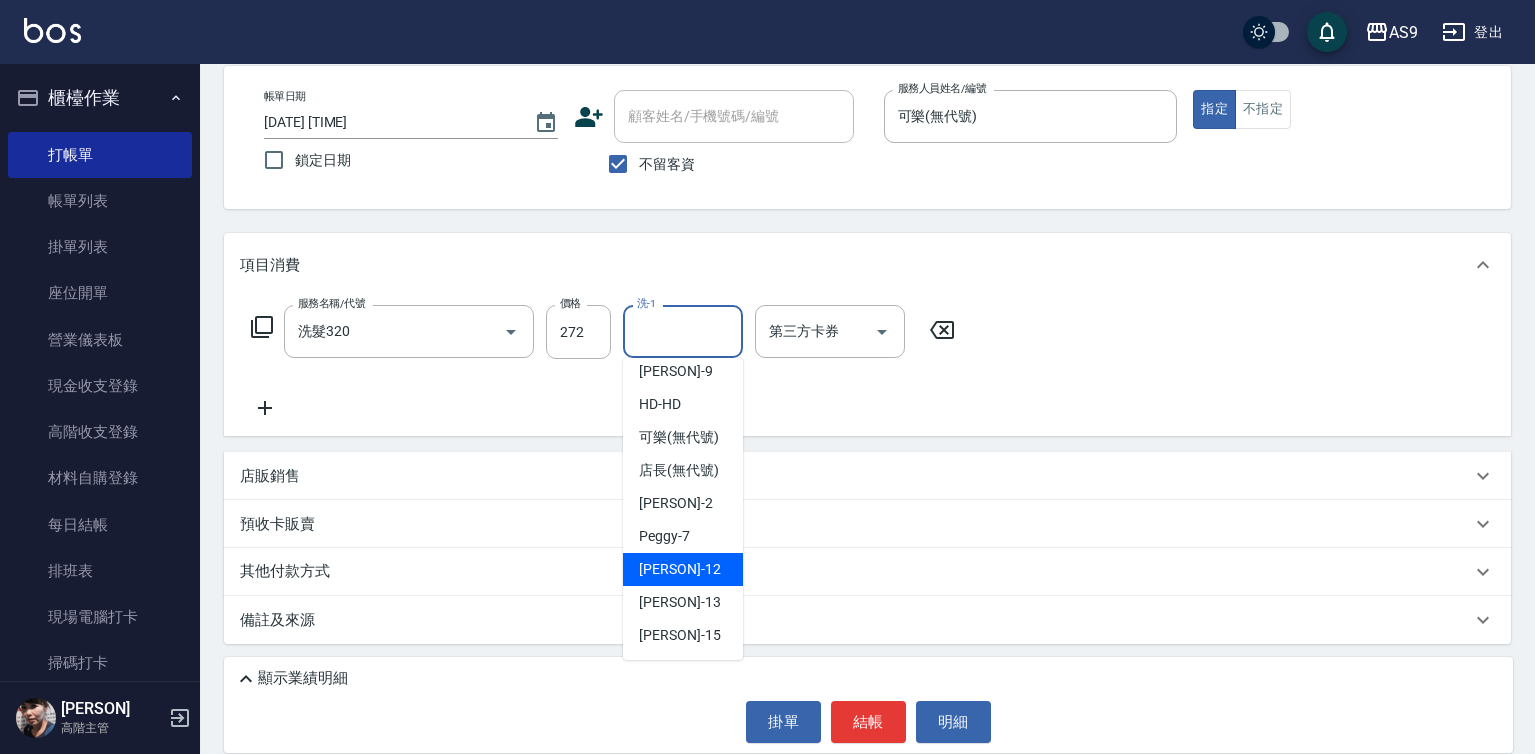 click on "[PERSON] -[NUMBER]" at bounding box center (679, 569) 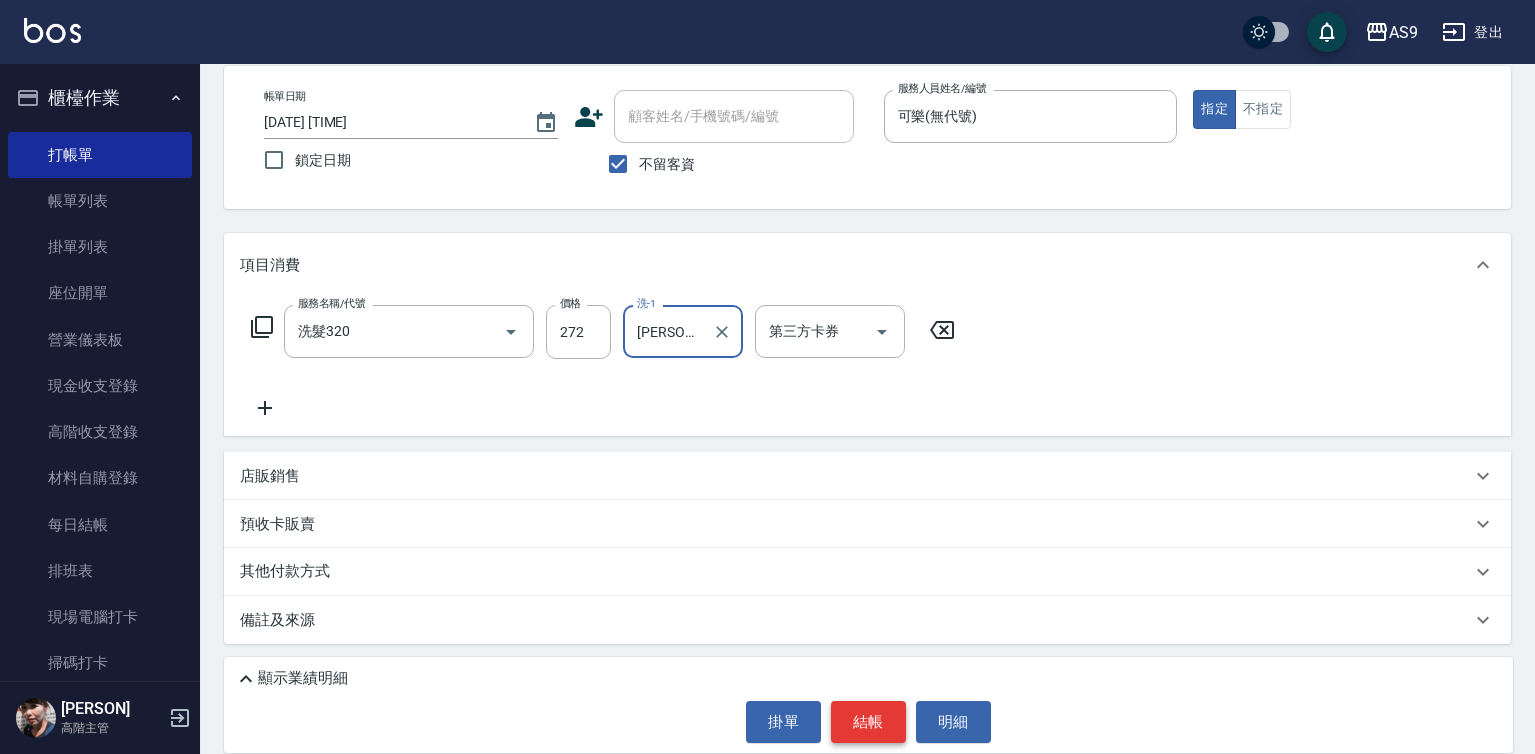click on "結帳" at bounding box center [868, 722] 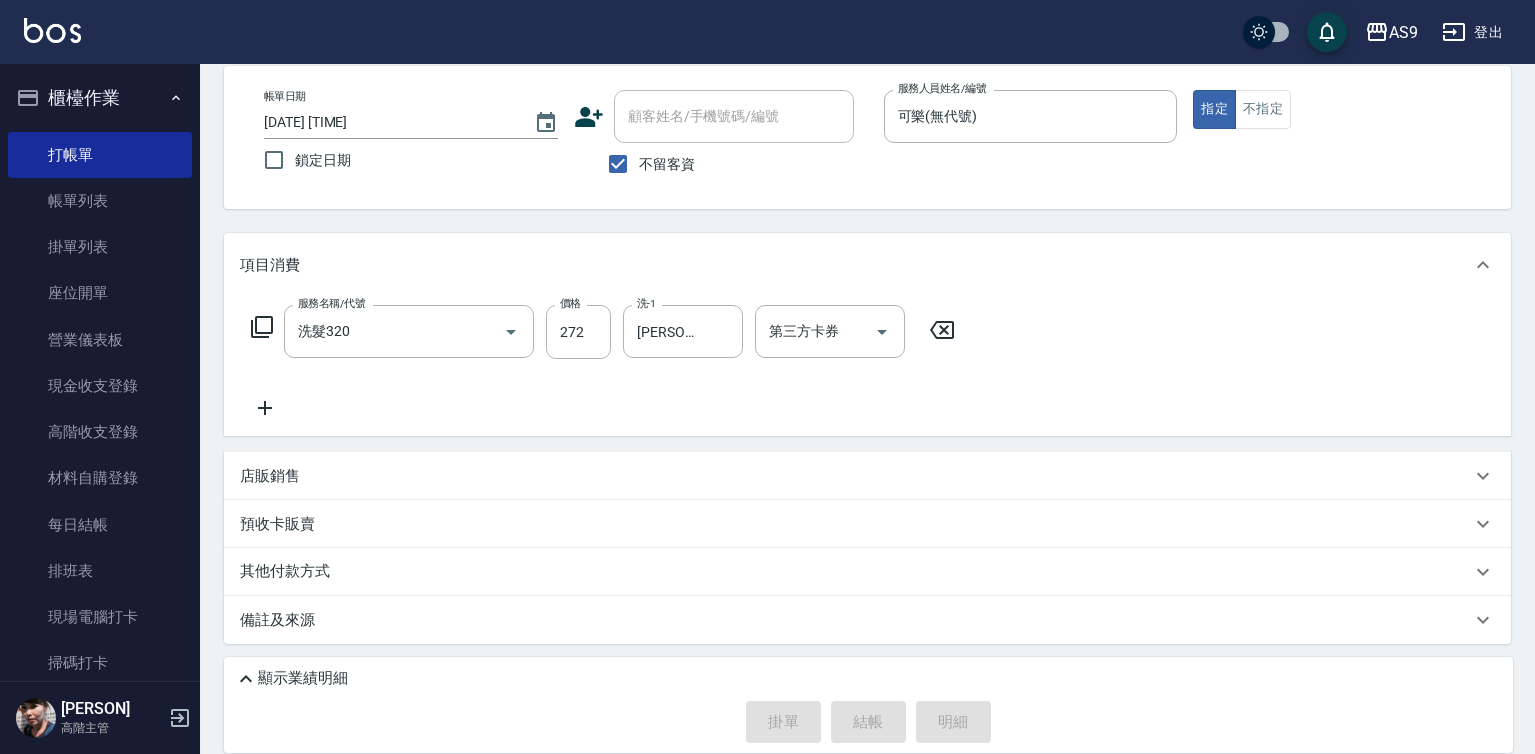 type 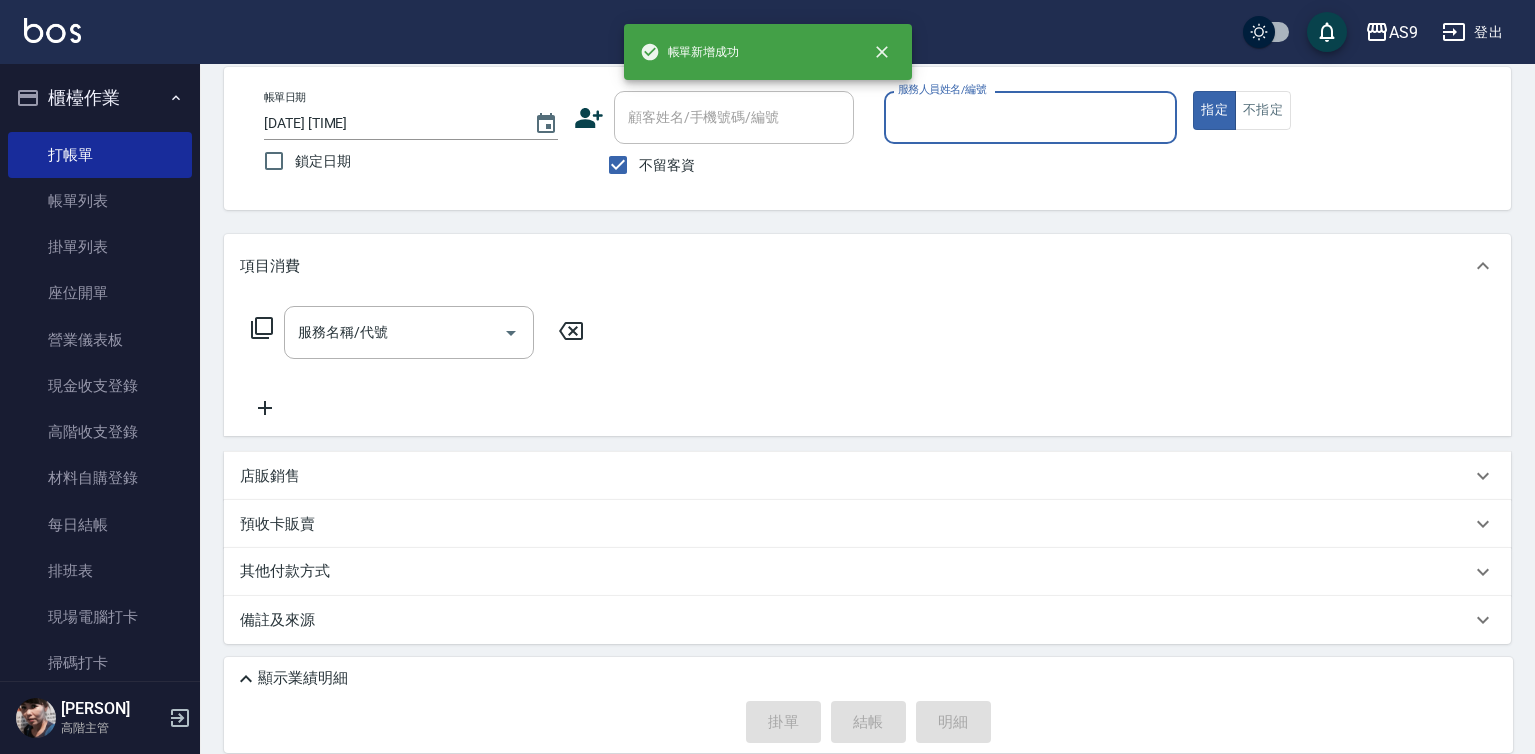 scroll, scrollTop: 94, scrollLeft: 0, axis: vertical 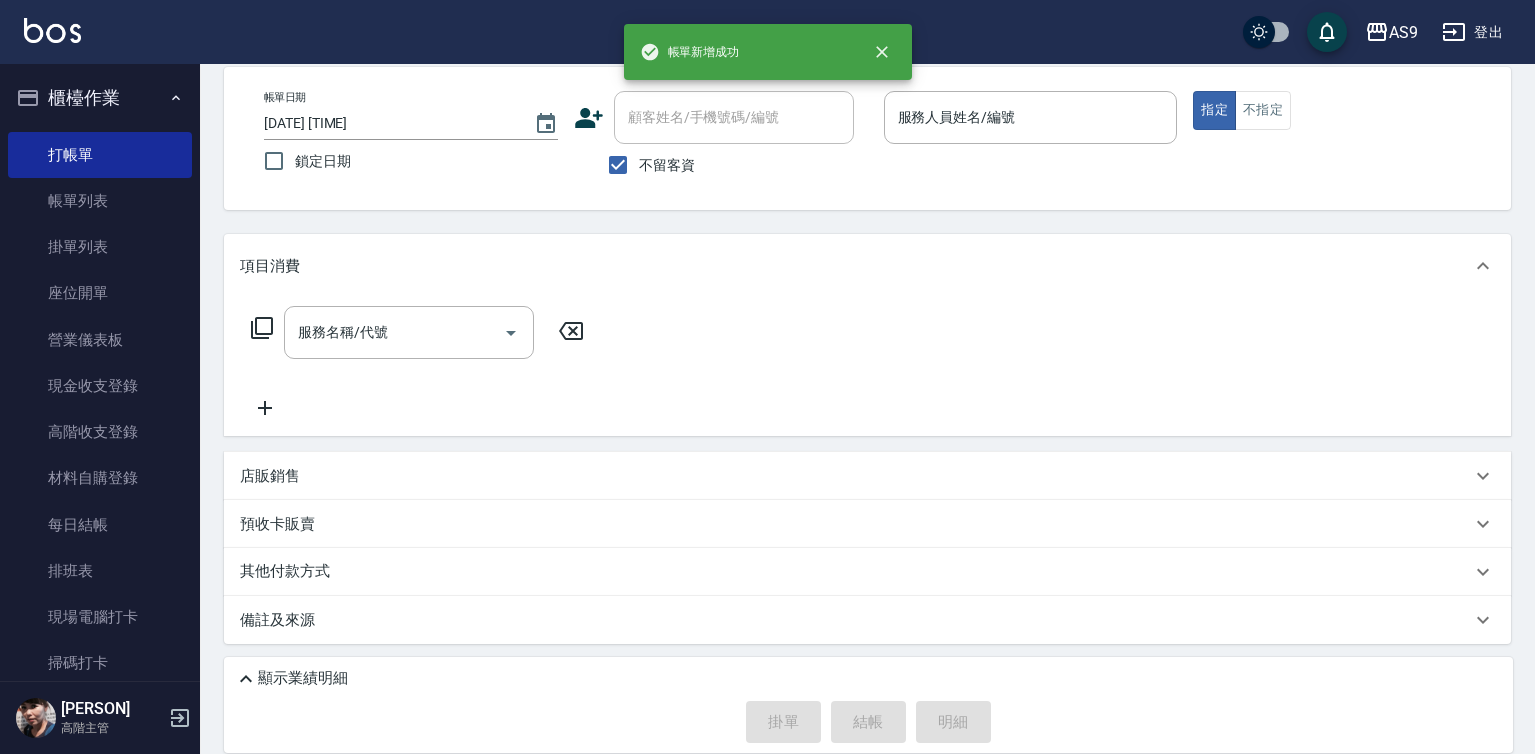 click at bounding box center (1031, 154) 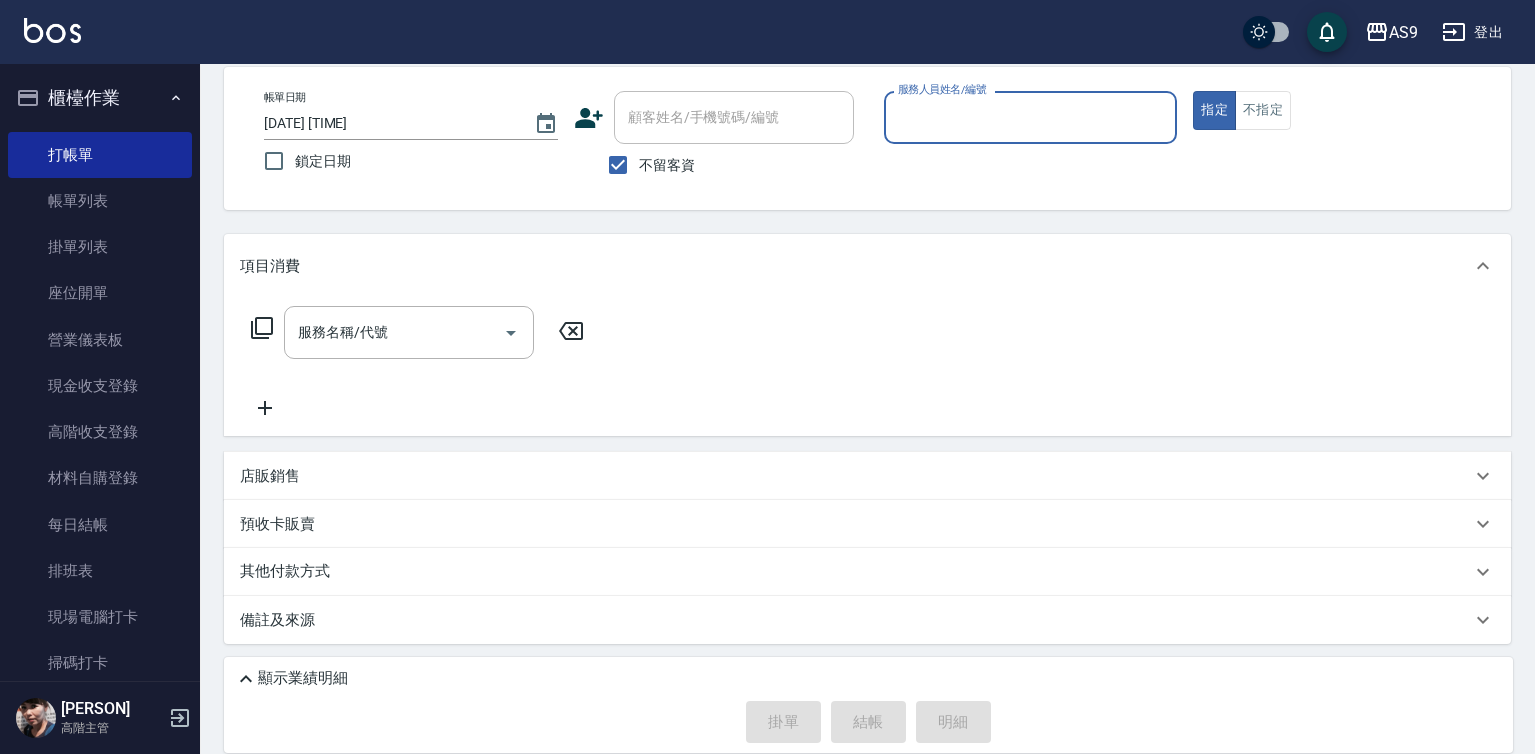 click on "服務人員姓名/編號" at bounding box center [1031, 117] 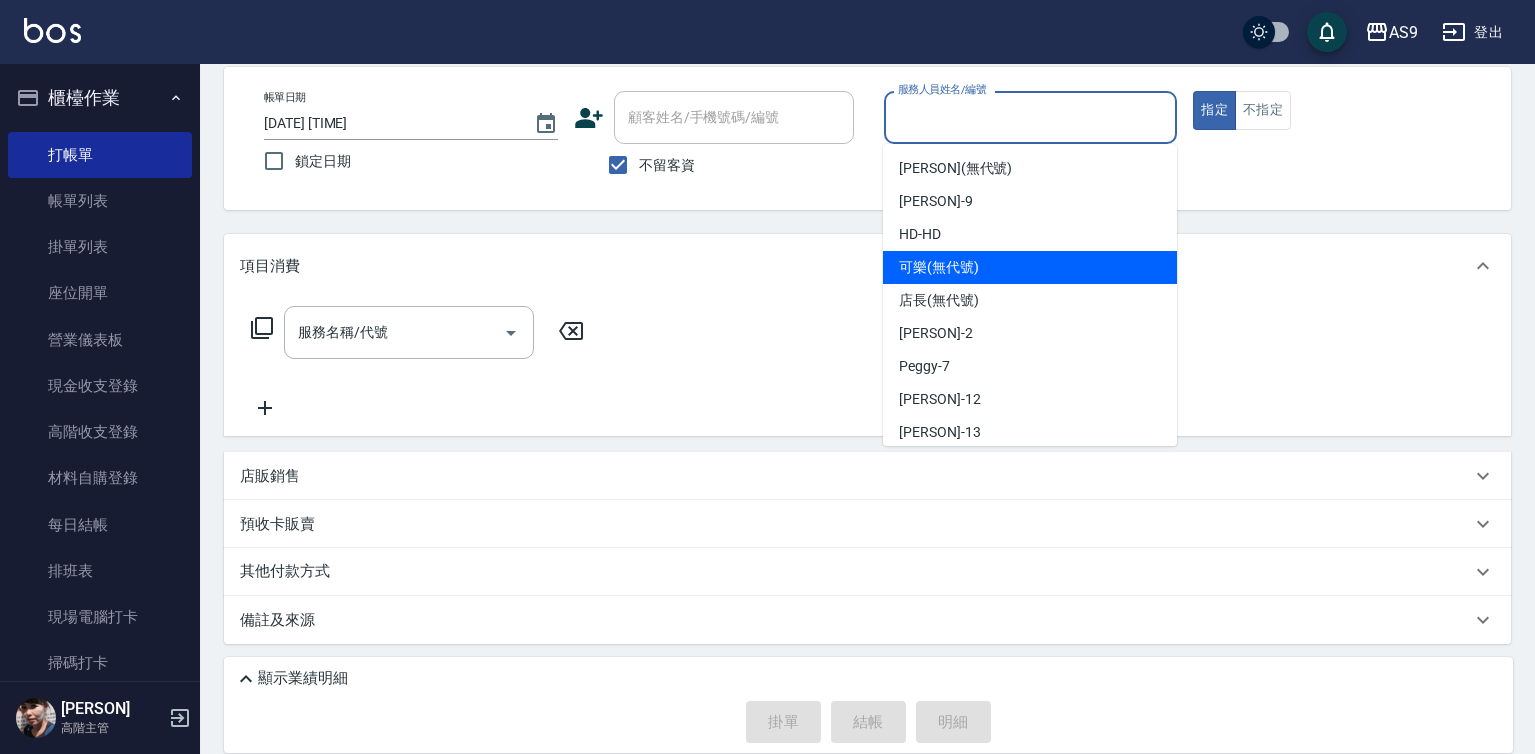 drag, startPoint x: 952, startPoint y: 268, endPoint x: 630, endPoint y: 299, distance: 323.4888 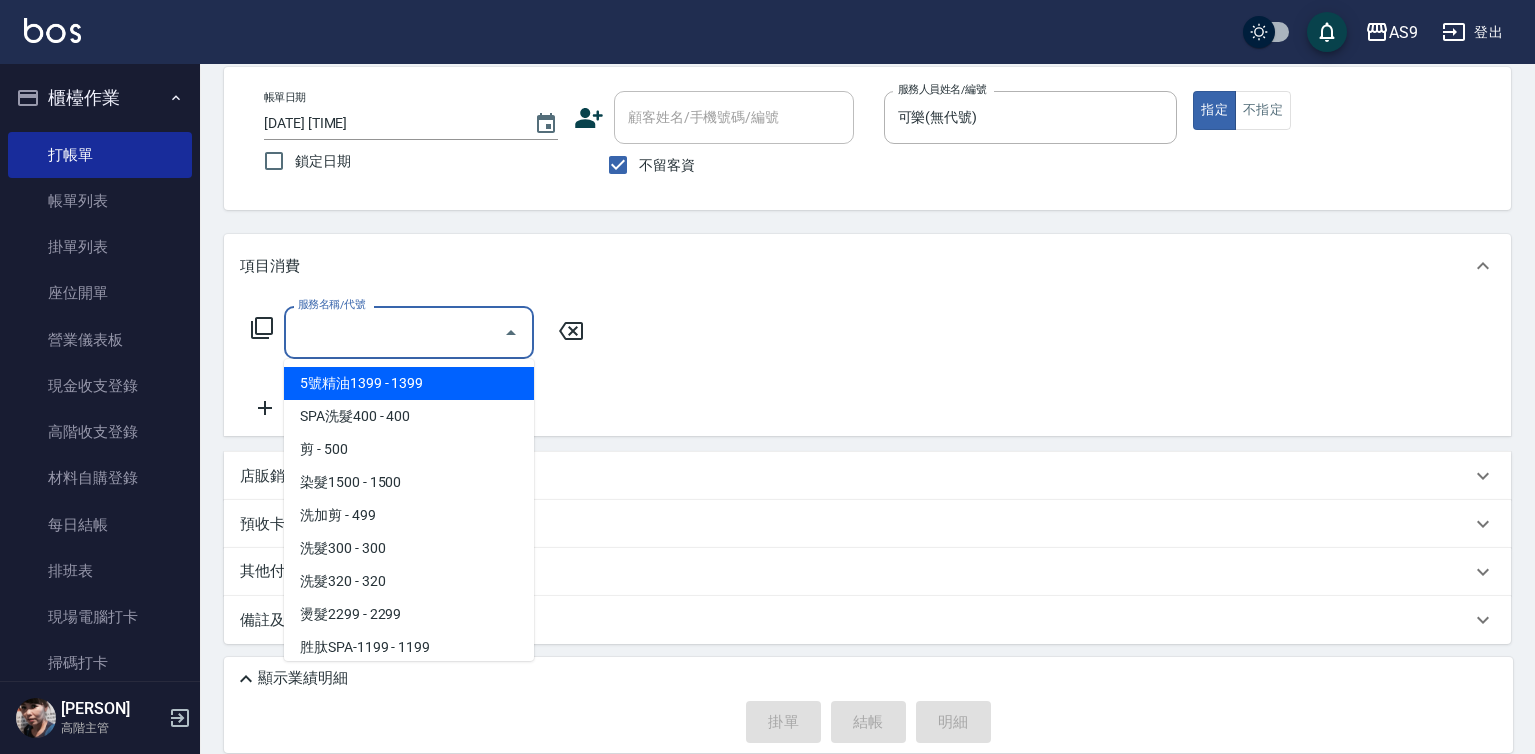 click on "服務名稱/代號" at bounding box center (394, 332) 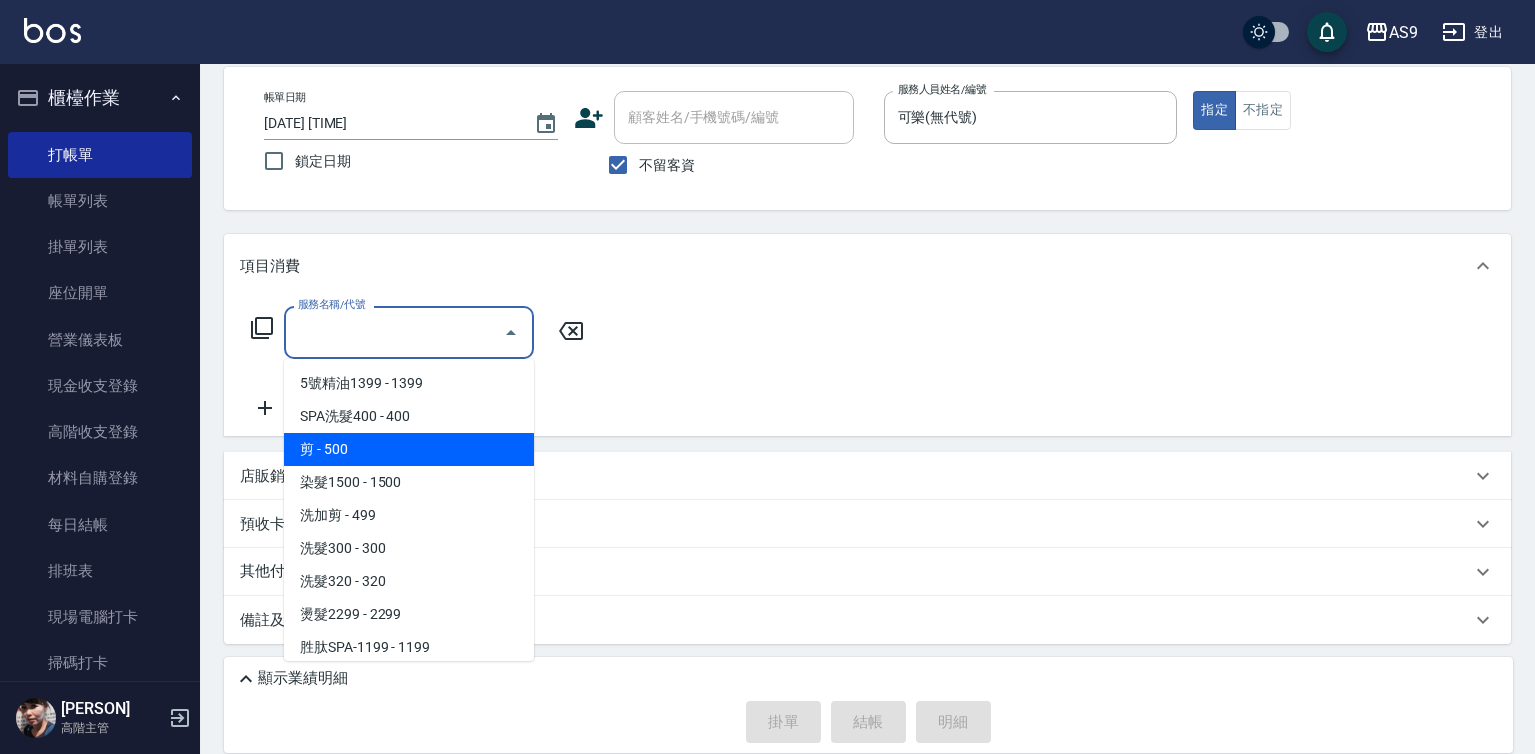 click on "剪 - 500" at bounding box center (409, 449) 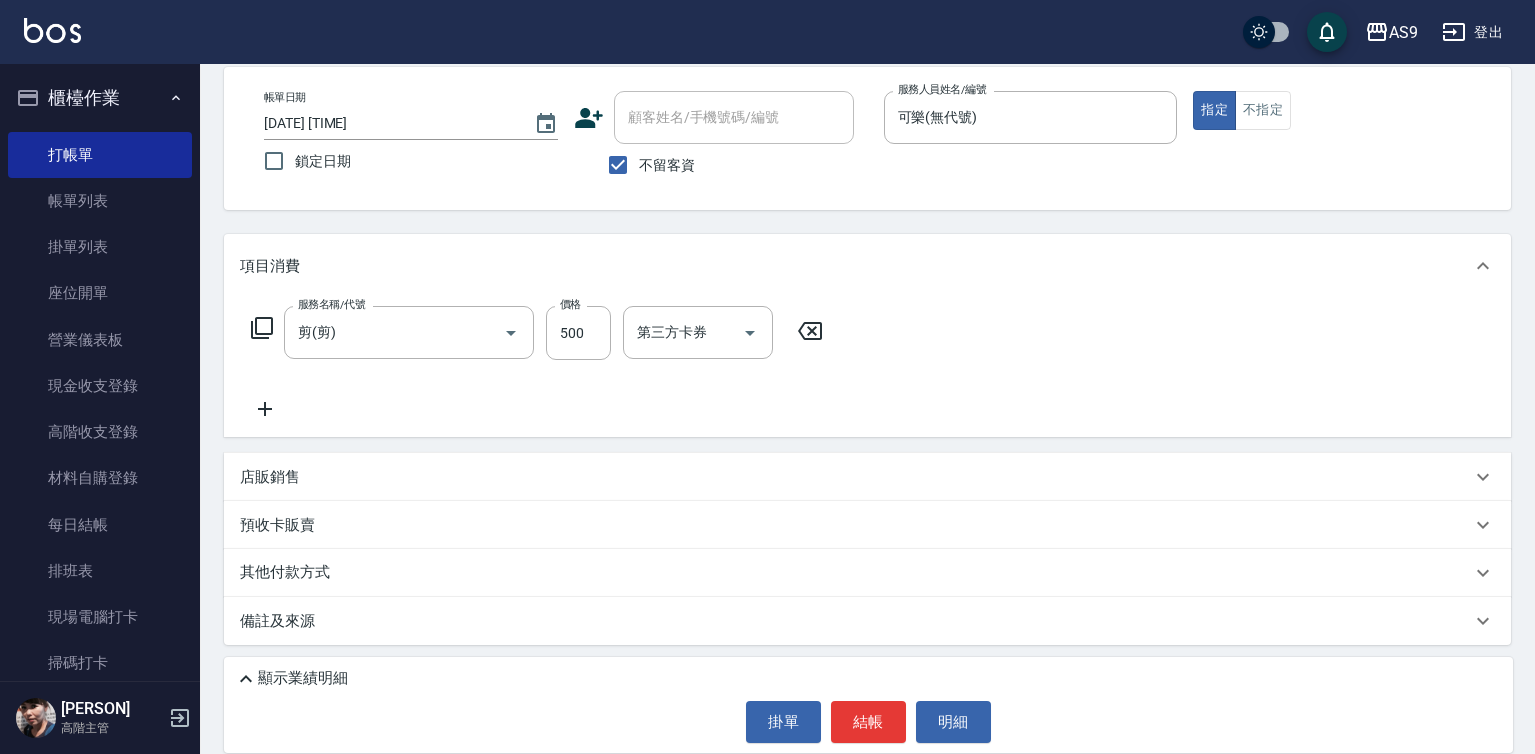 click on "店販銷售" at bounding box center (867, 477) 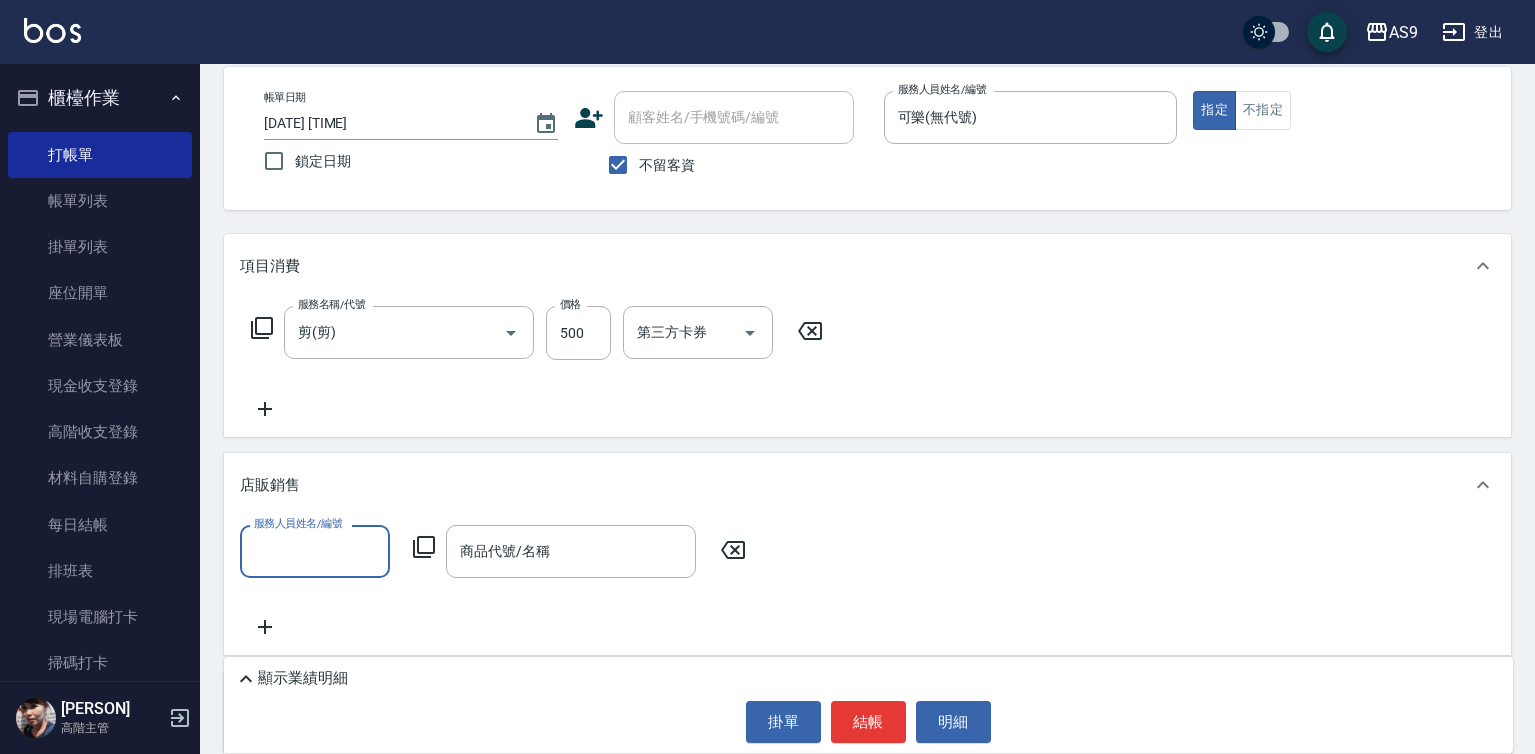 scroll, scrollTop: 0, scrollLeft: 0, axis: both 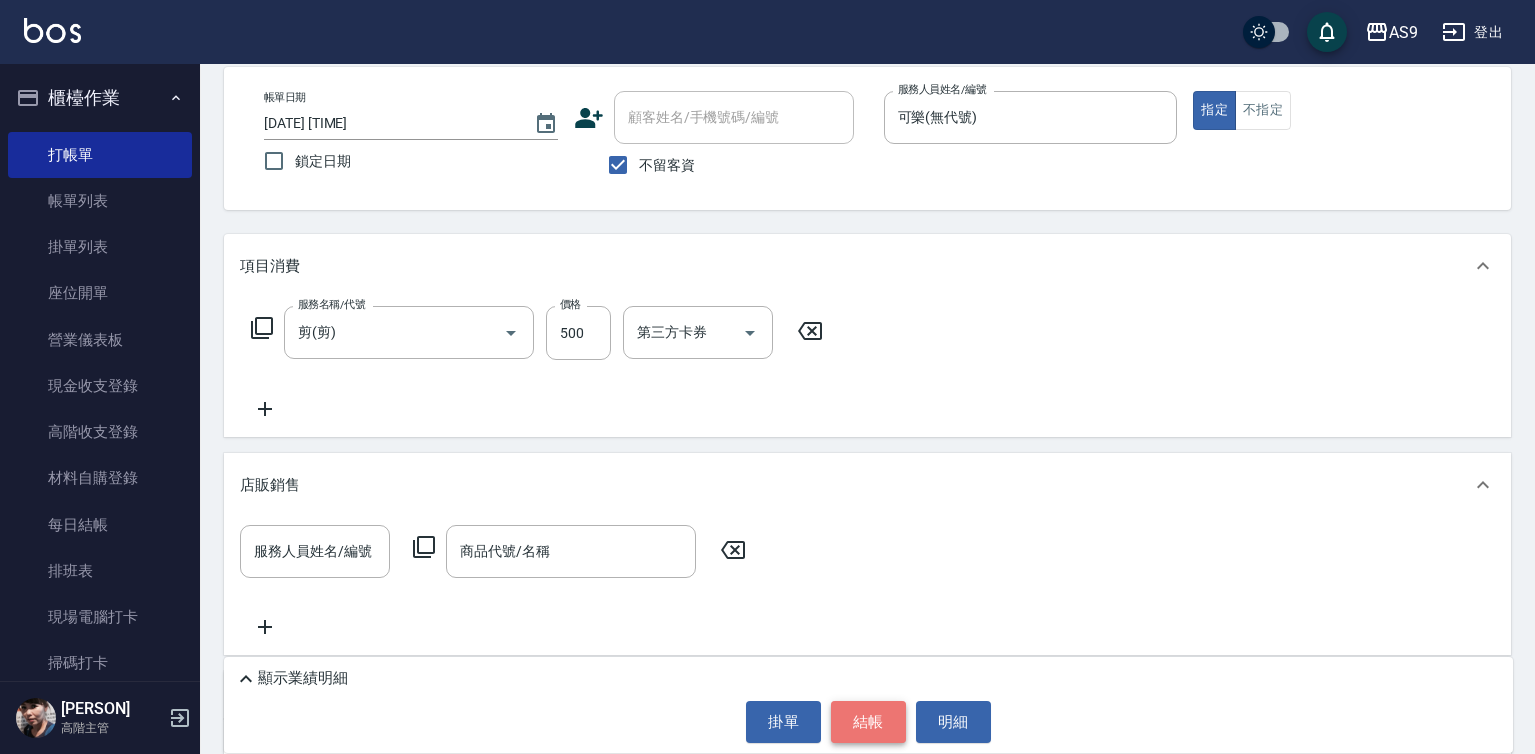 click on "結帳" at bounding box center [868, 722] 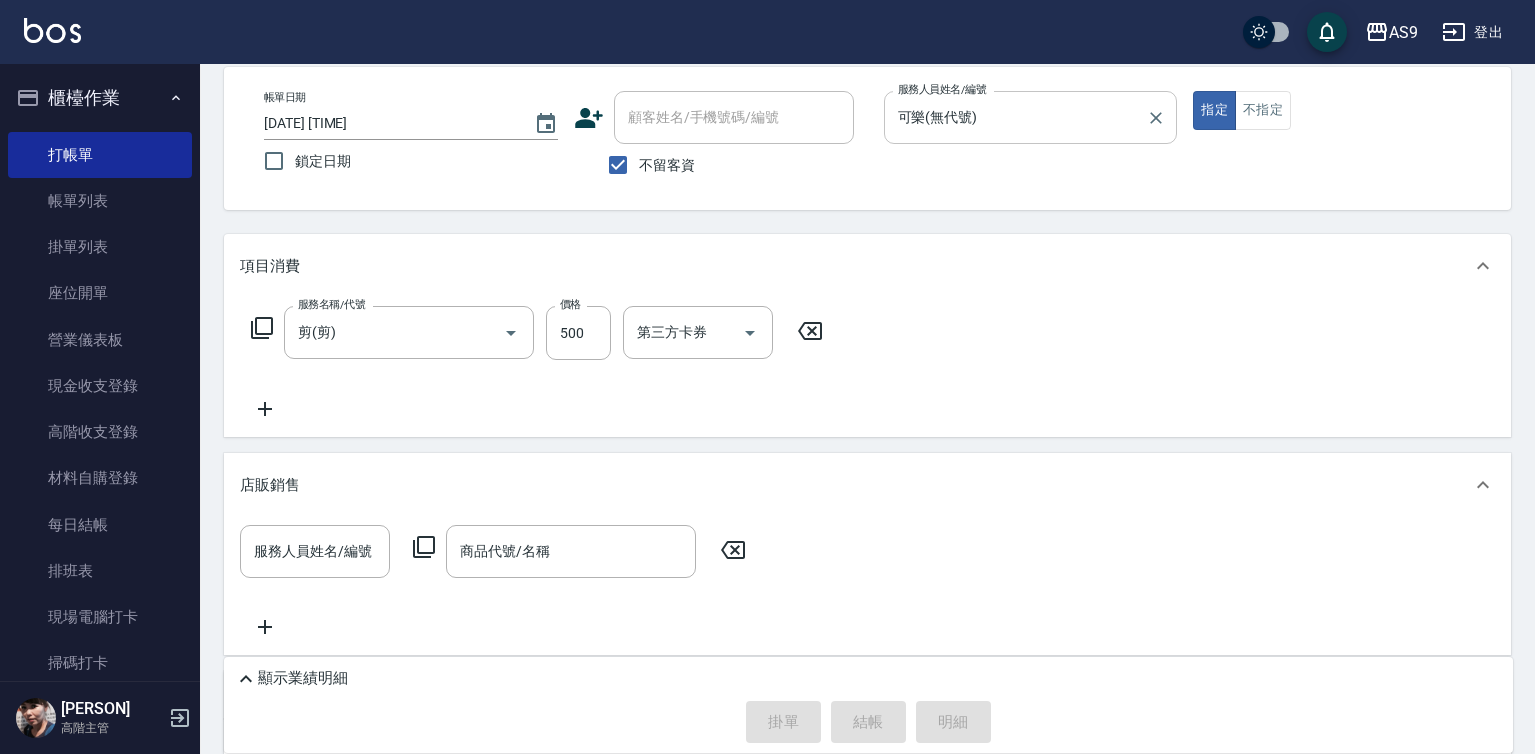 type on "[DATE] [TIME]" 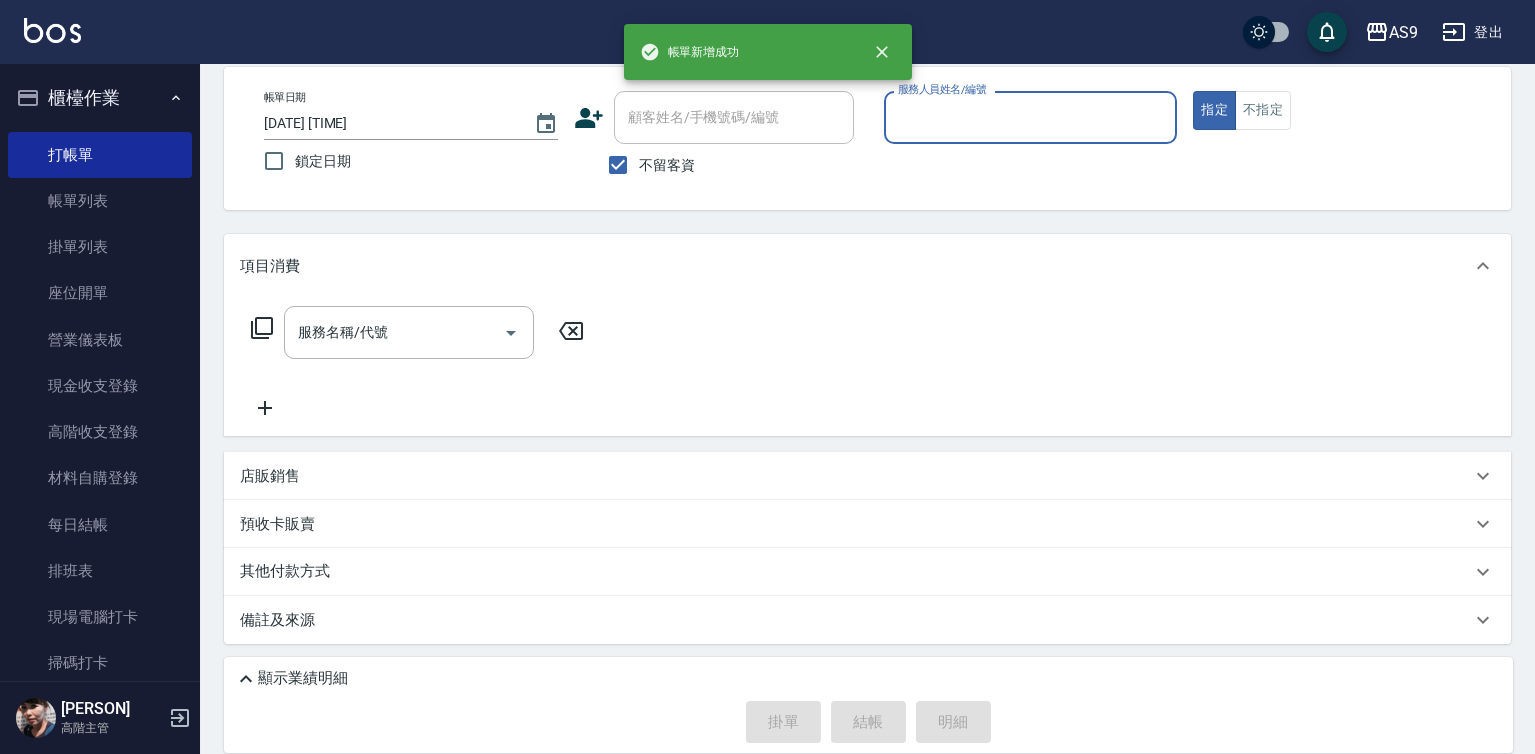 click on "服務人員姓名/編號" at bounding box center (1031, 117) 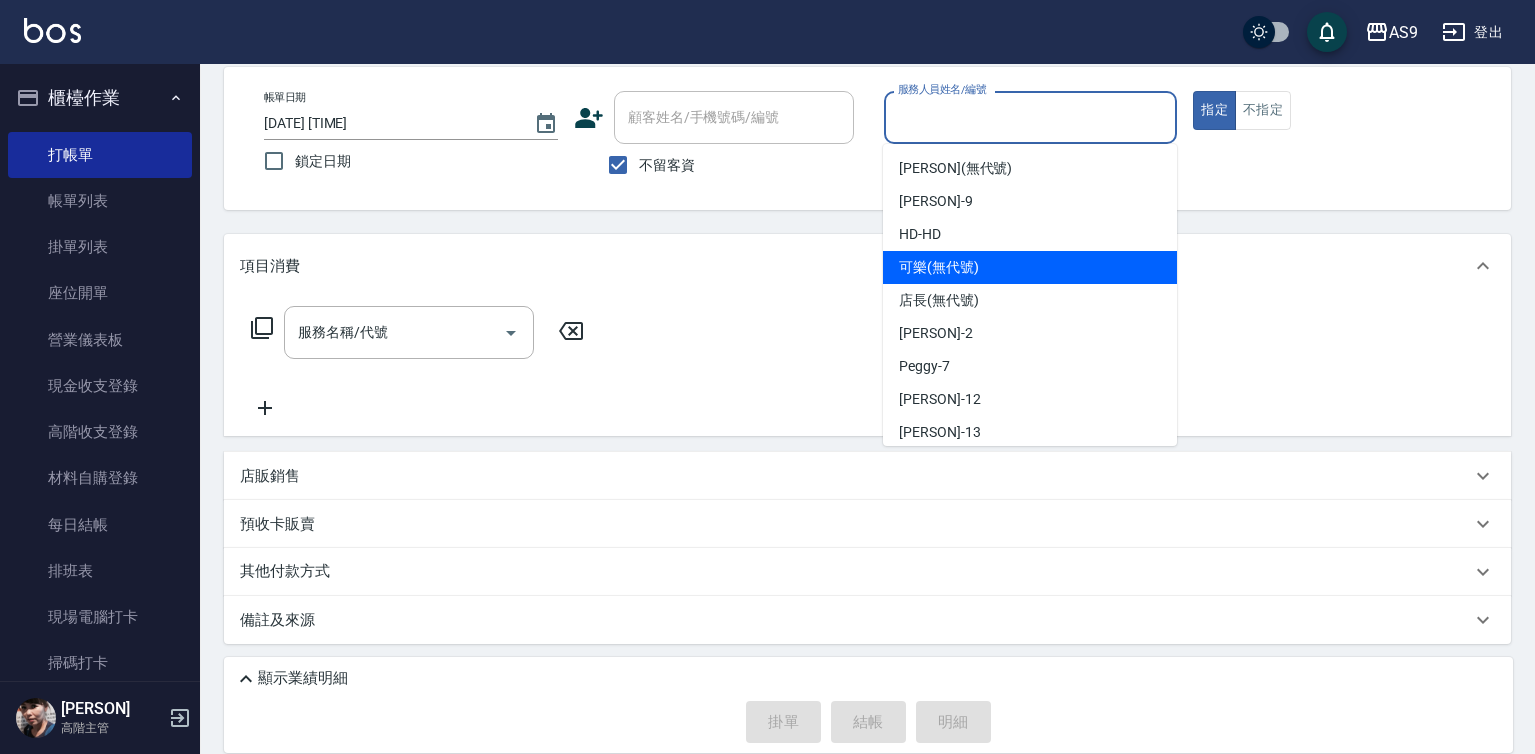 click on "可樂 (無代號)" at bounding box center (939, 267) 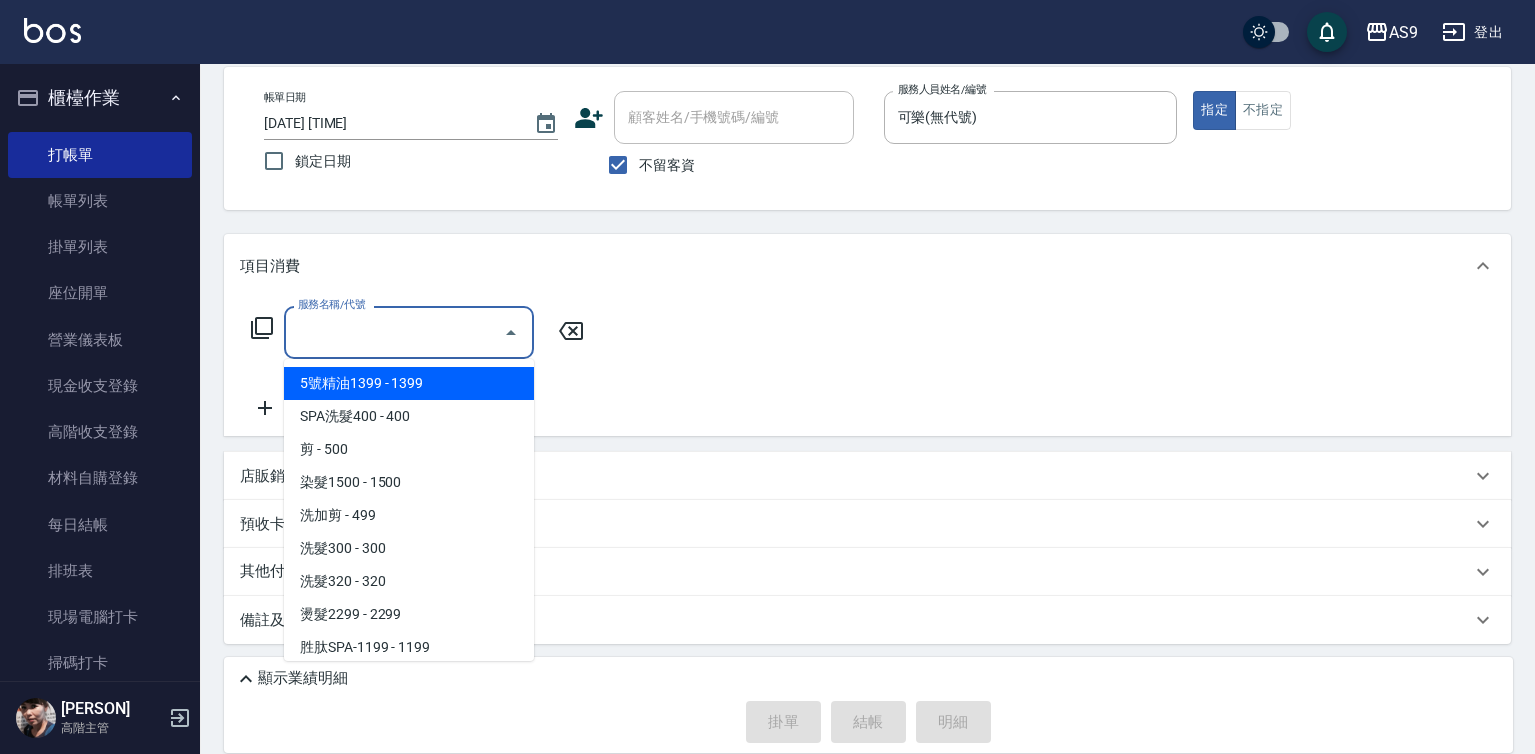 click on "服務名稱/代號" at bounding box center (394, 332) 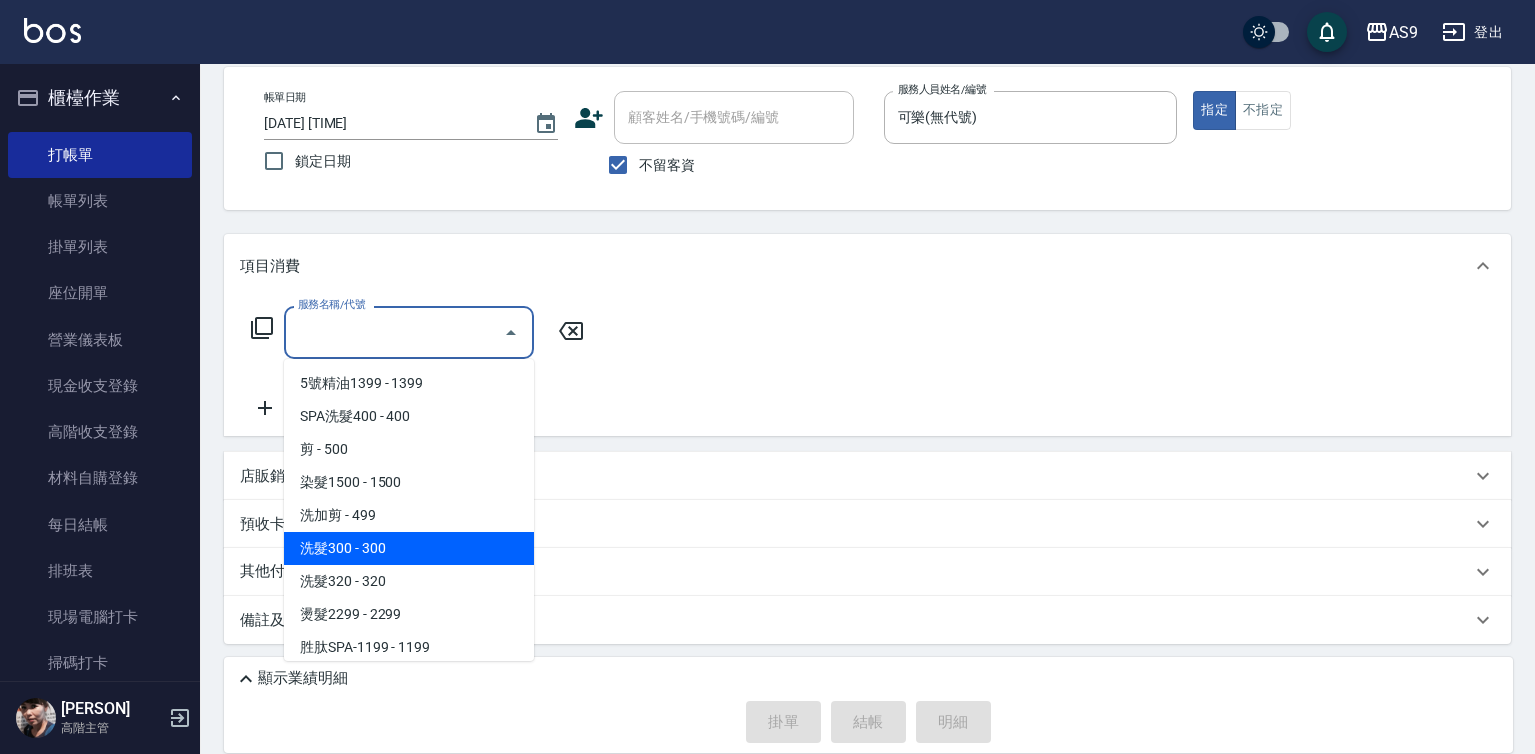 click on "洗髮300 - 300" at bounding box center (409, 548) 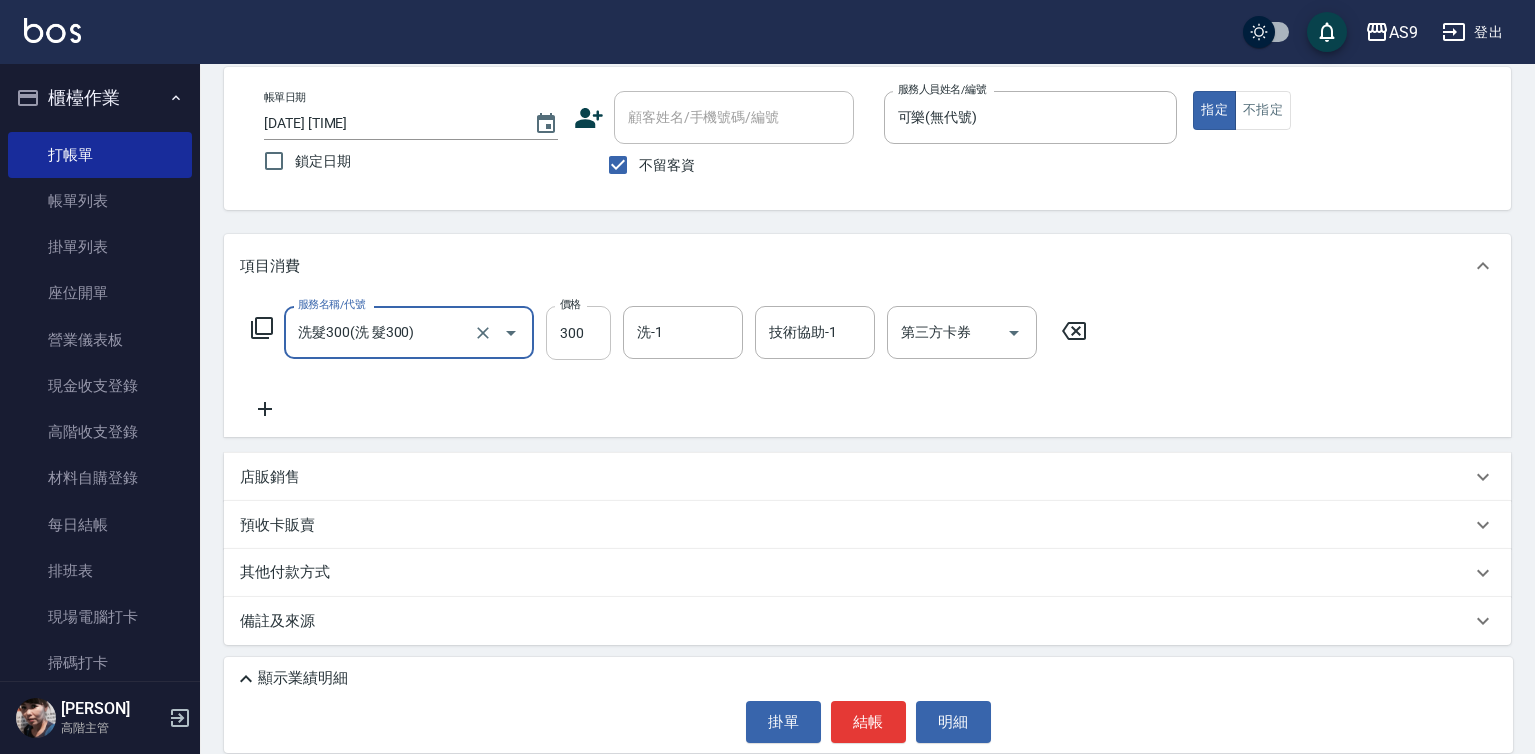 click on "300" at bounding box center (578, 333) 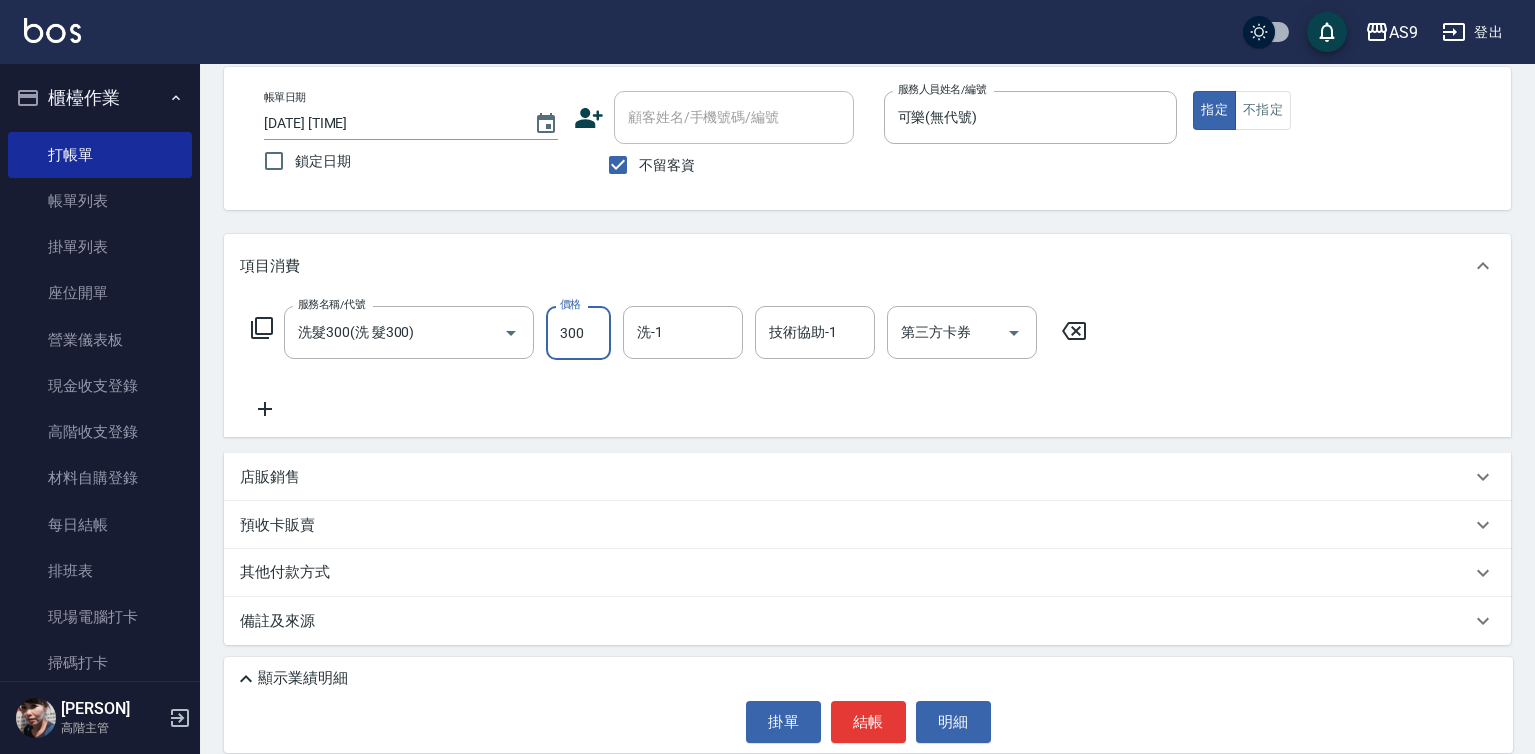 click on "300" at bounding box center (578, 333) 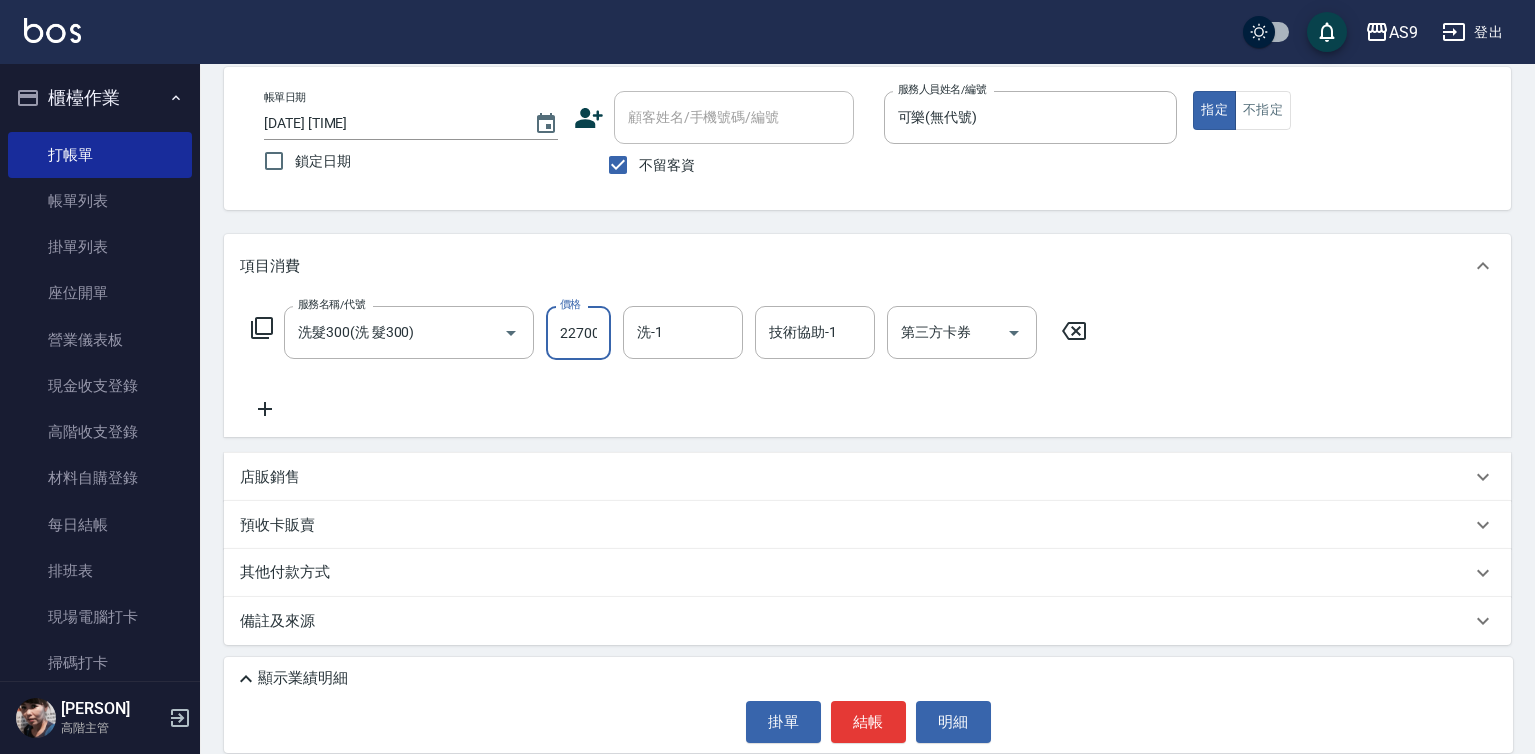 click on "22700" at bounding box center (578, 333) 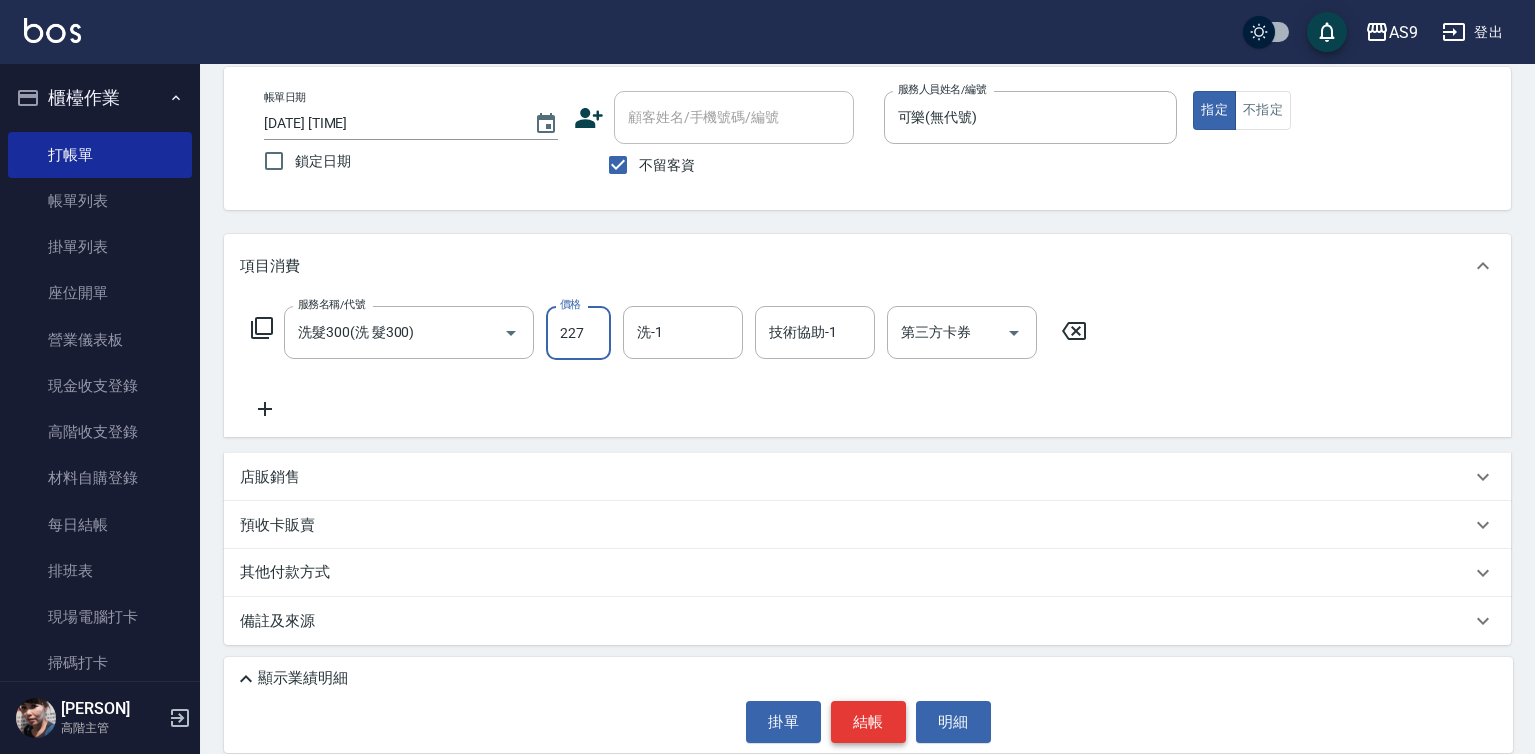 type on "227" 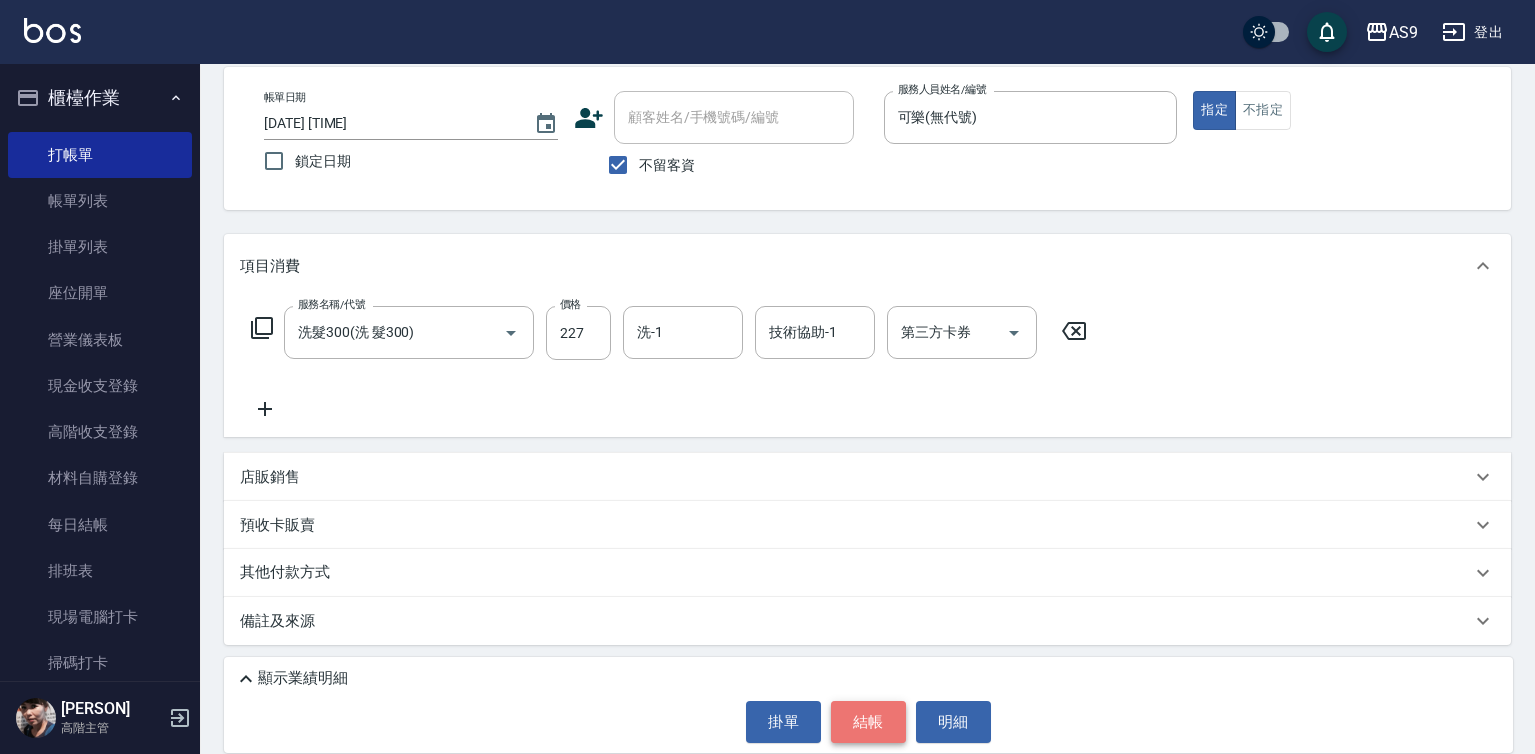click on "結帳" at bounding box center (868, 722) 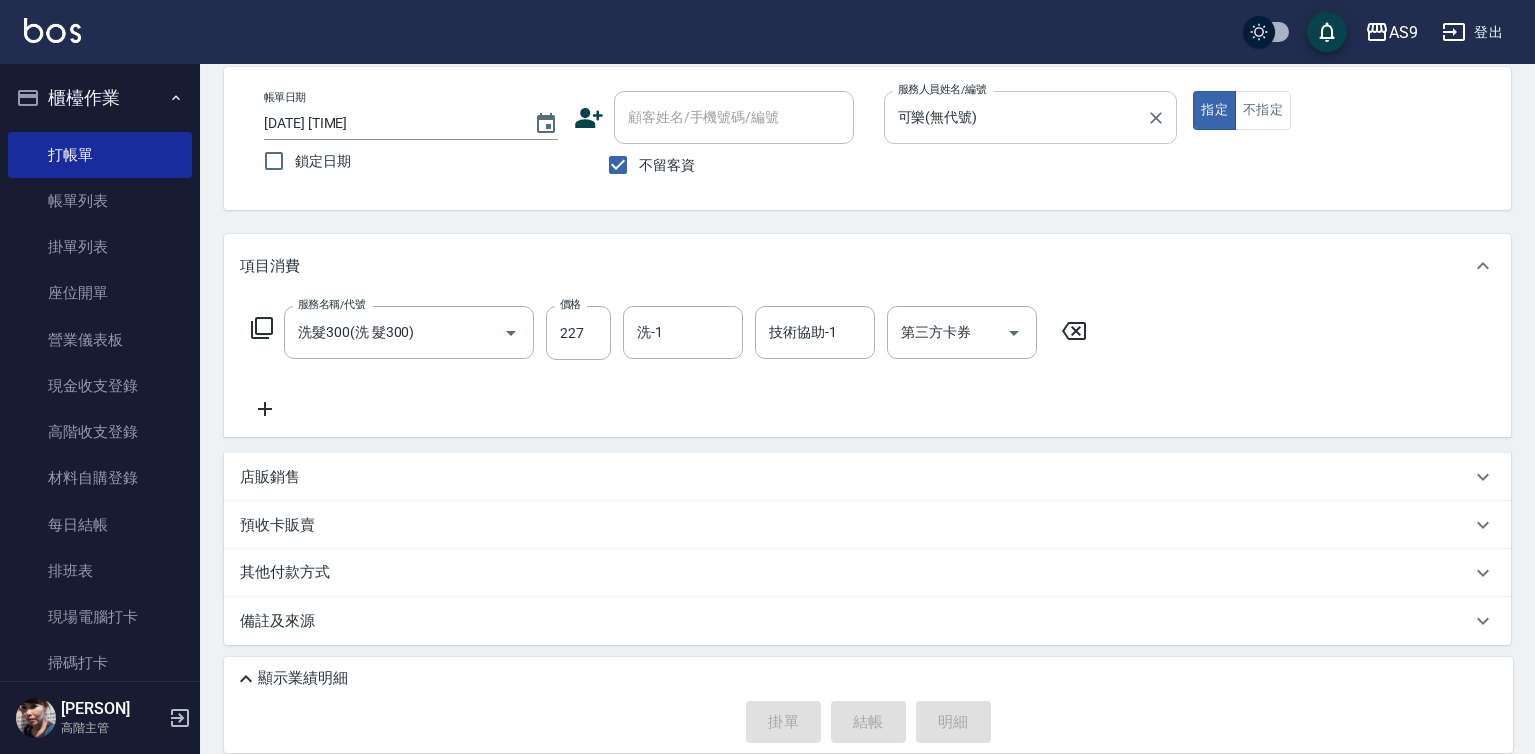 type 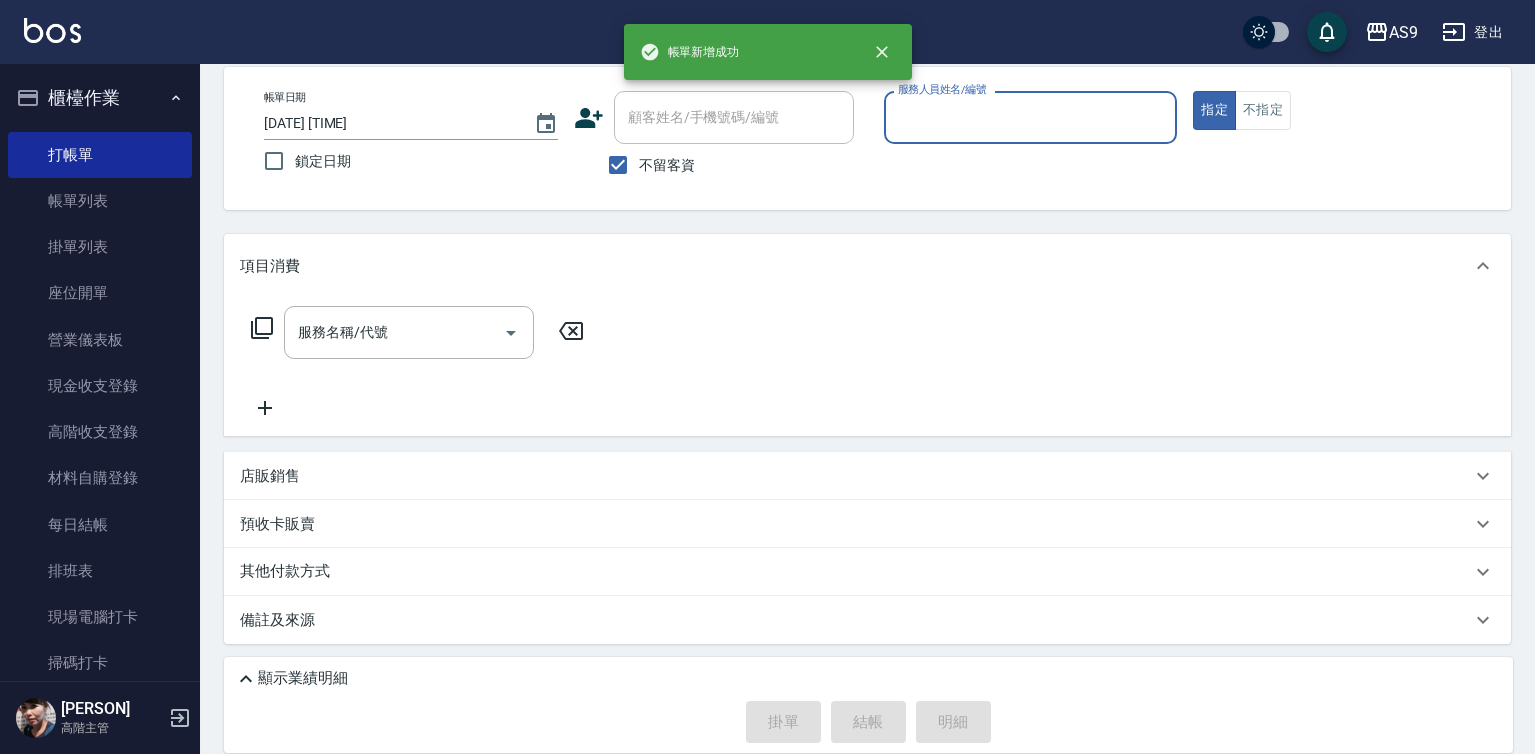 click on "服務人員姓名/編號" at bounding box center (1031, 117) 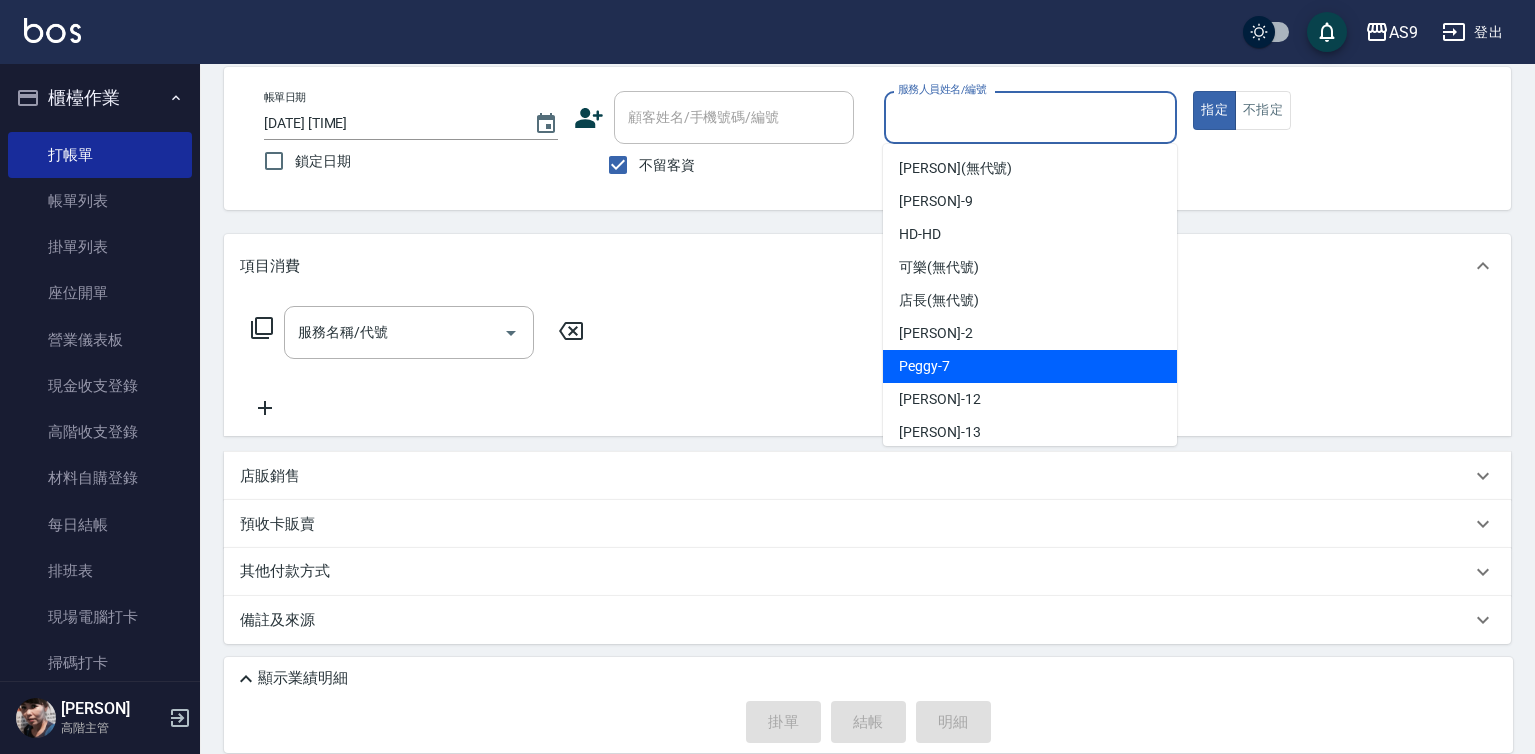 click on "[PERSON] - [NUMBER]" at bounding box center [1030, 366] 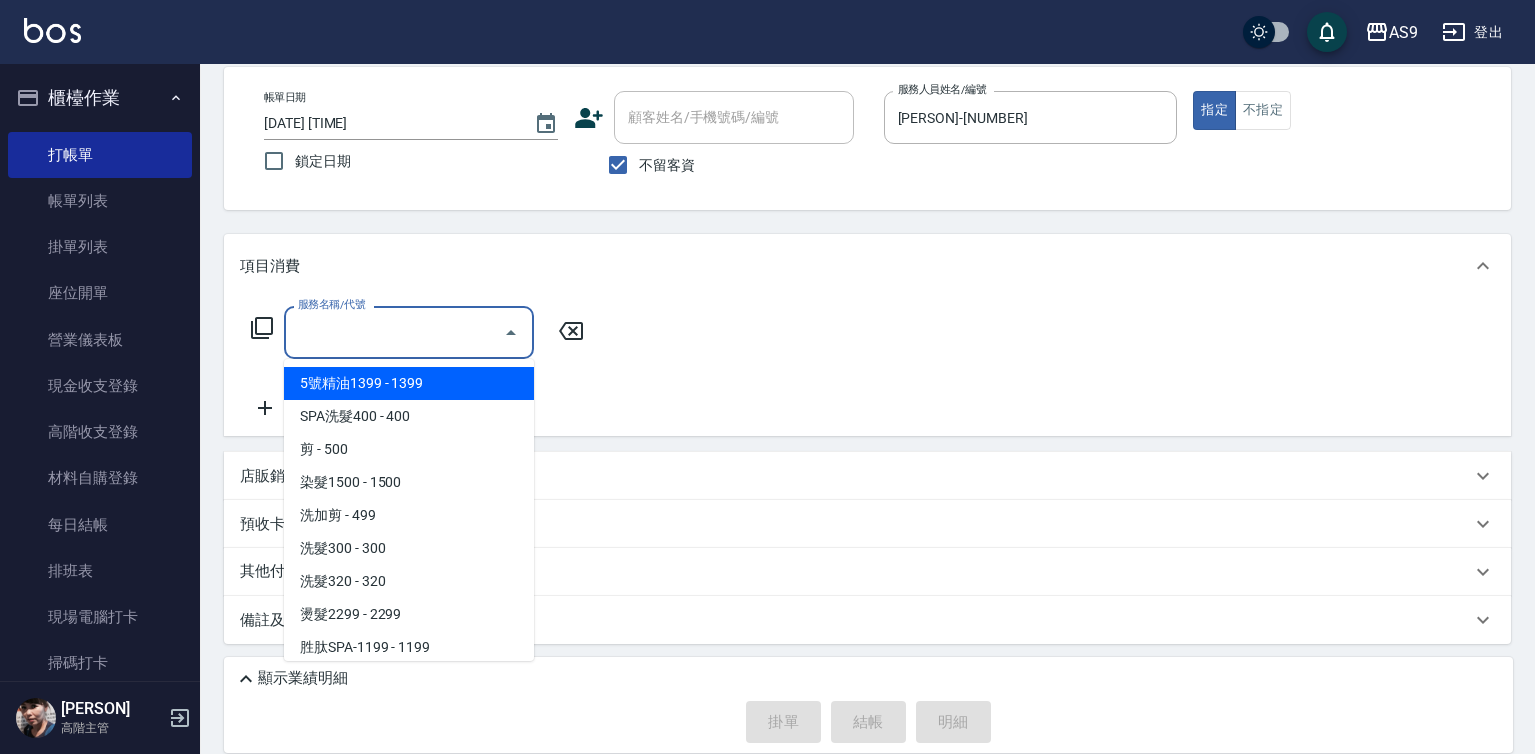 click on "服務名稱/代號" at bounding box center [394, 332] 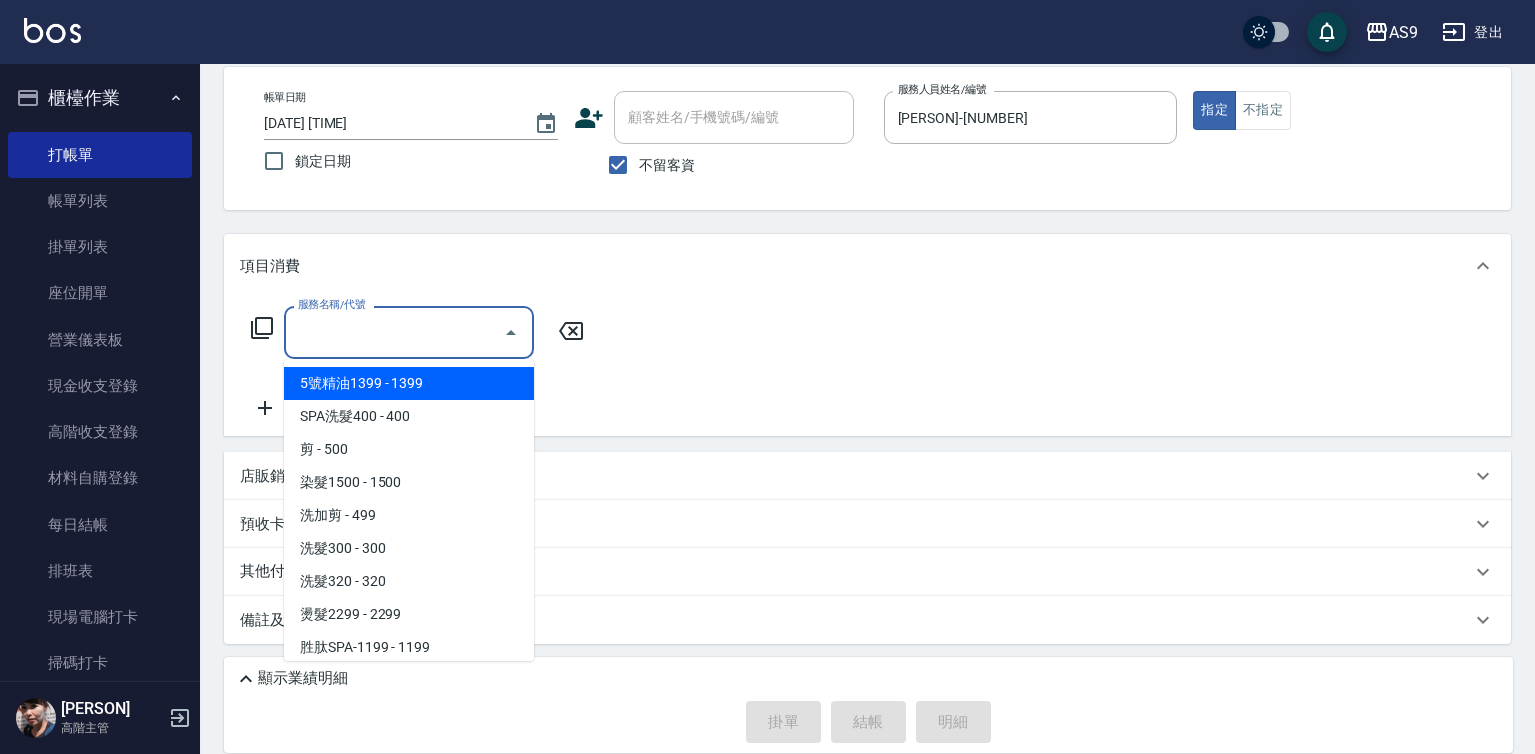 click on "5號精油1399 - 1399" at bounding box center (409, 383) 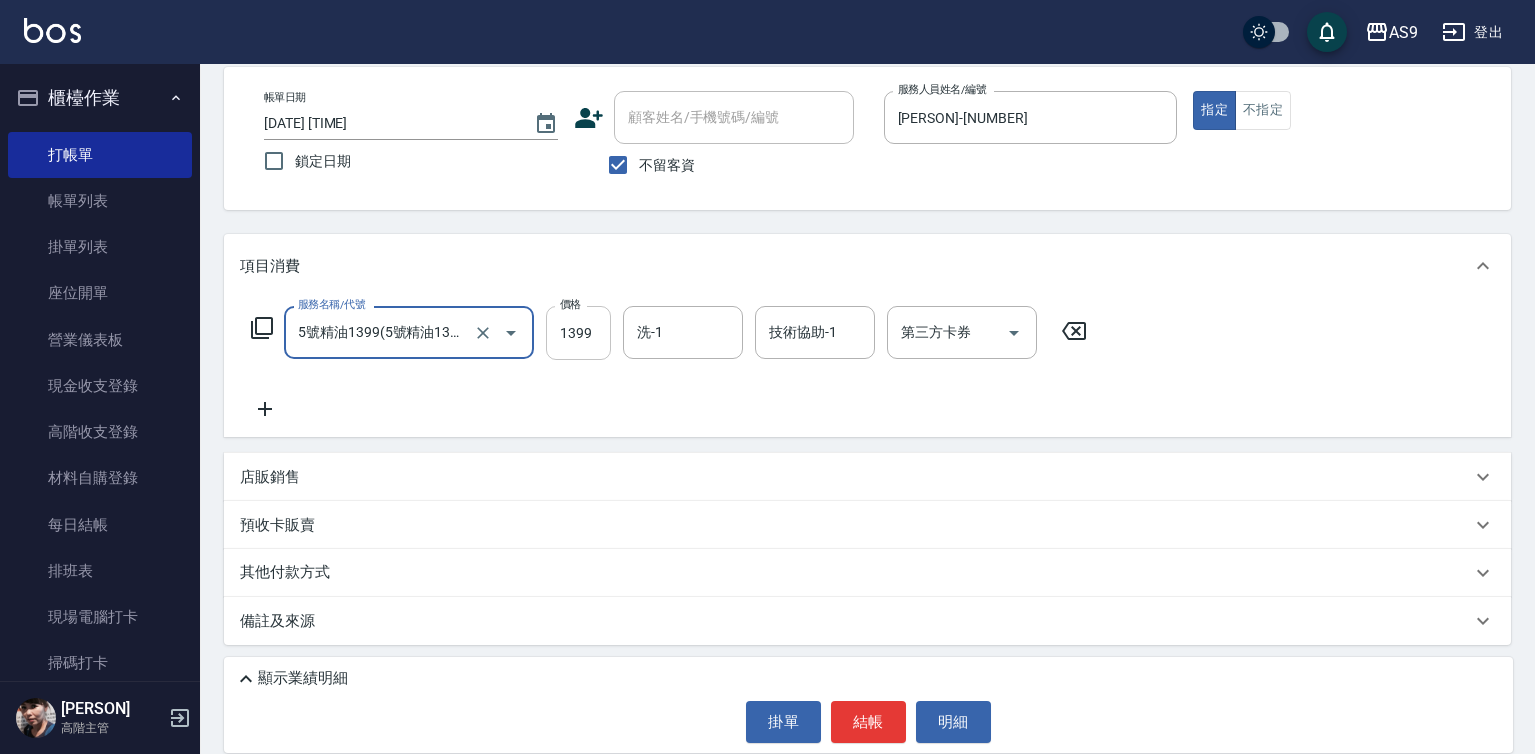 click on "1399" at bounding box center (578, 333) 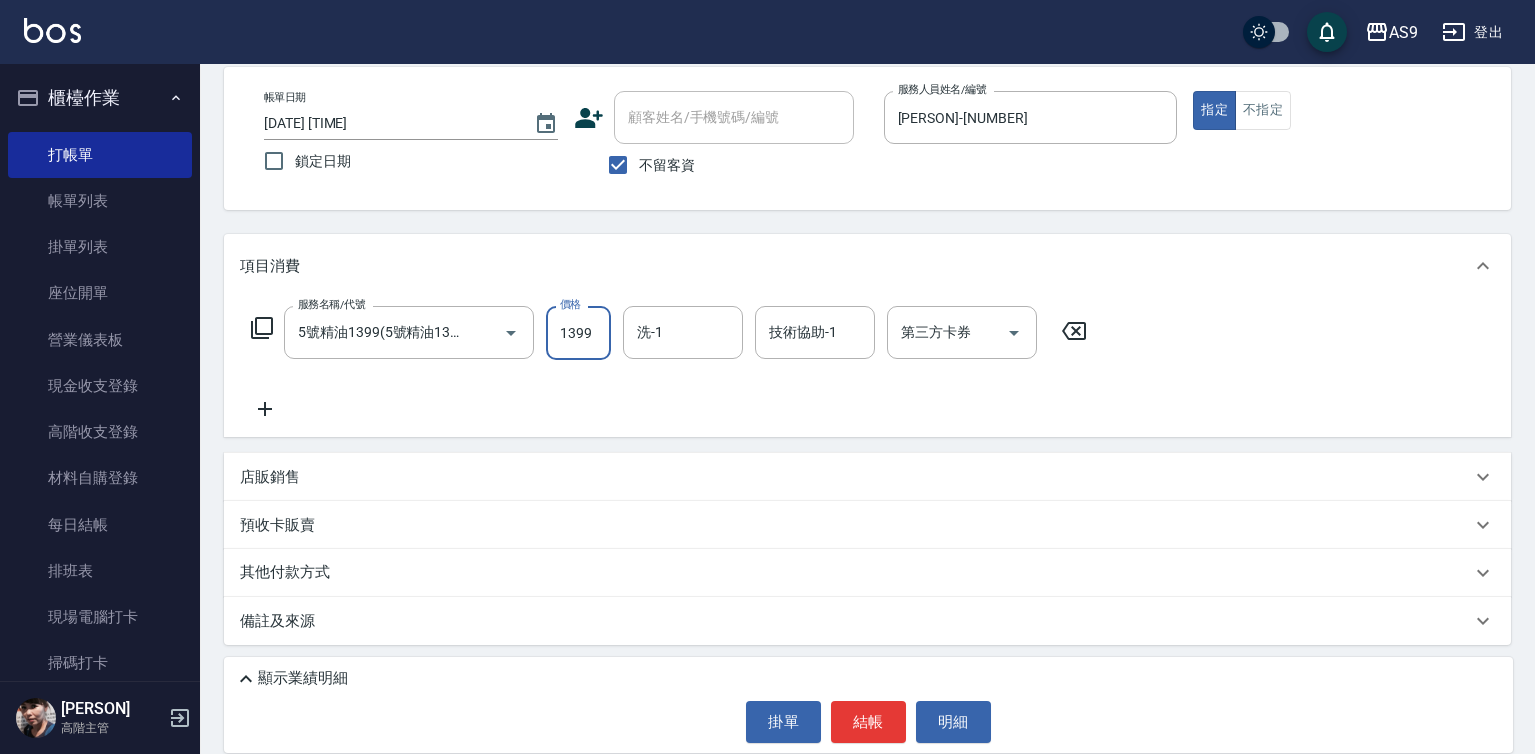 click on "1399" at bounding box center [578, 333] 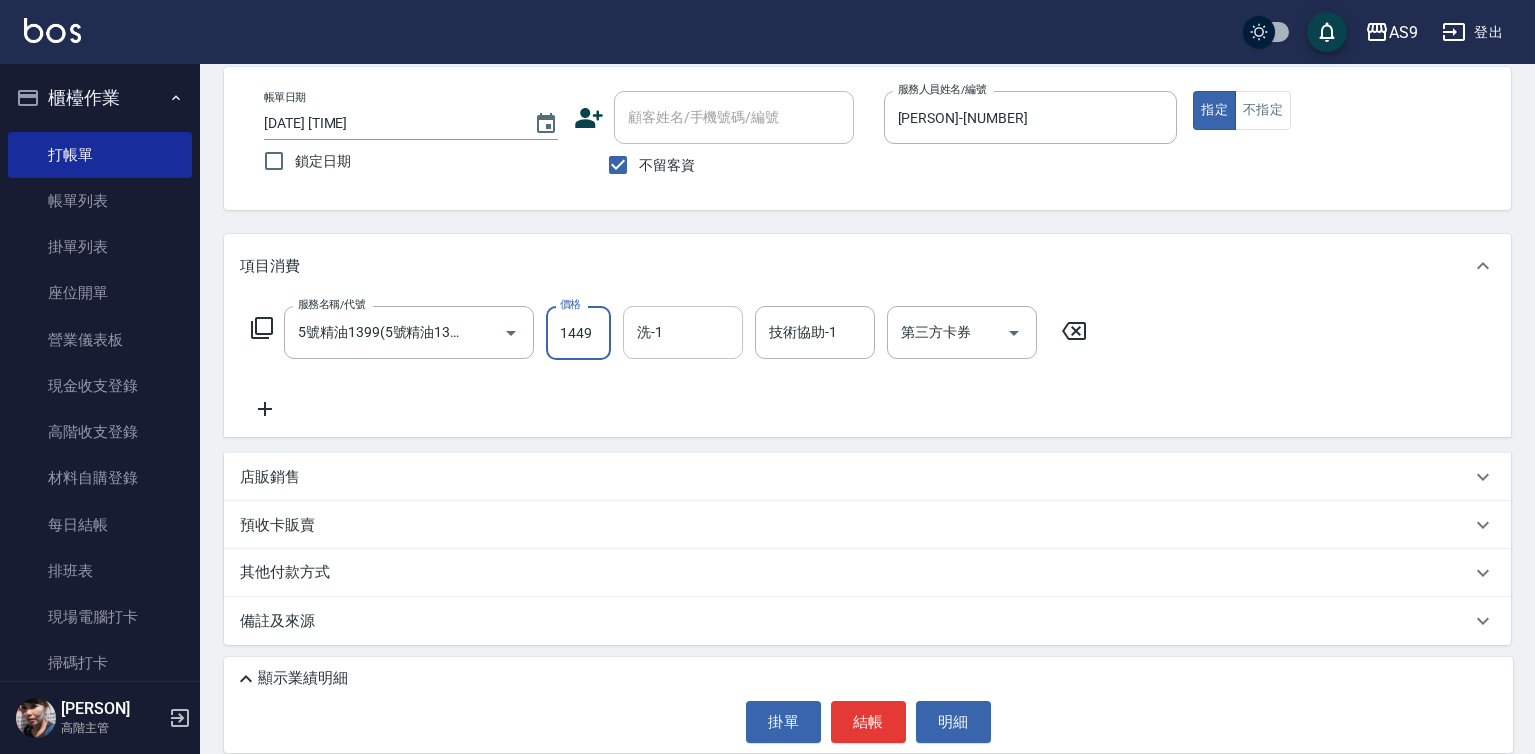 type on "1449" 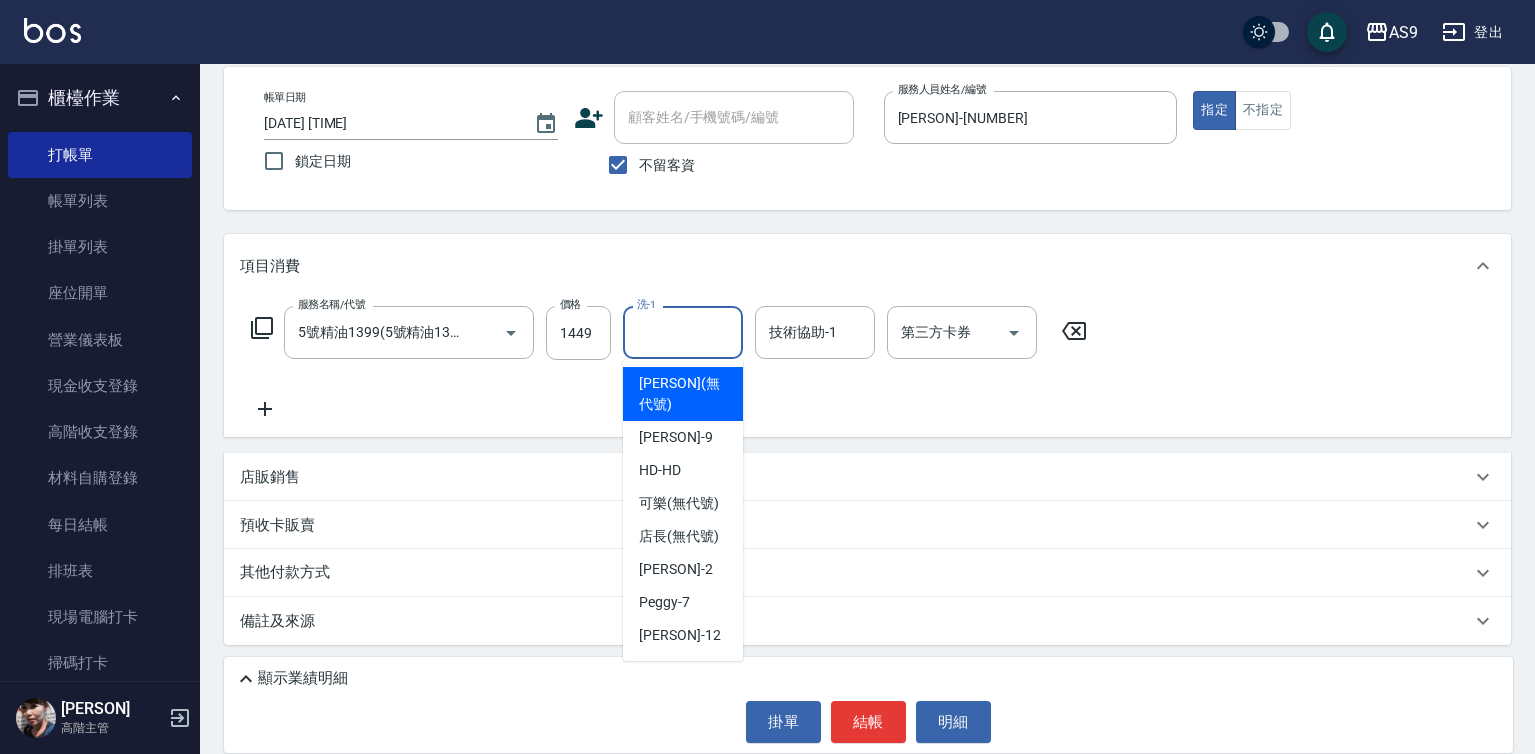 click on "洗-1" at bounding box center (683, 332) 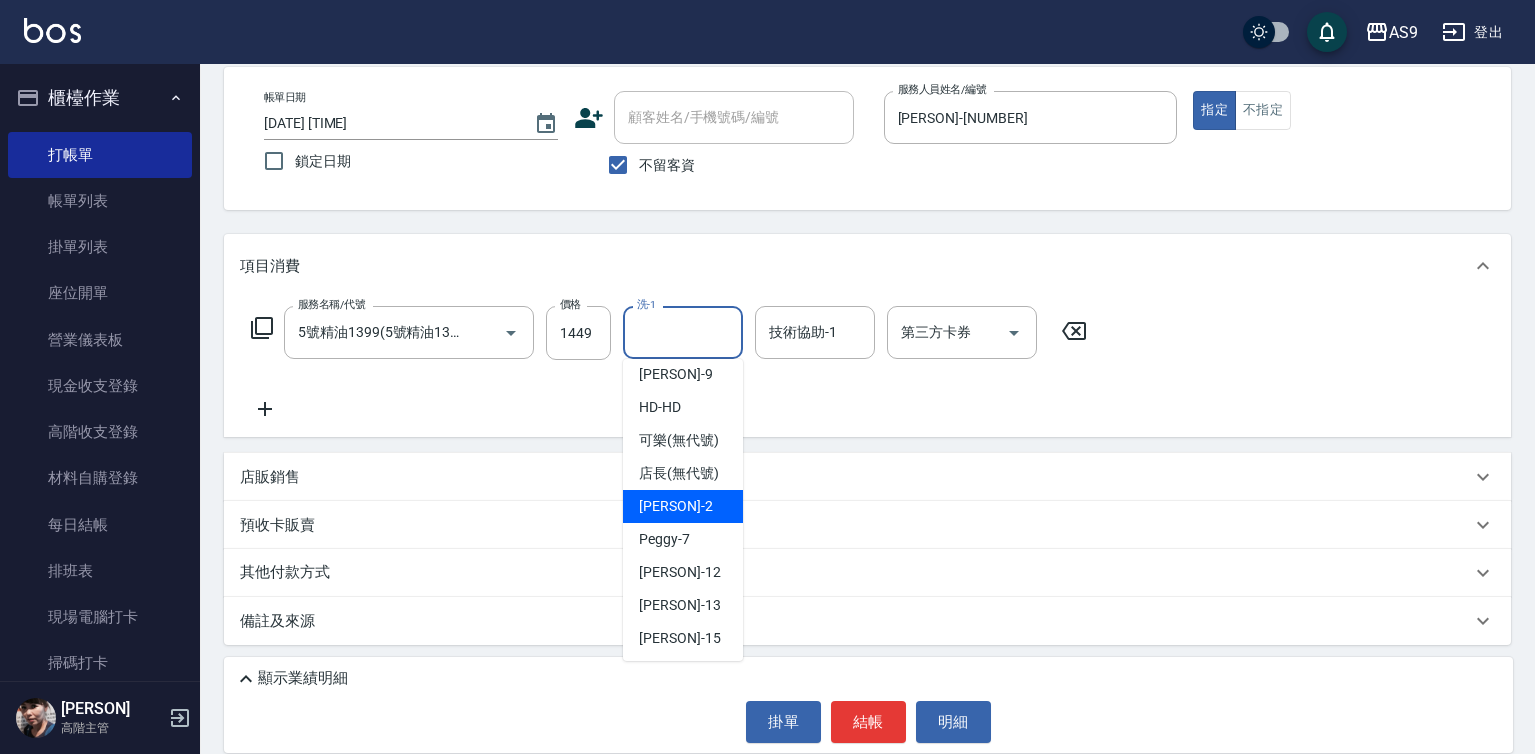 scroll, scrollTop: 128, scrollLeft: 0, axis: vertical 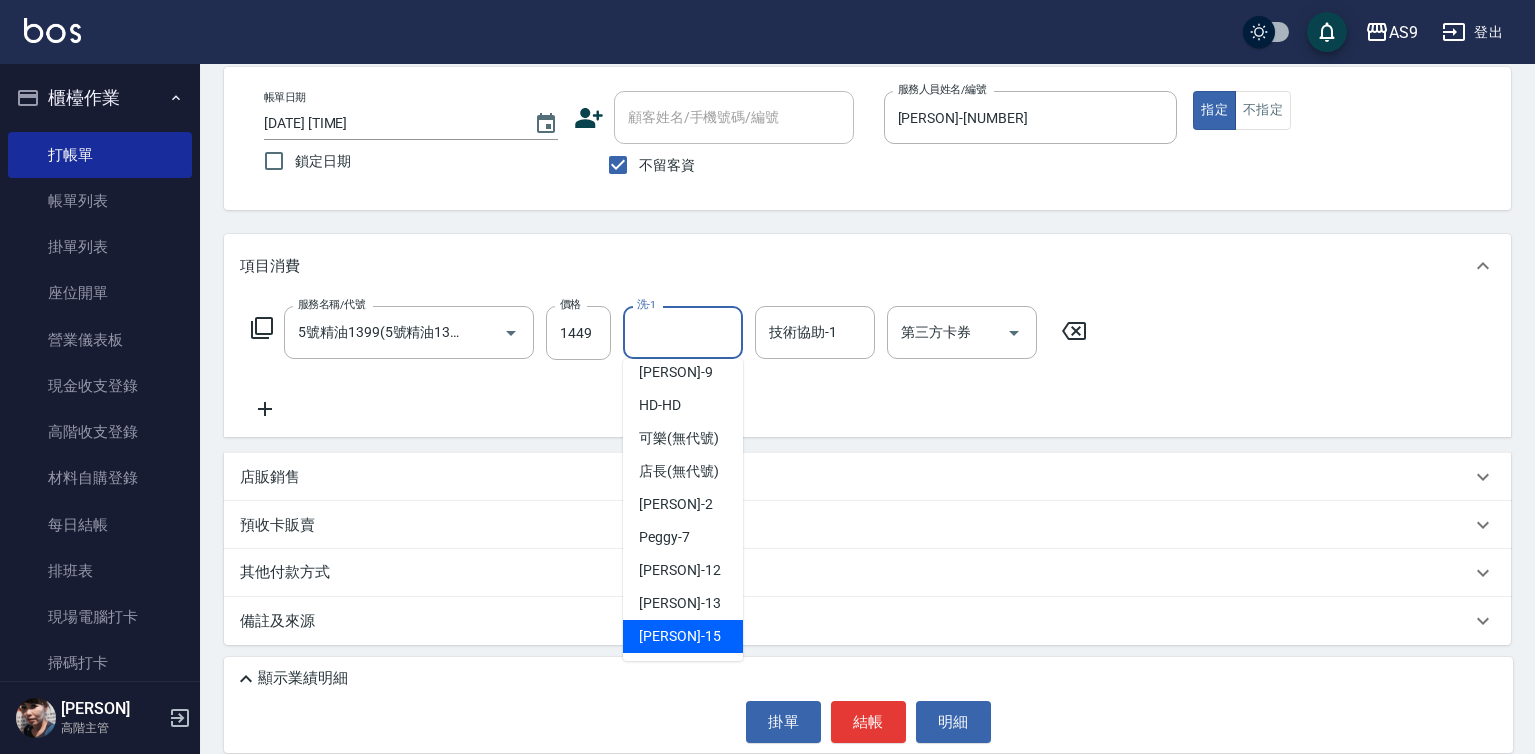 click on "[PERSON] -[NUMBER]" at bounding box center [683, 636] 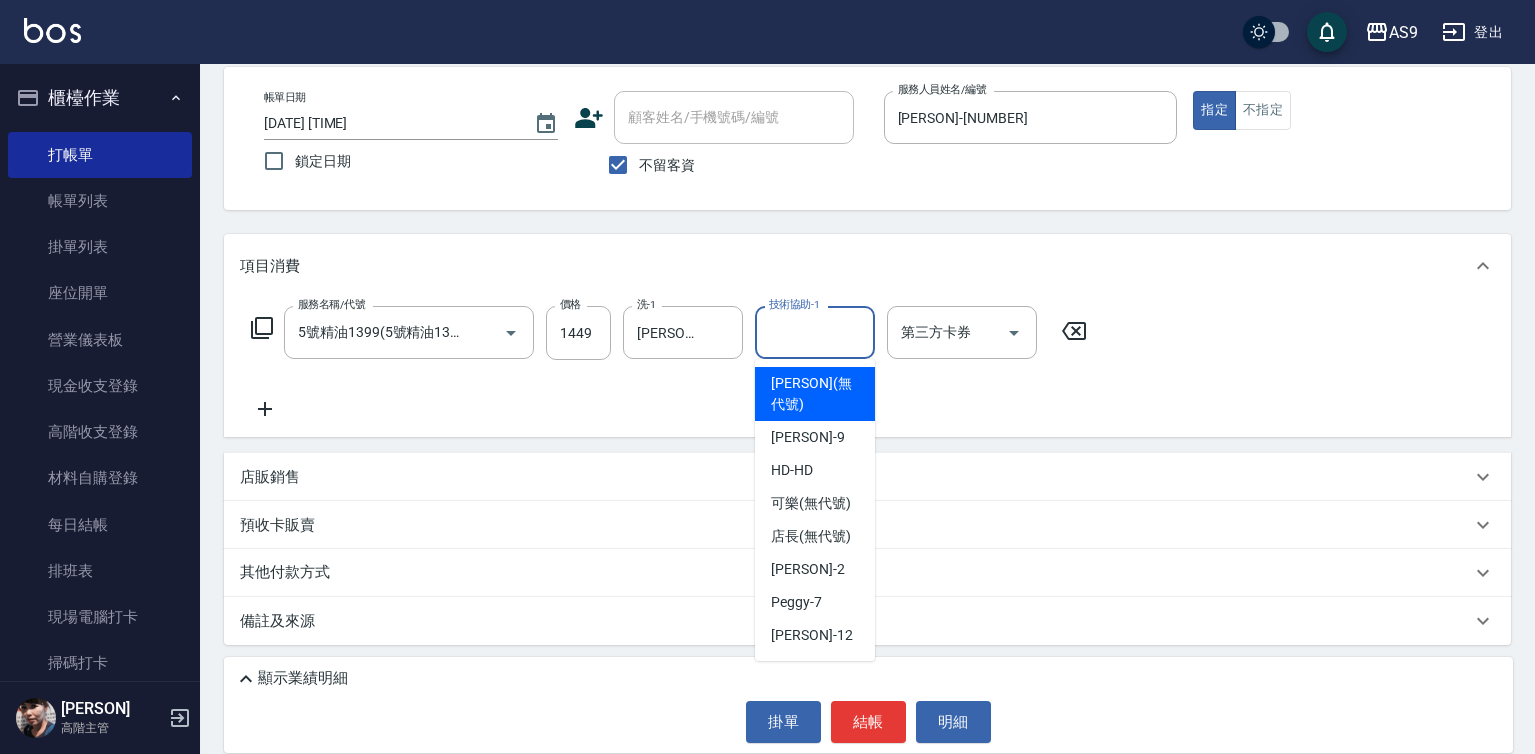 click on "技術協助-1 技術協助-1" at bounding box center (815, 332) 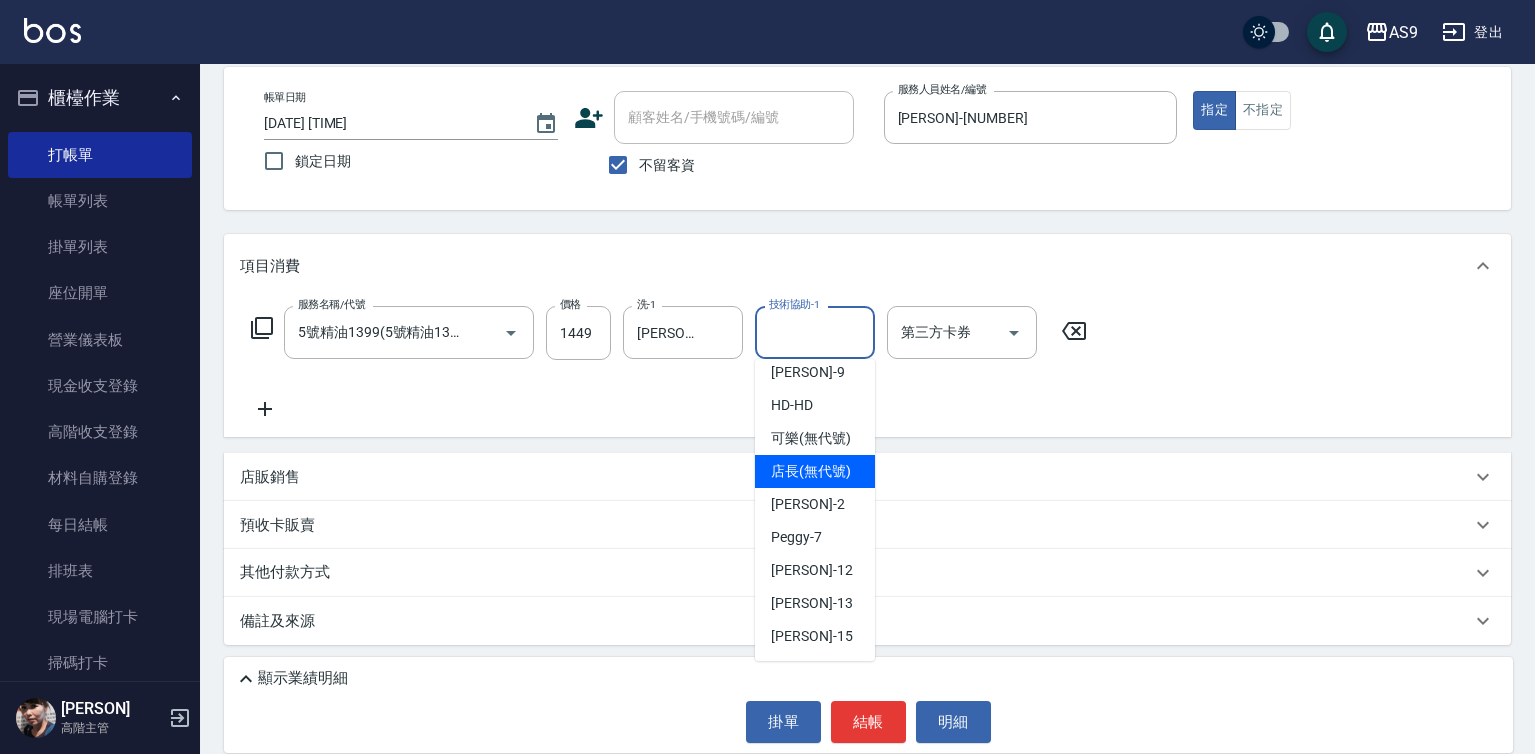 scroll, scrollTop: 128, scrollLeft: 0, axis: vertical 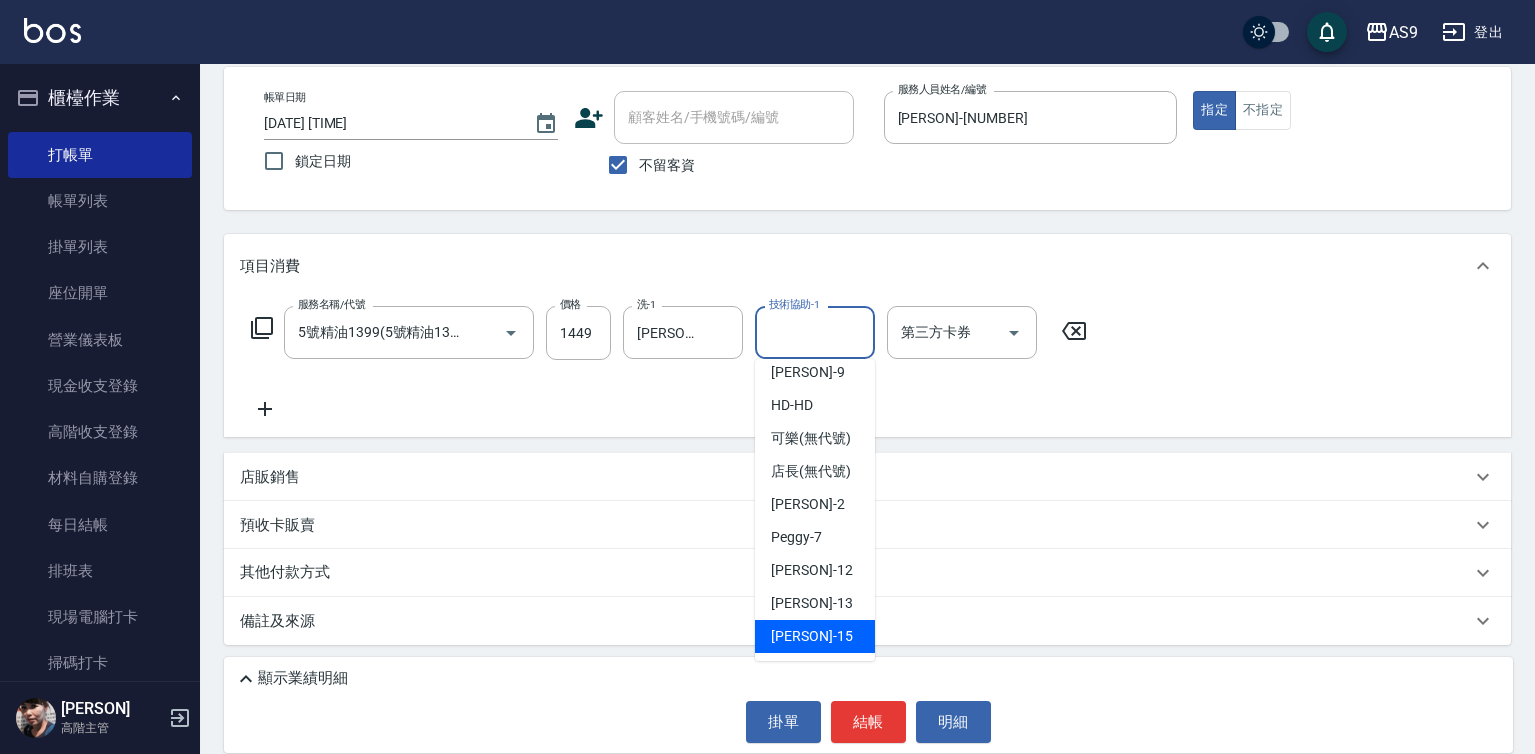 click on "[PERSON] -[NUMBER]" at bounding box center [815, 636] 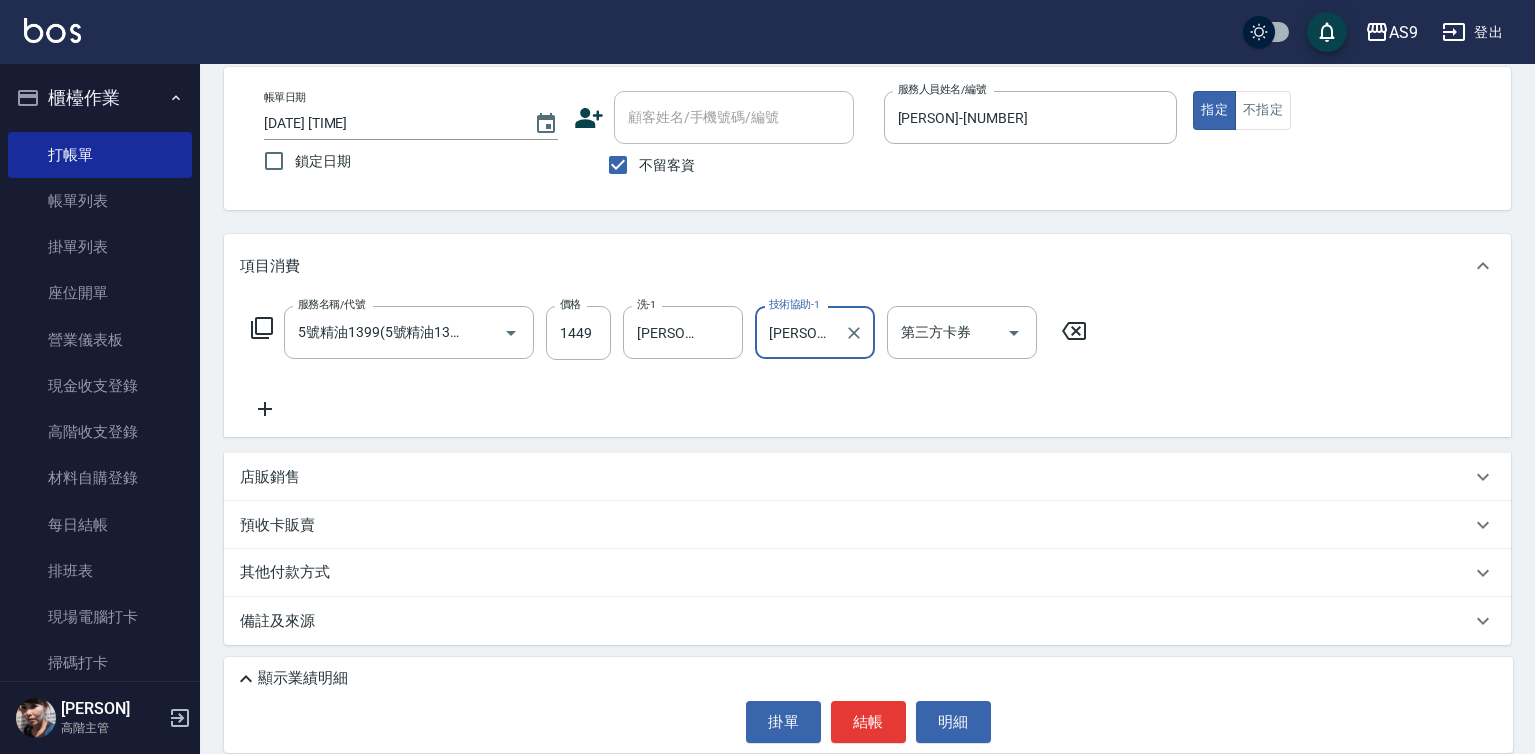 click on "[BILL_DATE] [DATE] [TIME] [LOCK_DATE] [CUSTOMER_NAME]/[PHONE_NUMBER]/[ID] [CUSTOMER_NAME]/[PHONE_NUMBER]/[ID] [NO_PERSONAL_INFO] [SERVICE_PERSON_NAME]/[ID] [PERSON]-[NUMBER] [SERVICE_PERSON_NAME]/[ID] [SPECIFIED] [NOT_SPECIFIED]" at bounding box center (867, 138) 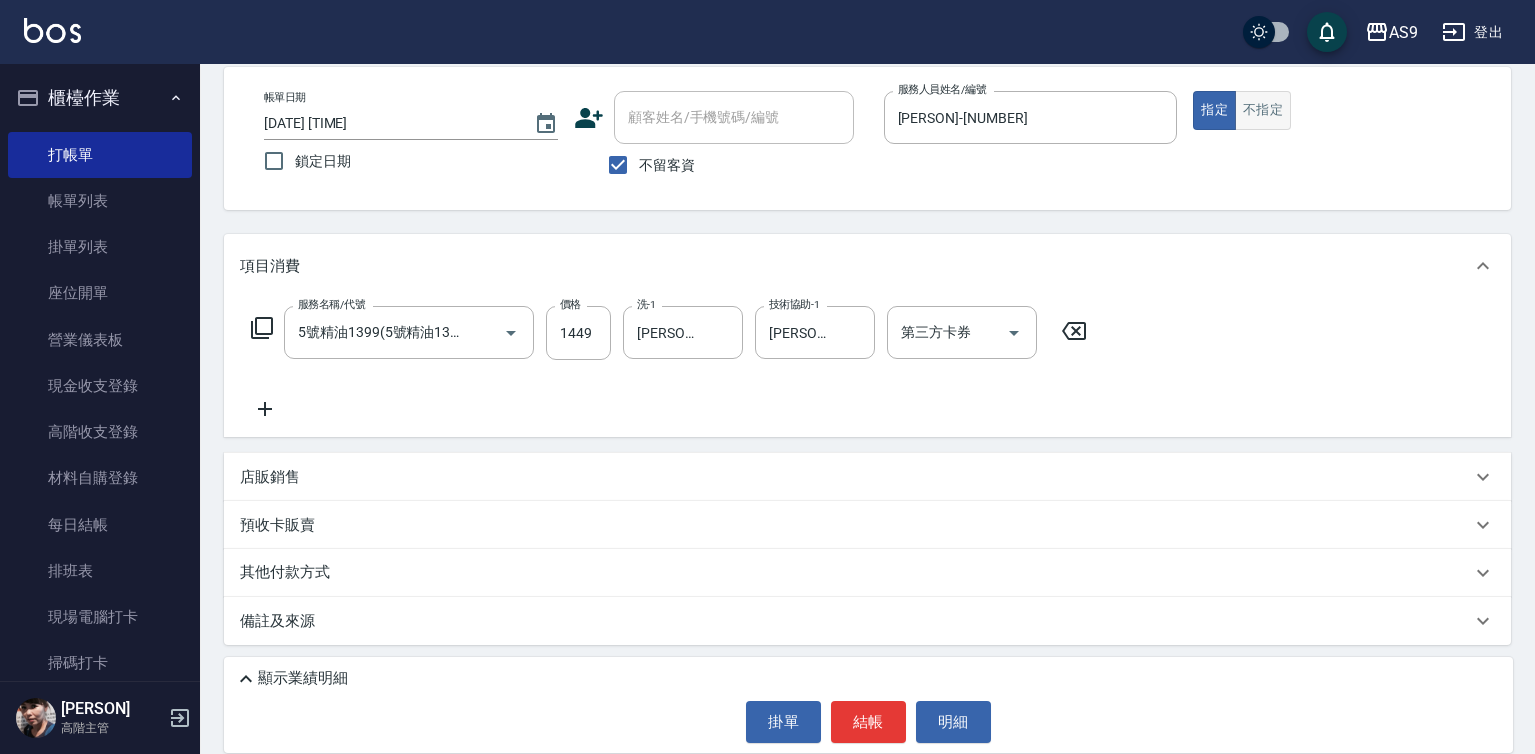 click on "不指定" at bounding box center (1263, 110) 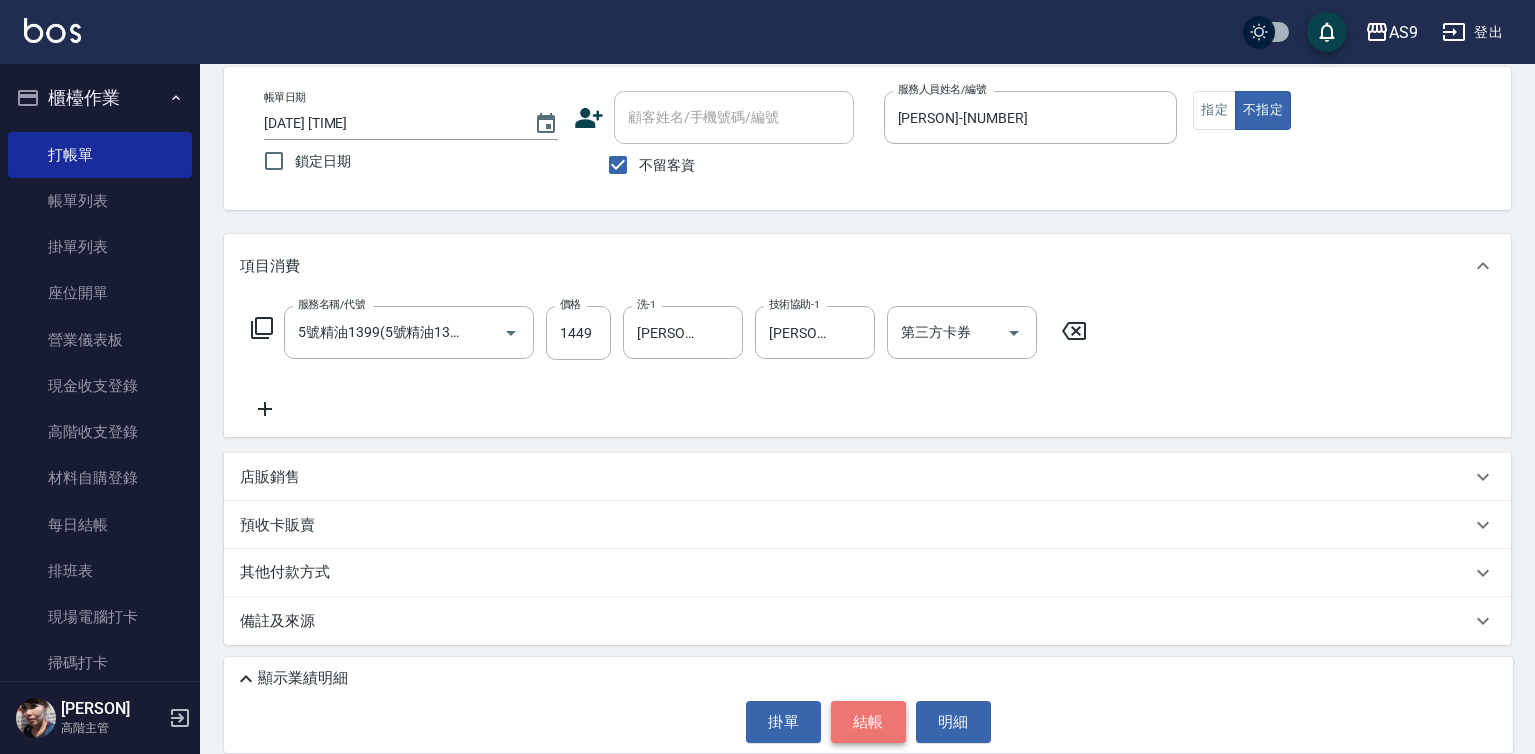 click on "結帳" at bounding box center (868, 722) 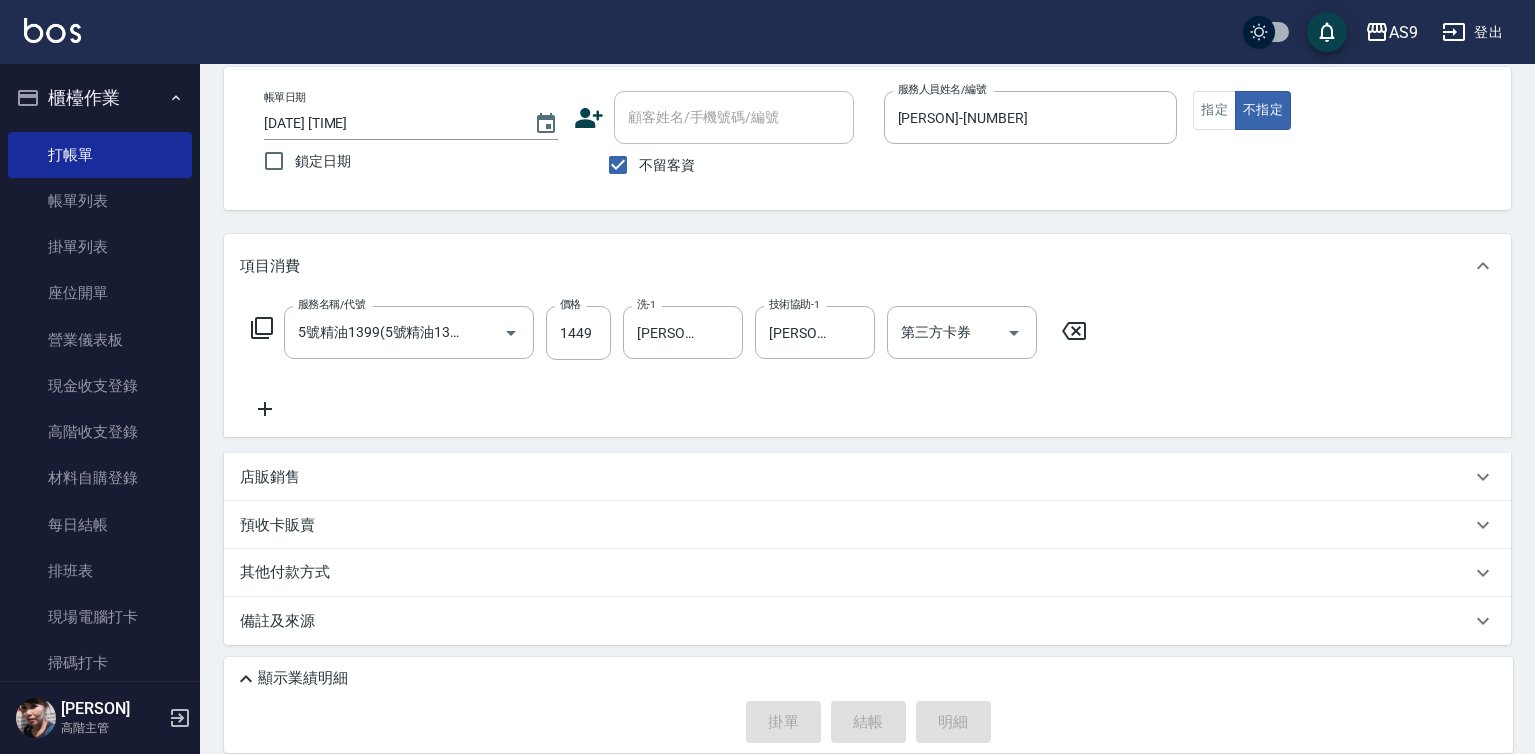 type 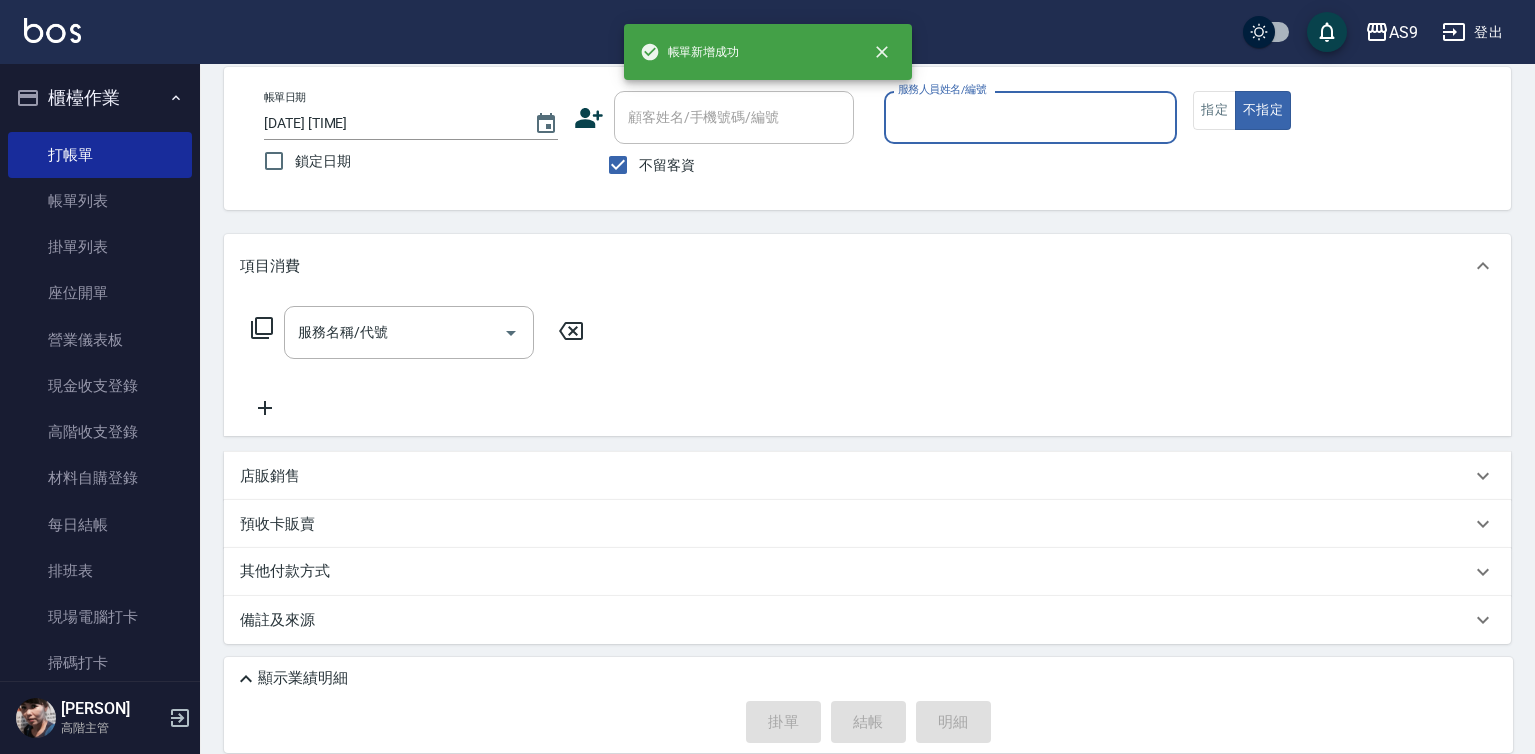 click on "服務人員姓名/編號" at bounding box center (1031, 117) 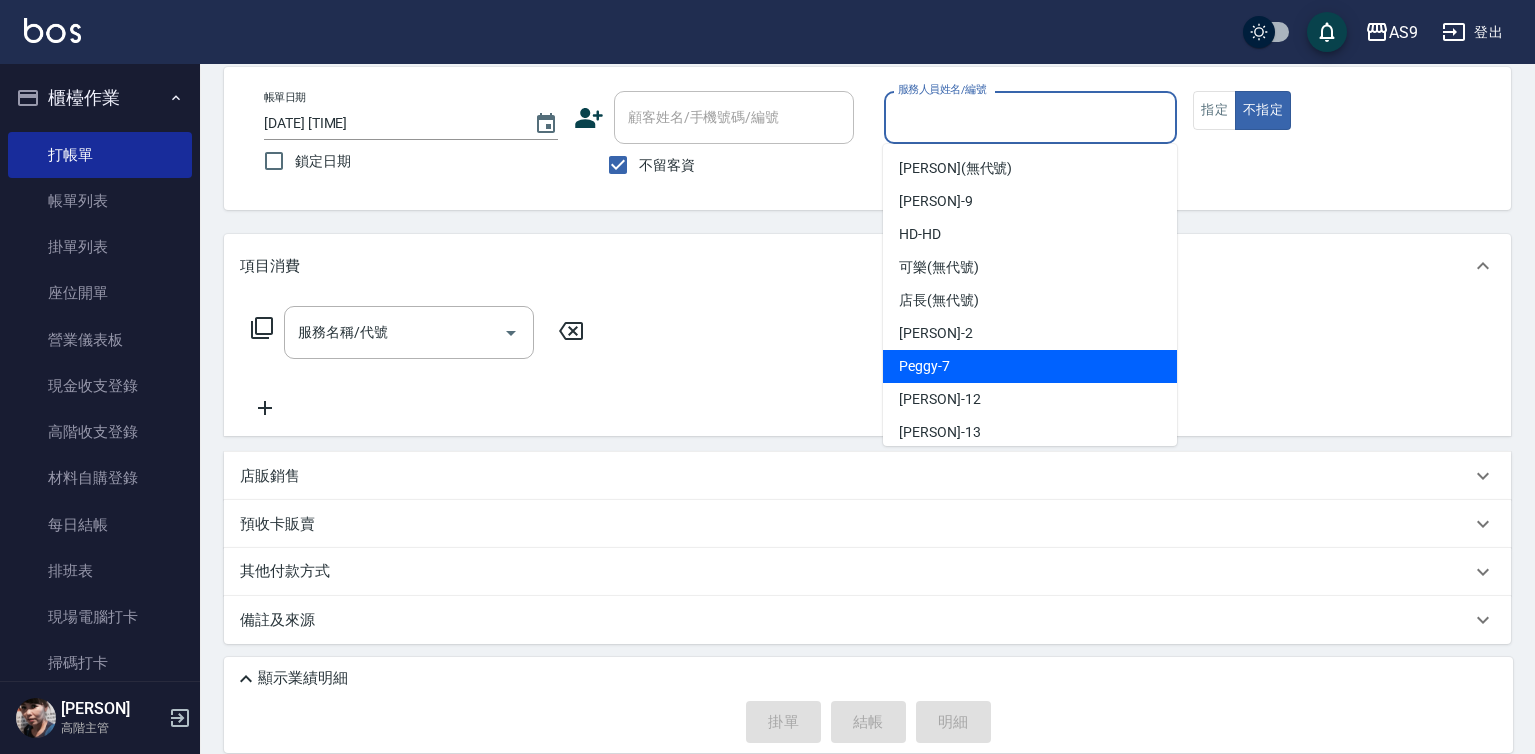 click on "[PERSON] - [NUMBER]" at bounding box center [1030, 366] 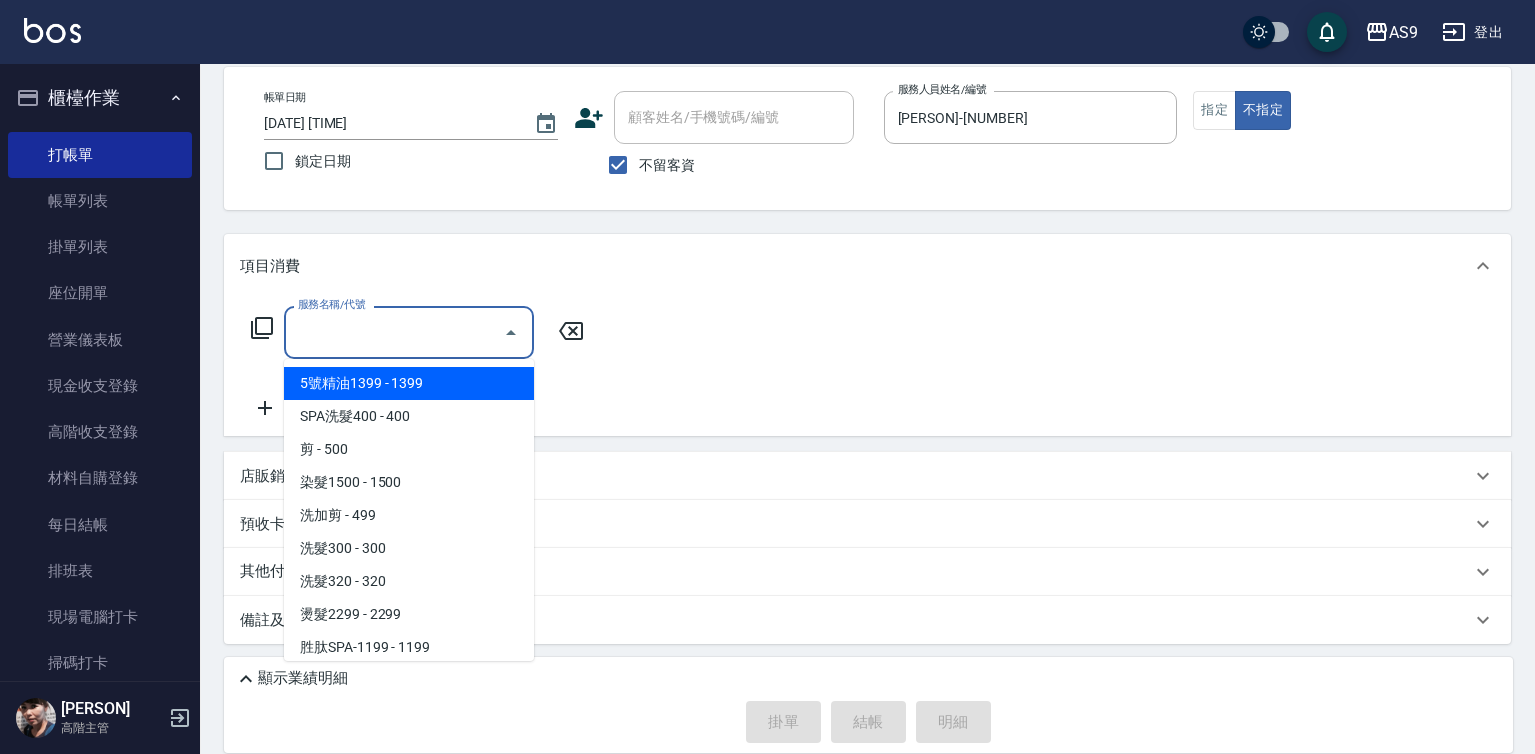 click on "服務名稱/代號" at bounding box center [394, 332] 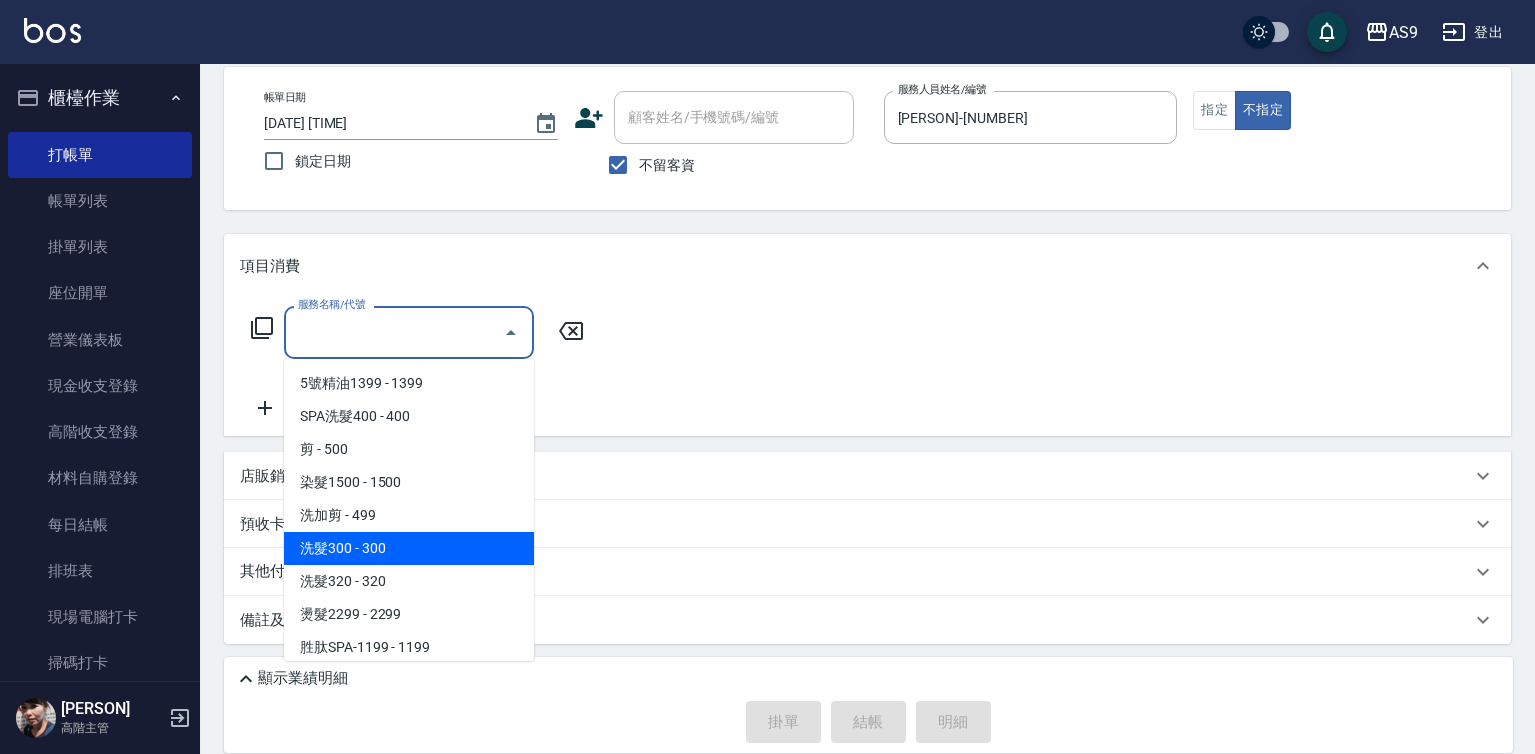 click on "洗髮300 - 300" at bounding box center [409, 548] 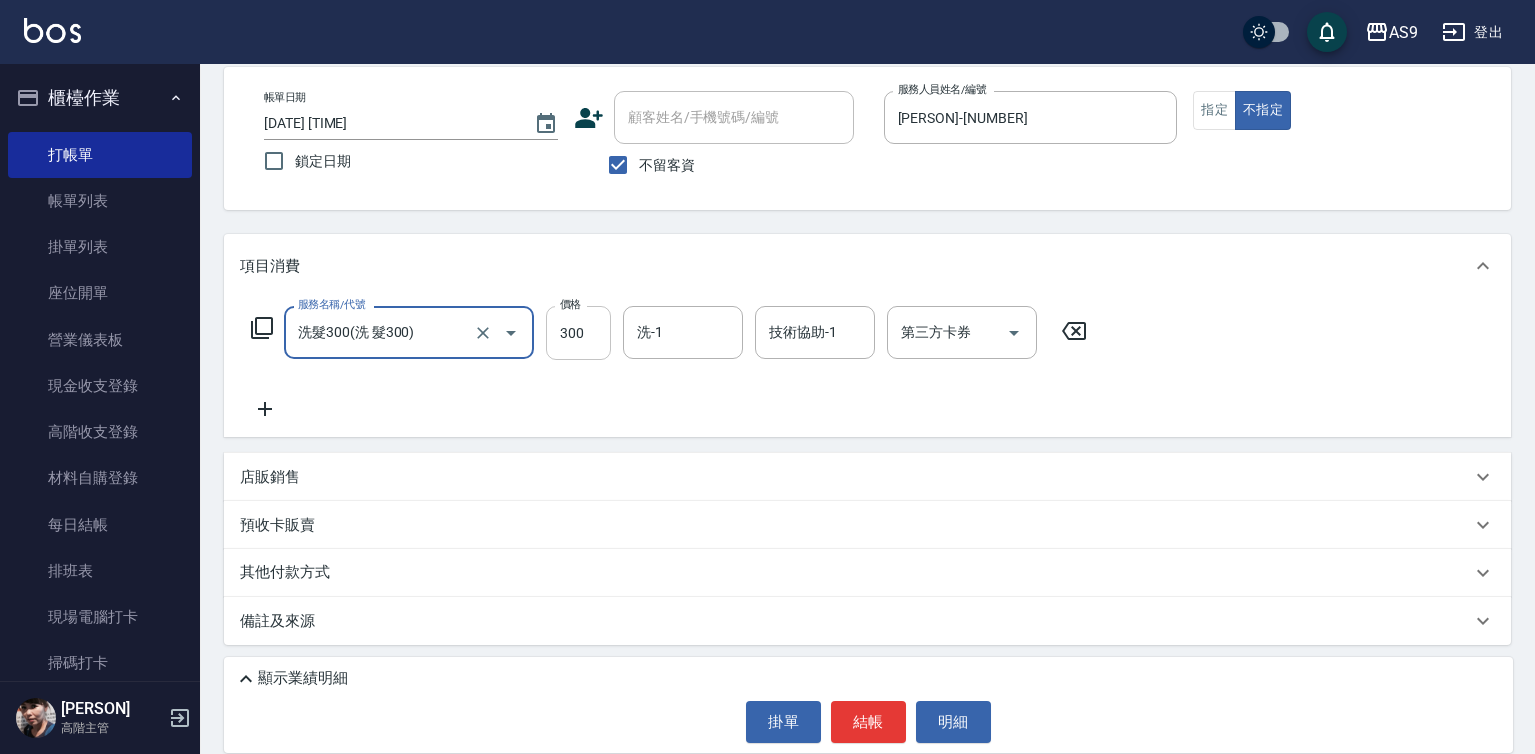 click on "300" at bounding box center [578, 333] 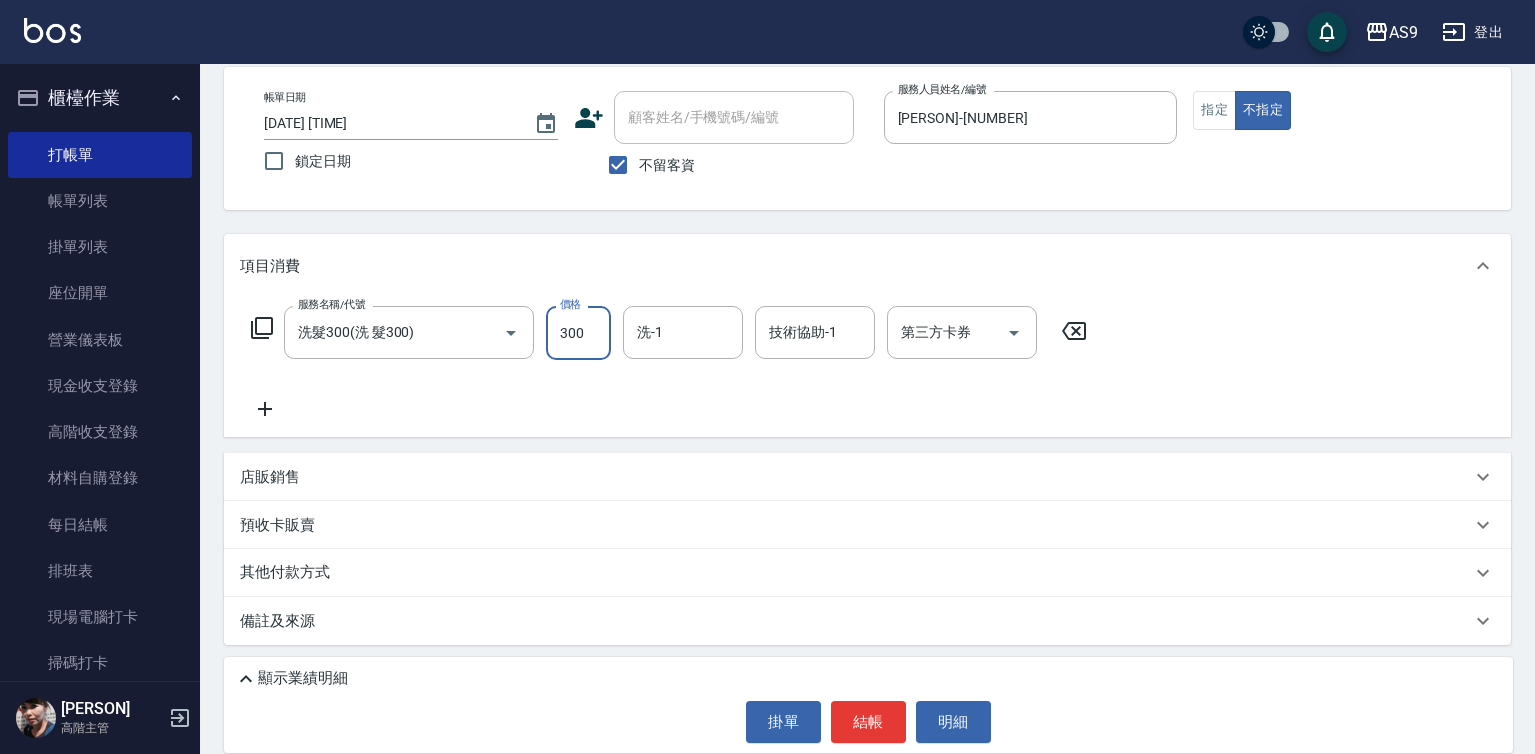 click on "300" at bounding box center (578, 333) 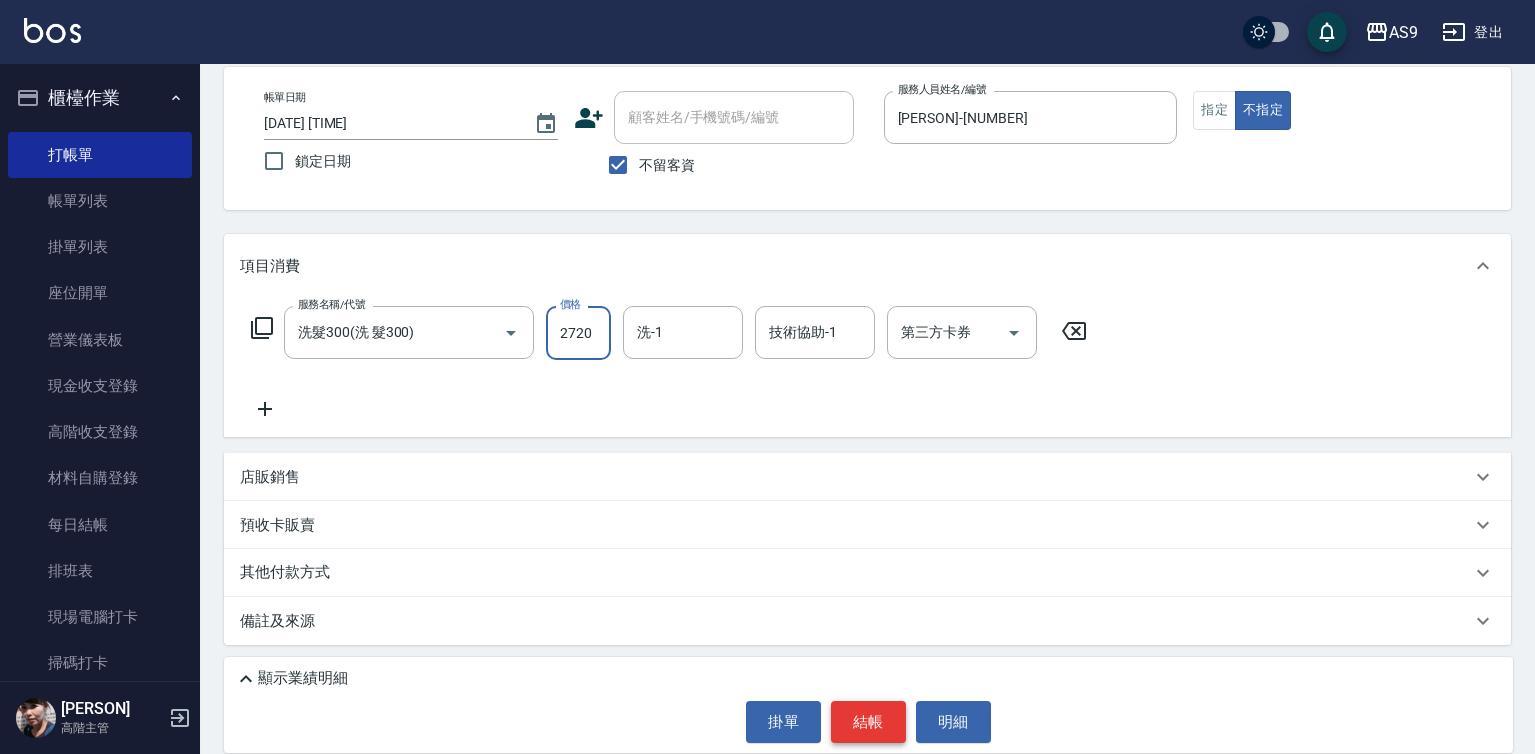 type on "2720" 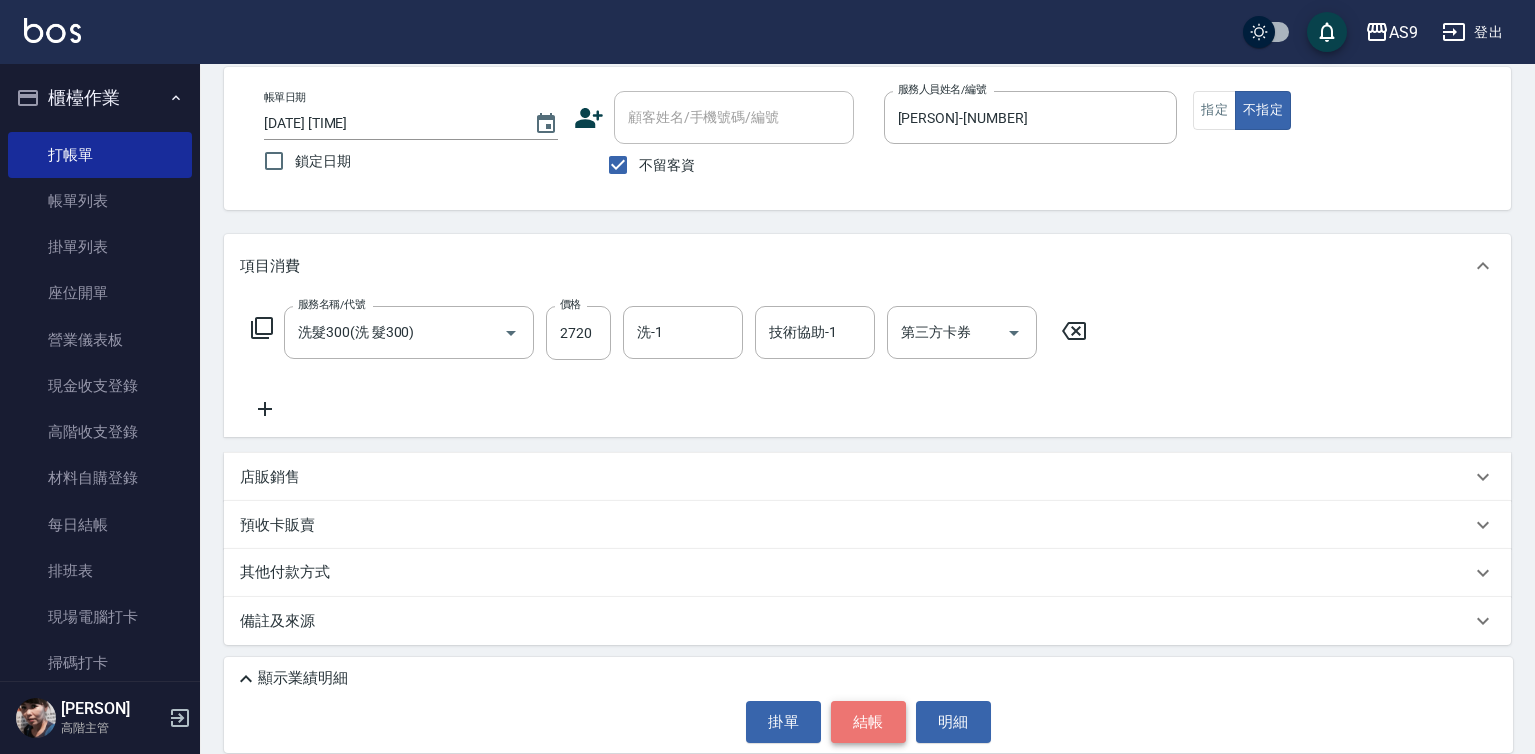 click on "結帳" at bounding box center [868, 722] 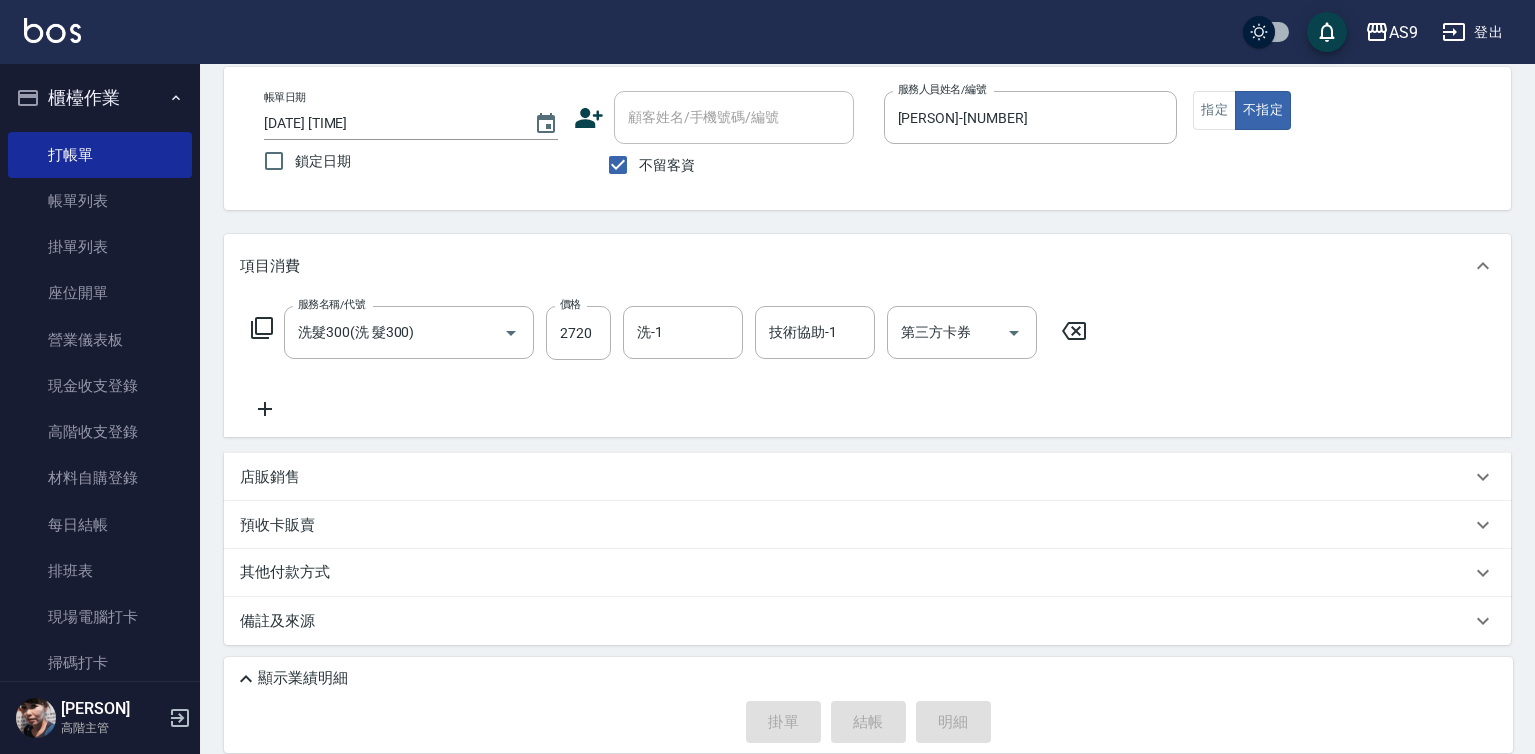 type 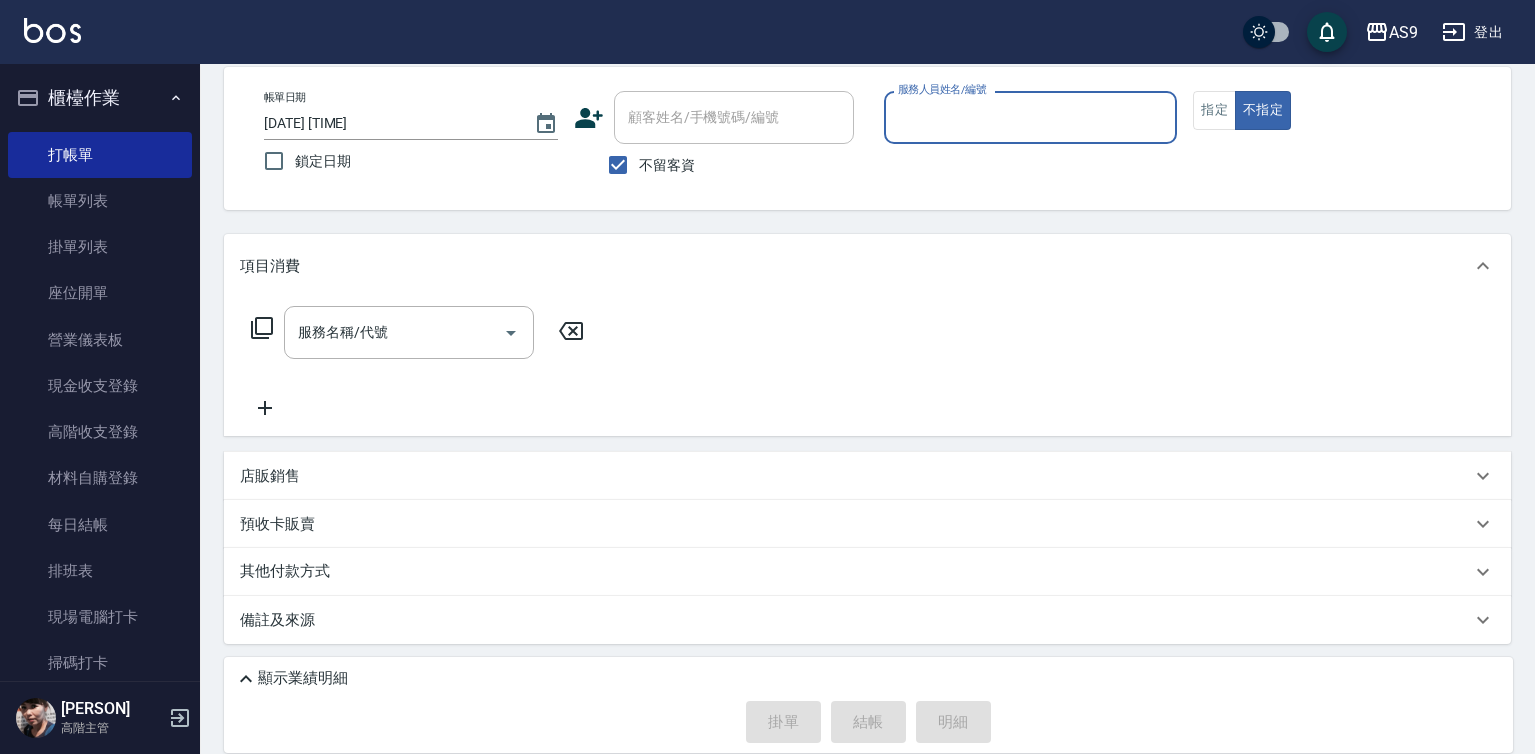 drag, startPoint x: 957, startPoint y: 97, endPoint x: 970, endPoint y: 142, distance: 46.840153 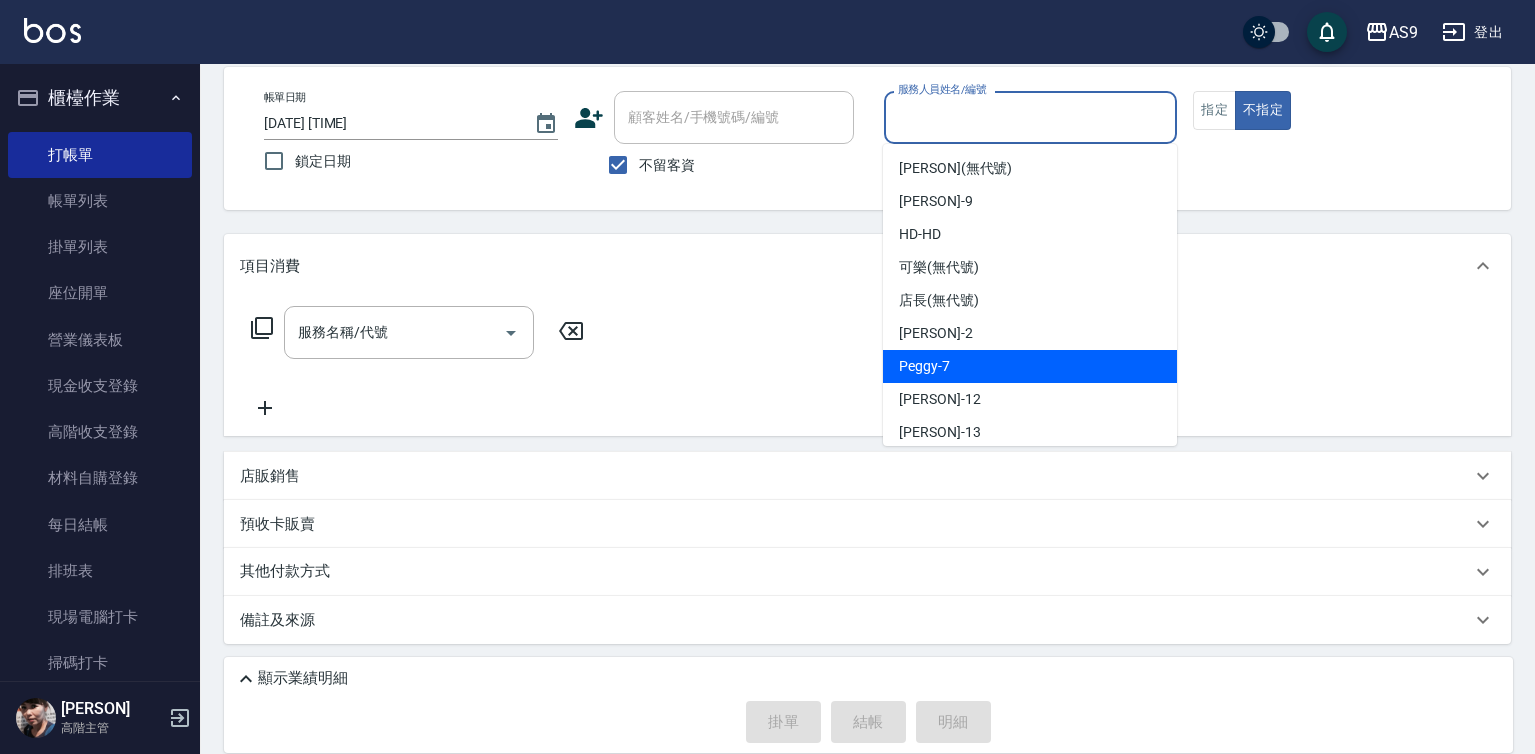 click on "[PERSON] - [NUMBER]" at bounding box center (1030, 366) 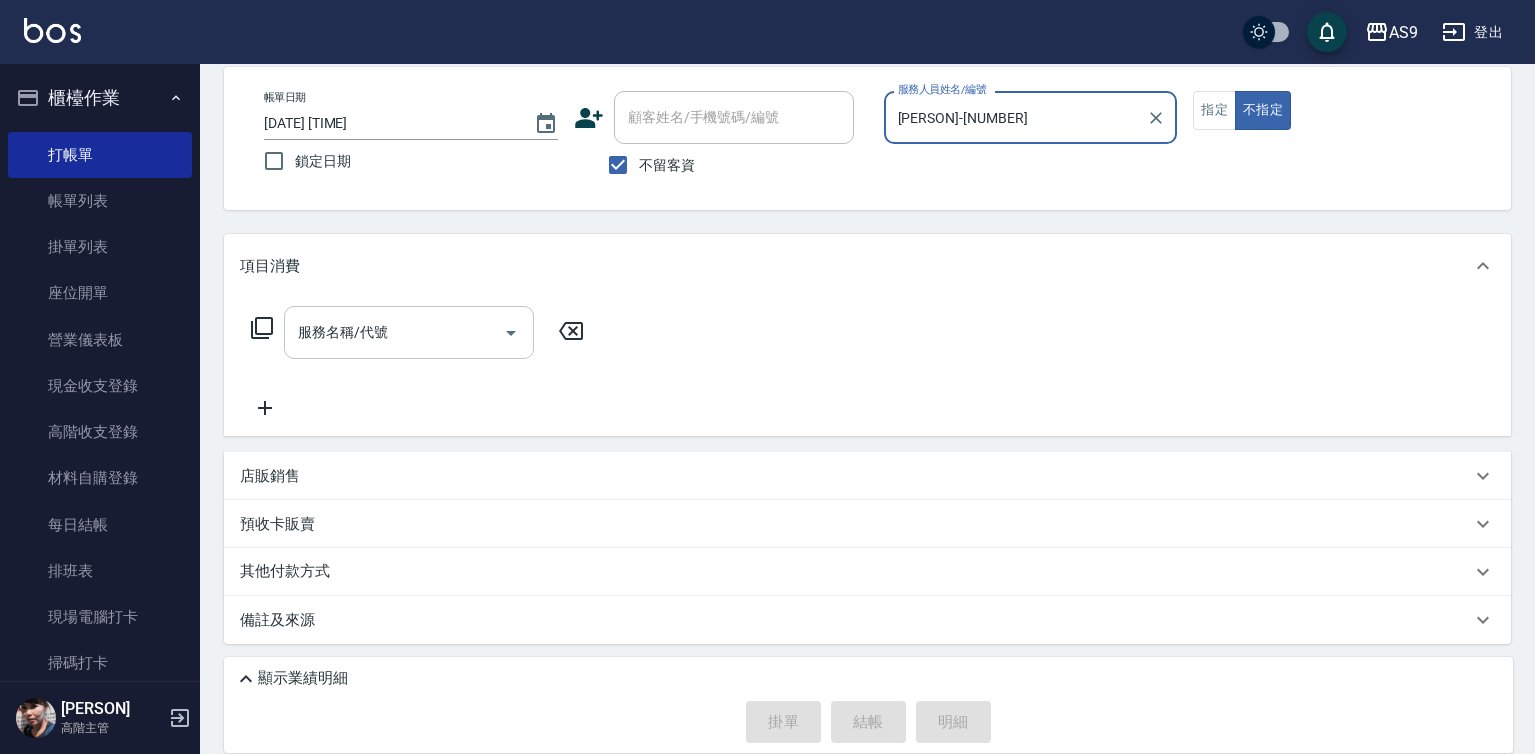 click on "服務名稱/代號" at bounding box center [394, 332] 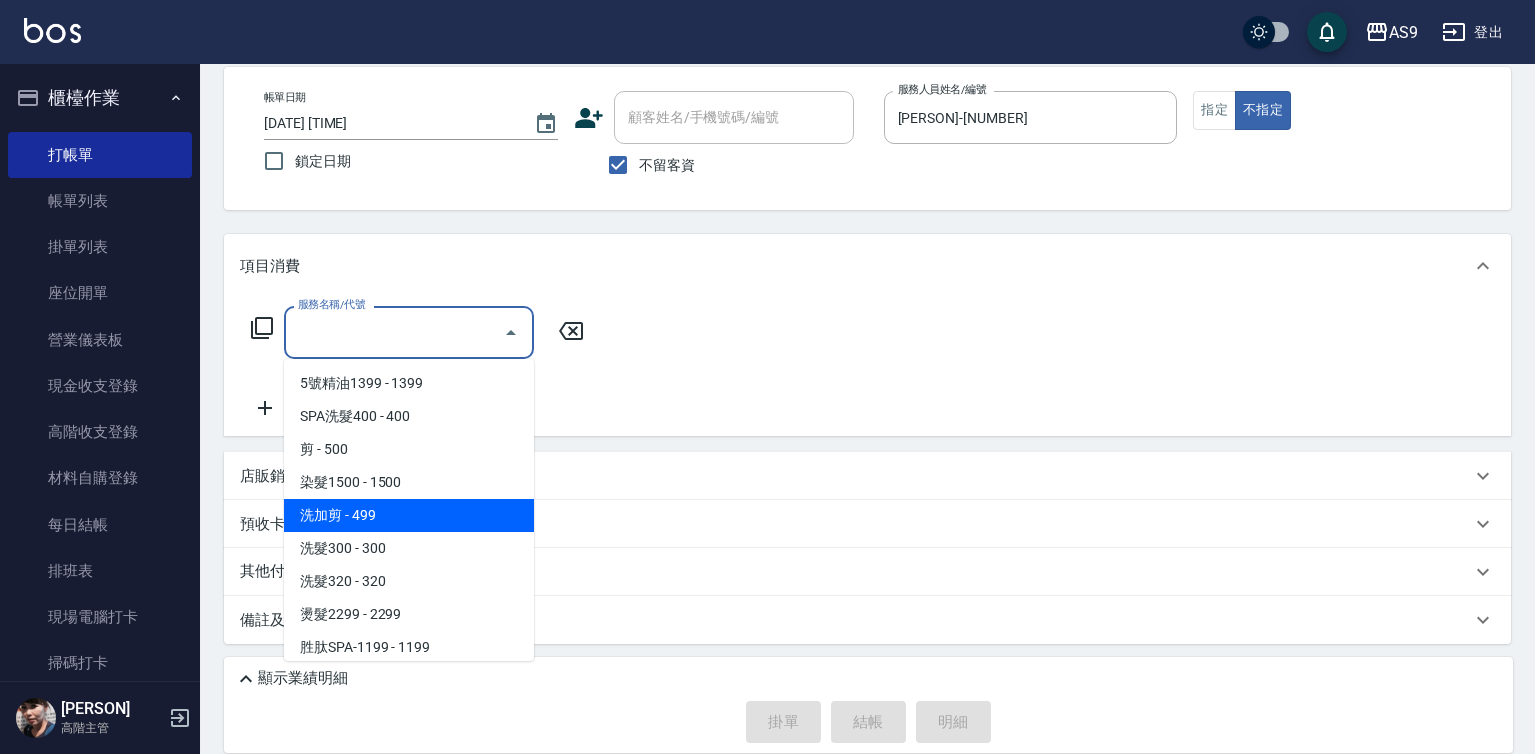 click on "洗加剪 - 499" at bounding box center (409, 515) 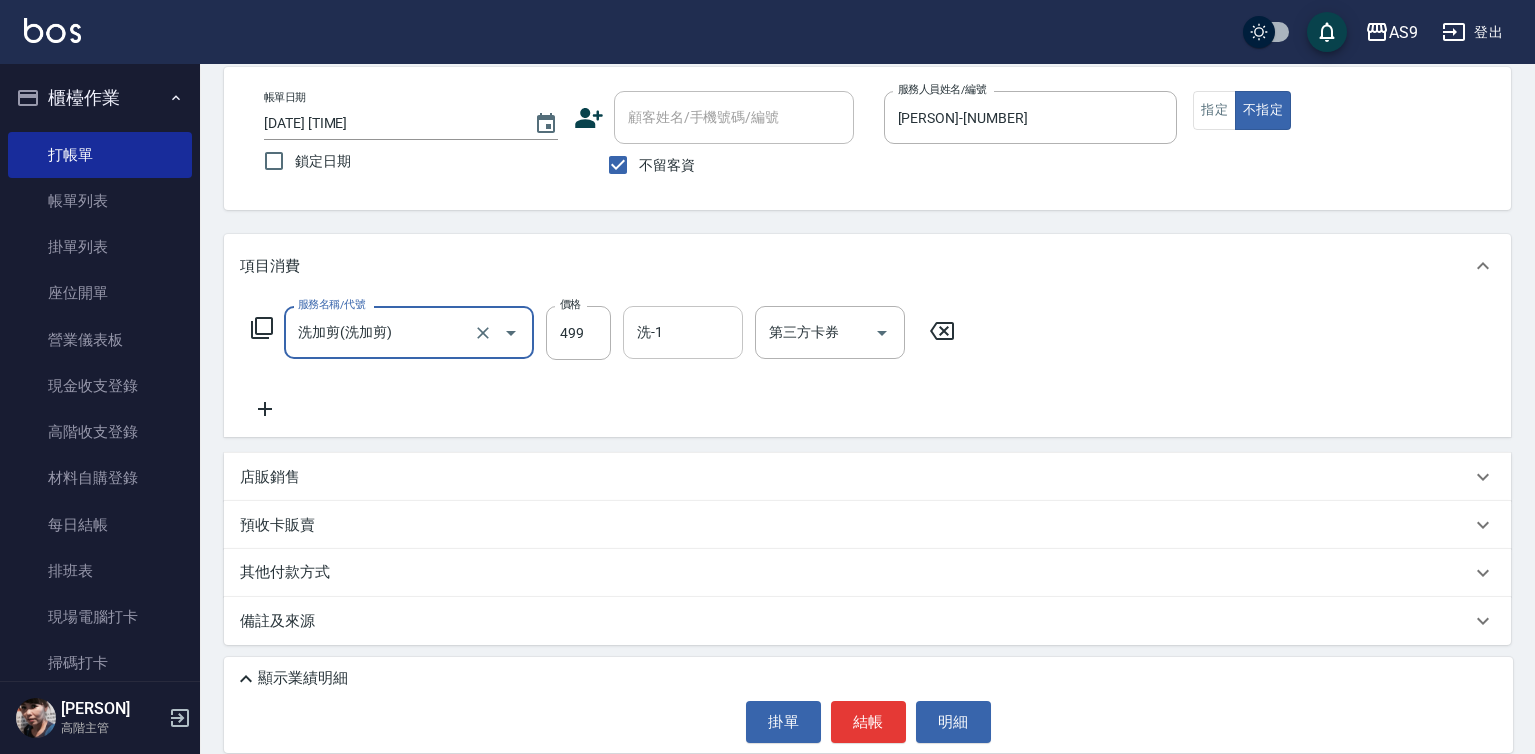 click on "洗-1" at bounding box center [683, 332] 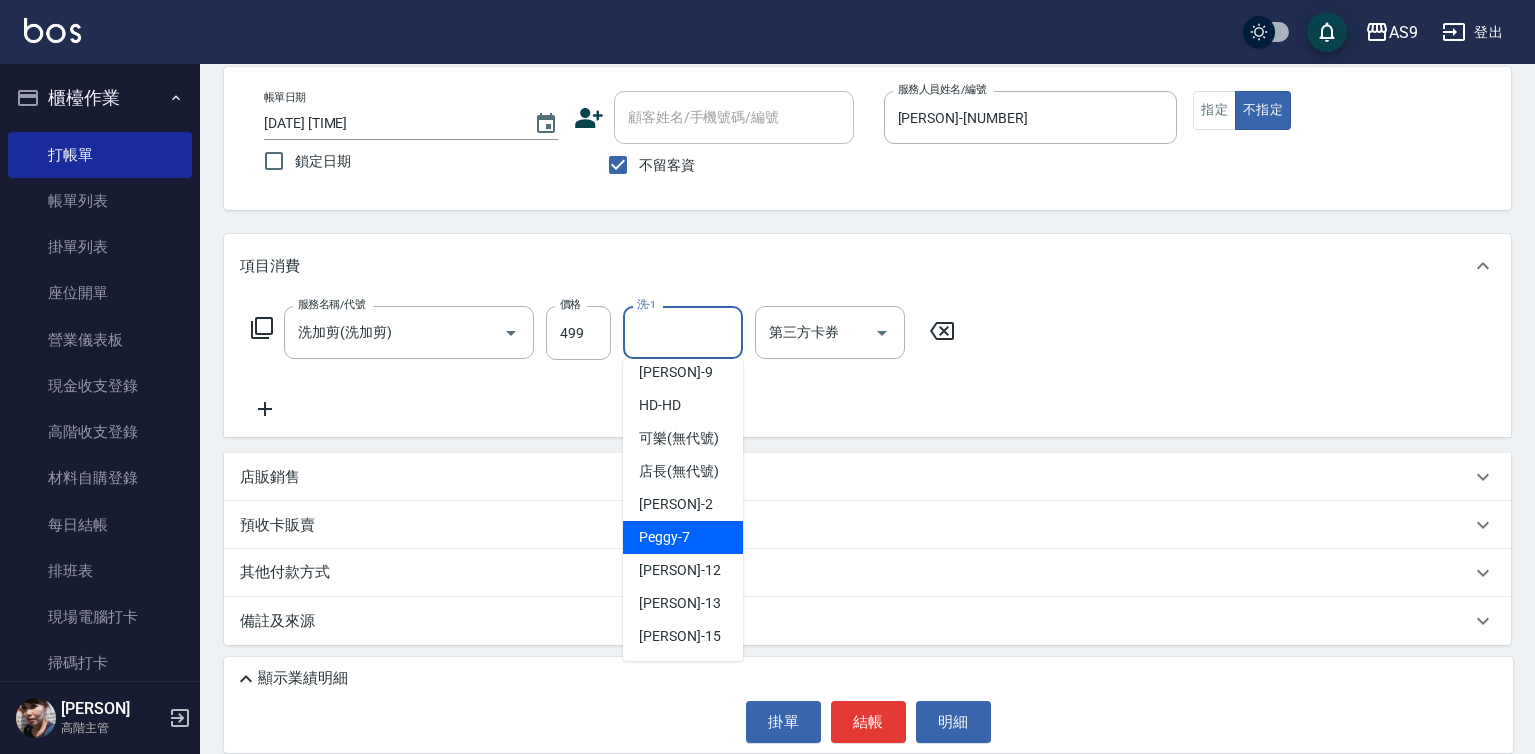 scroll, scrollTop: 128, scrollLeft: 0, axis: vertical 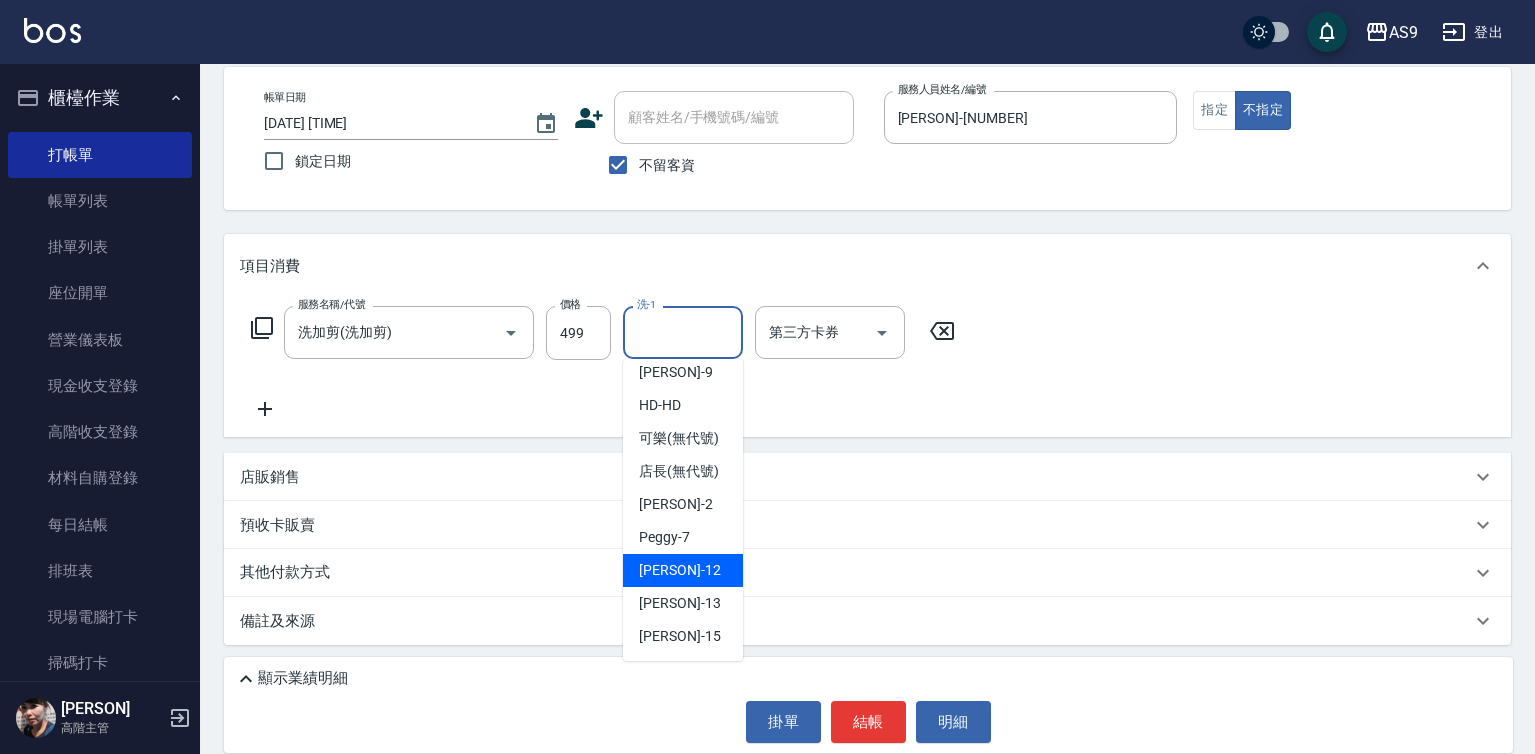 click on "[PERSON] -[NUMBER]" at bounding box center [679, 570] 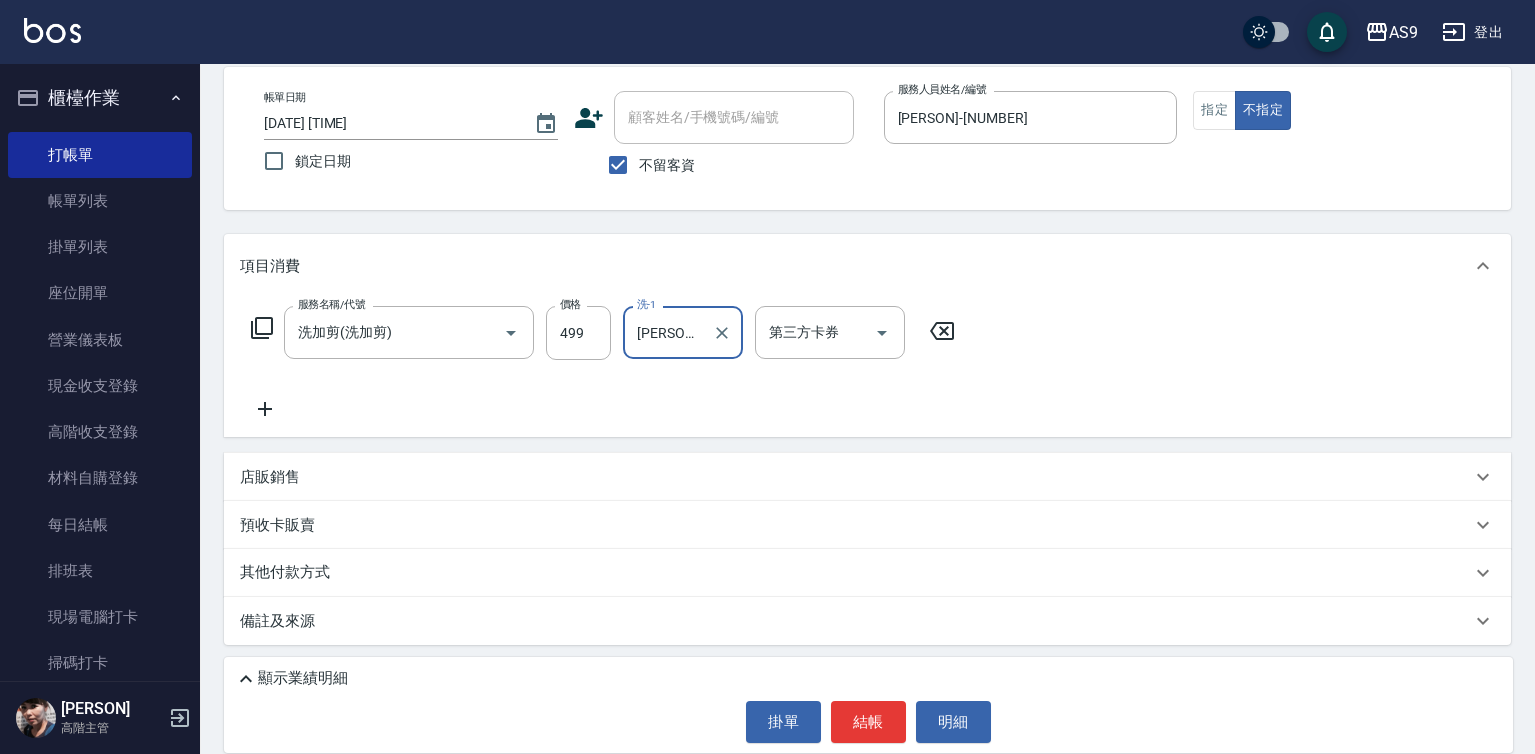 click on "結帳" at bounding box center (868, 722) 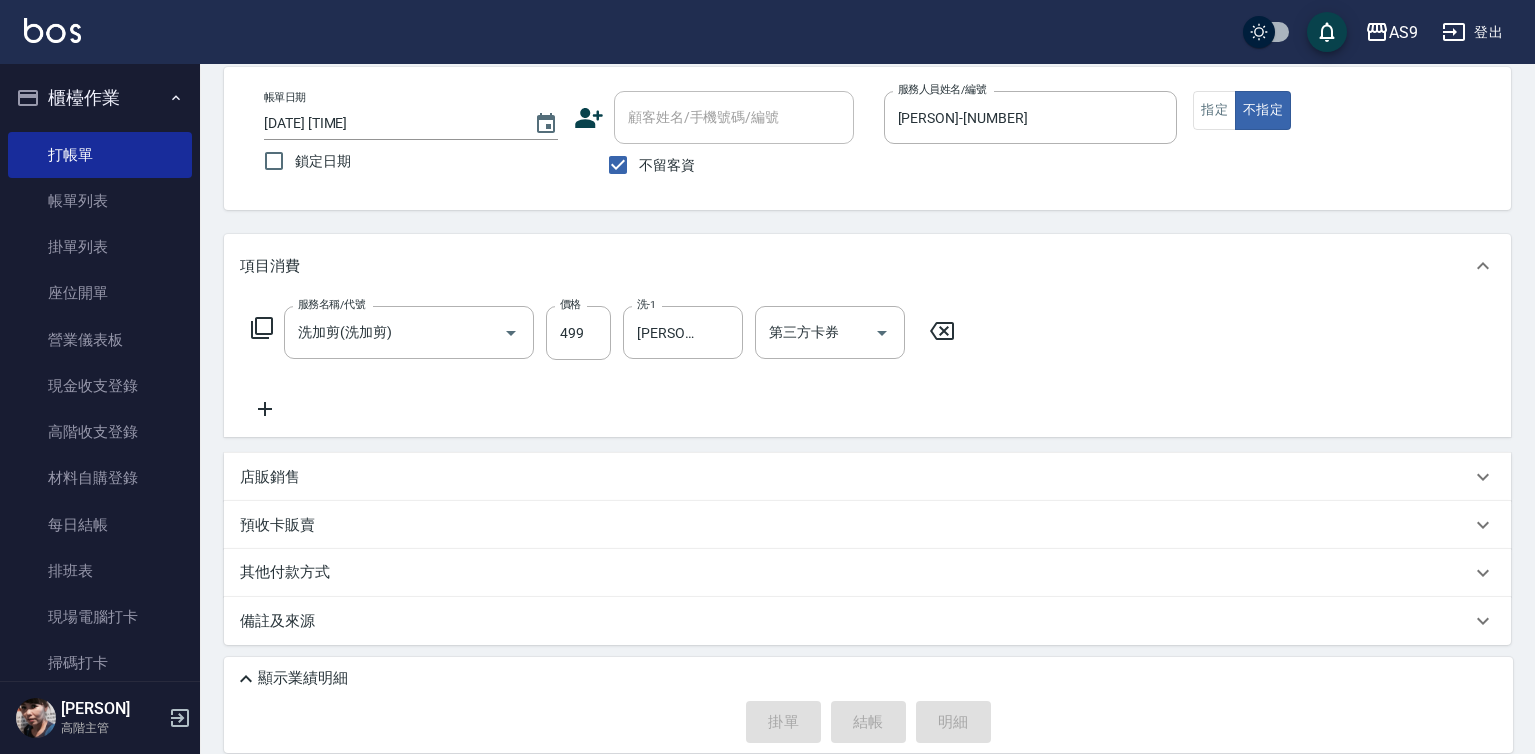 type on "[DATE] [TIME]" 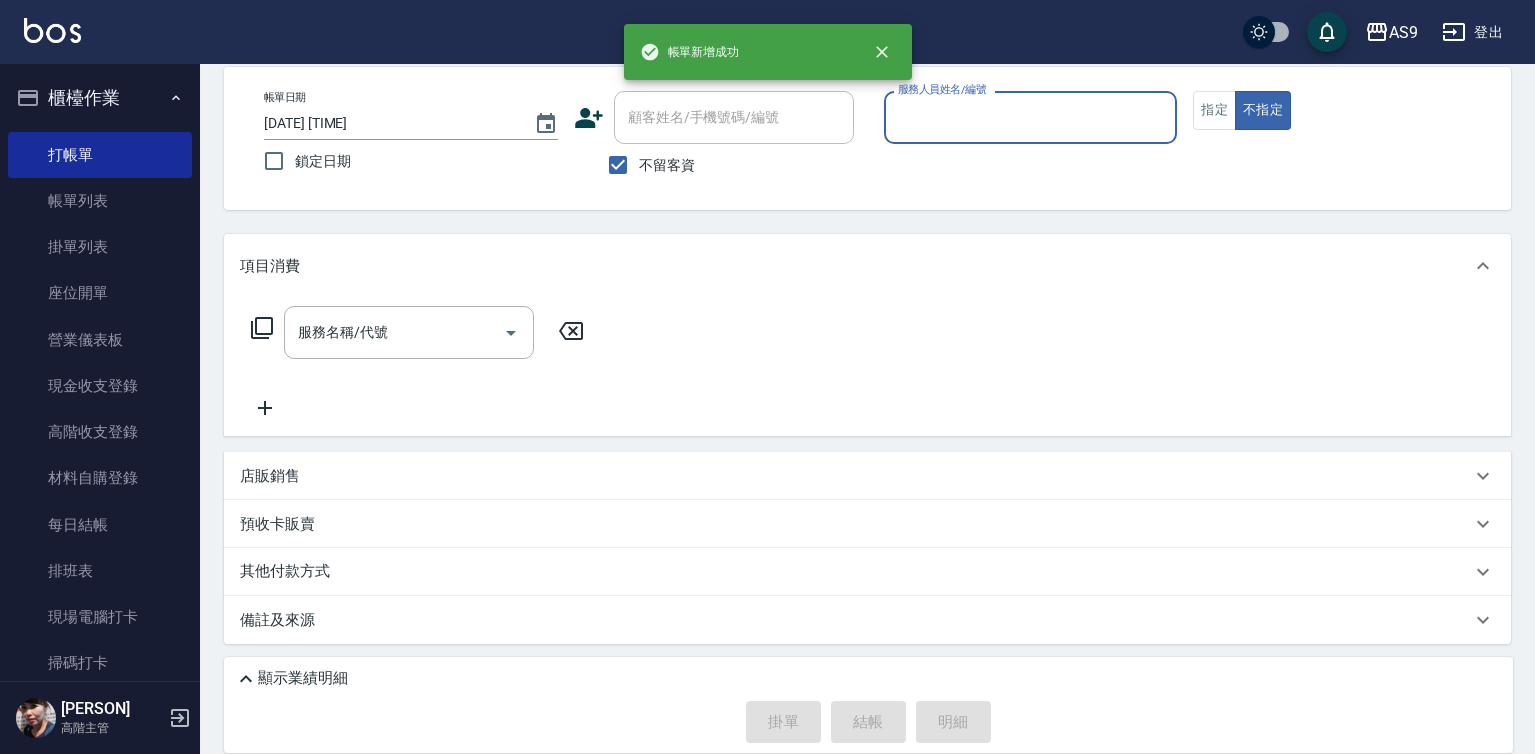 click on "服務人員姓名/編號" at bounding box center [1031, 117] 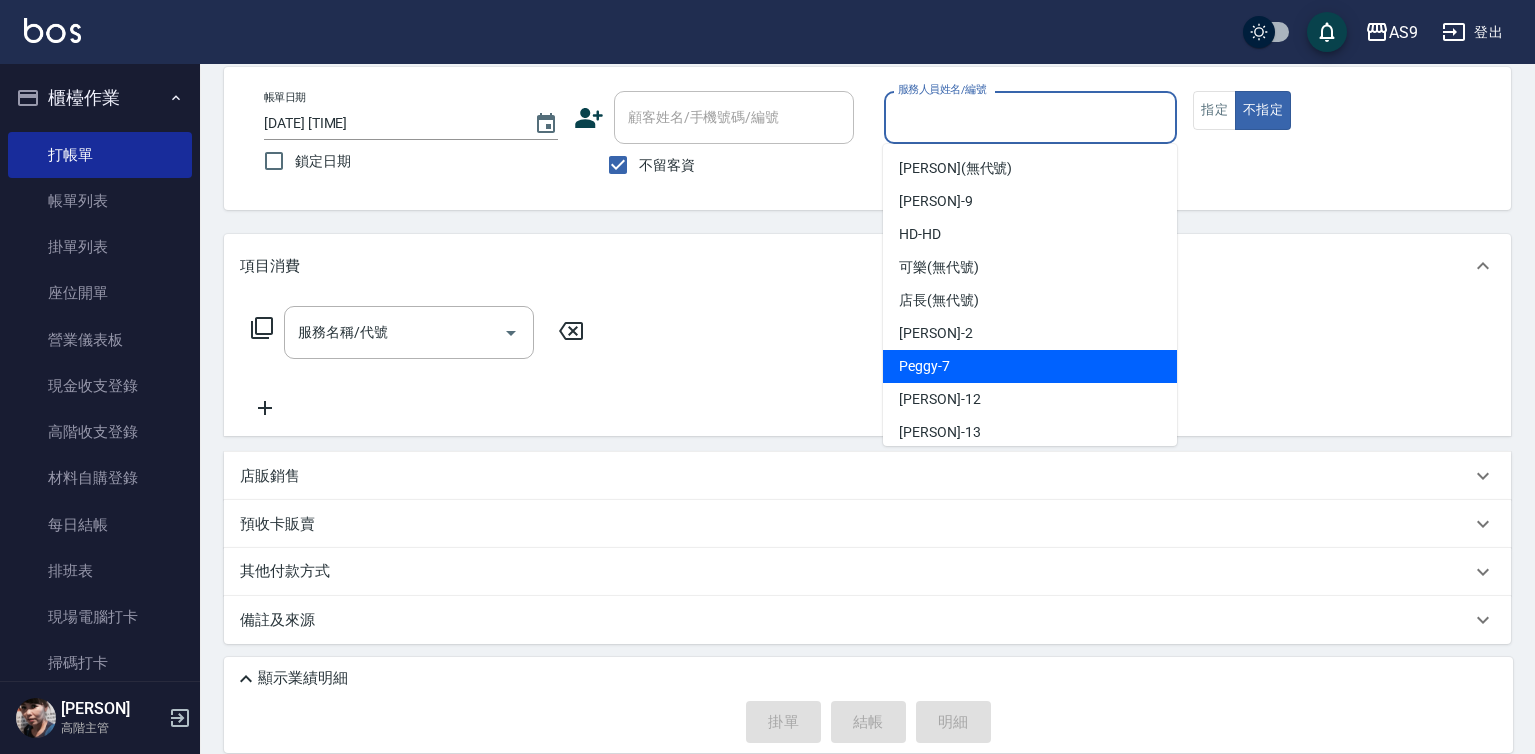 click on "[PERSON] - [NUMBER]" at bounding box center [1030, 366] 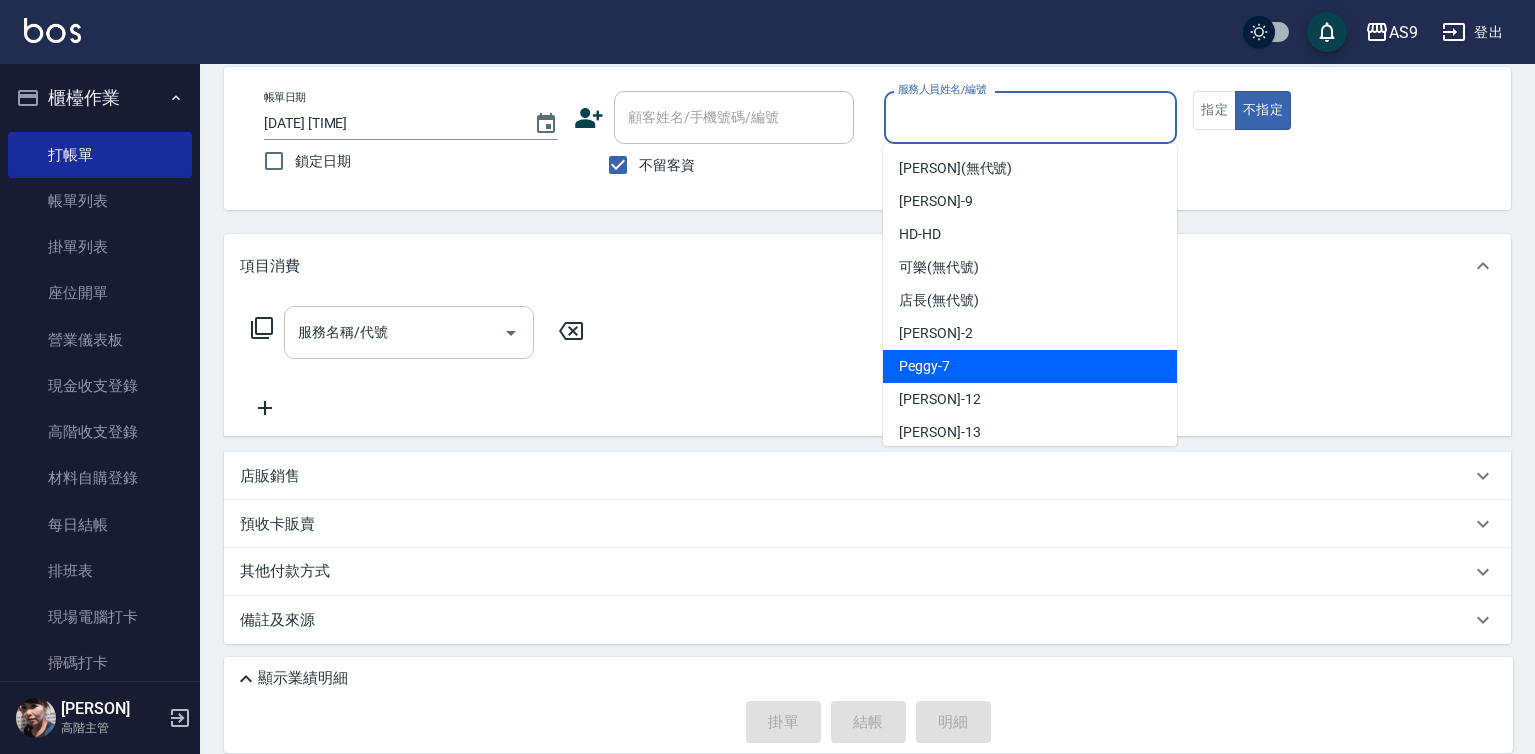 type on "[PERSON]-[NUMBER]" 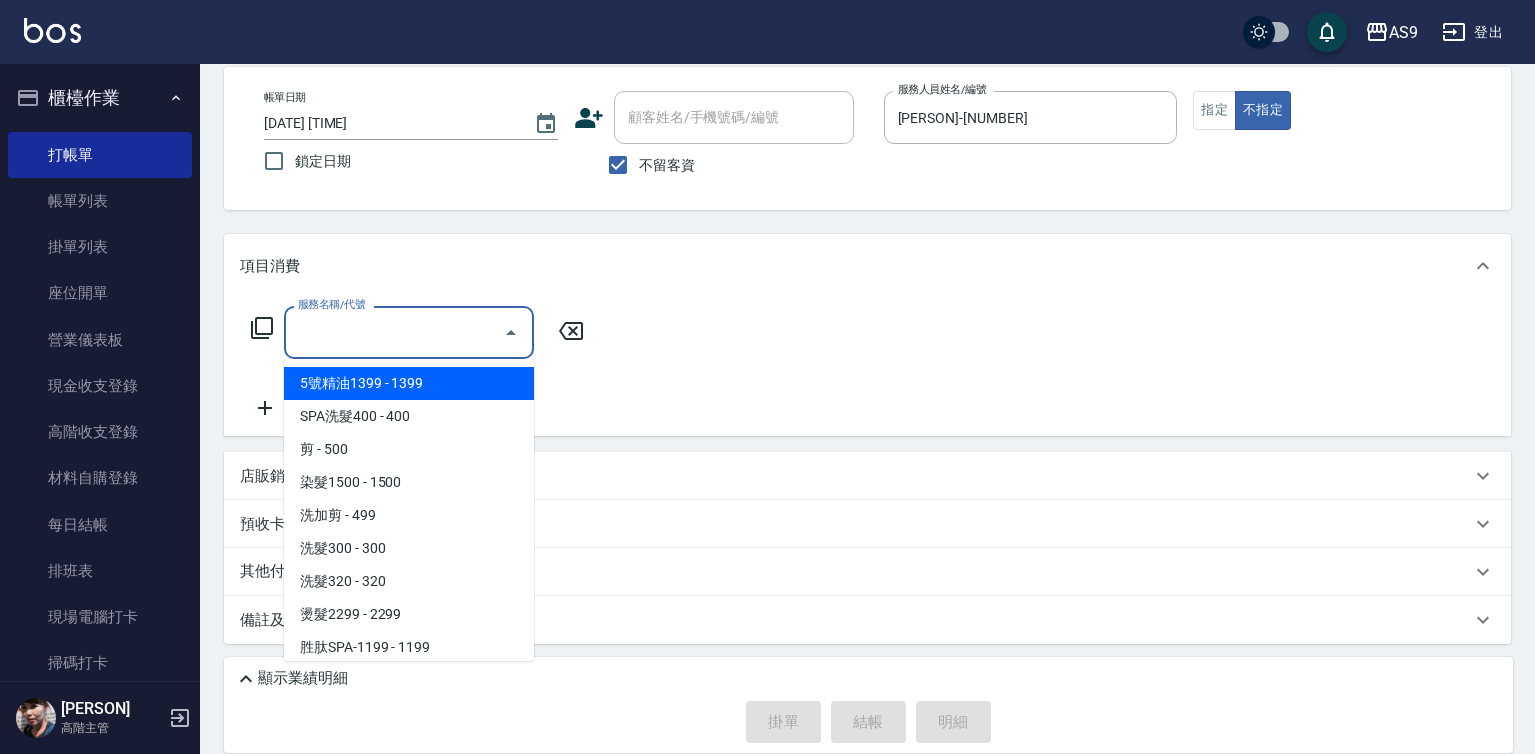 click on "服務名稱/代號" at bounding box center [394, 332] 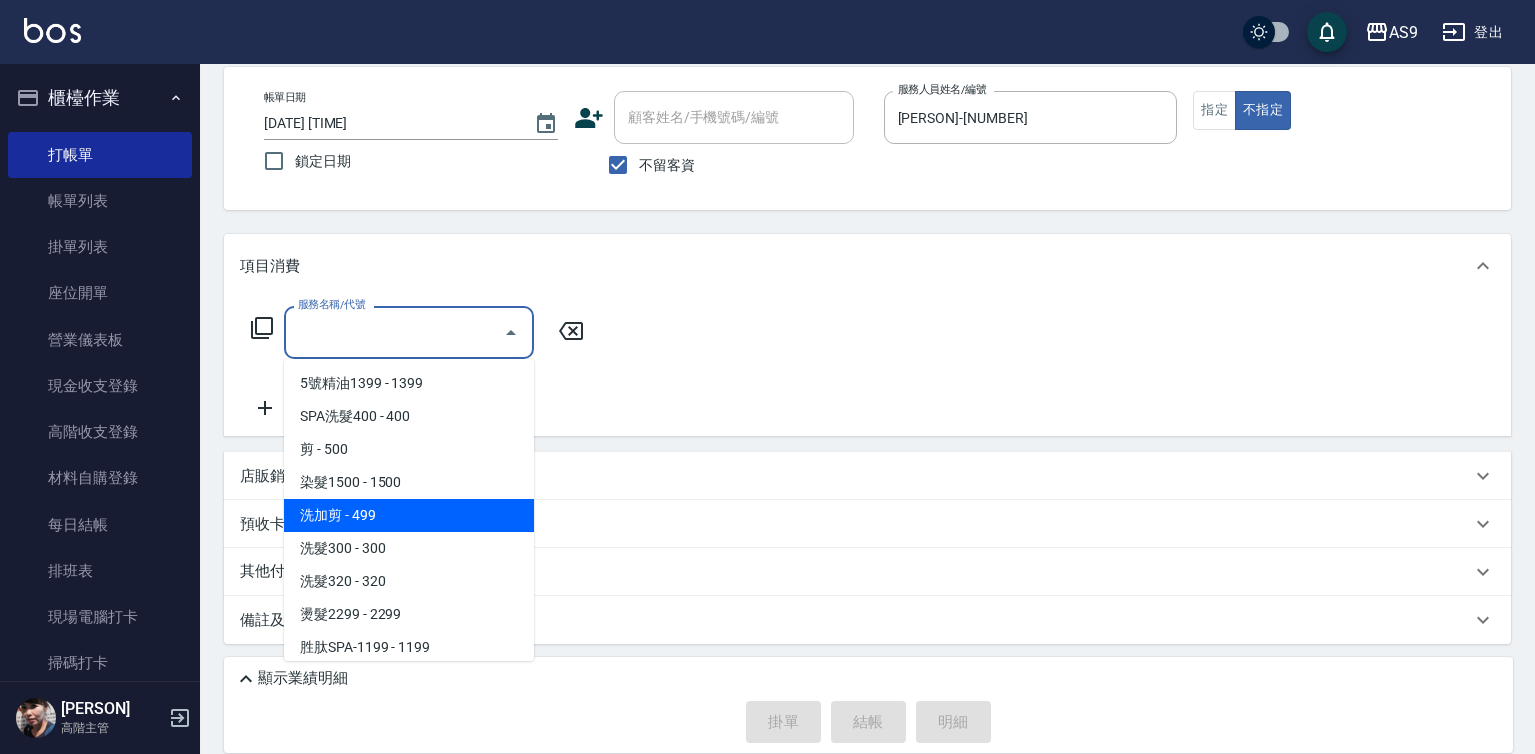 click on "洗加剪 - 499" at bounding box center [409, 515] 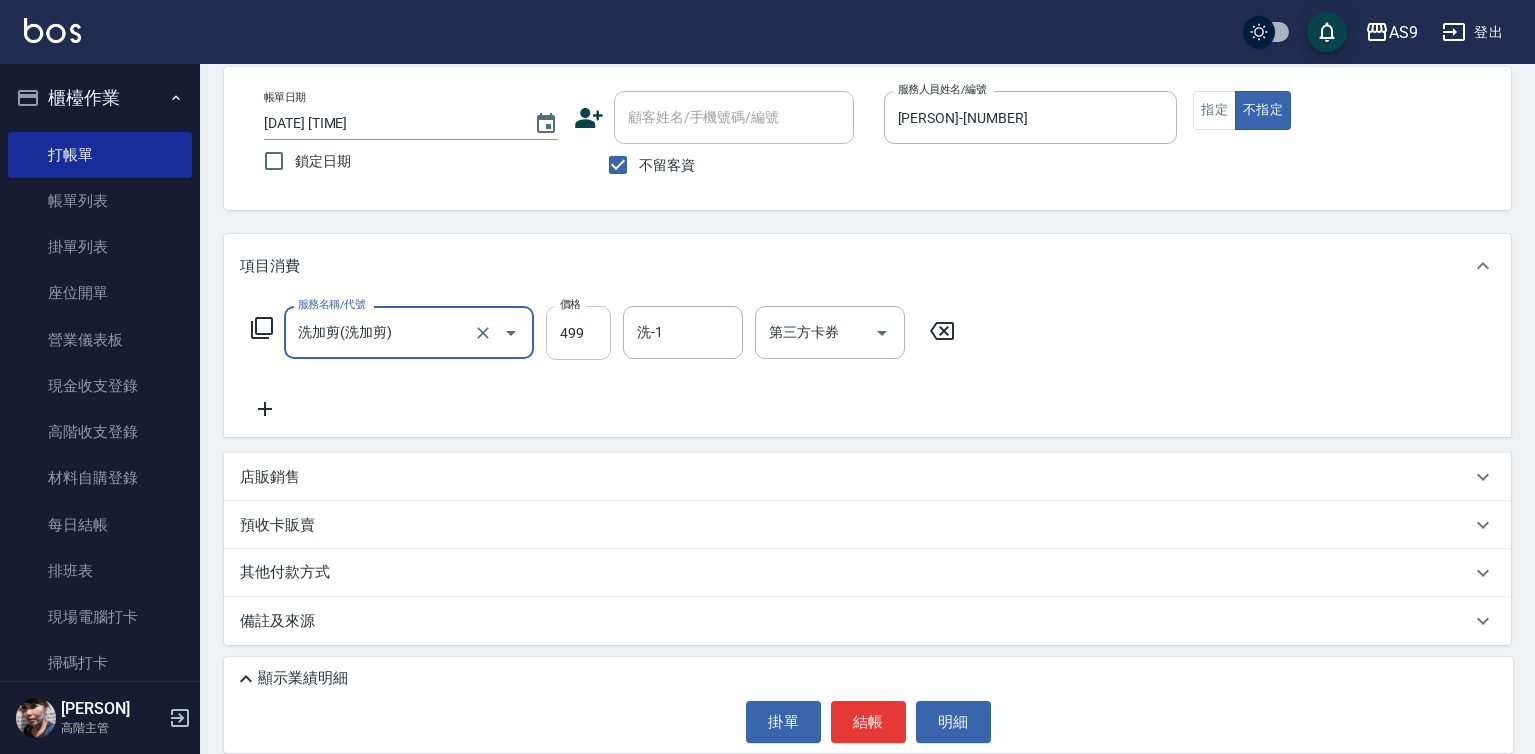 click on "499" at bounding box center (578, 333) 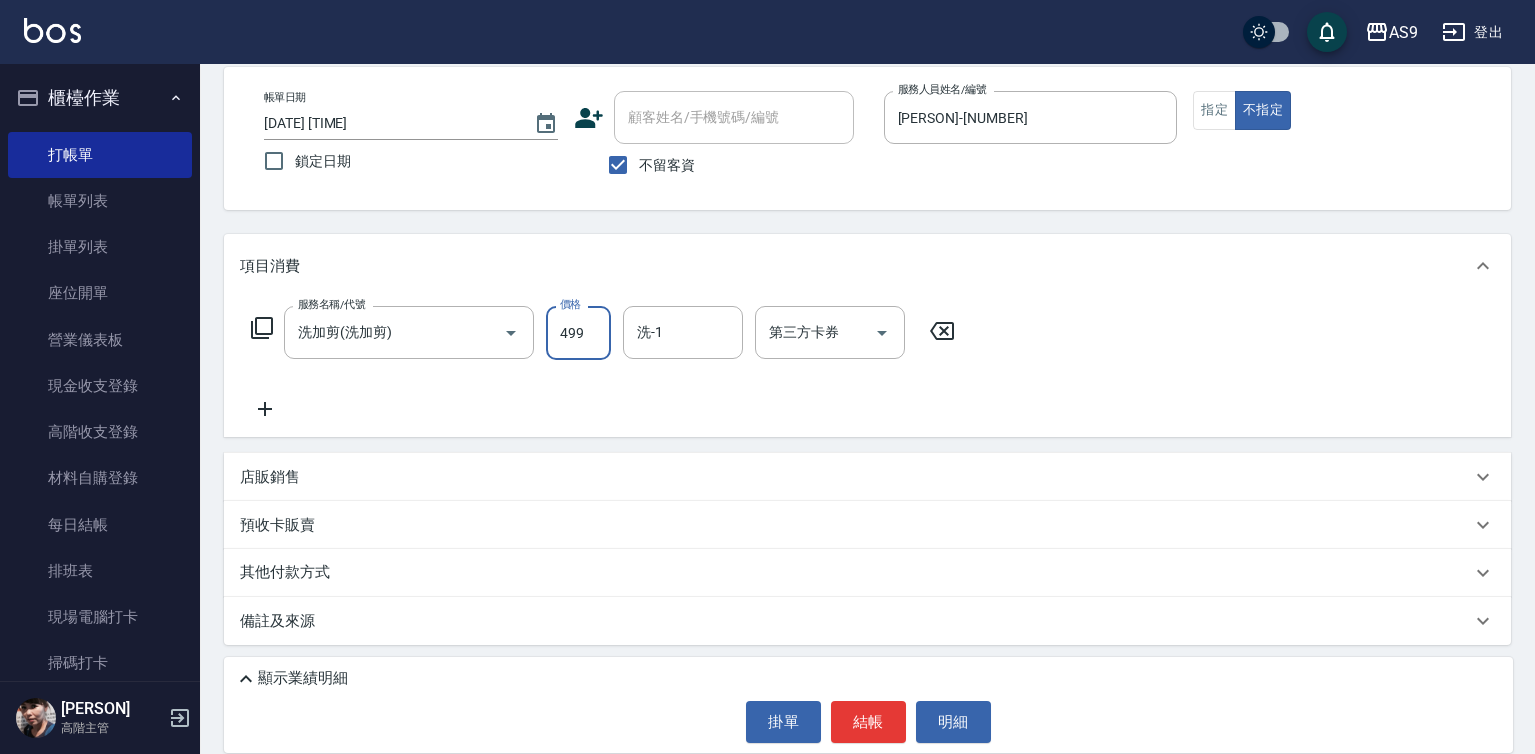 click on "499" at bounding box center (578, 333) 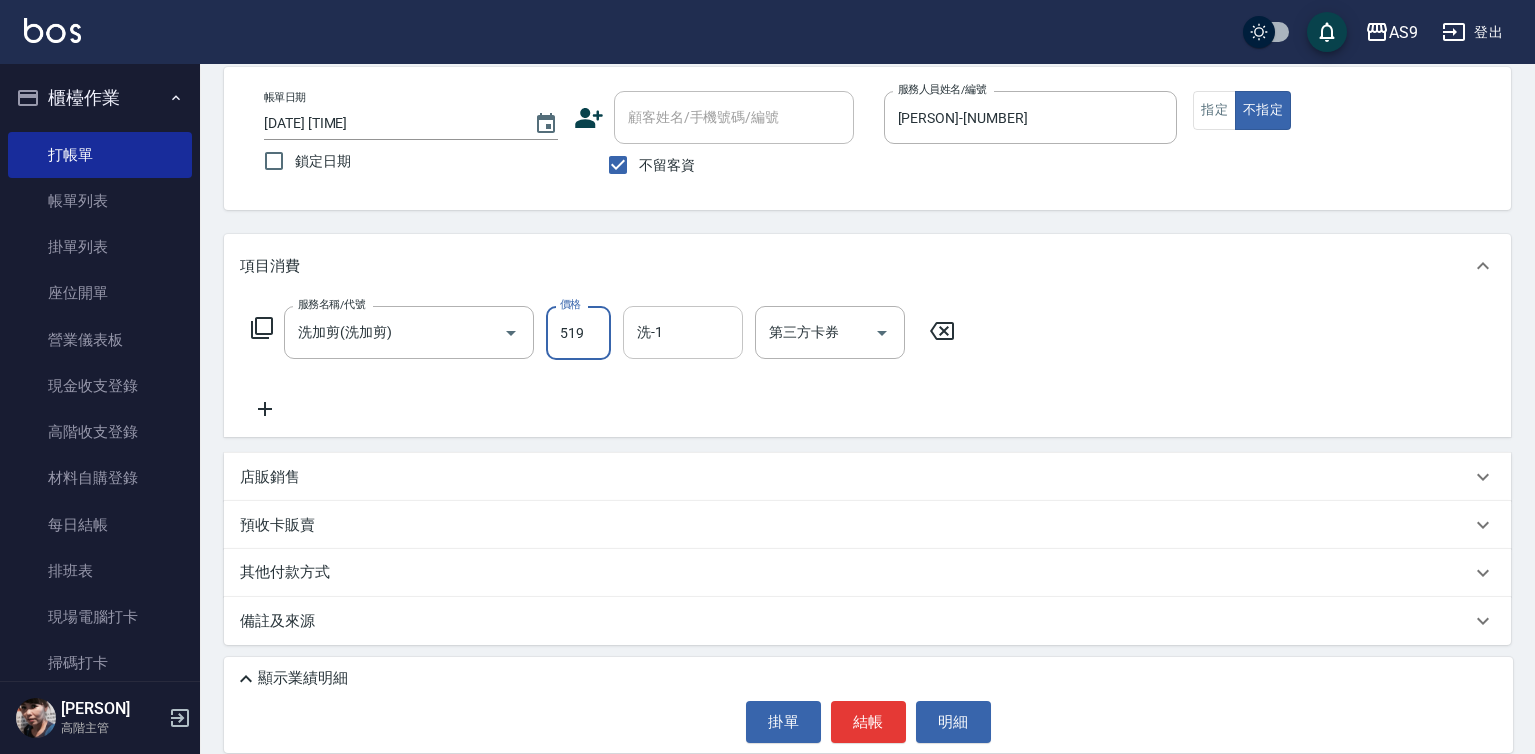 type on "519" 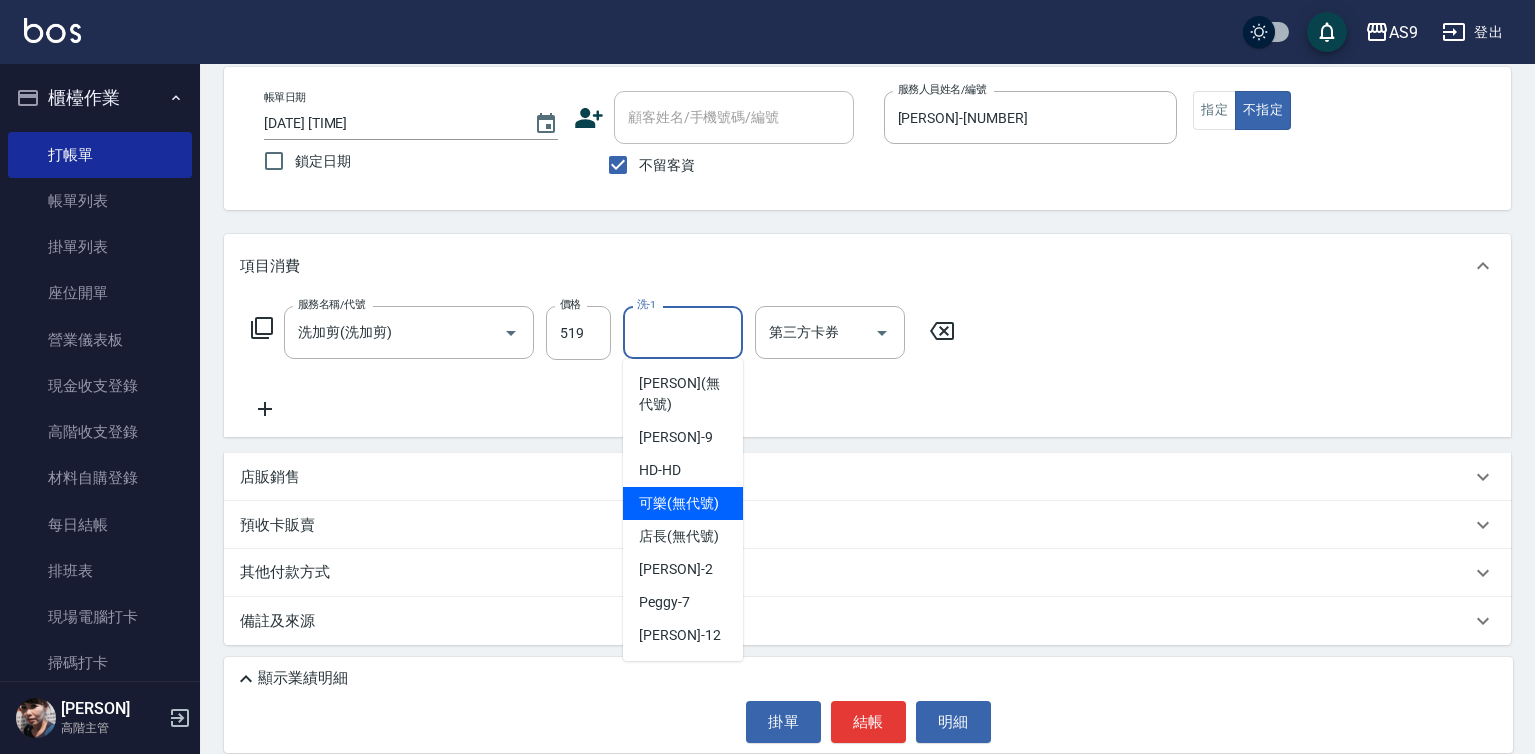 scroll, scrollTop: 128, scrollLeft: 0, axis: vertical 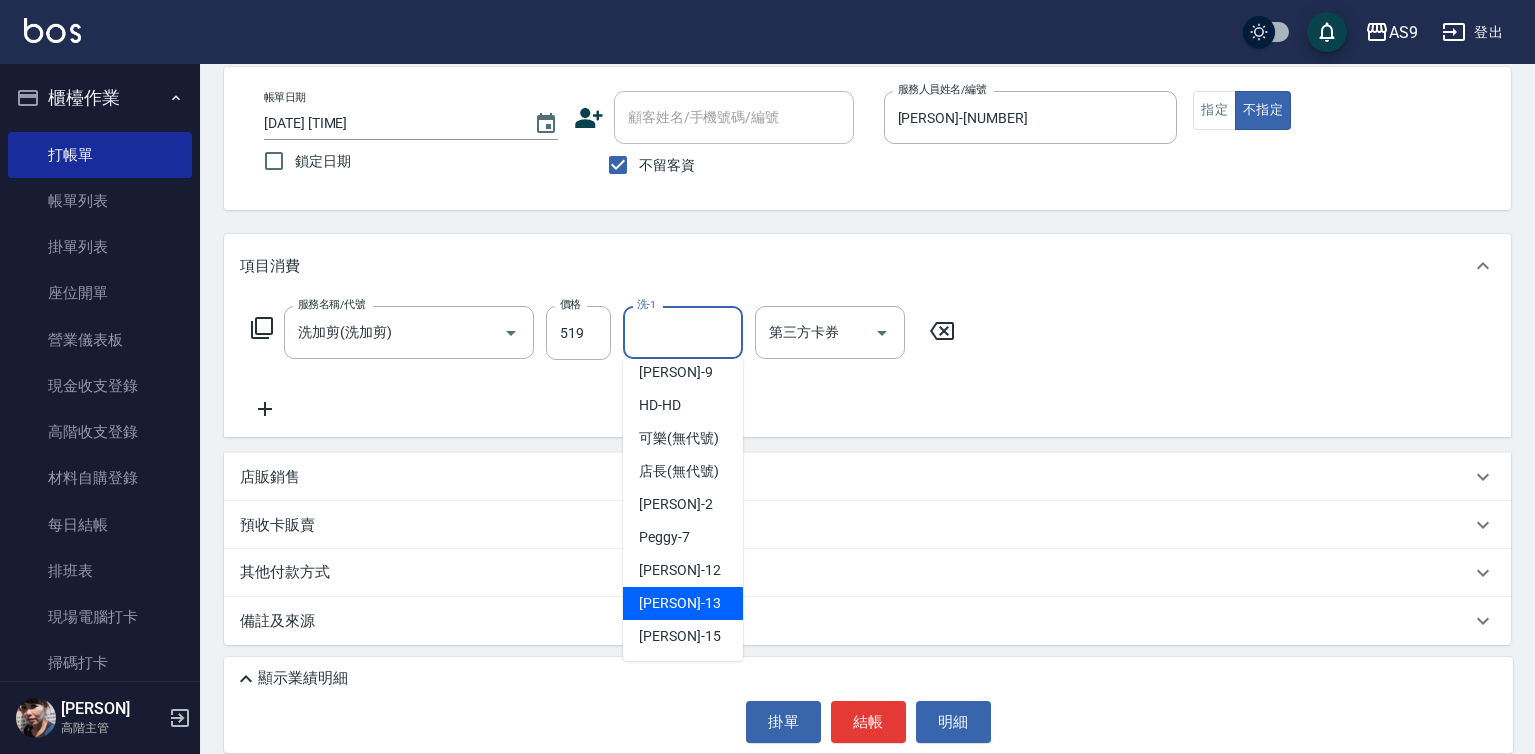 click on "[PERSON] -[NUMBER]" at bounding box center (683, 603) 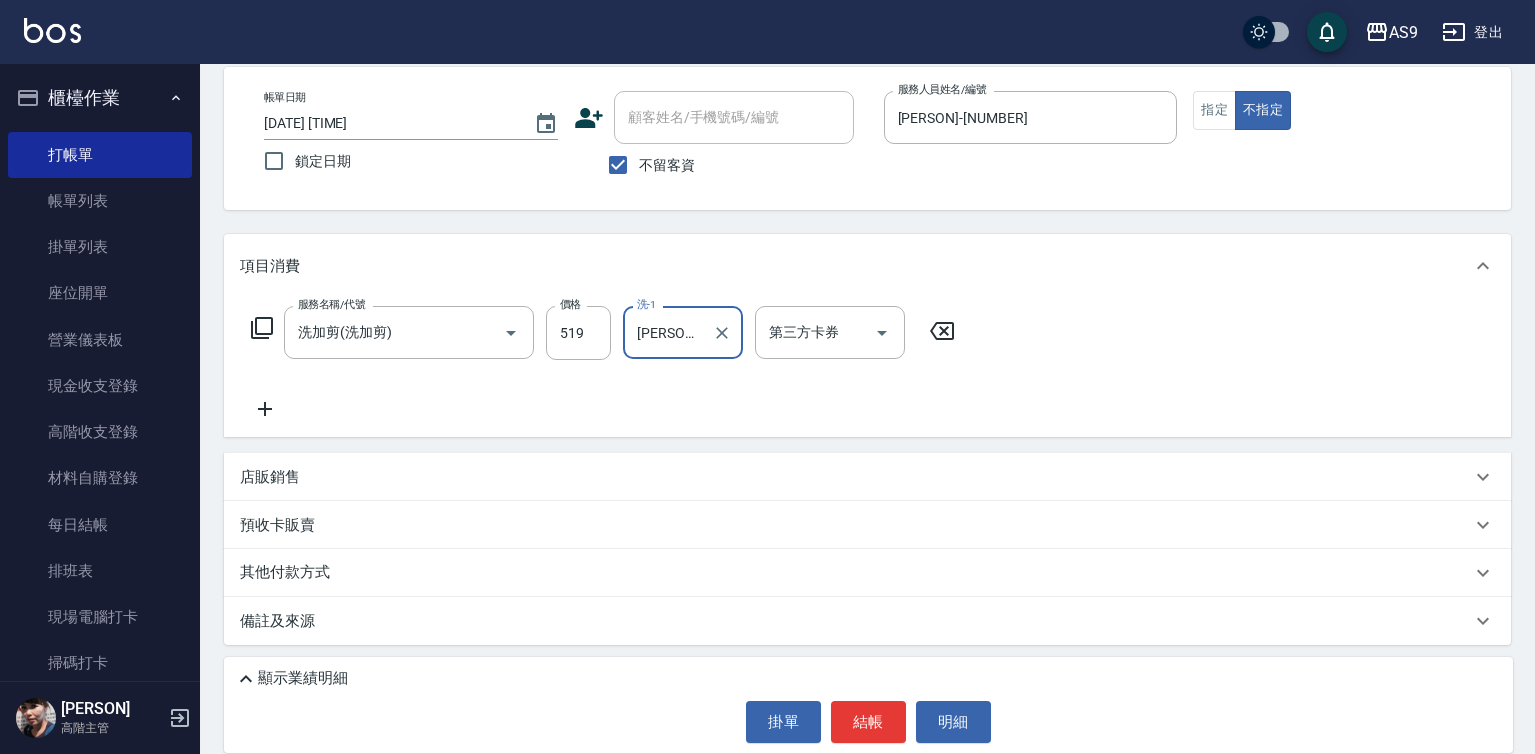 click on "[PERSON]-[NUMBER] [SERVICE]-[NUMBER]" at bounding box center [683, 332] 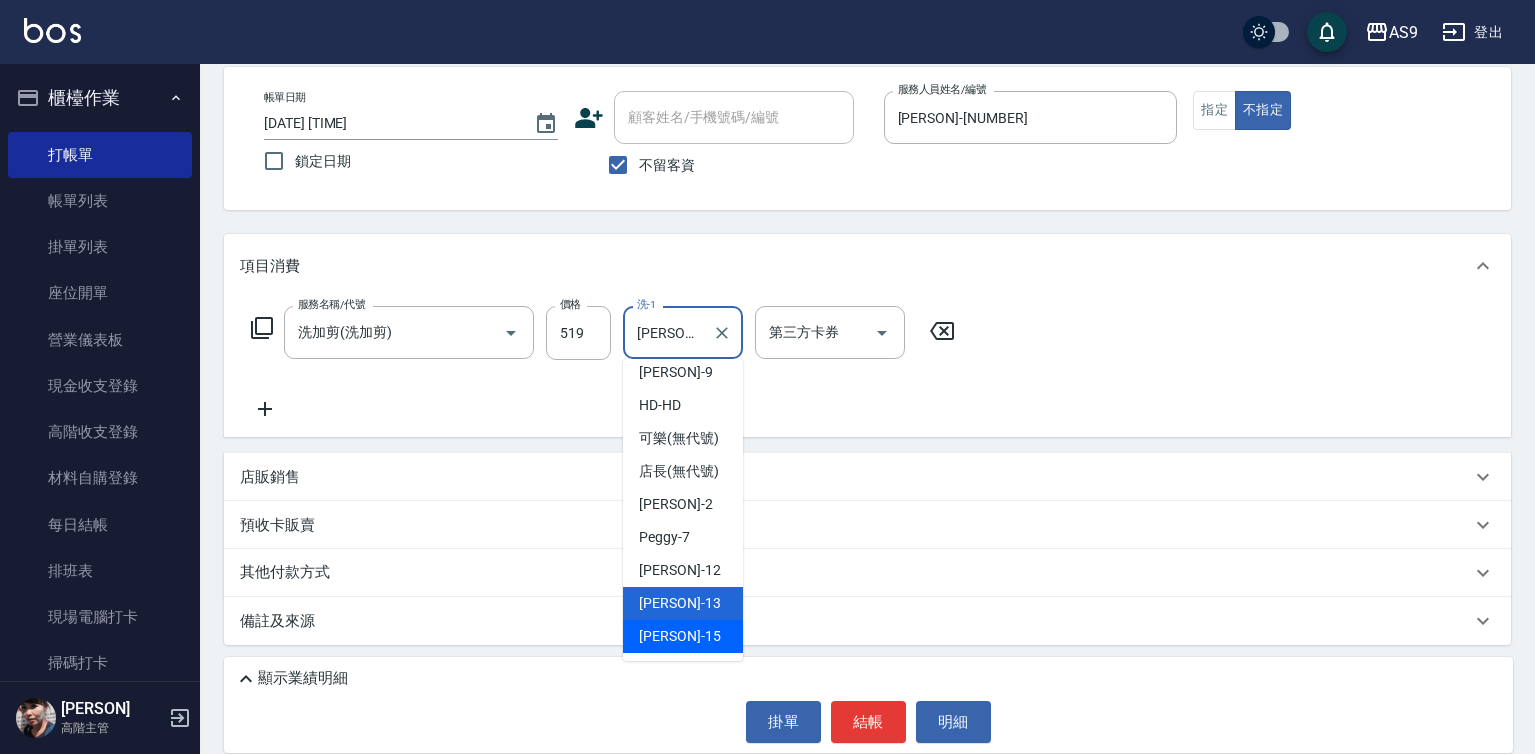 scroll, scrollTop: 128, scrollLeft: 0, axis: vertical 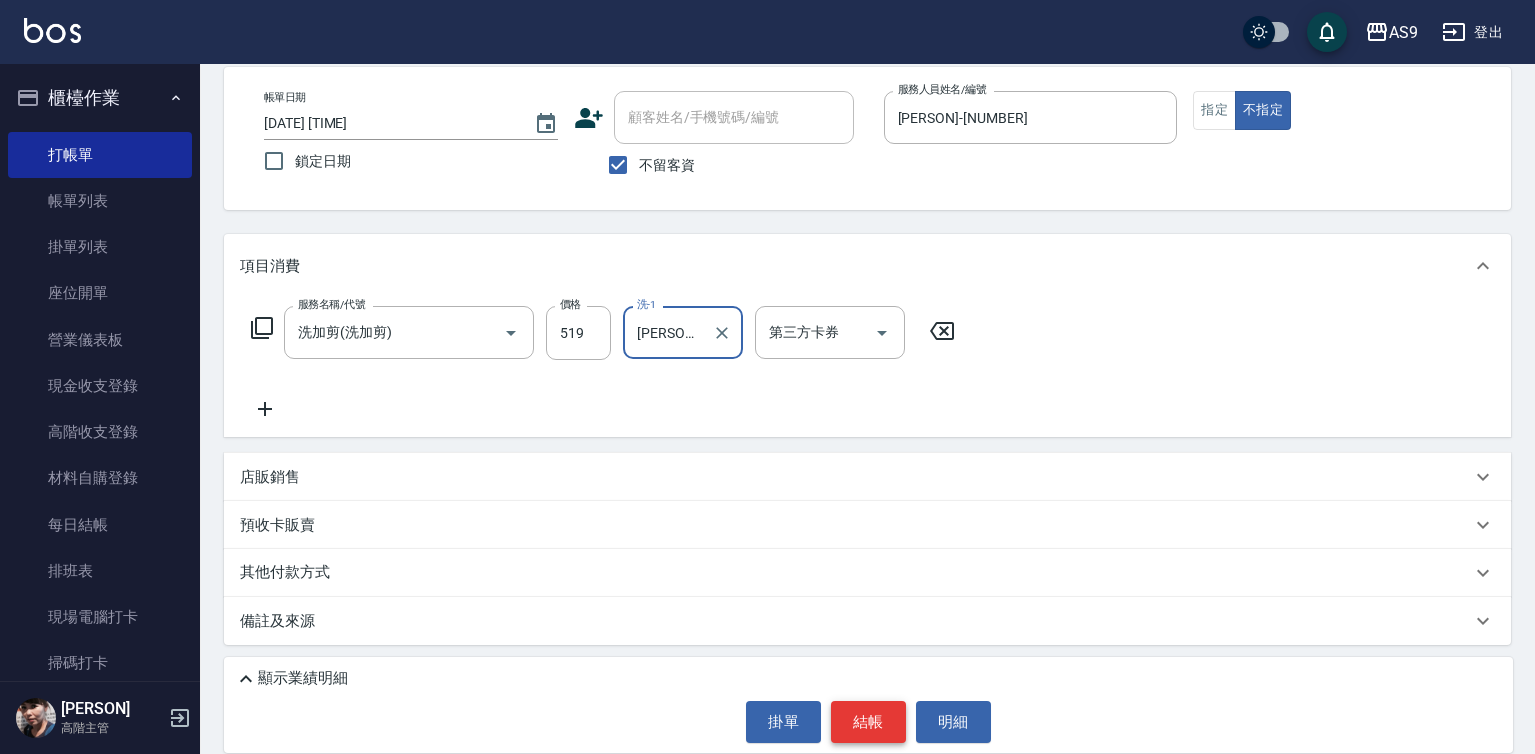 click on "結帳" at bounding box center [868, 722] 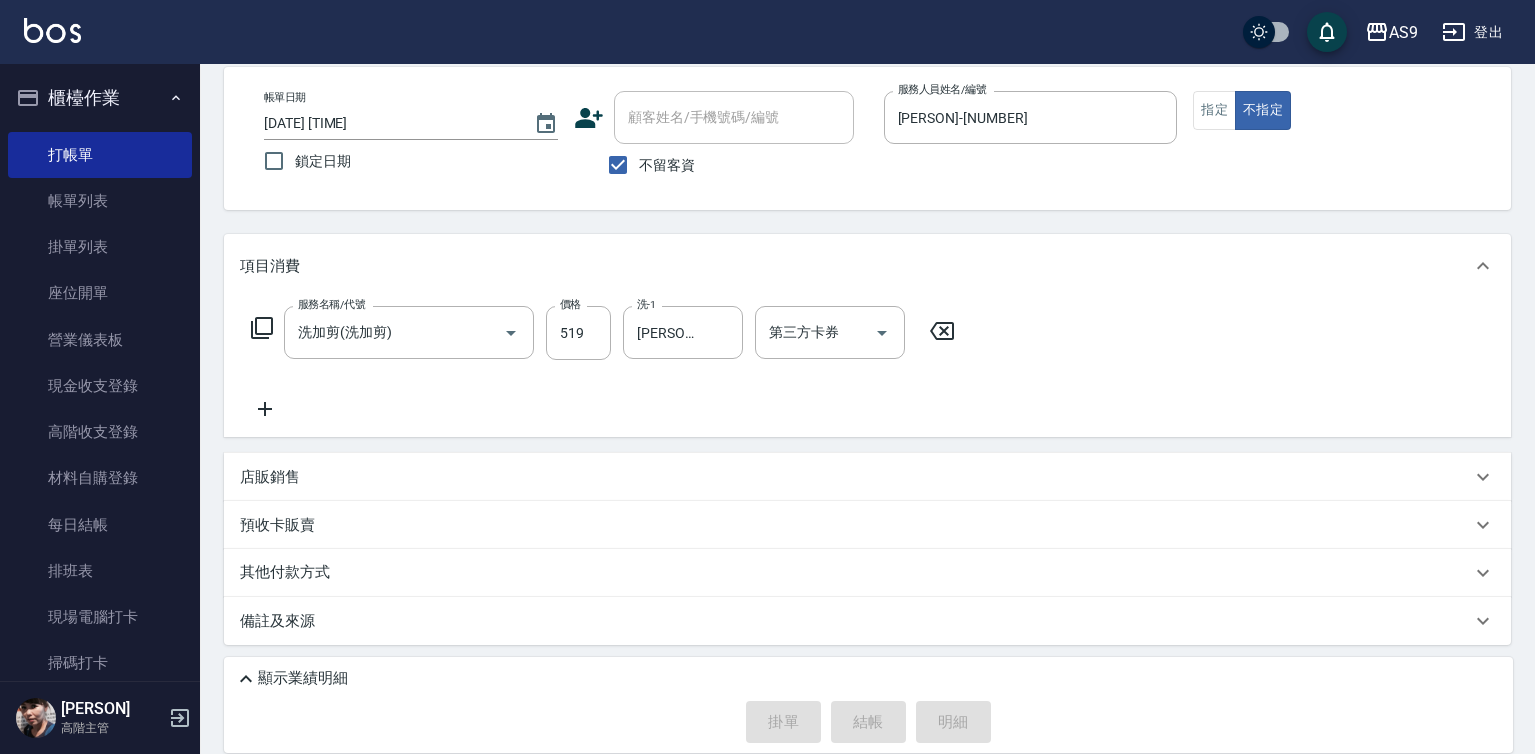 type 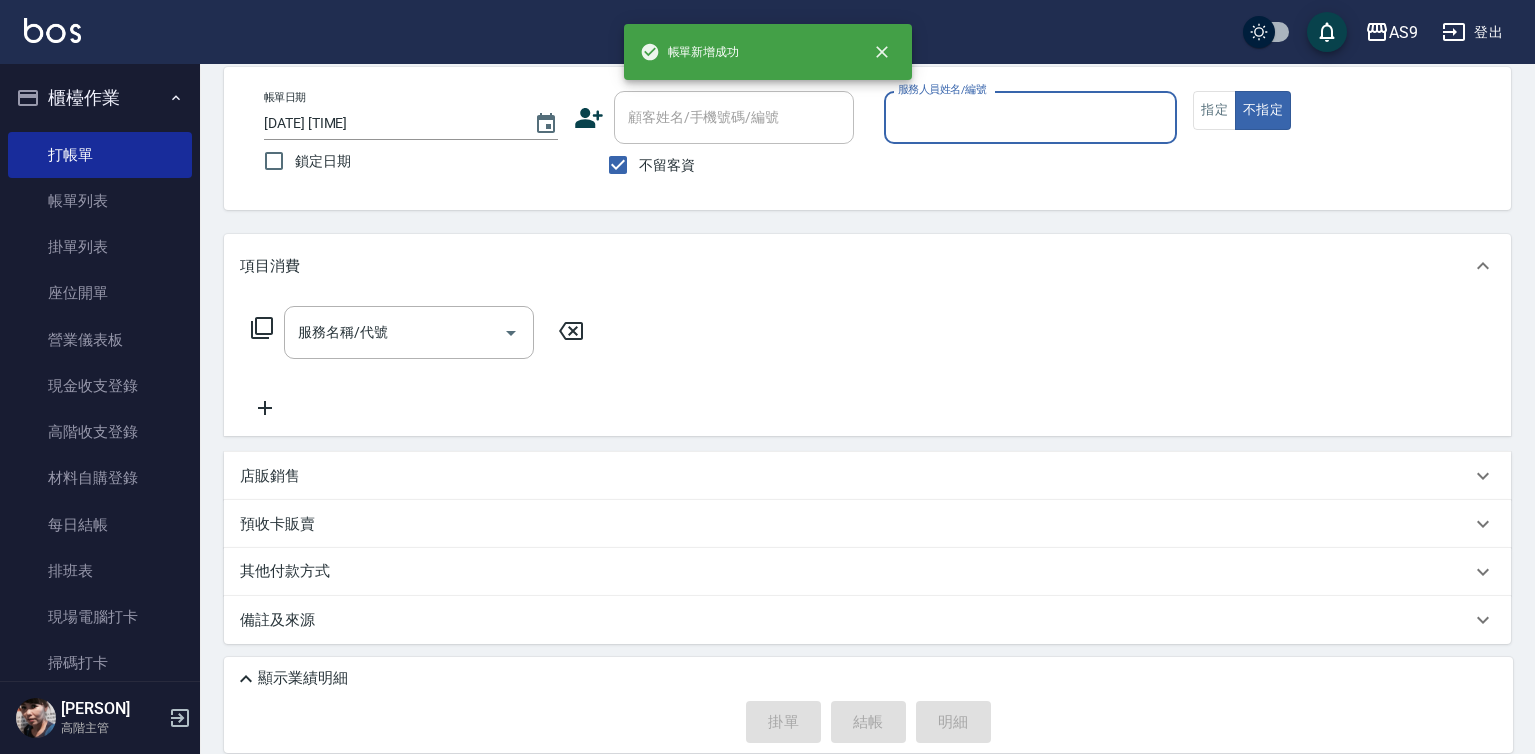 drag, startPoint x: 942, startPoint y: 114, endPoint x: 942, endPoint y: 129, distance: 15 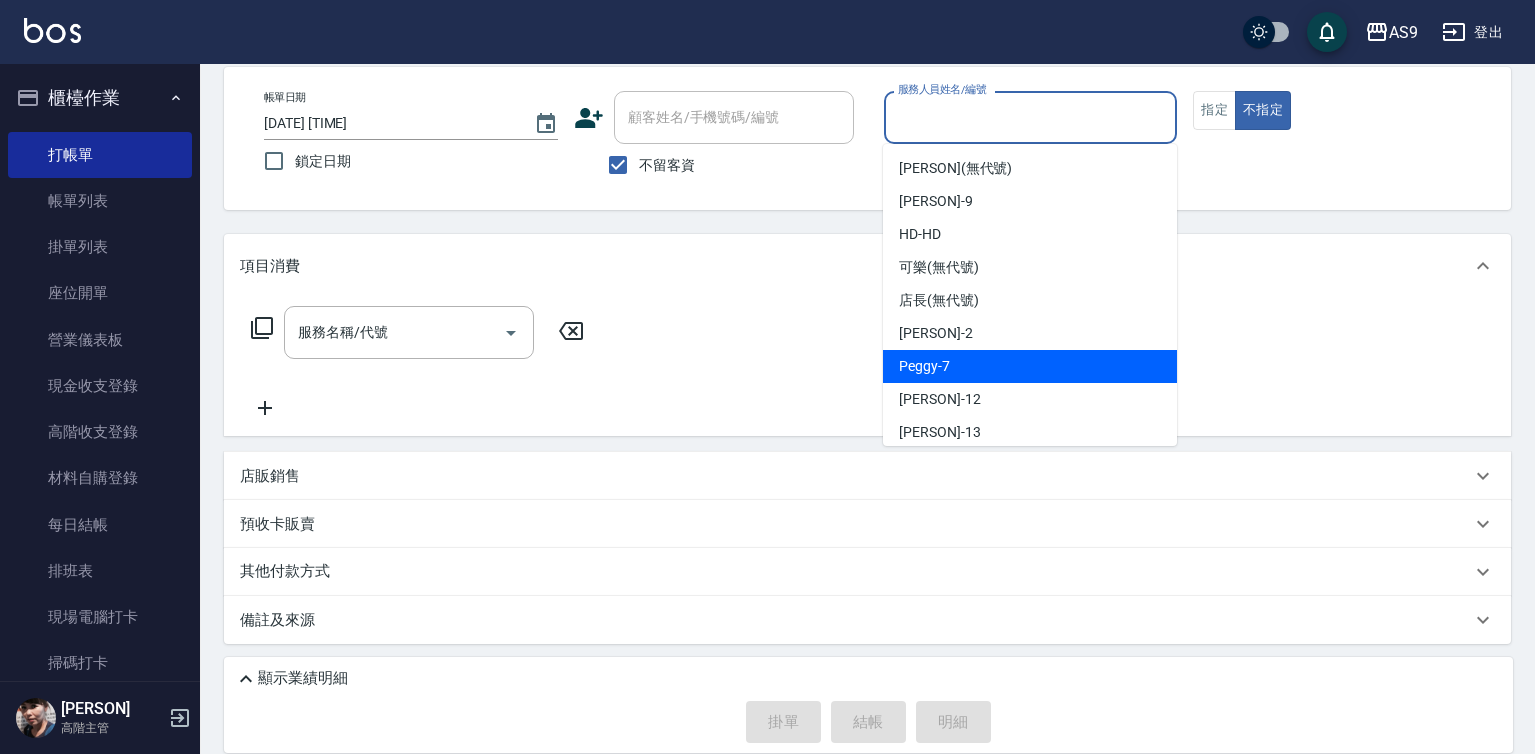 click on "[PERSON] - [NUMBER]" at bounding box center (924, 366) 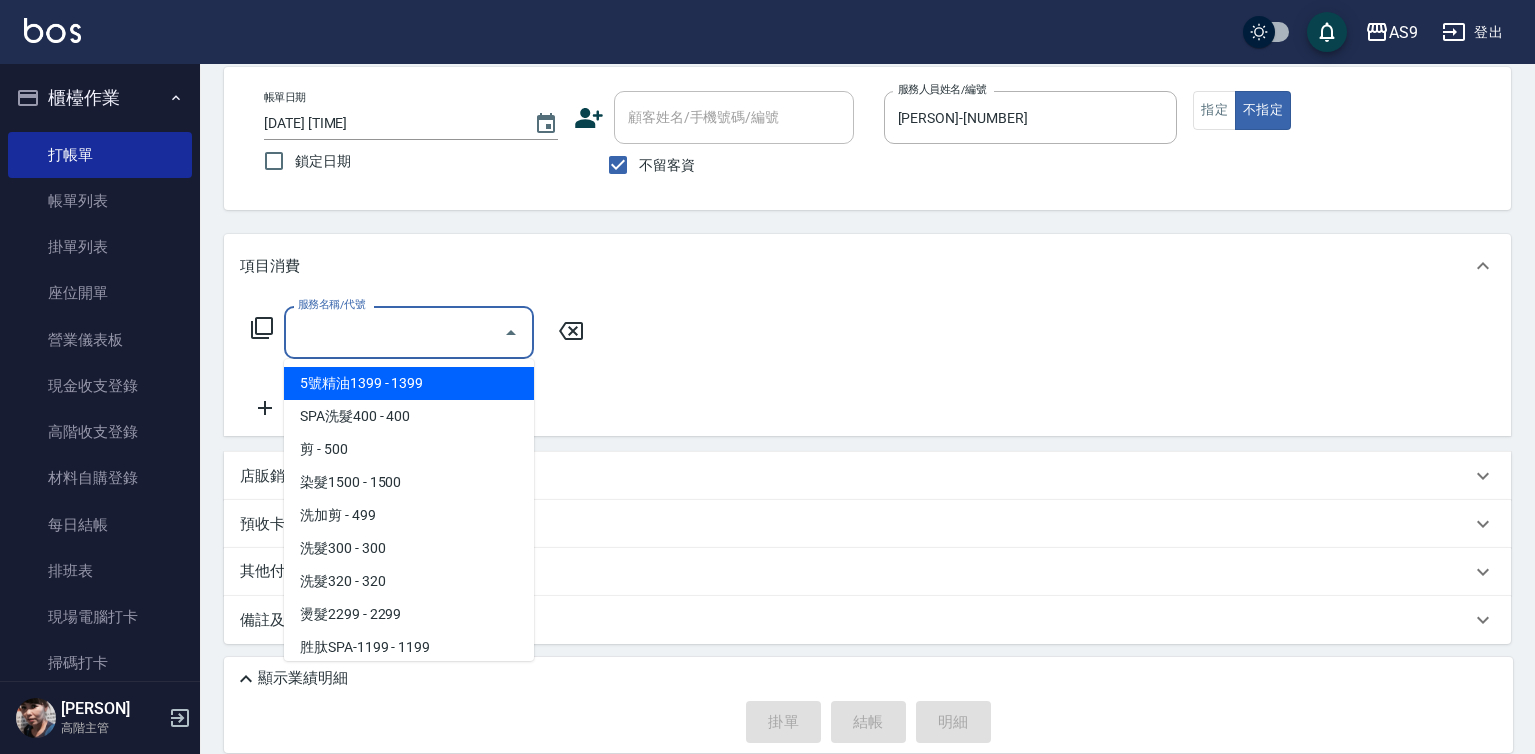 click on "服務名稱/代號" at bounding box center (394, 332) 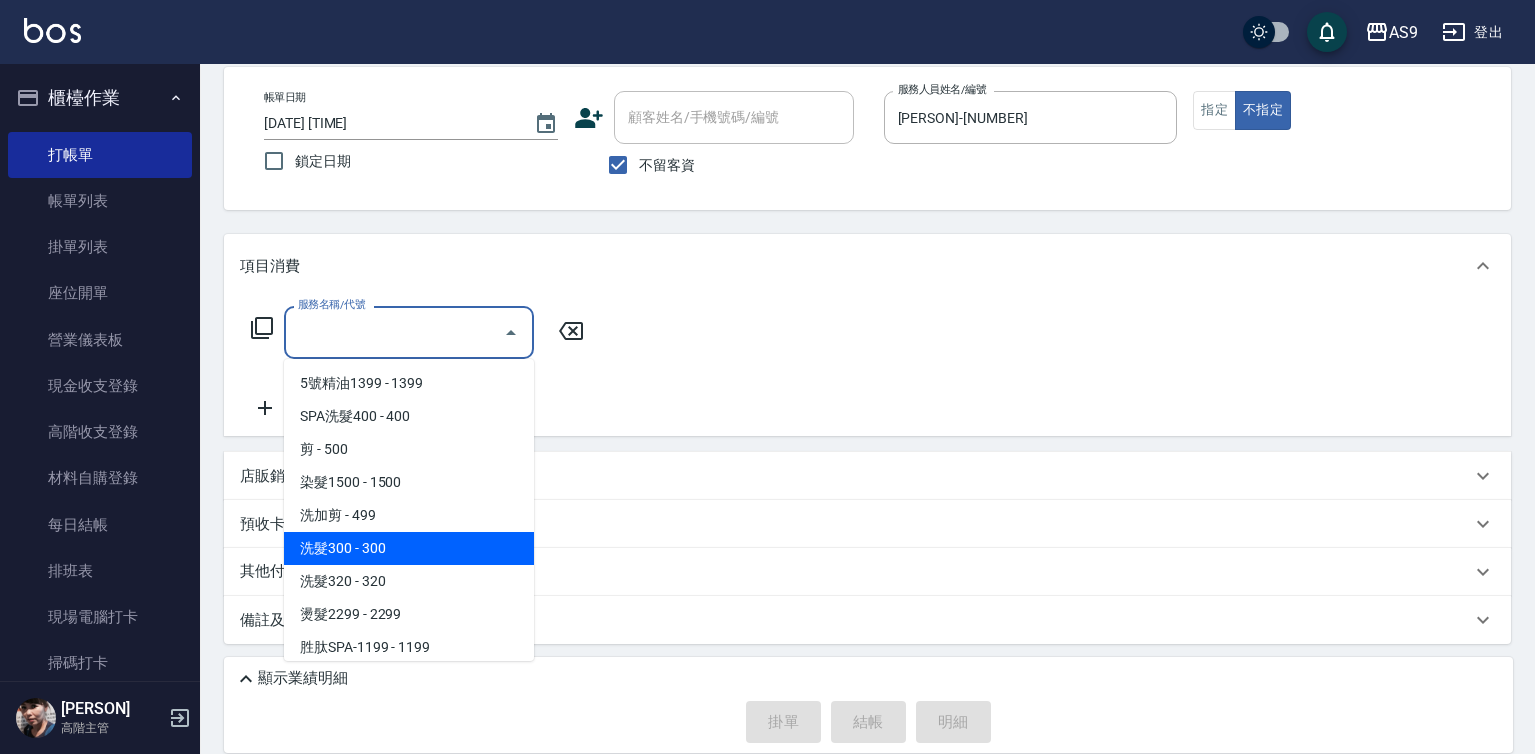 click on "洗髮300 - 300" at bounding box center (409, 548) 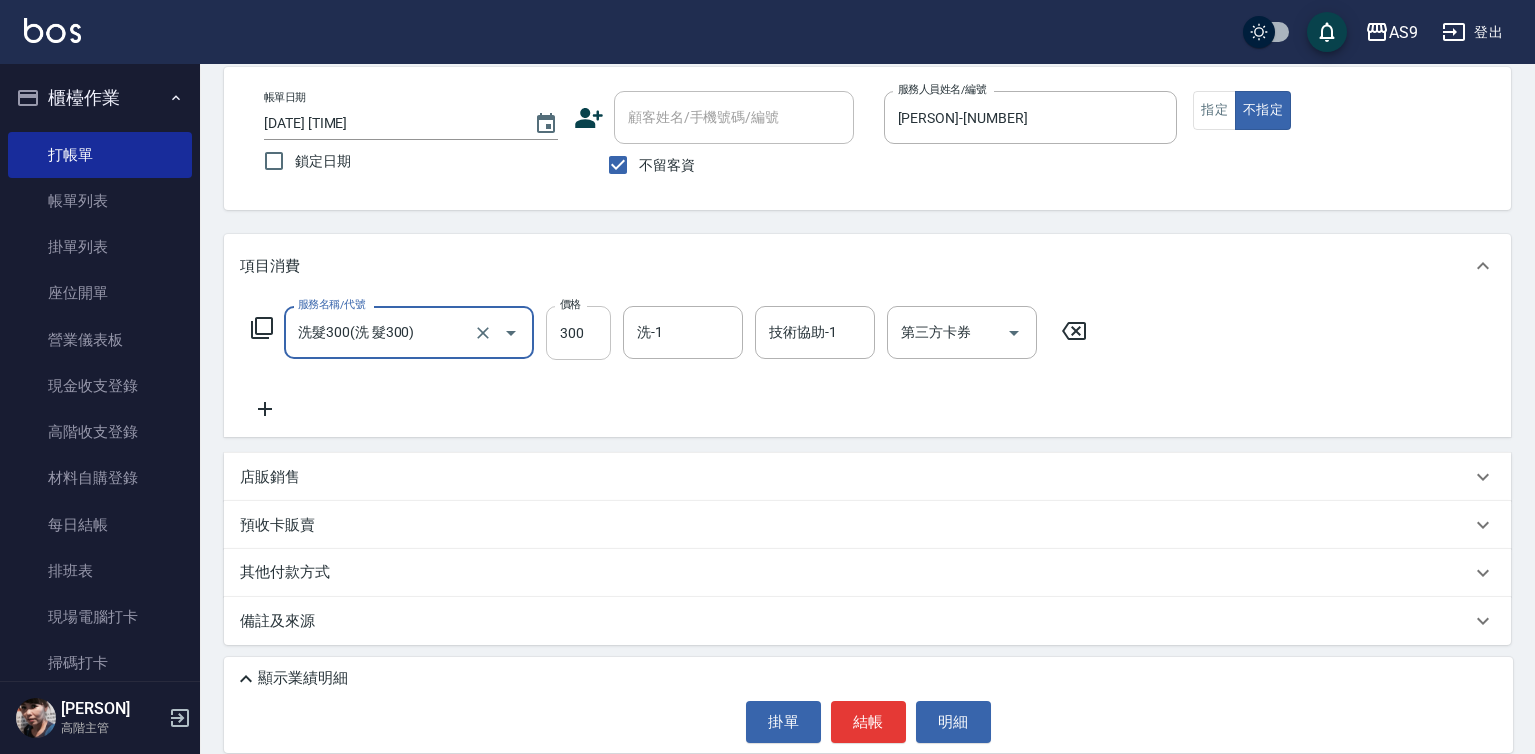 click on "300" at bounding box center (578, 333) 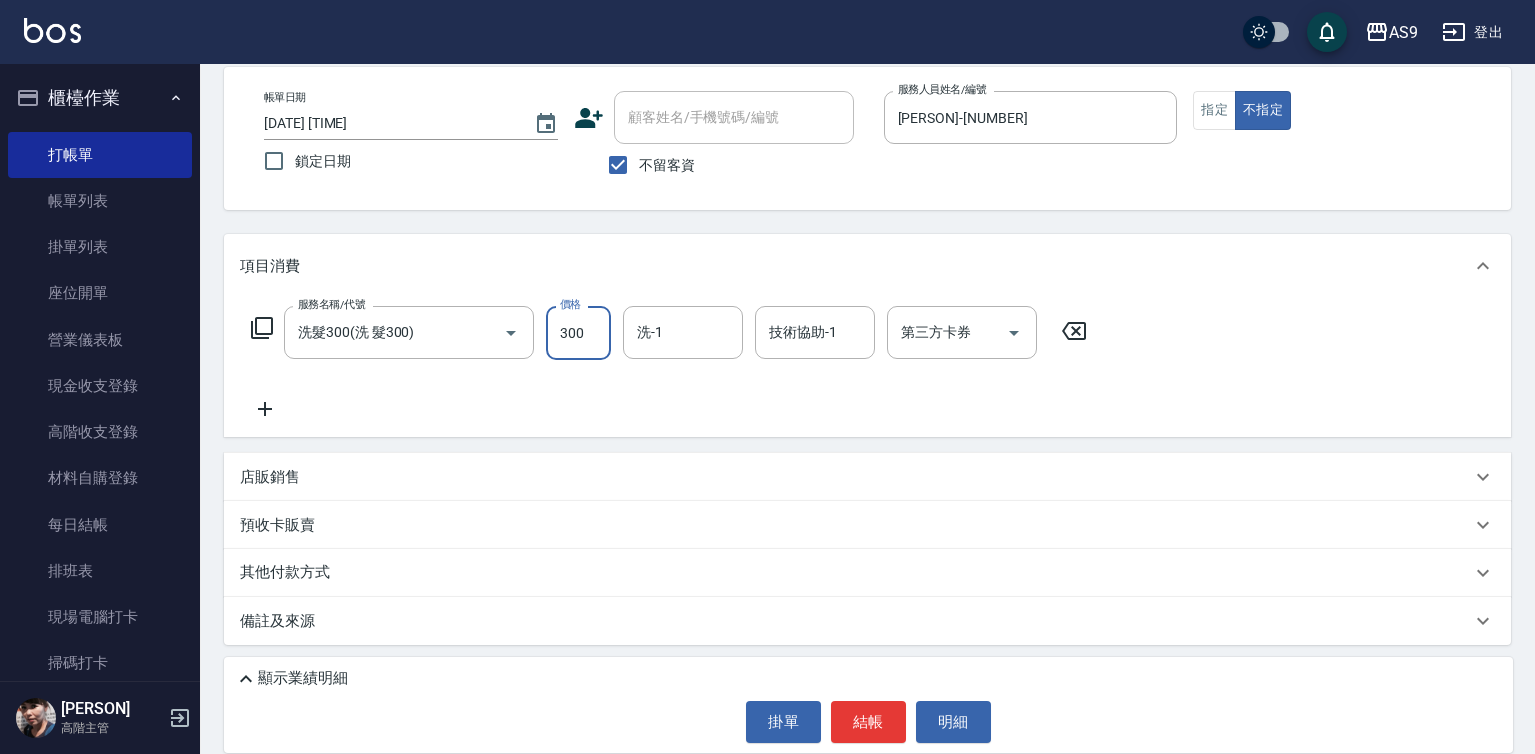 click on "300" at bounding box center (578, 333) 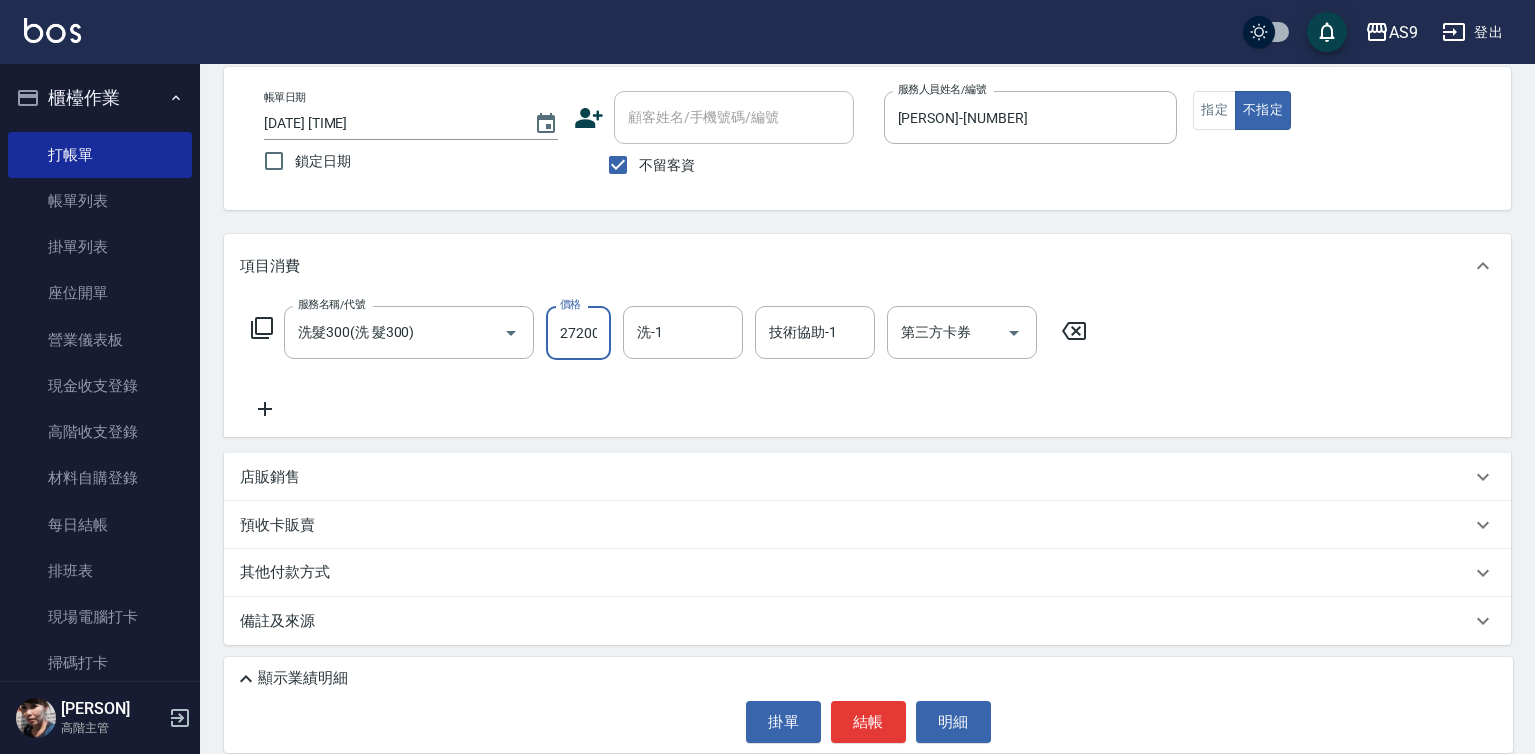 click on "27200" at bounding box center [578, 333] 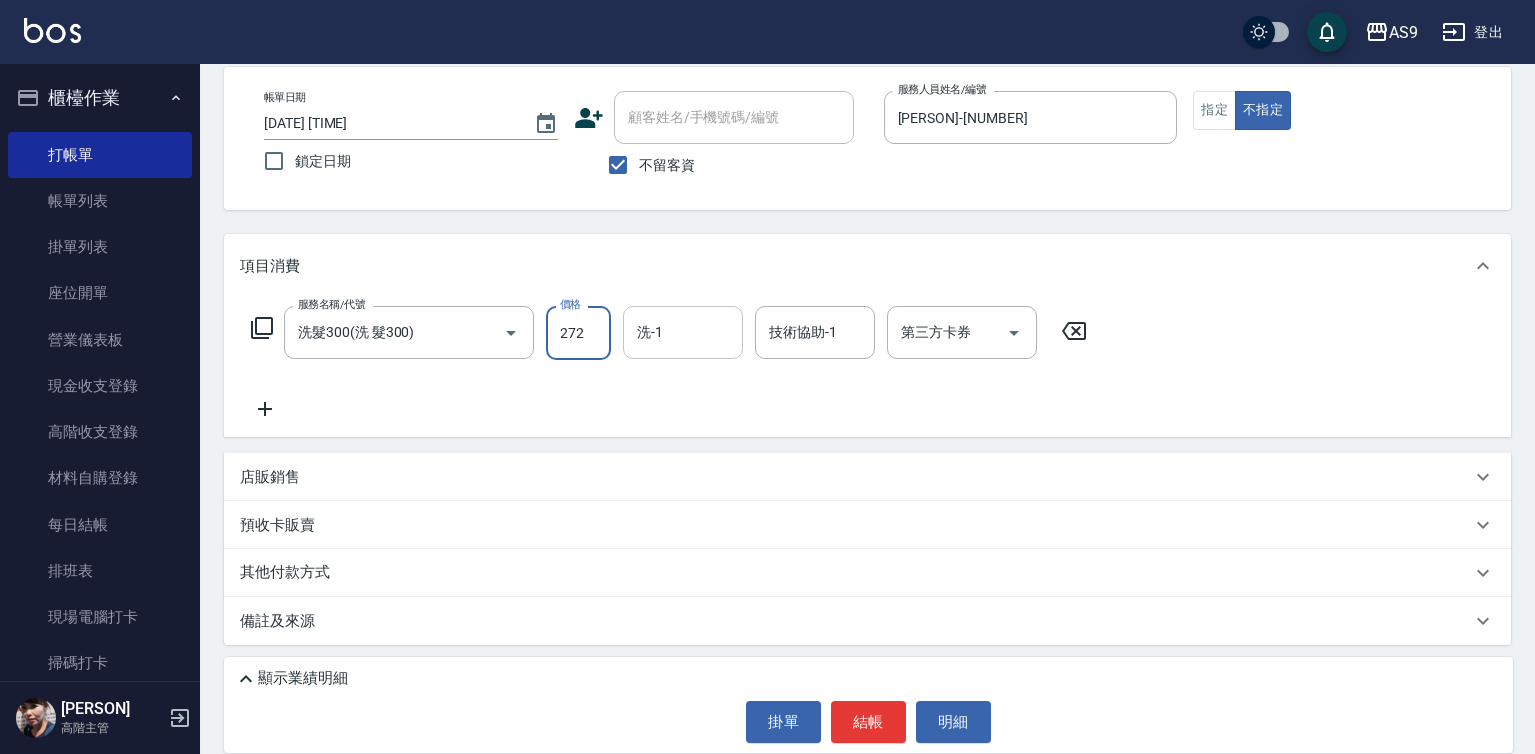 type on "272" 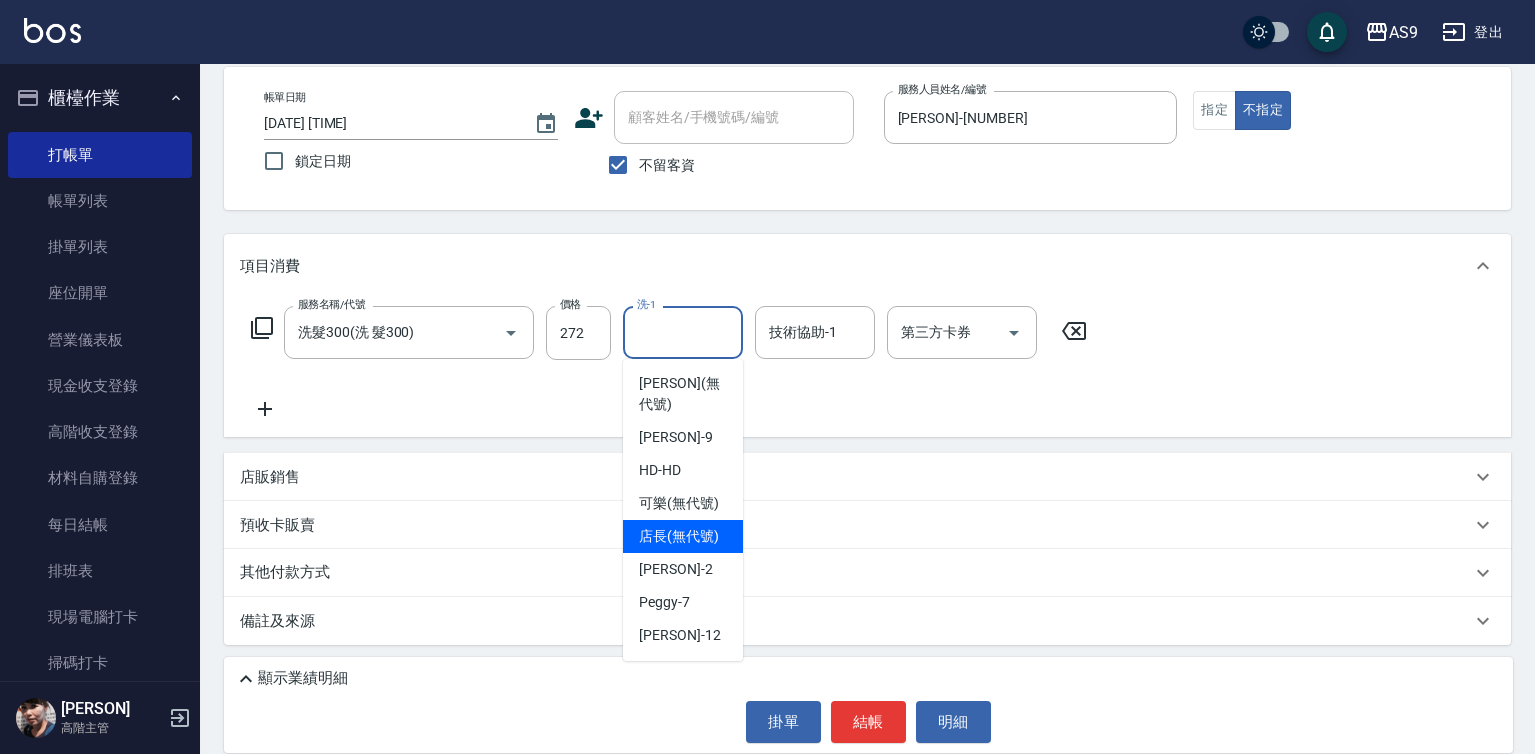 scroll, scrollTop: 128, scrollLeft: 0, axis: vertical 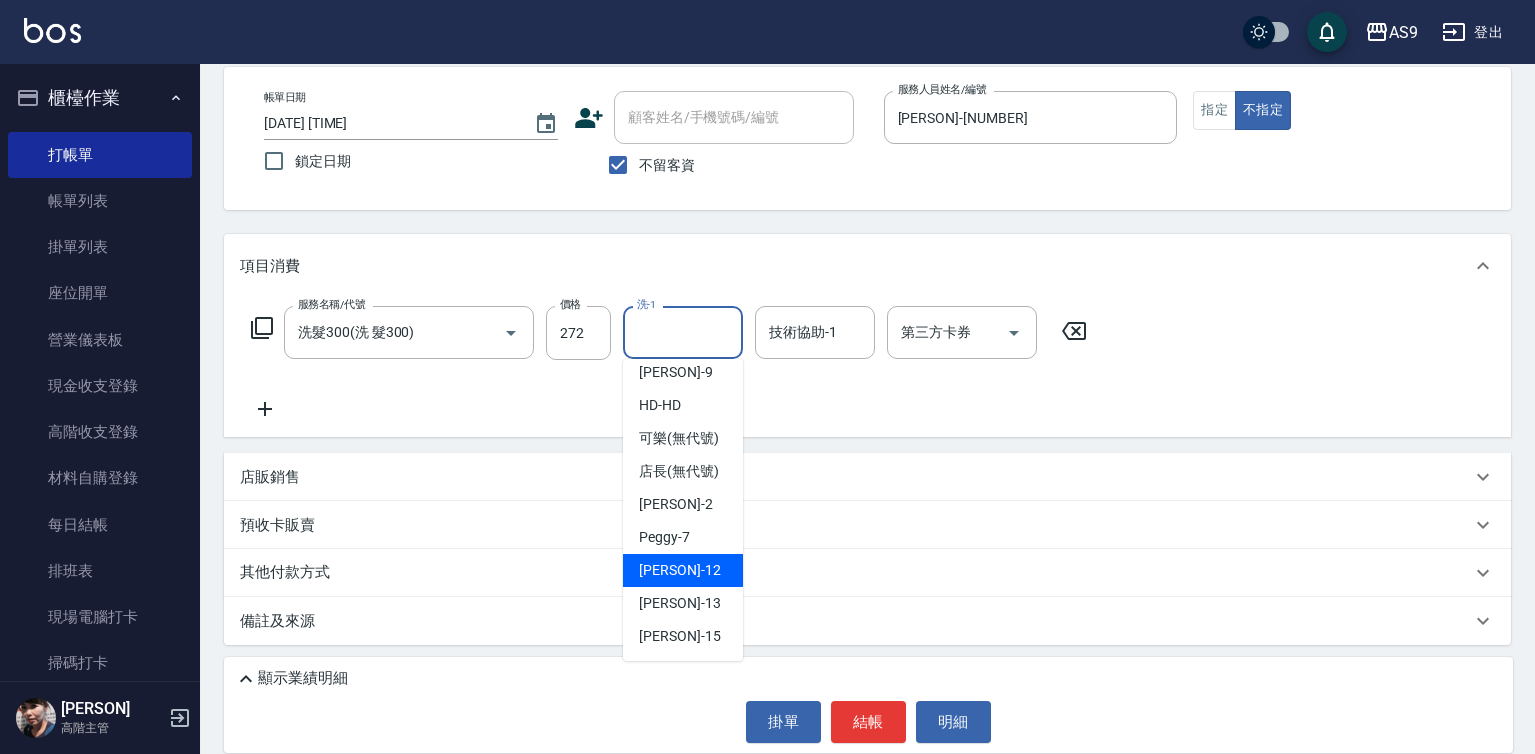 click on "[PERSON] -[NUMBER]" at bounding box center [679, 570] 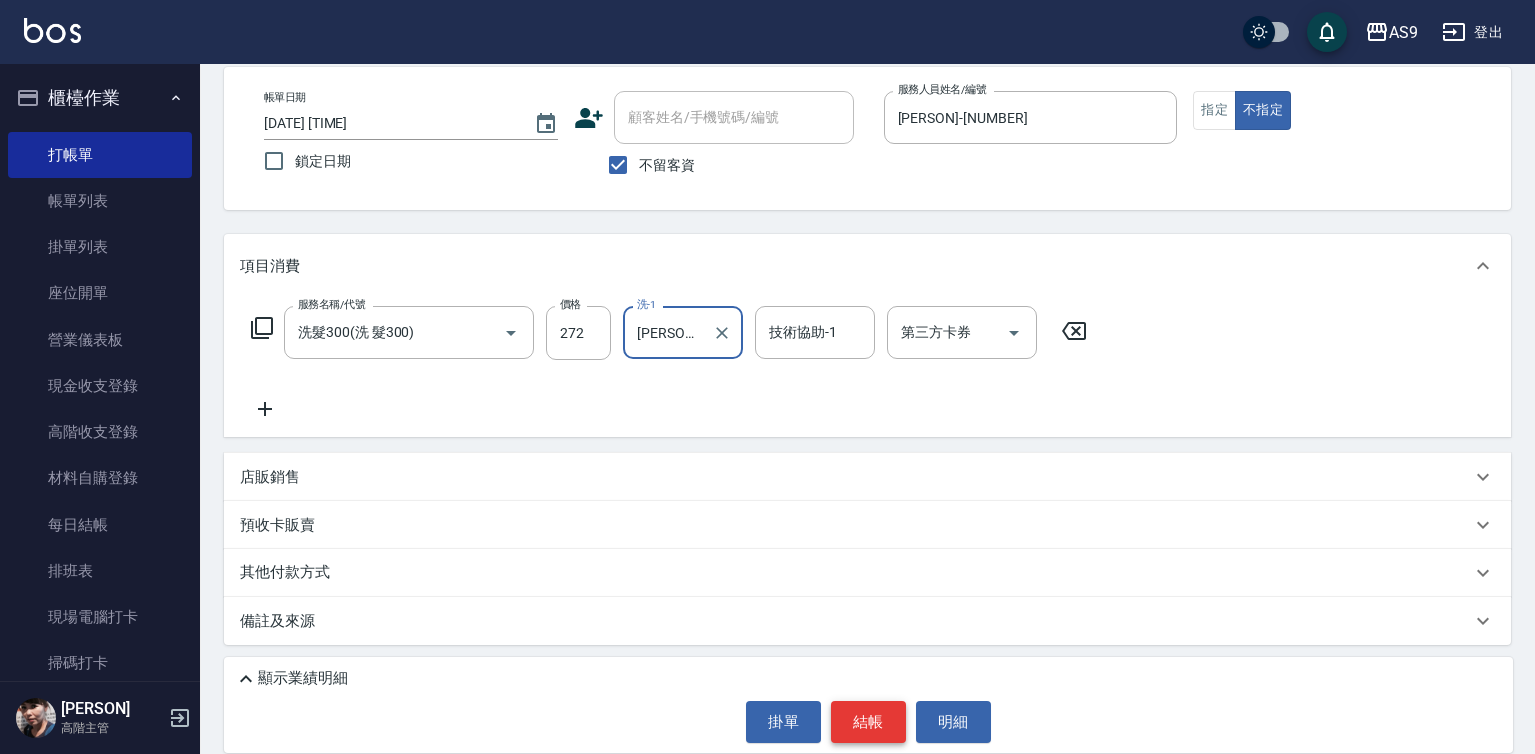 click on "結帳" at bounding box center (868, 722) 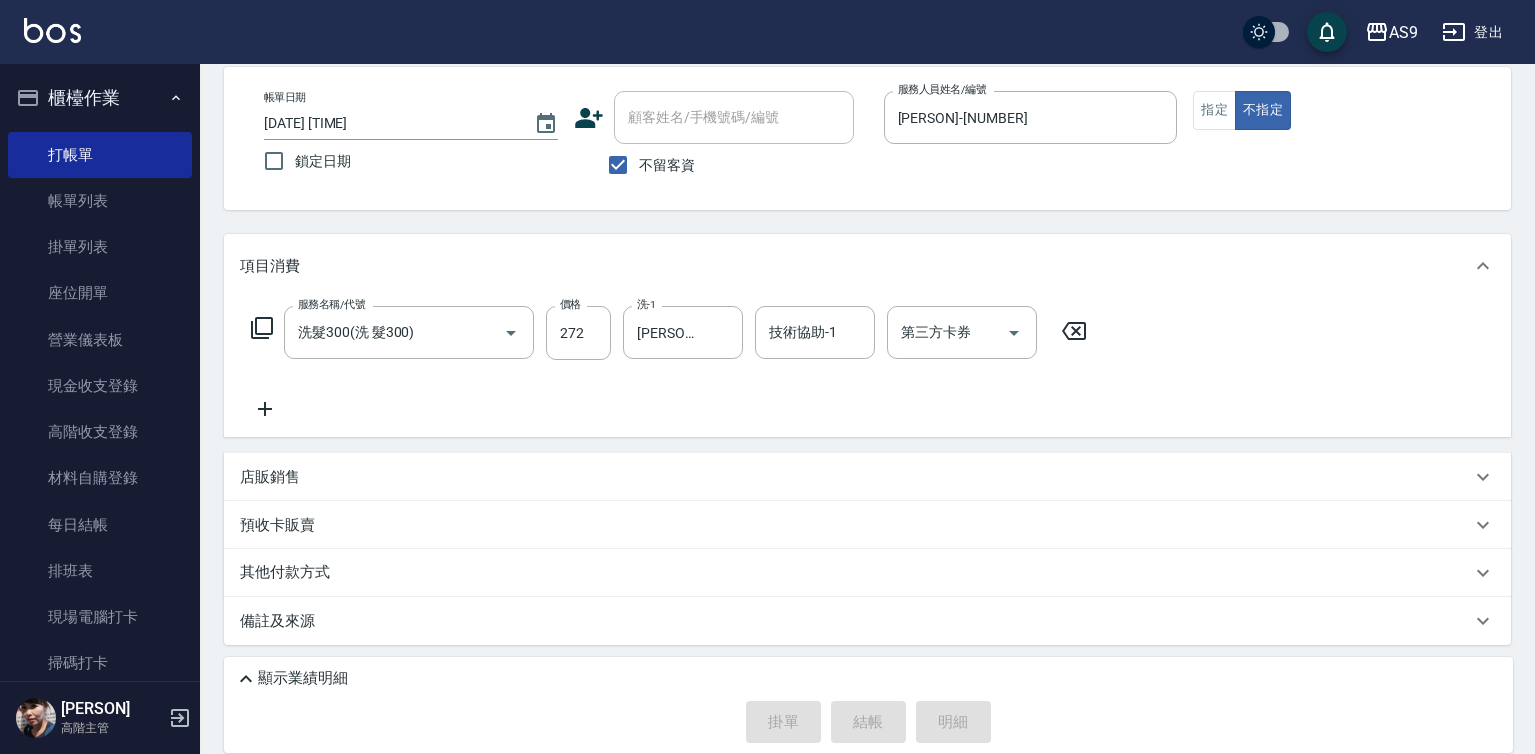 type 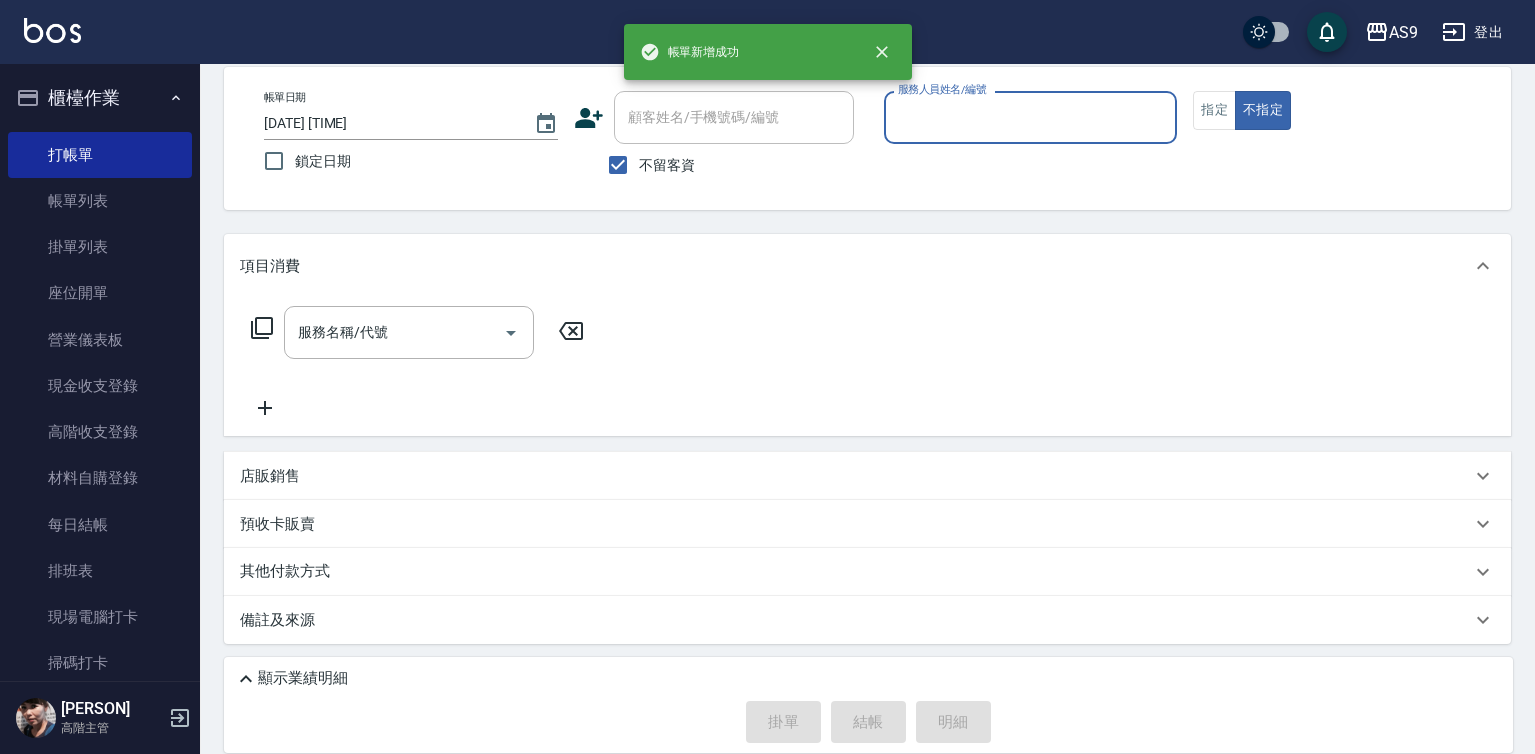 click on "服務人員姓名/編號" at bounding box center (1031, 117) 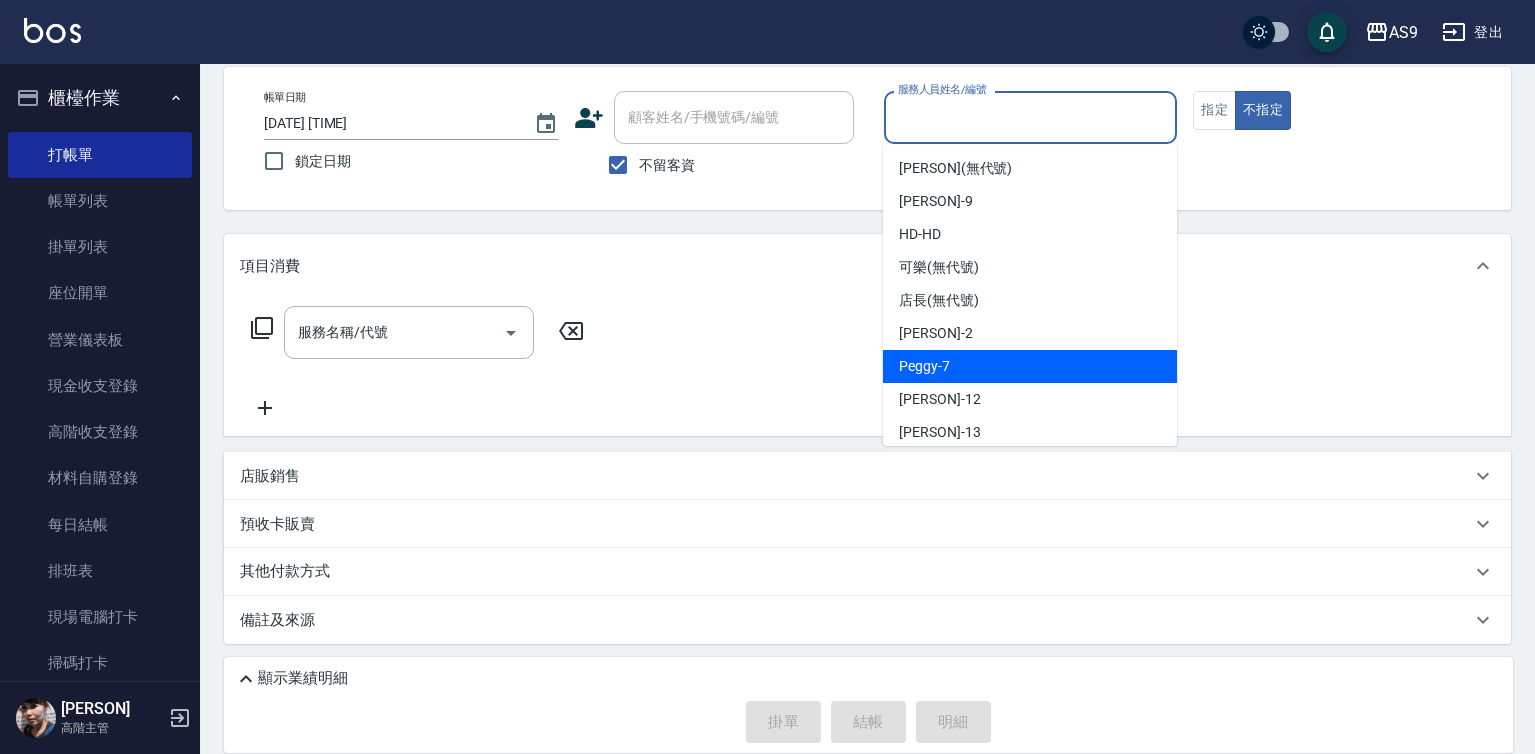 click on "[PERSON] - [NUMBER]" at bounding box center [924, 366] 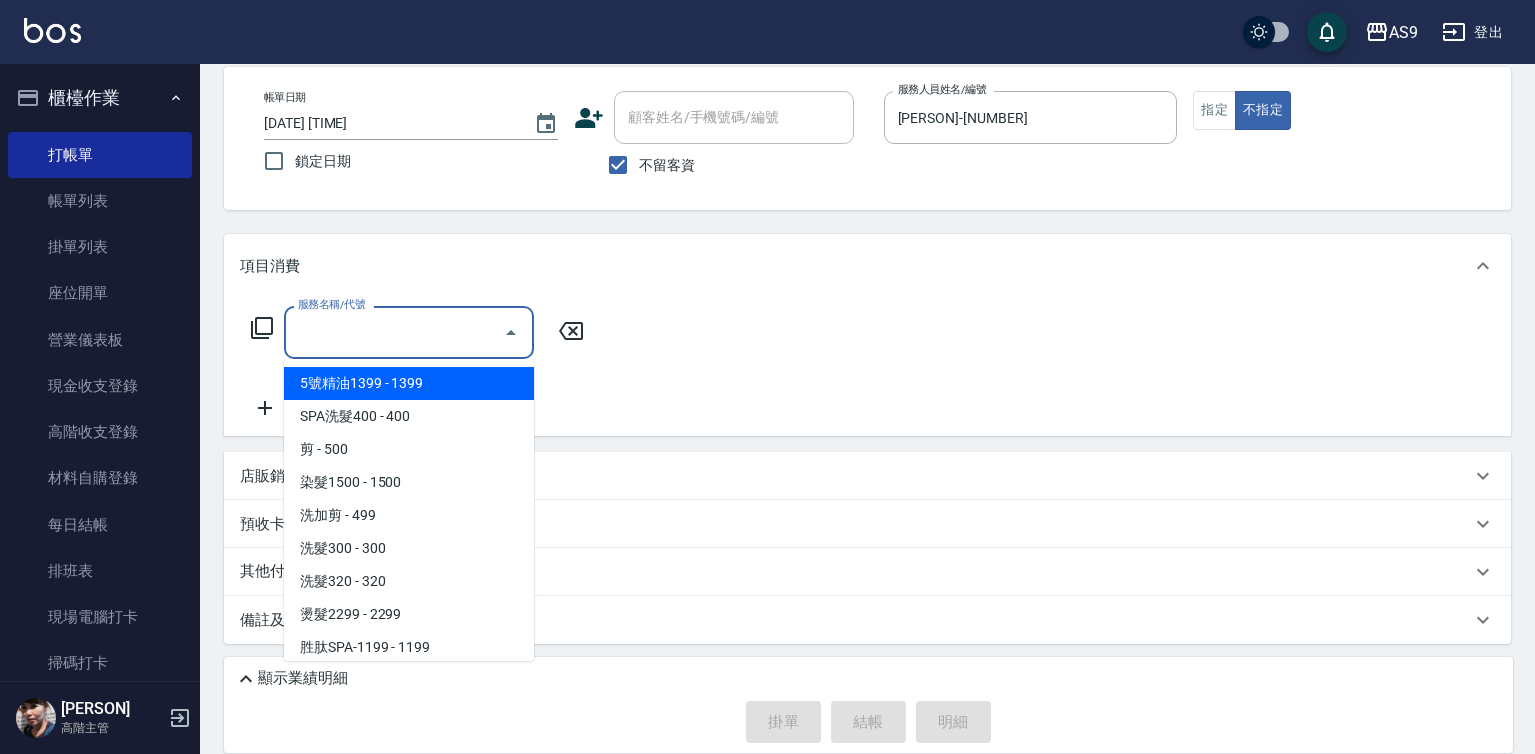 click on "服務名稱/代號" at bounding box center [394, 332] 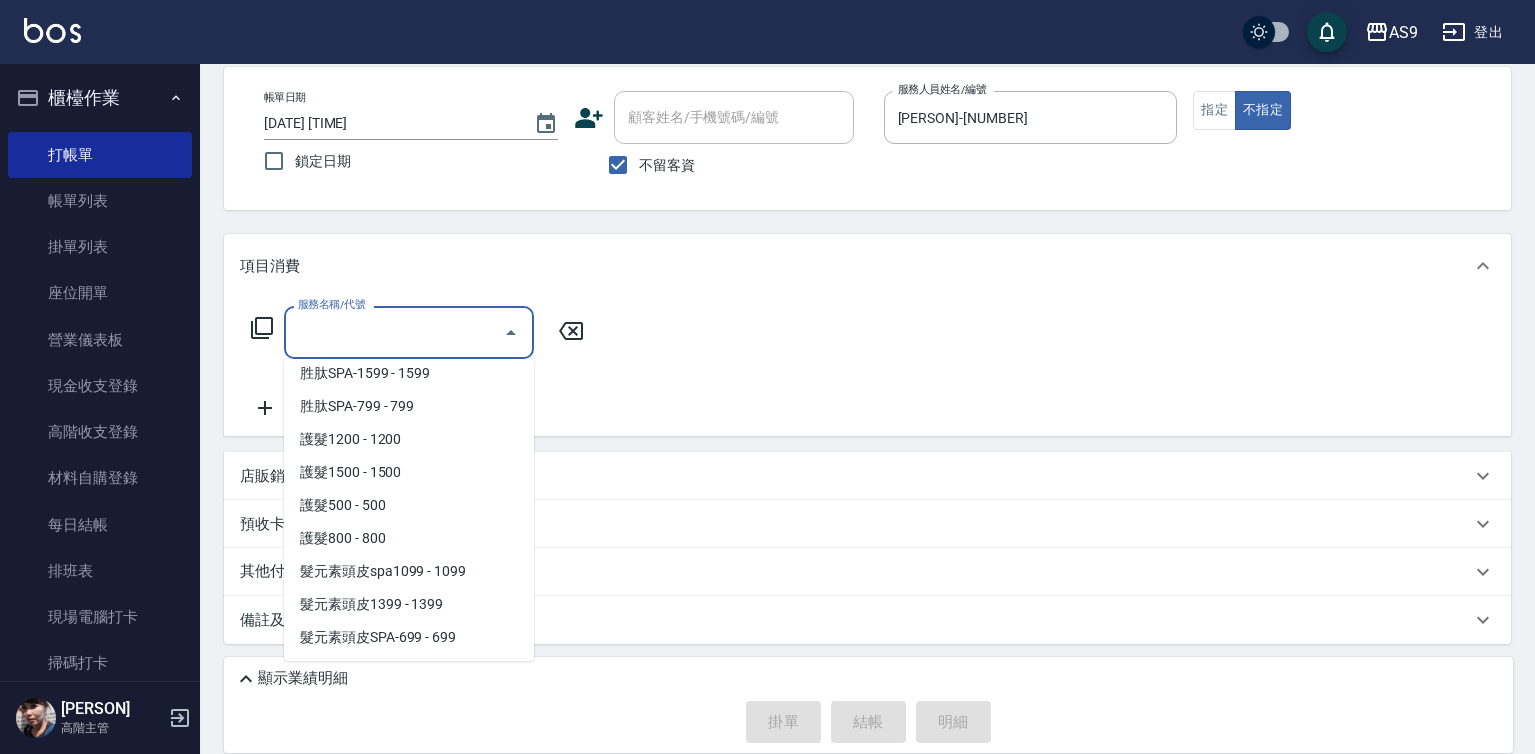 scroll, scrollTop: 308, scrollLeft: 0, axis: vertical 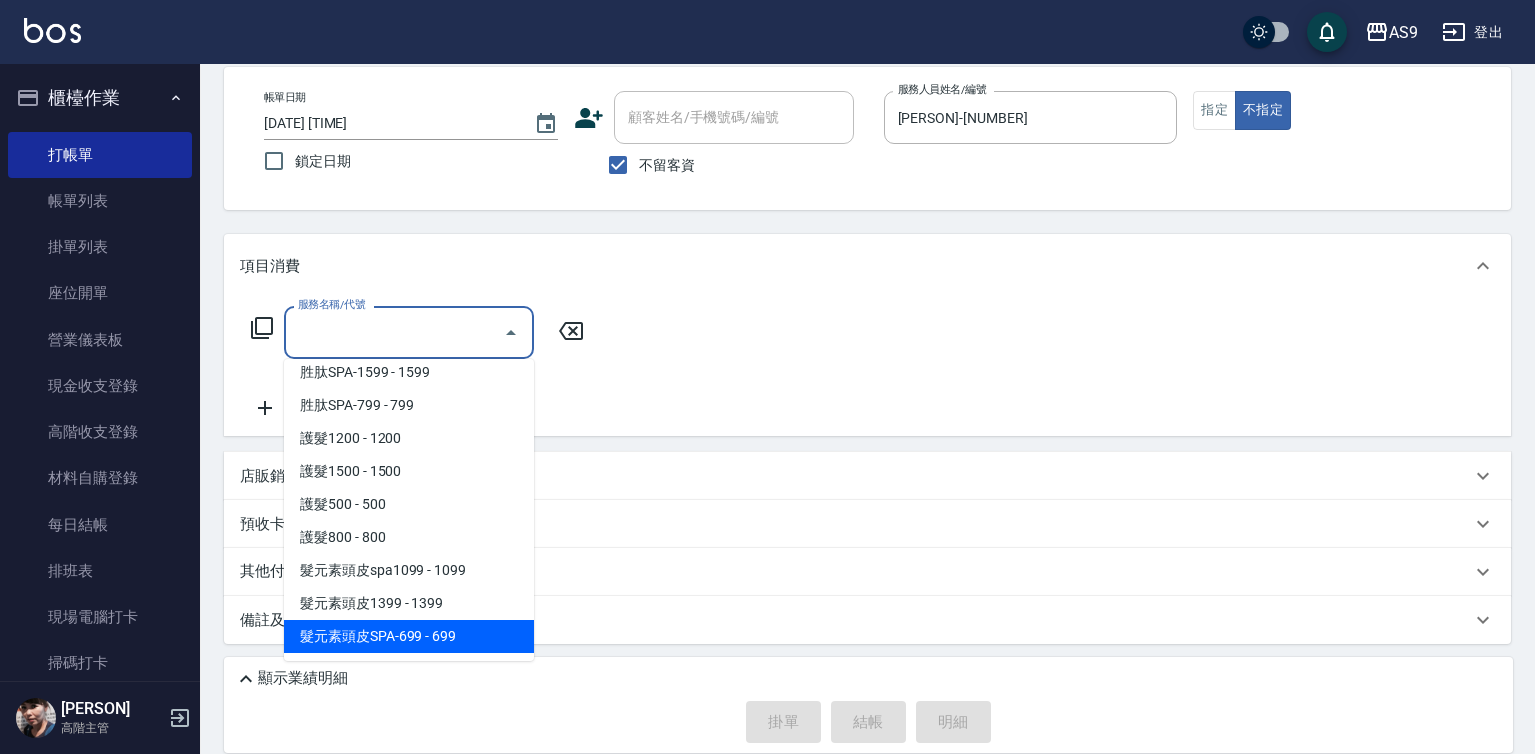 click on "髮元素頭皮SPA-699 - 699" at bounding box center [409, 636] 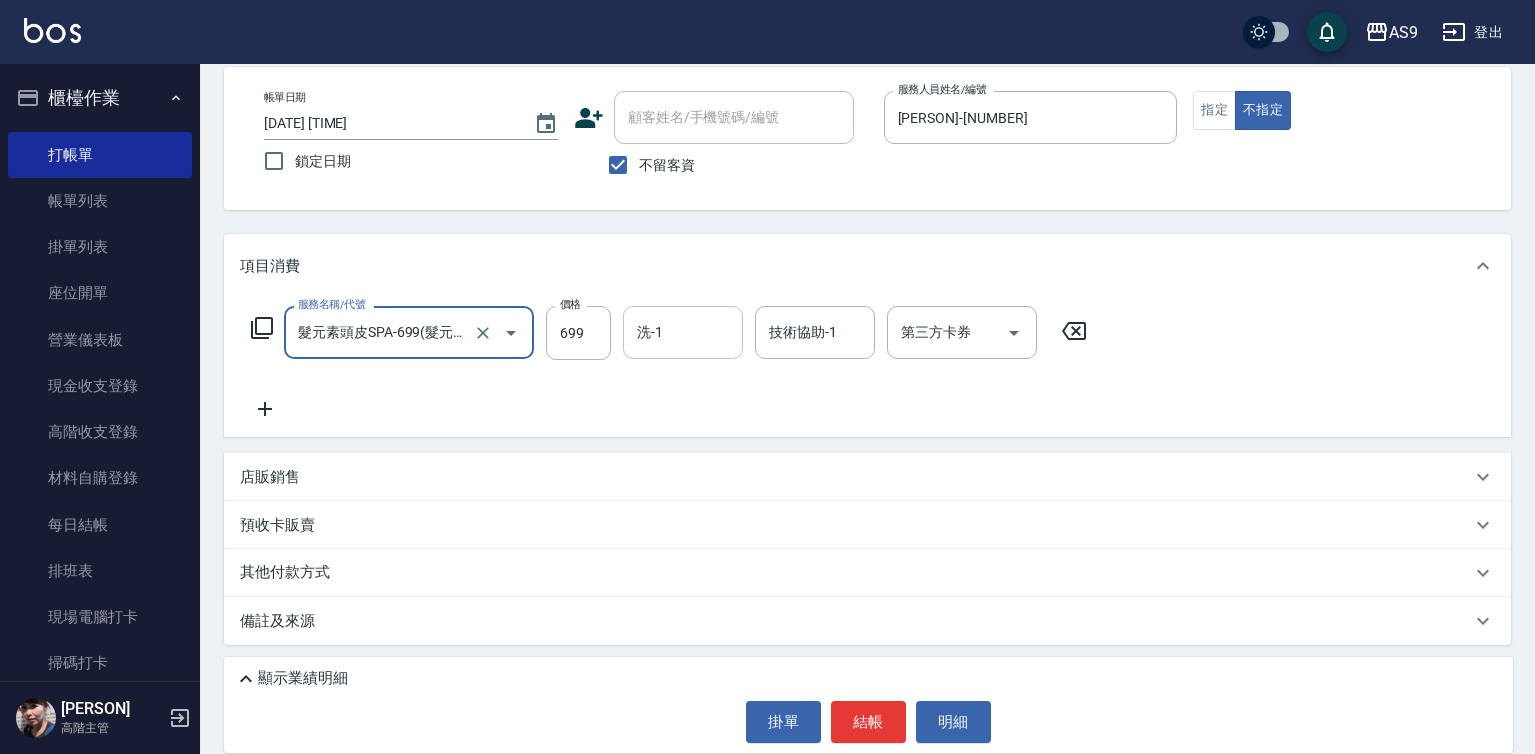 click on "洗-1" at bounding box center [683, 332] 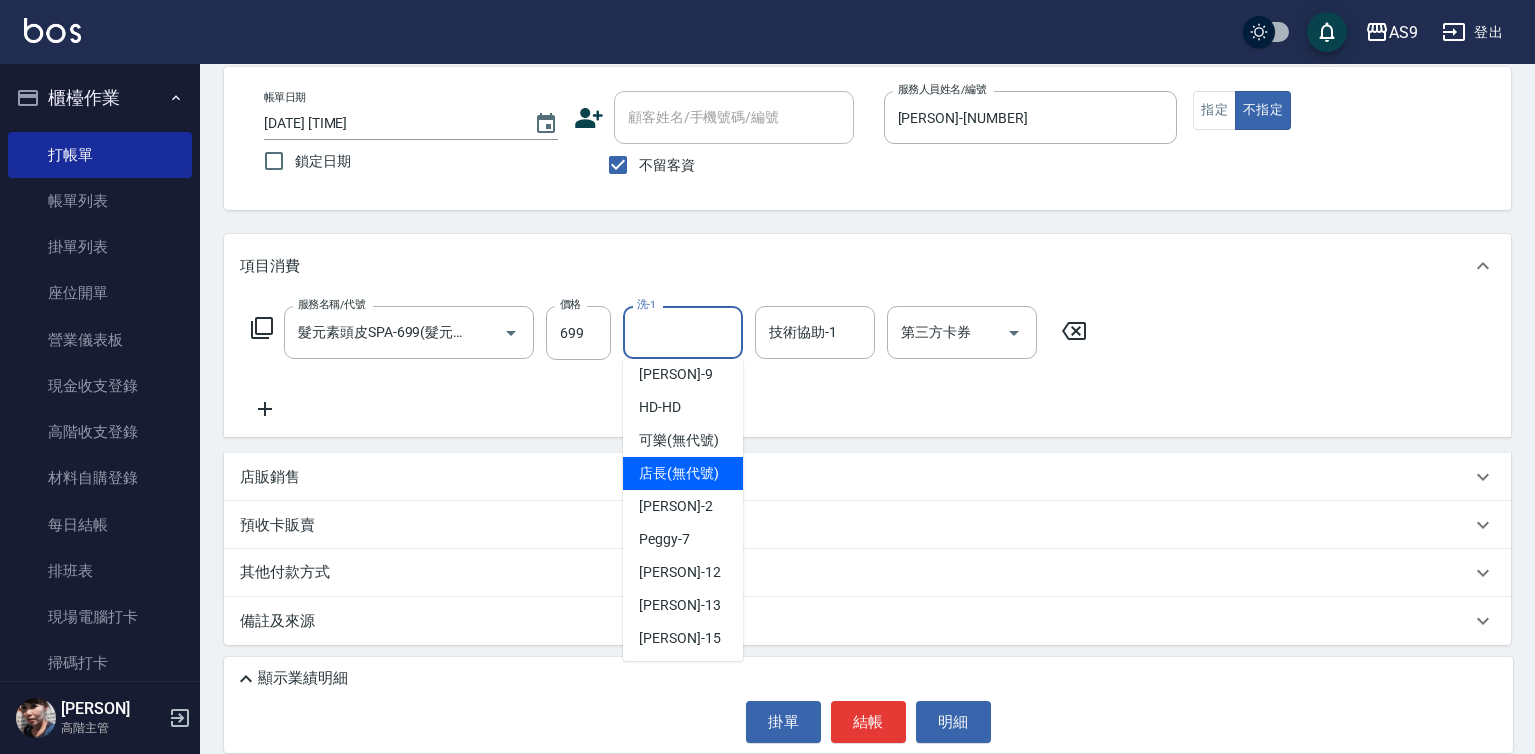 scroll, scrollTop: 128, scrollLeft: 0, axis: vertical 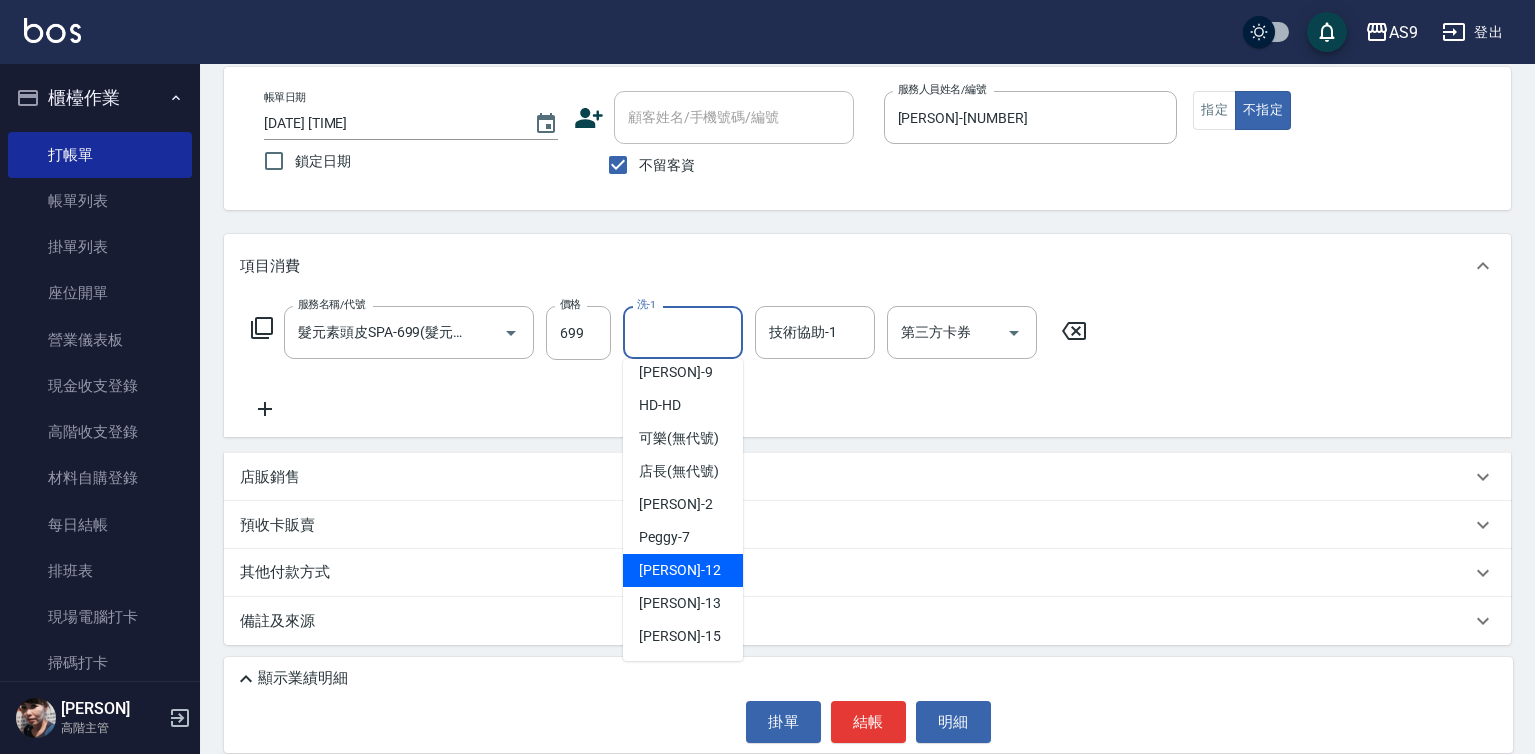 click on "[PERSON] -[NUMBER]" at bounding box center (683, 570) 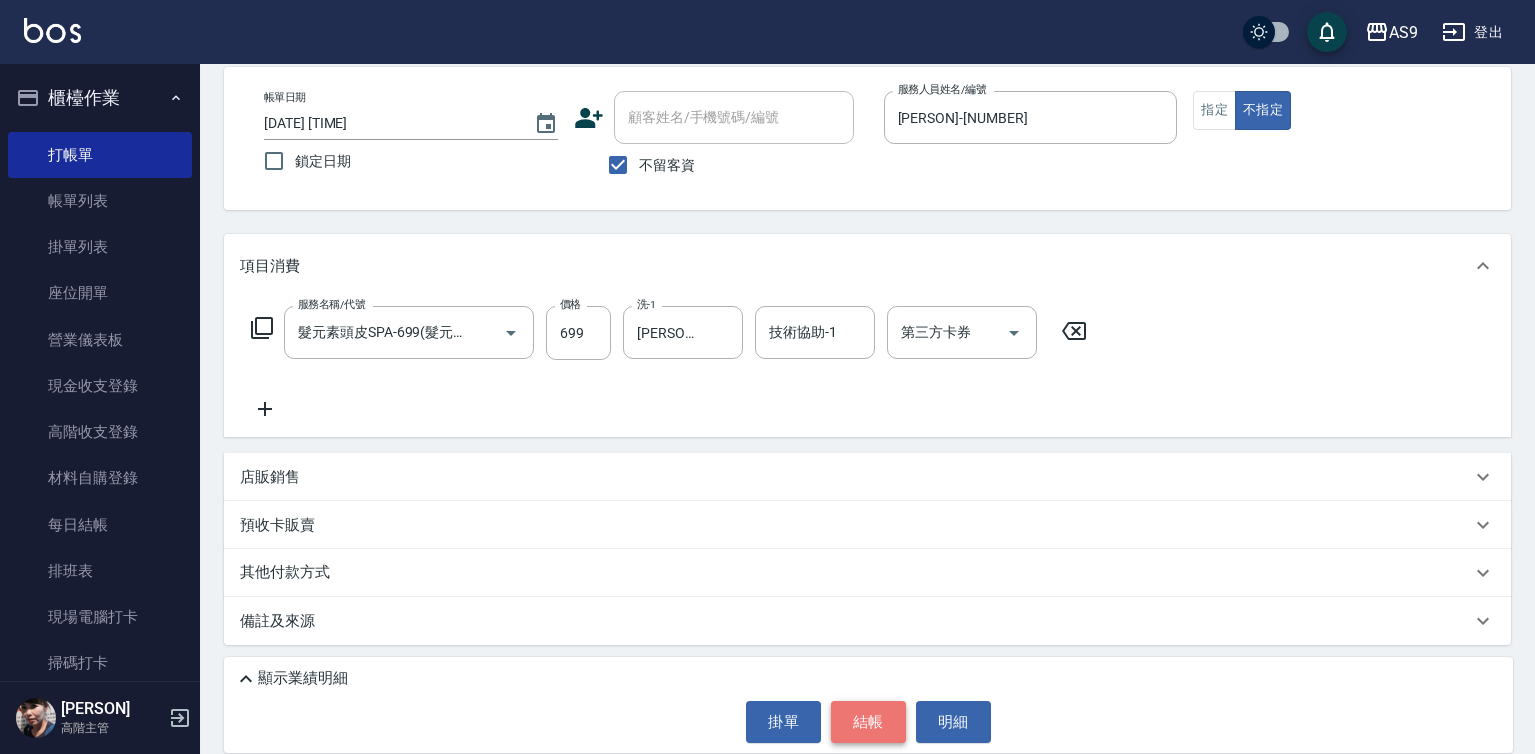 click on "結帳" at bounding box center [868, 722] 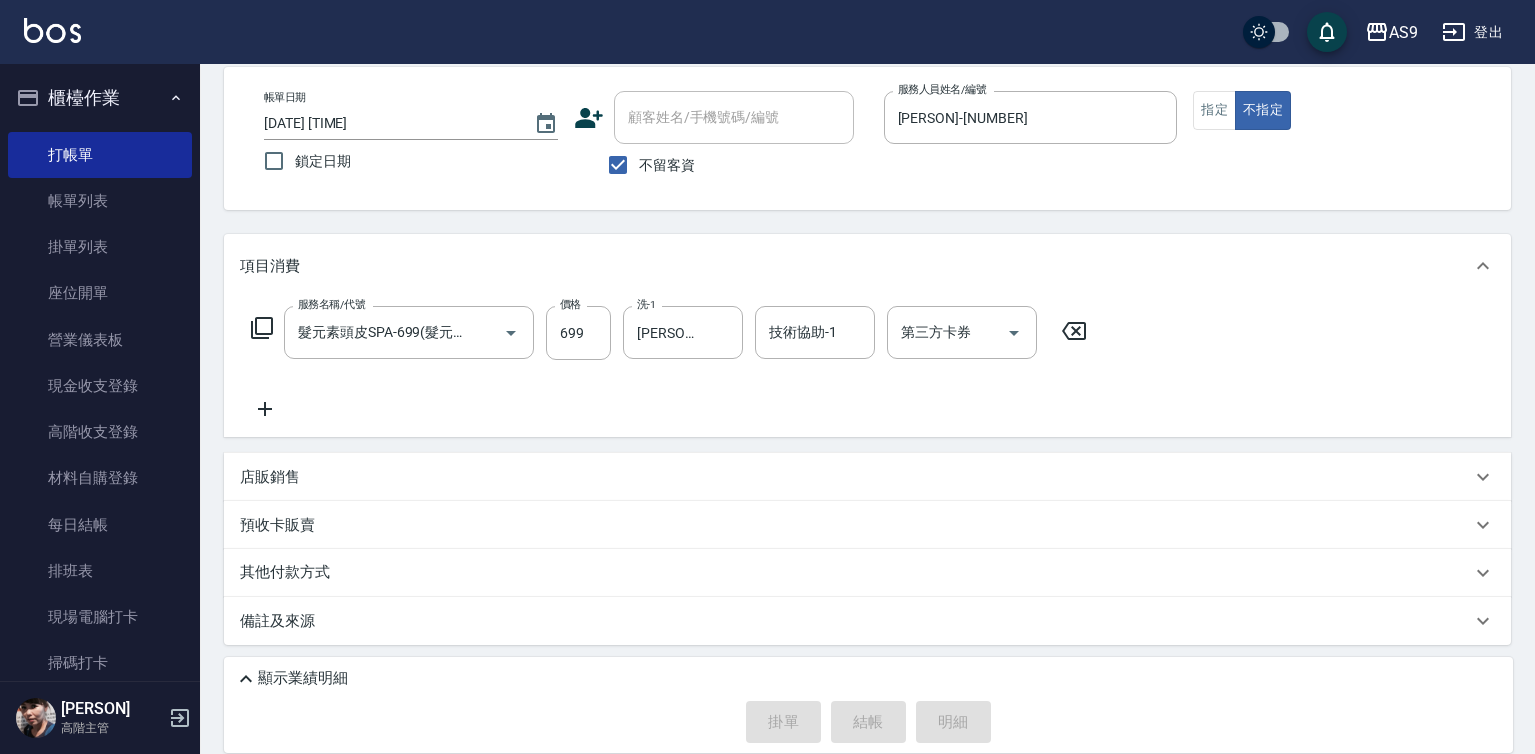 type 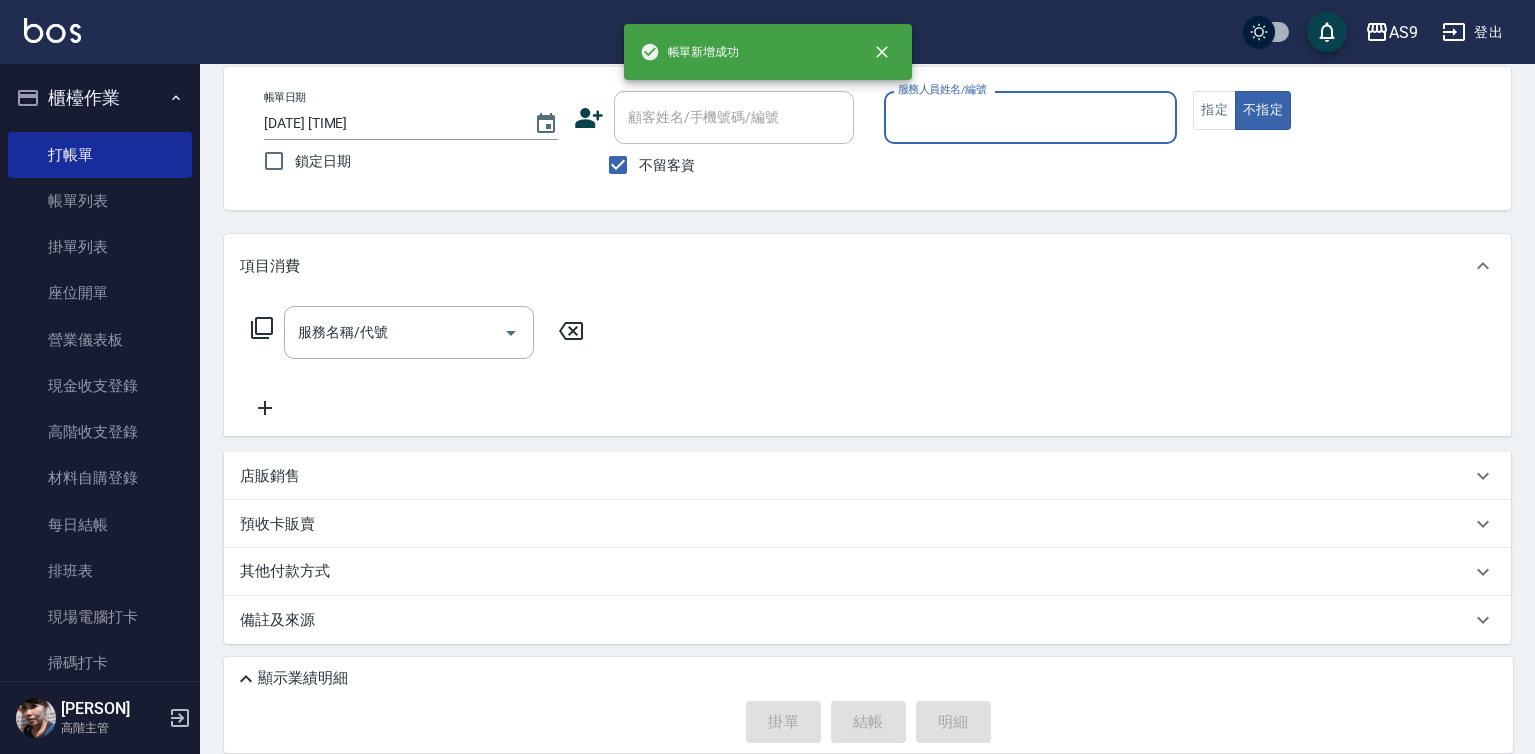 click on "服務人員姓名/編號" at bounding box center (1031, 117) 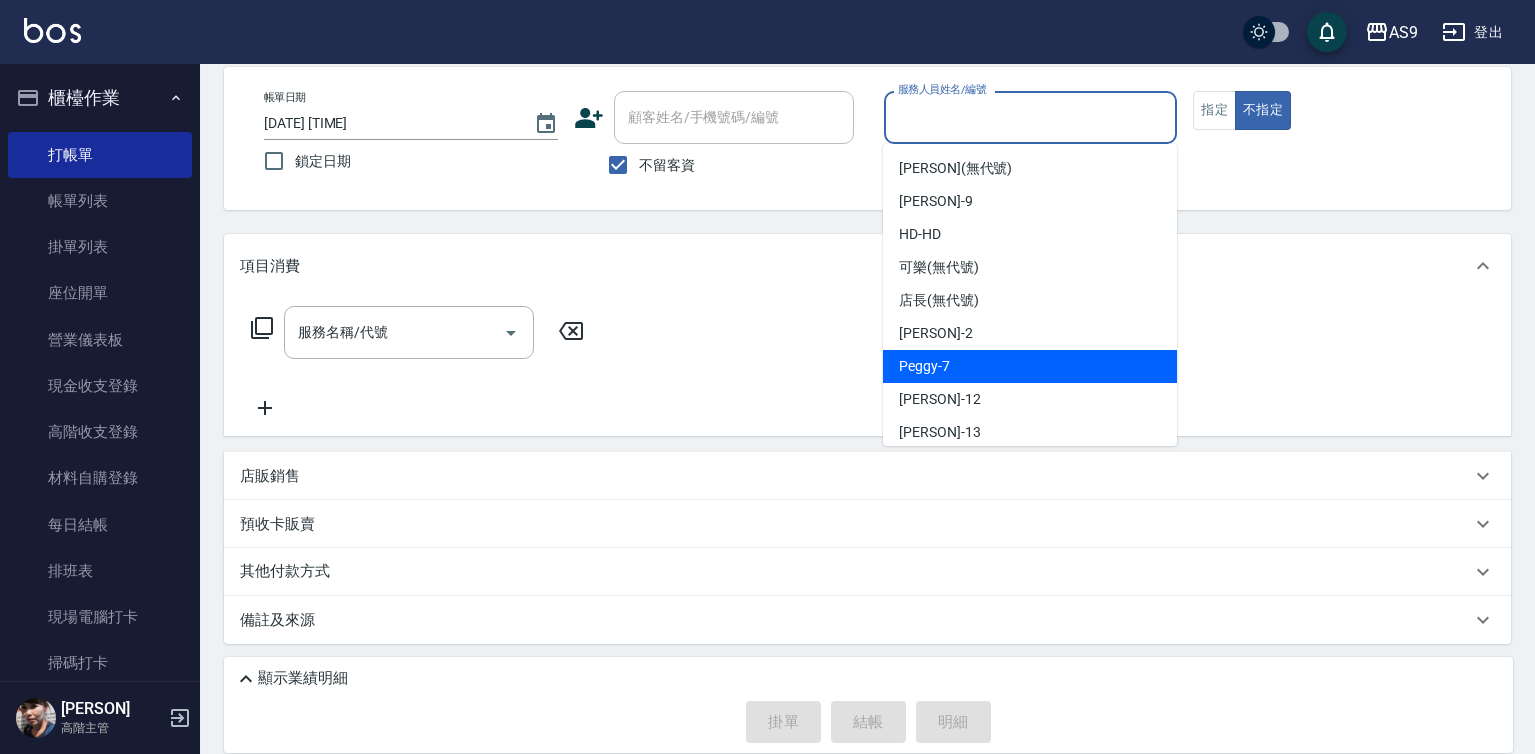 click on "[PERSON] - [NUMBER]" at bounding box center (1030, 366) 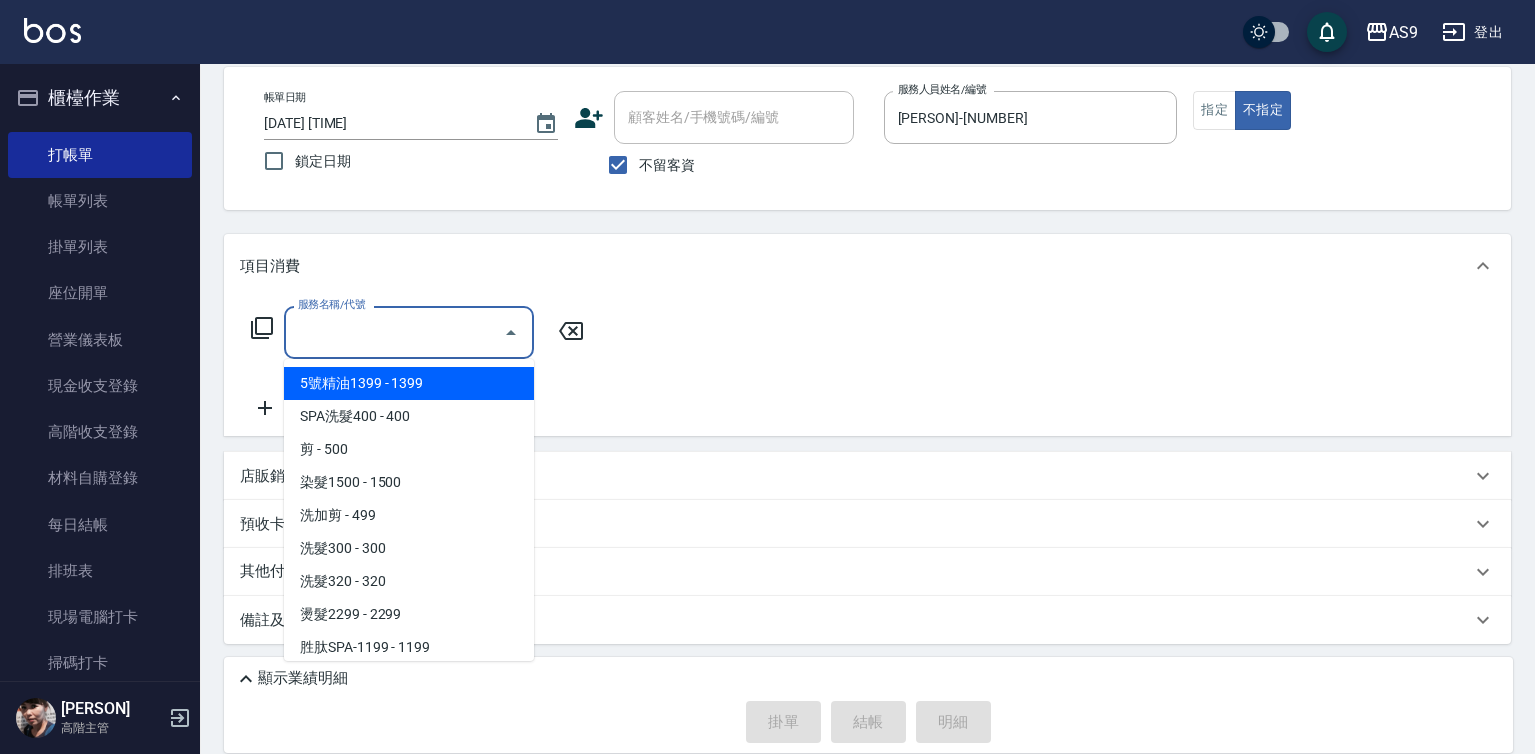click on "服務名稱/代號" at bounding box center [394, 332] 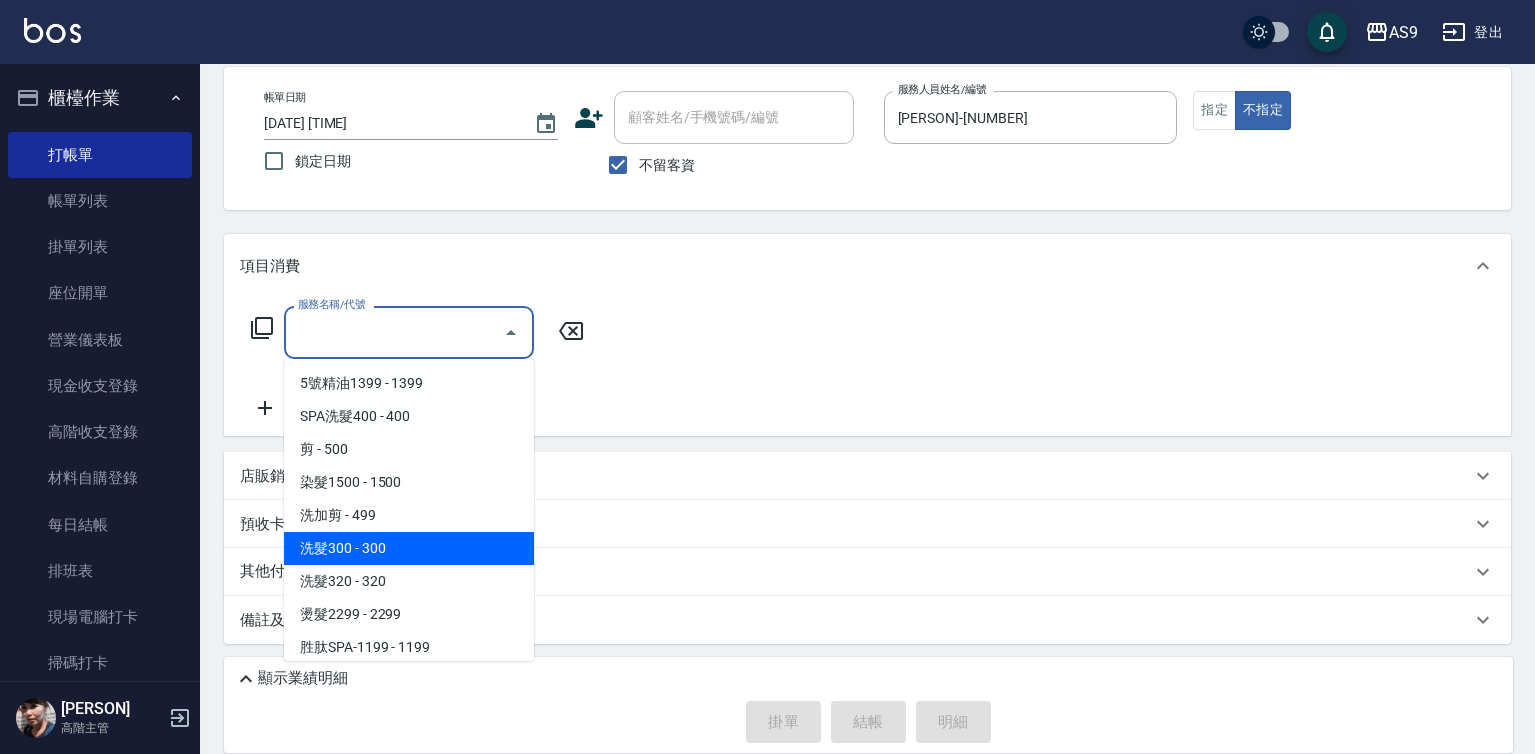 click on "洗髮300 - 300" at bounding box center (409, 548) 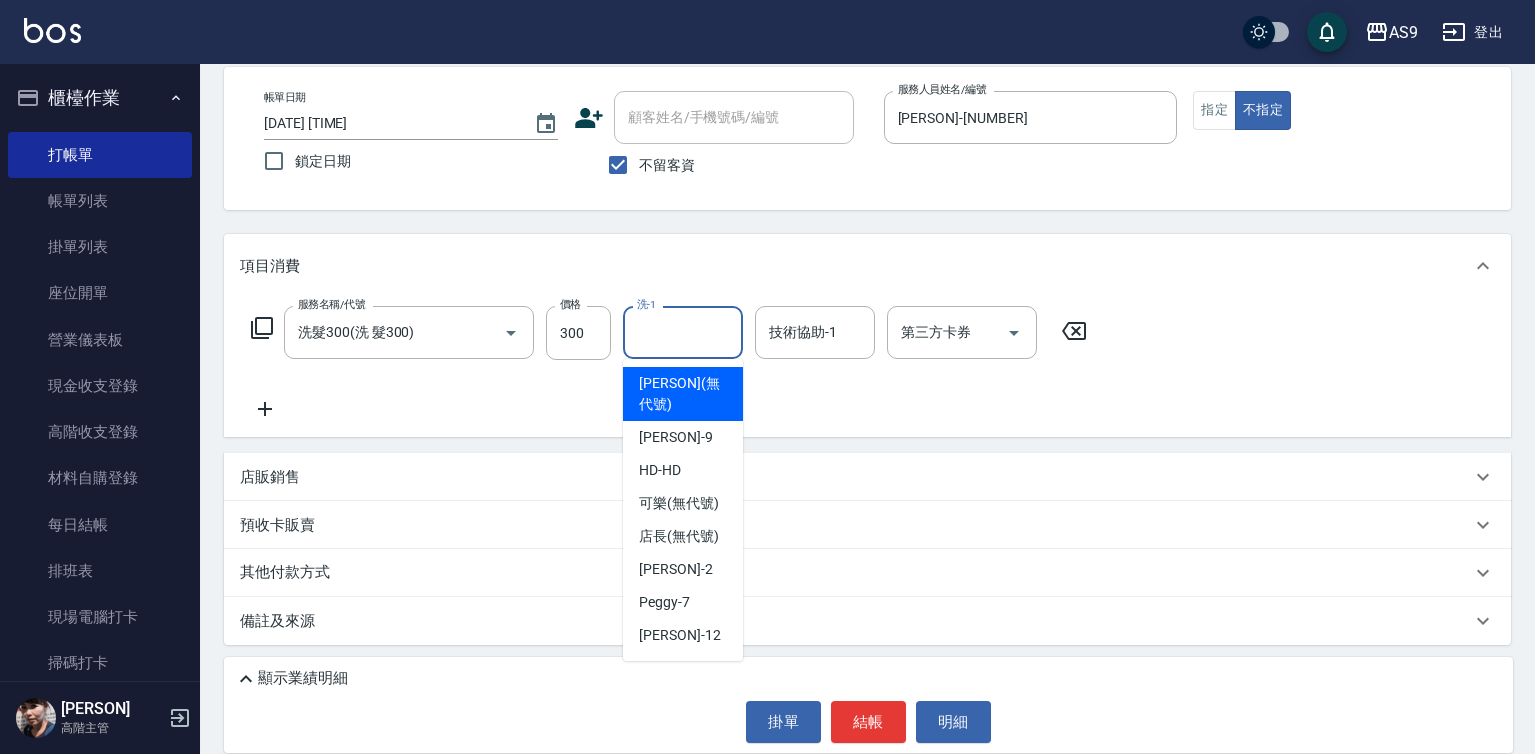 click on "洗-1" at bounding box center (683, 332) 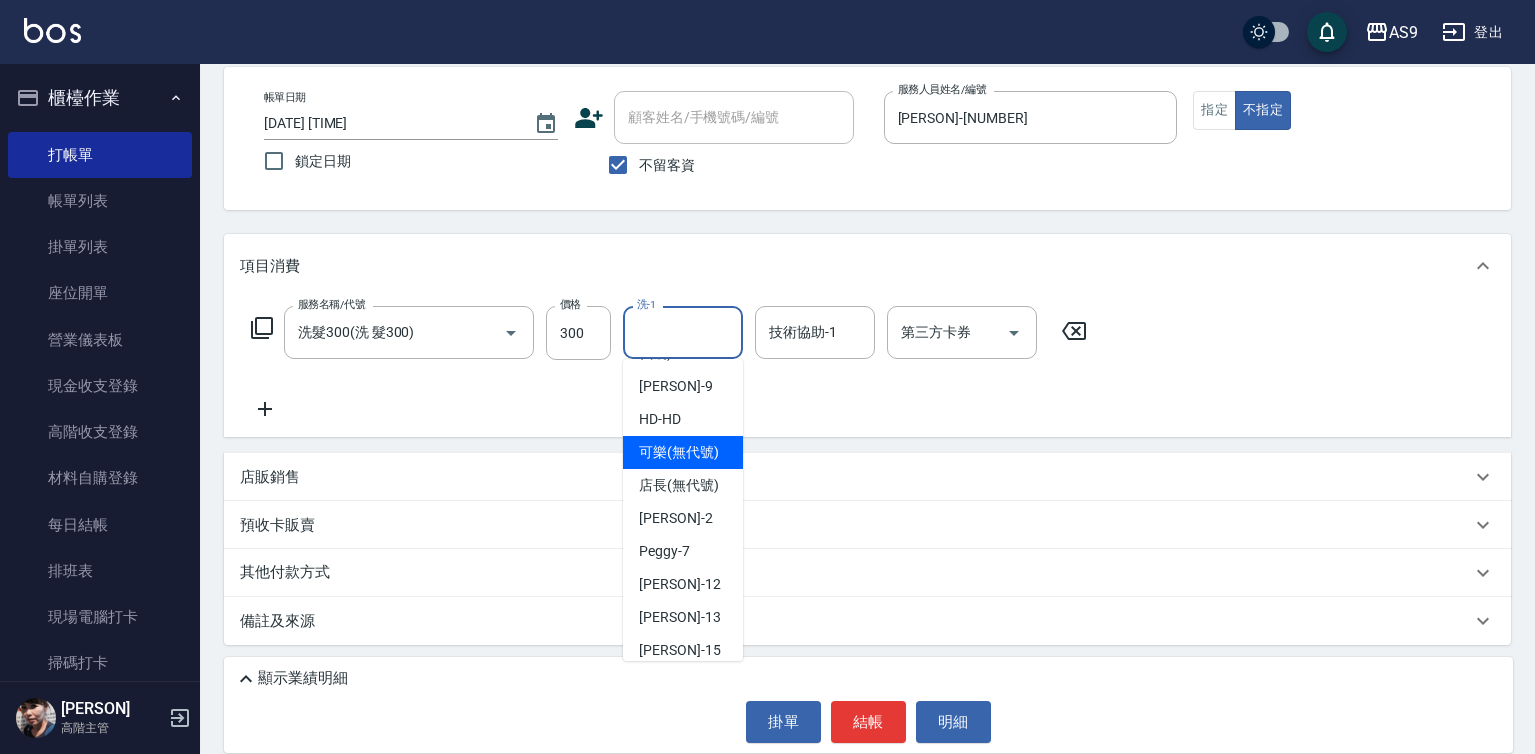scroll, scrollTop: 128, scrollLeft: 0, axis: vertical 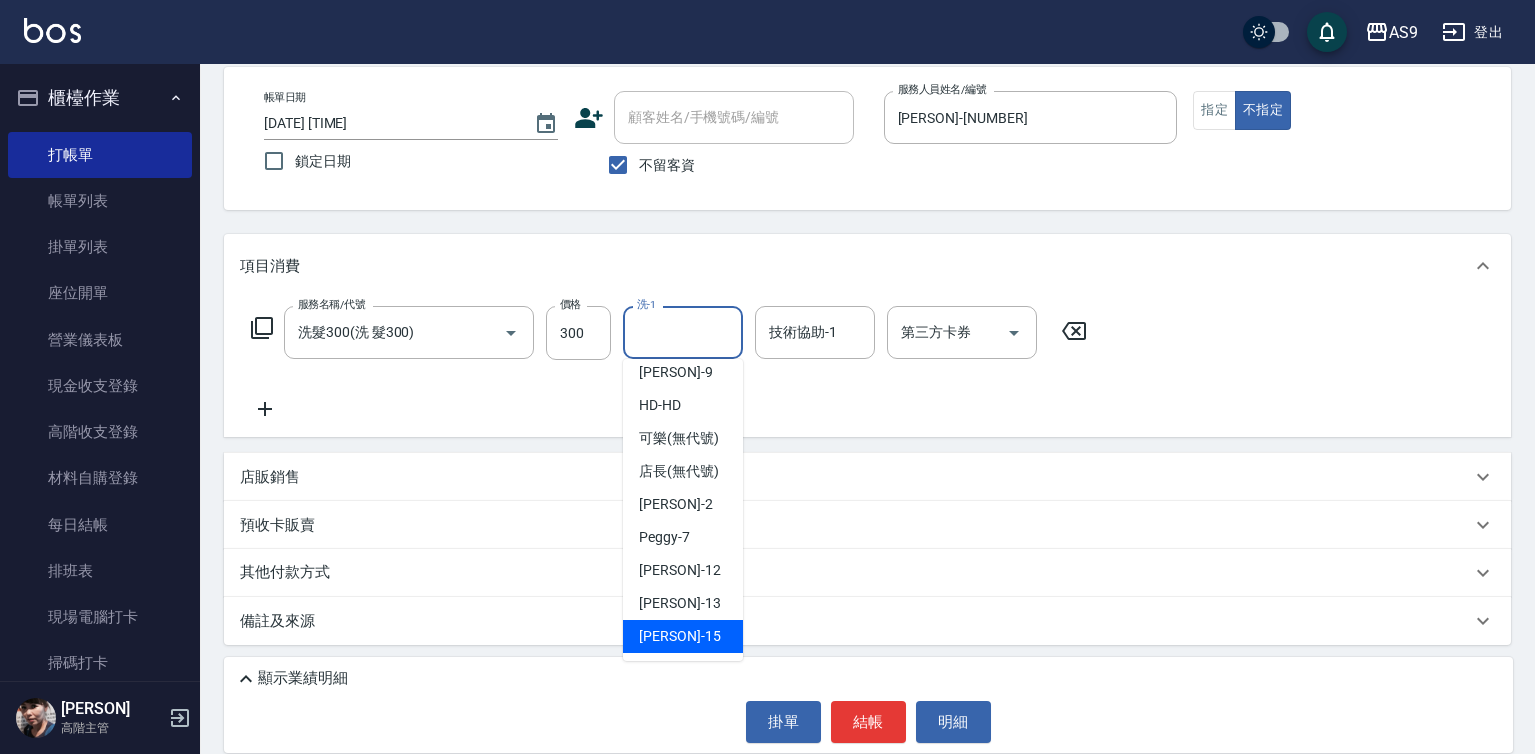 click on "[PERSON] -[NUMBER]" at bounding box center [679, 636] 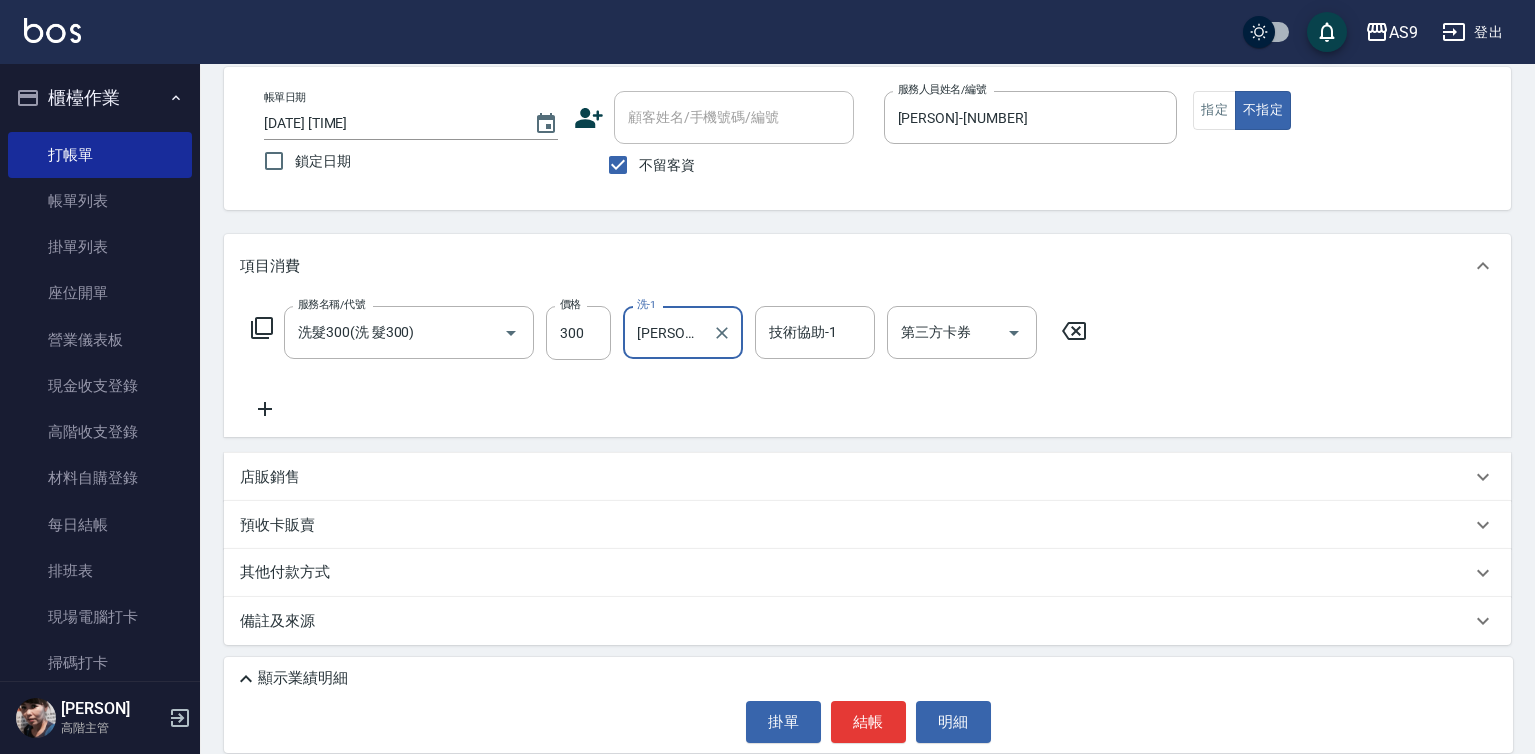 type on "[PERSON]-[NUMBER]" 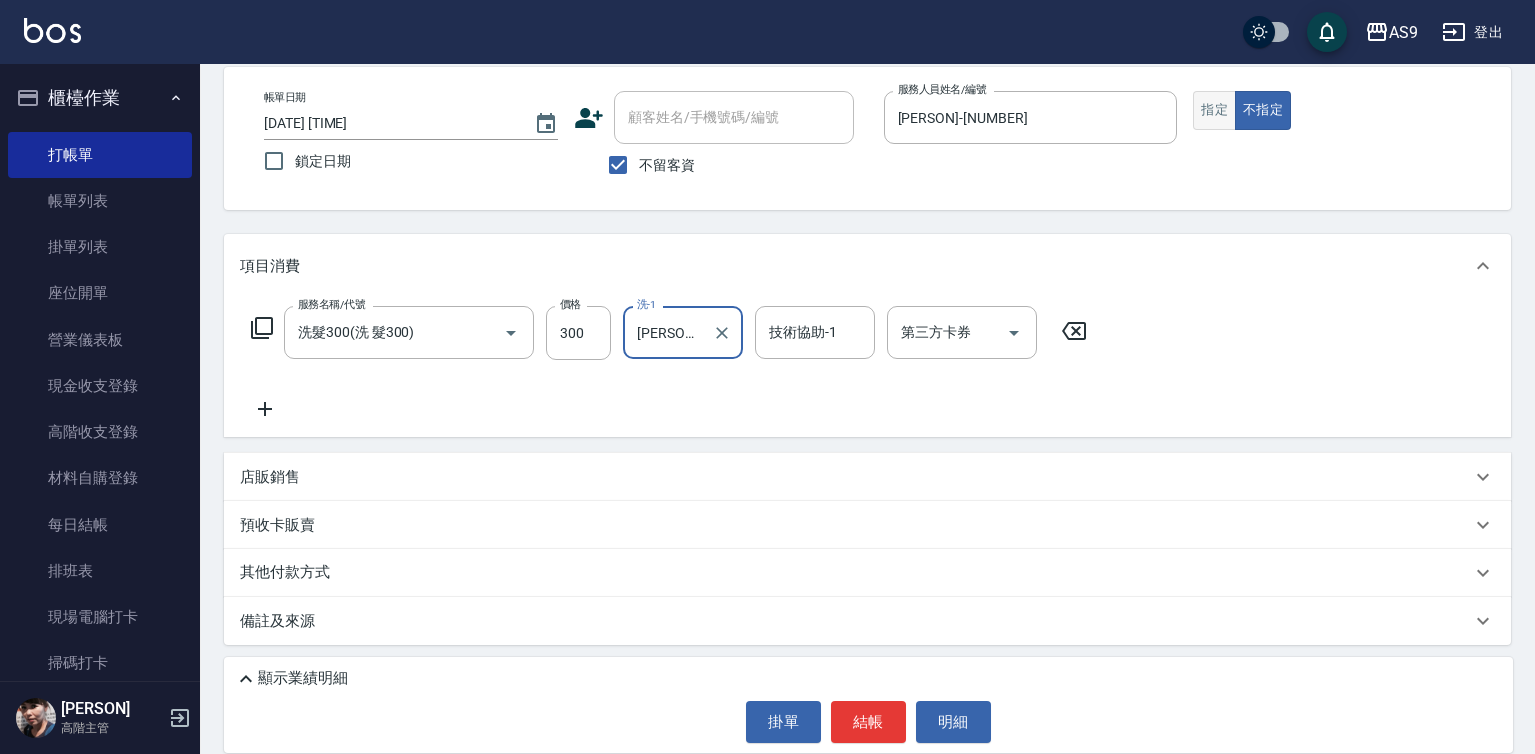click on "指定" at bounding box center (1214, 110) 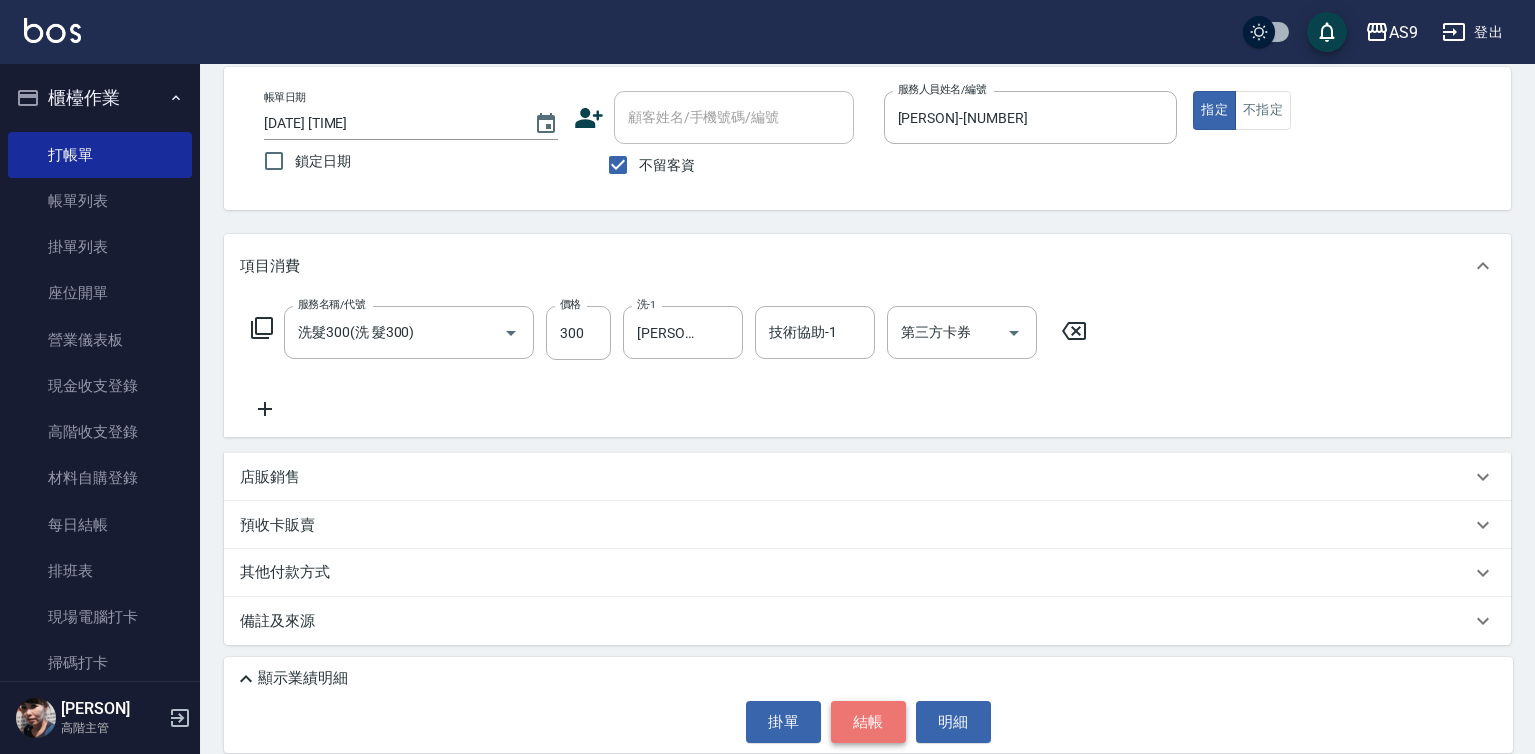 click on "結帳" at bounding box center [868, 722] 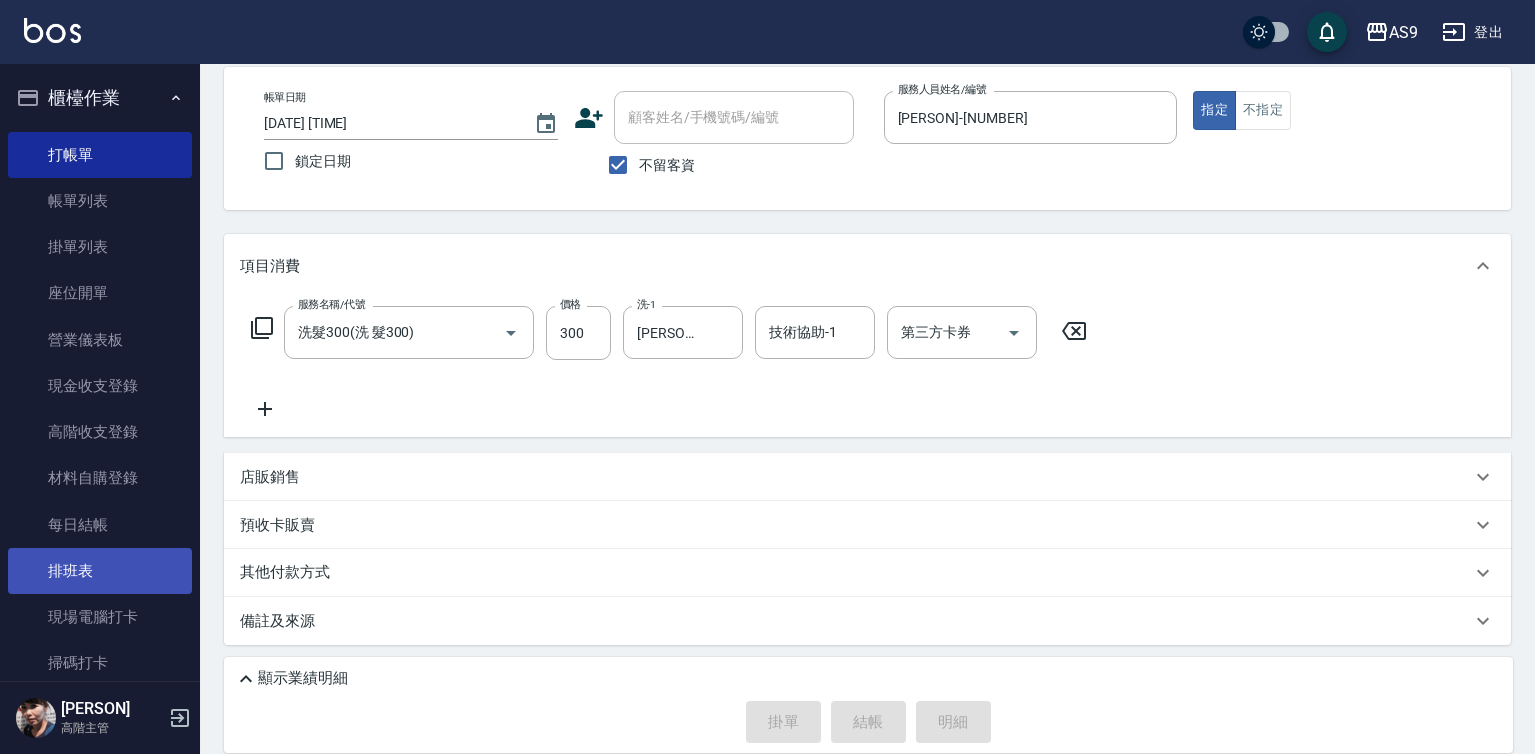 type 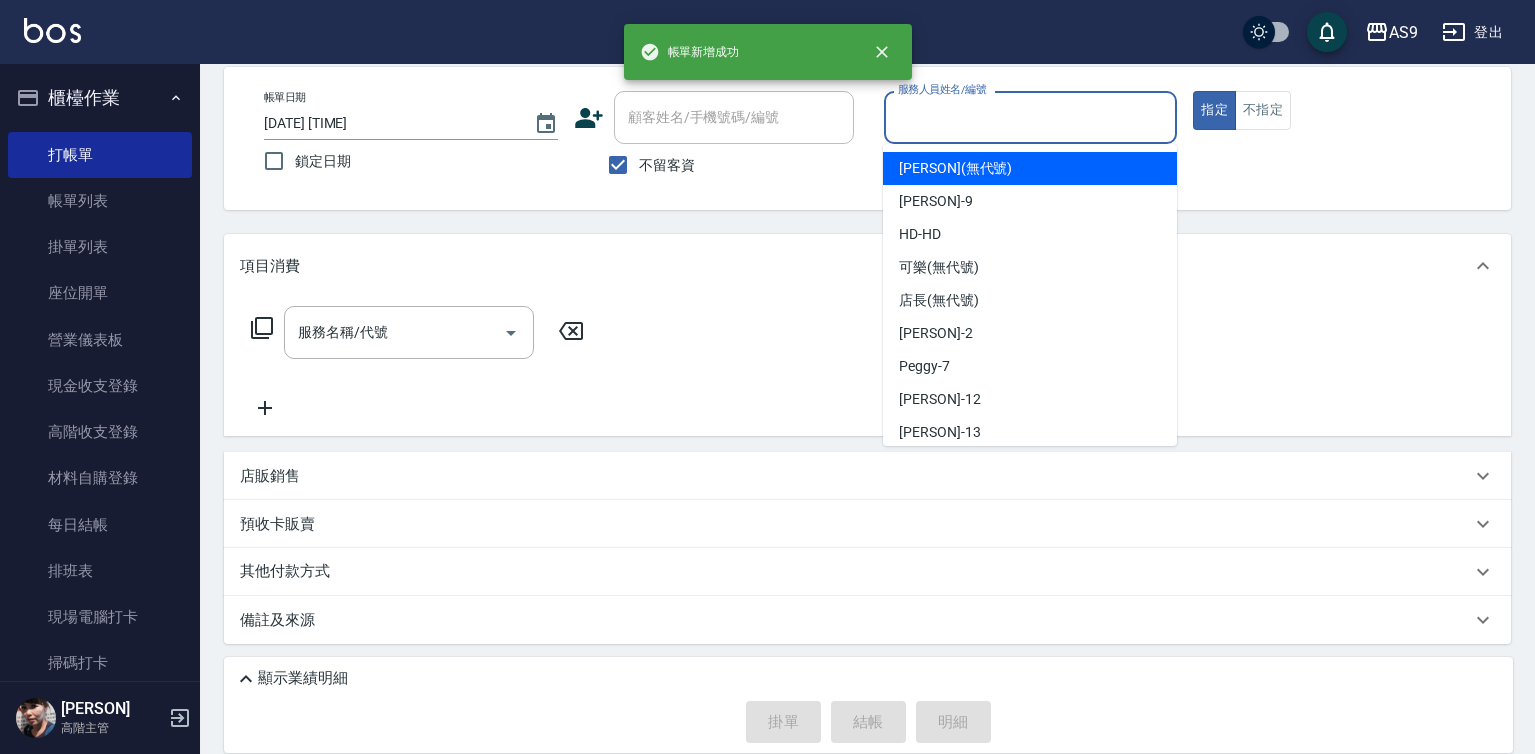 click on "服務人員姓名/編號" at bounding box center [1031, 117] 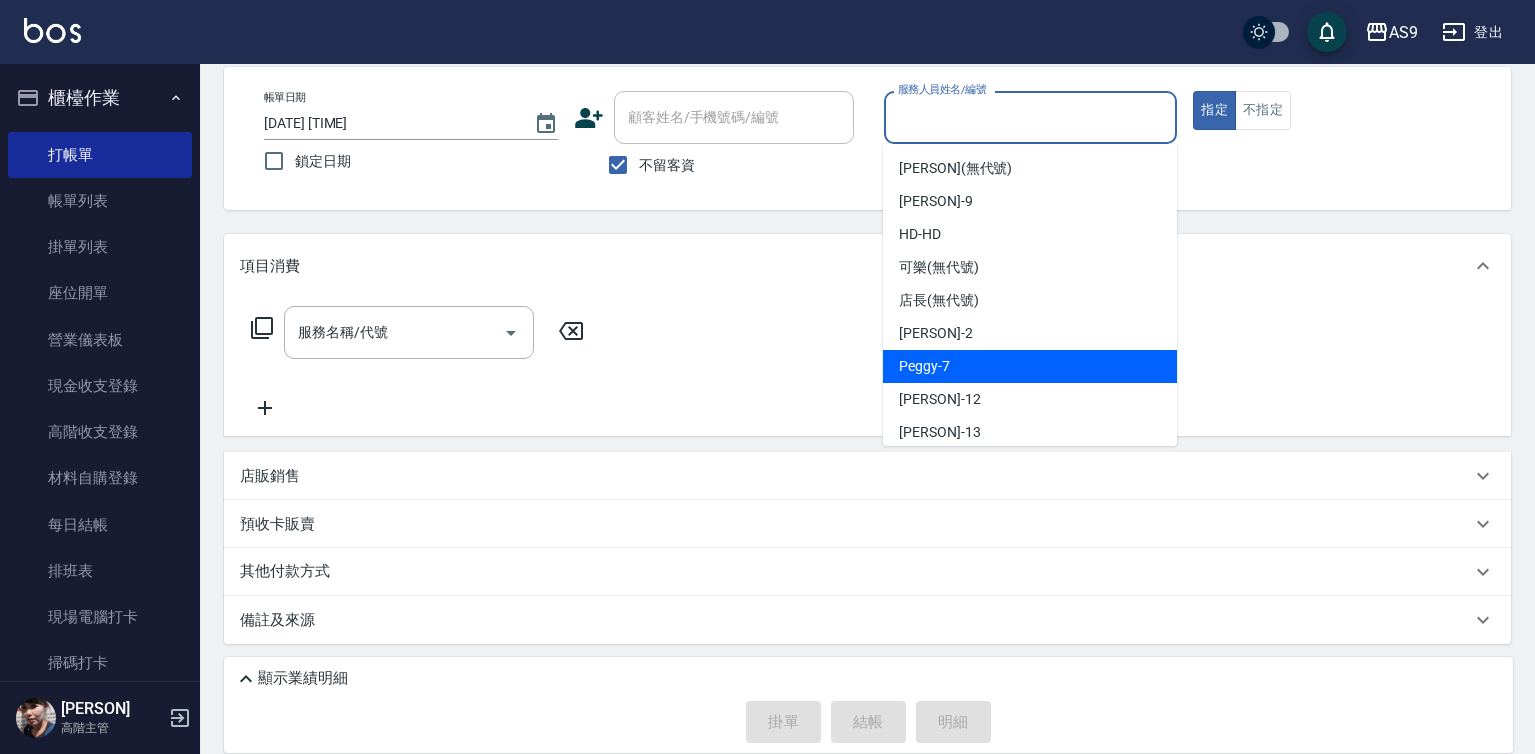 click on "[PERSON] - [NUMBER]" at bounding box center (1030, 366) 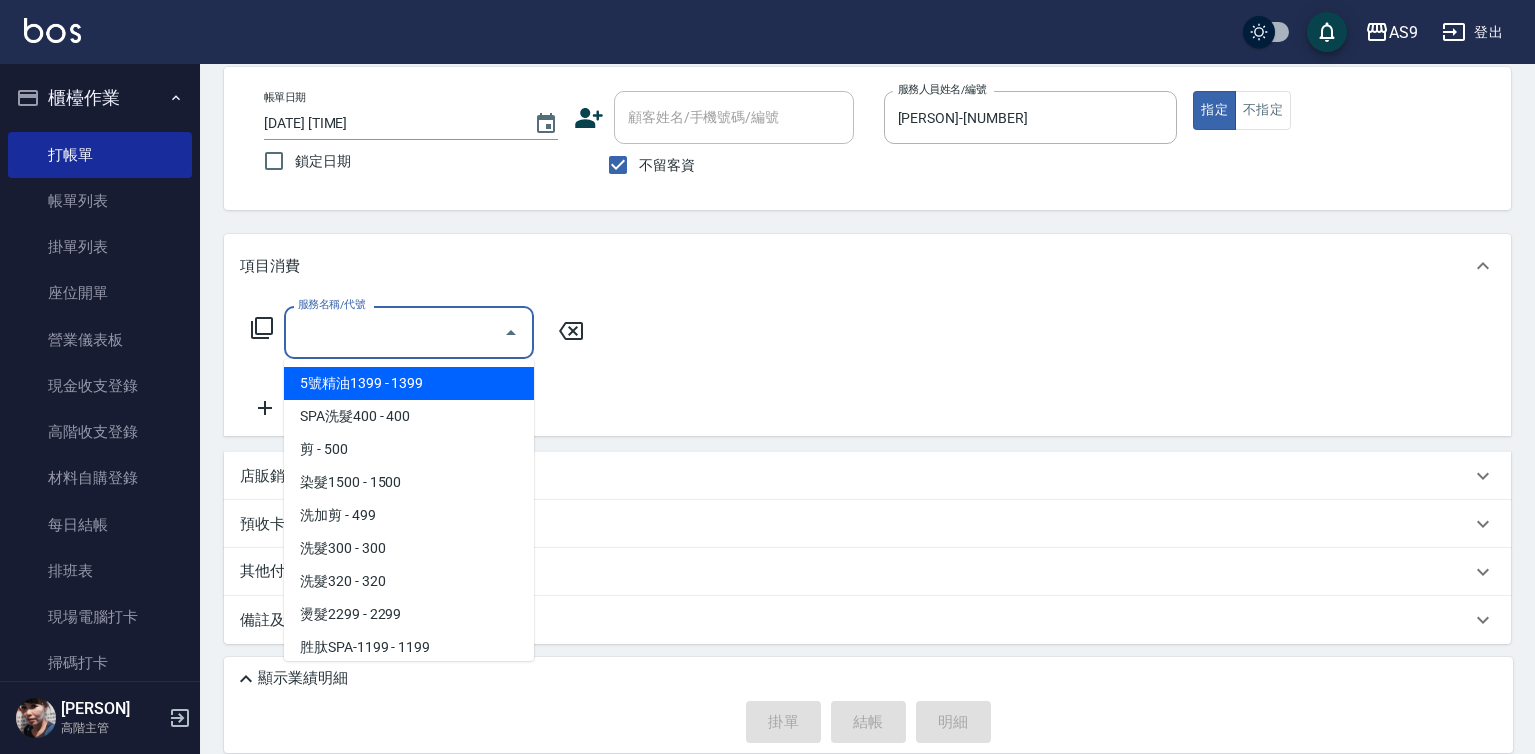 click on "服務名稱/代號" at bounding box center [394, 332] 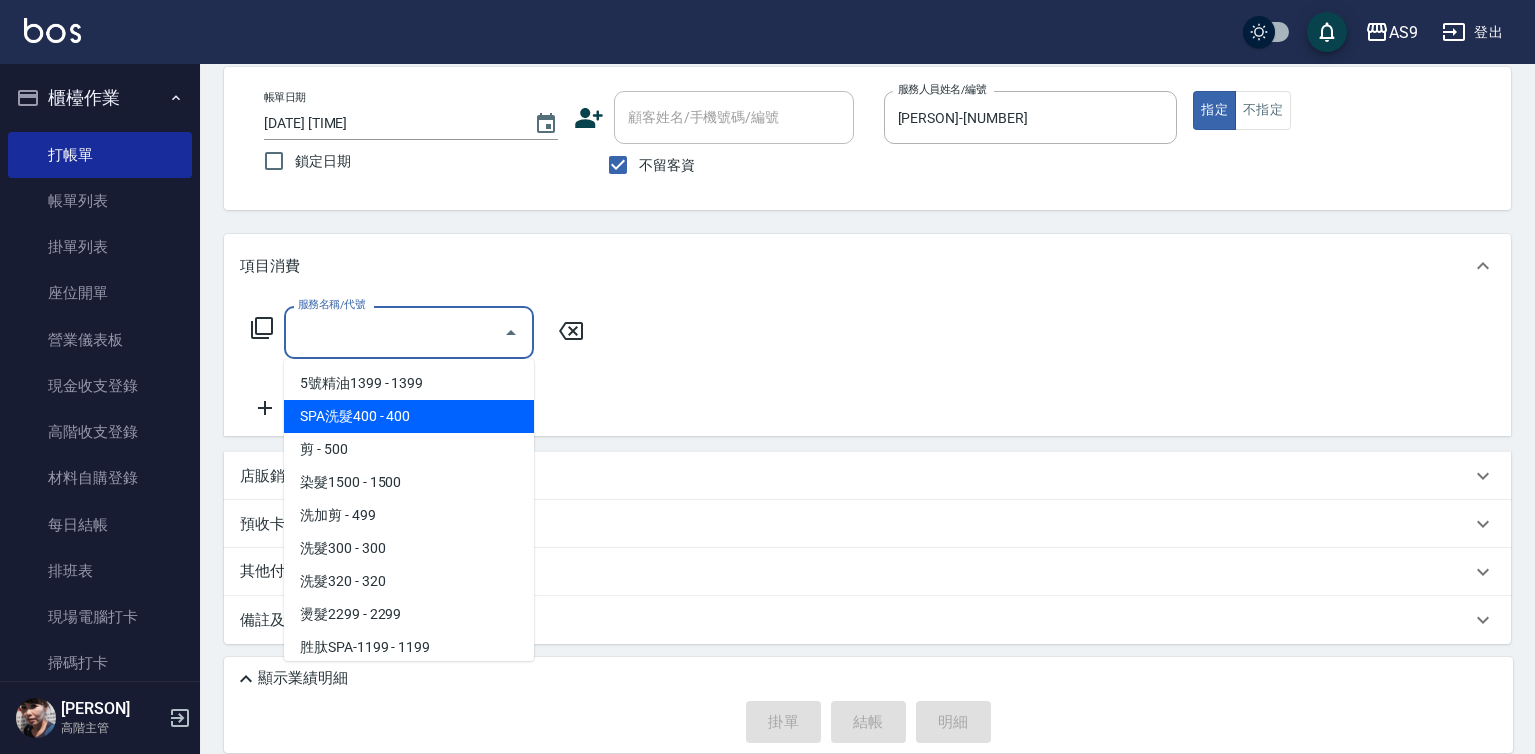 click on "SPA洗髮400 - 400" at bounding box center (409, 416) 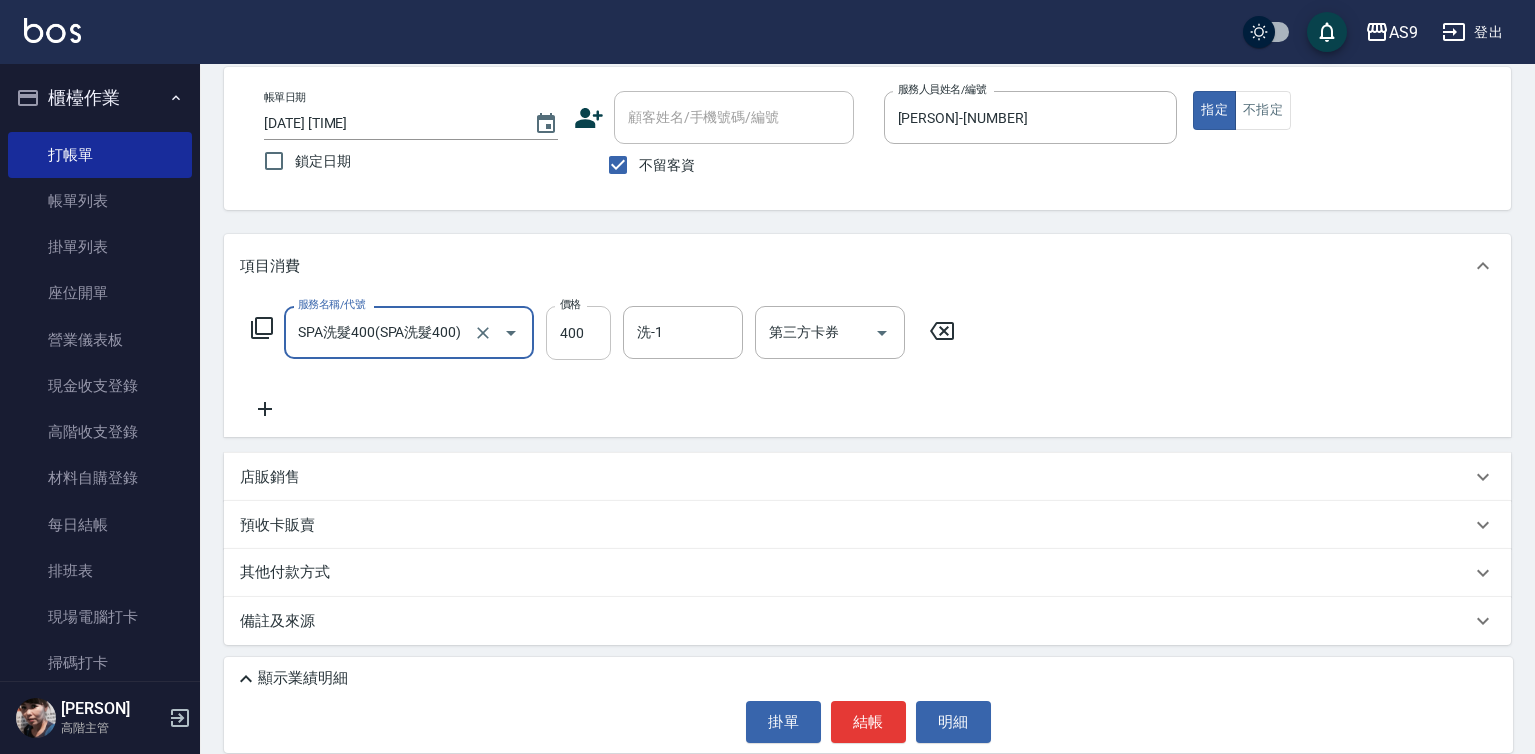 click on "400" at bounding box center (578, 333) 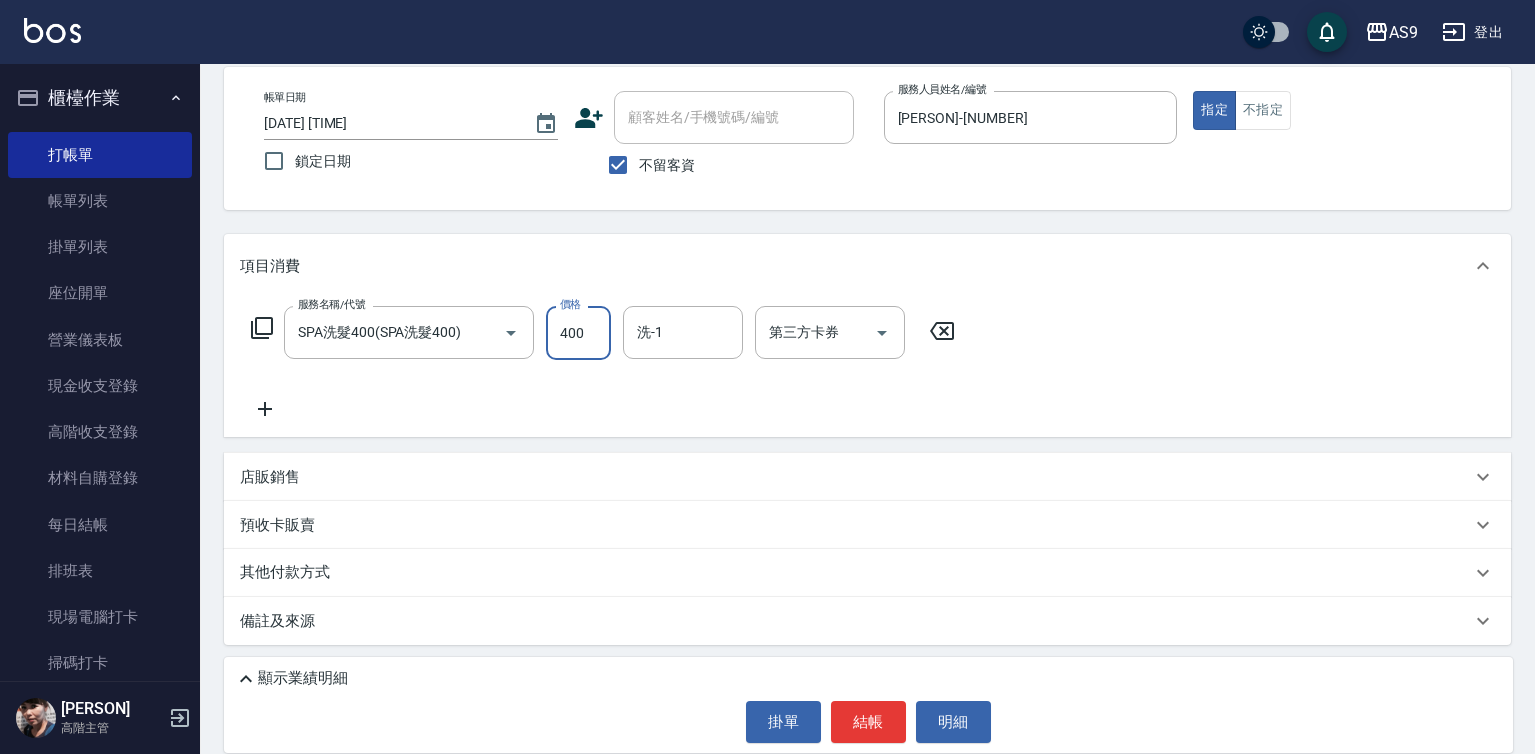 click on "400" at bounding box center (578, 333) 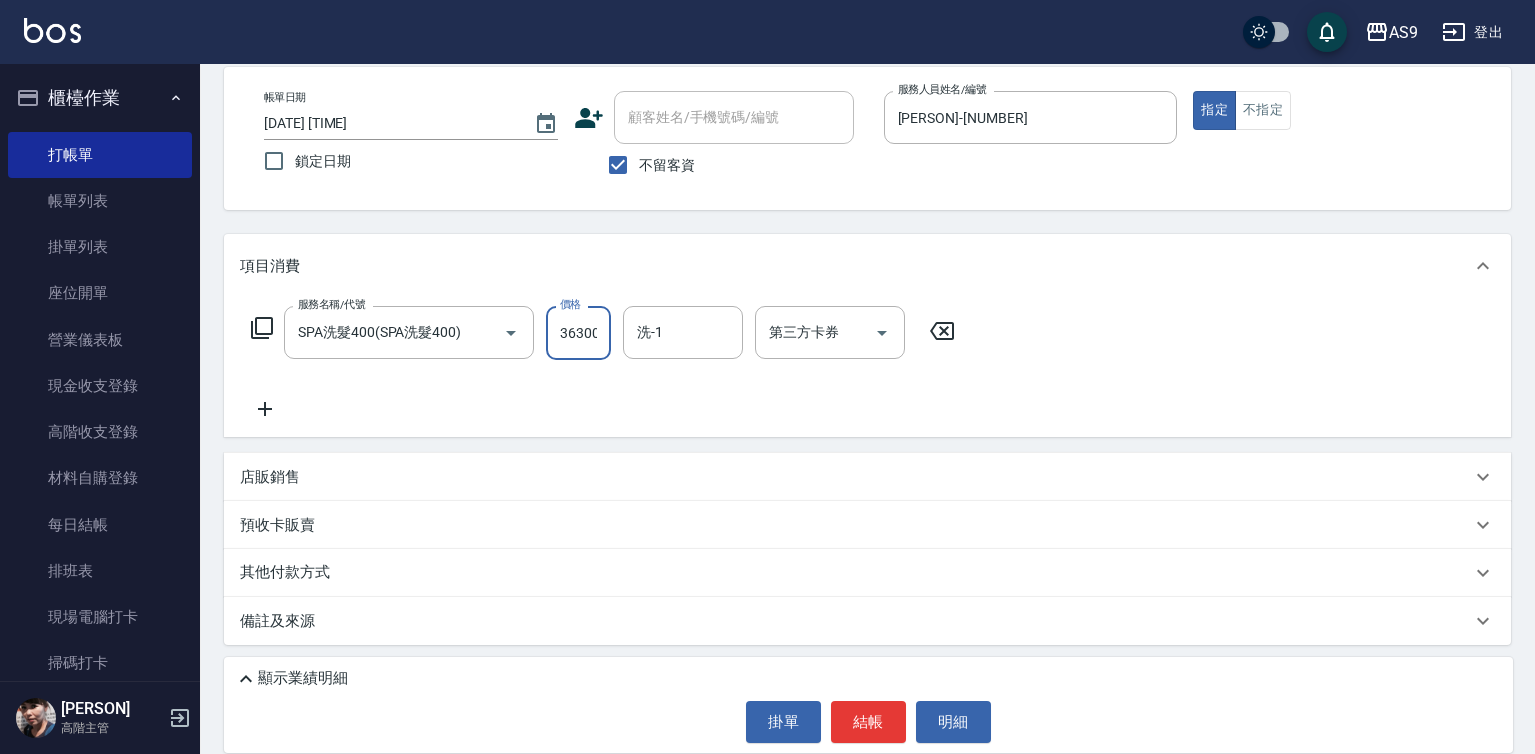 click on "[SERVICE_NAME]/[CODE] [SERVICE_NAME]([SERVICE_NAME]) [SERVICE_NAME]/[CODE] [PRICE] [PRICE] [SERVICE]-[NUMBER] [SERVICE]-[NUMBER] [THIRD_PARTY_COUPON] [THIRD_PARTY_COUPON]" at bounding box center [603, 333] 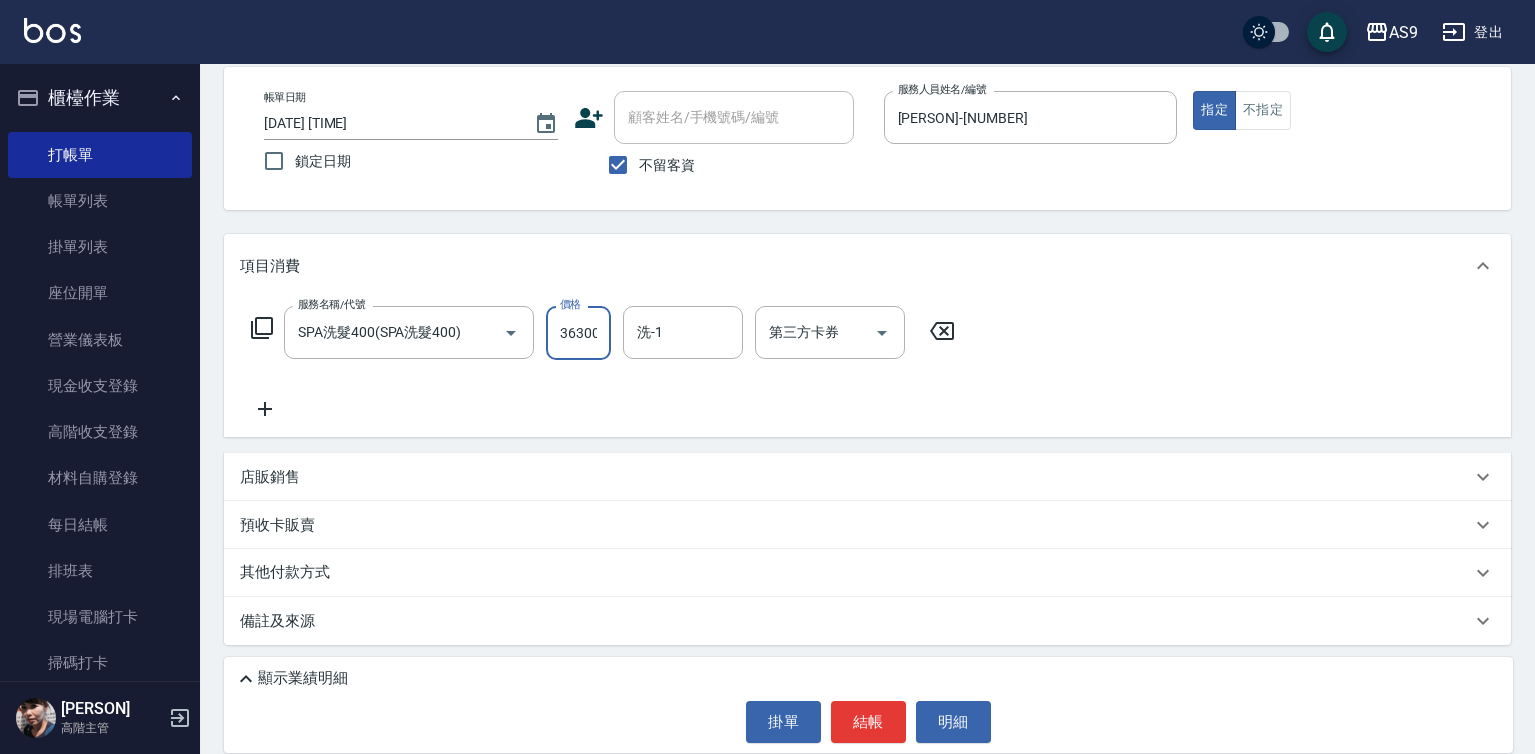 click on "36300" at bounding box center [578, 333] 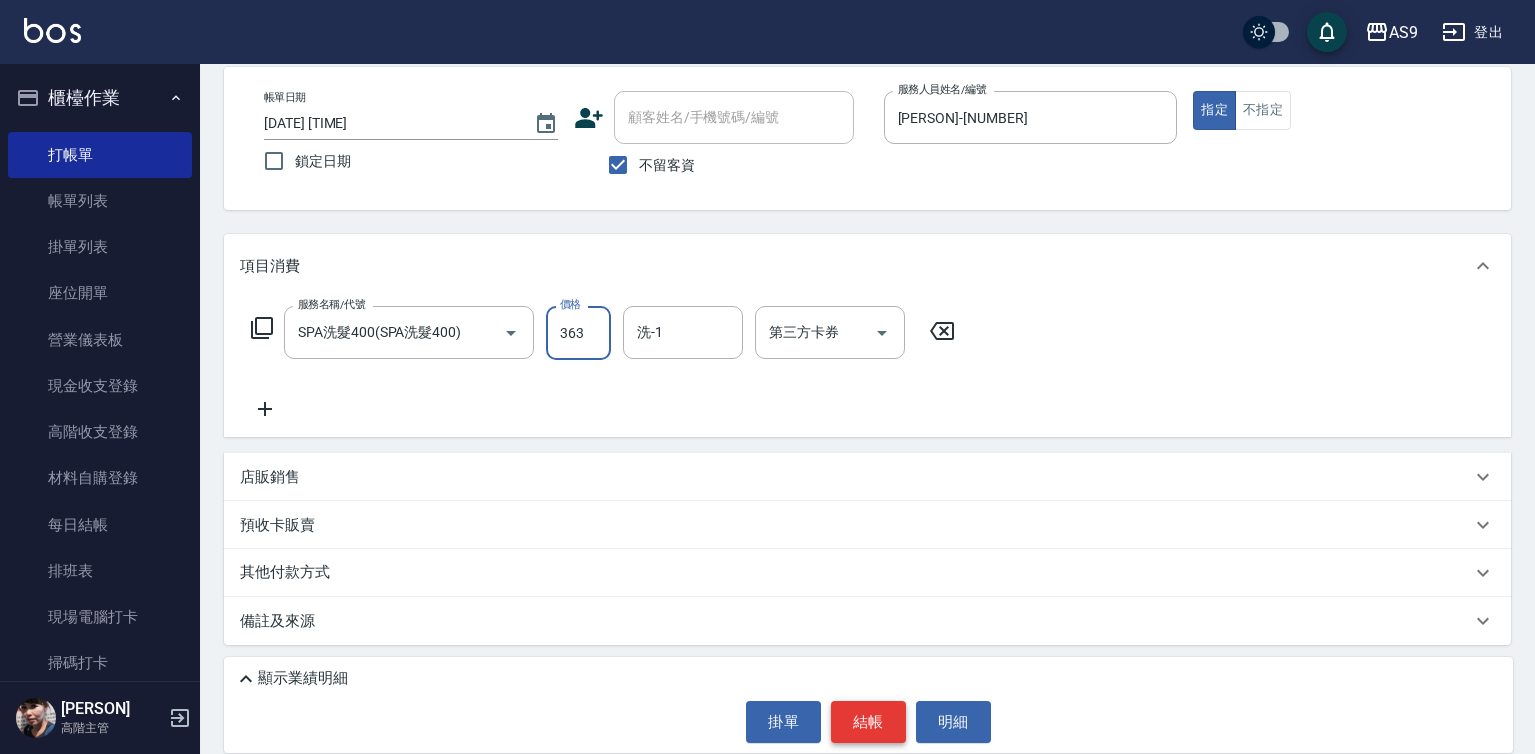 type on "363" 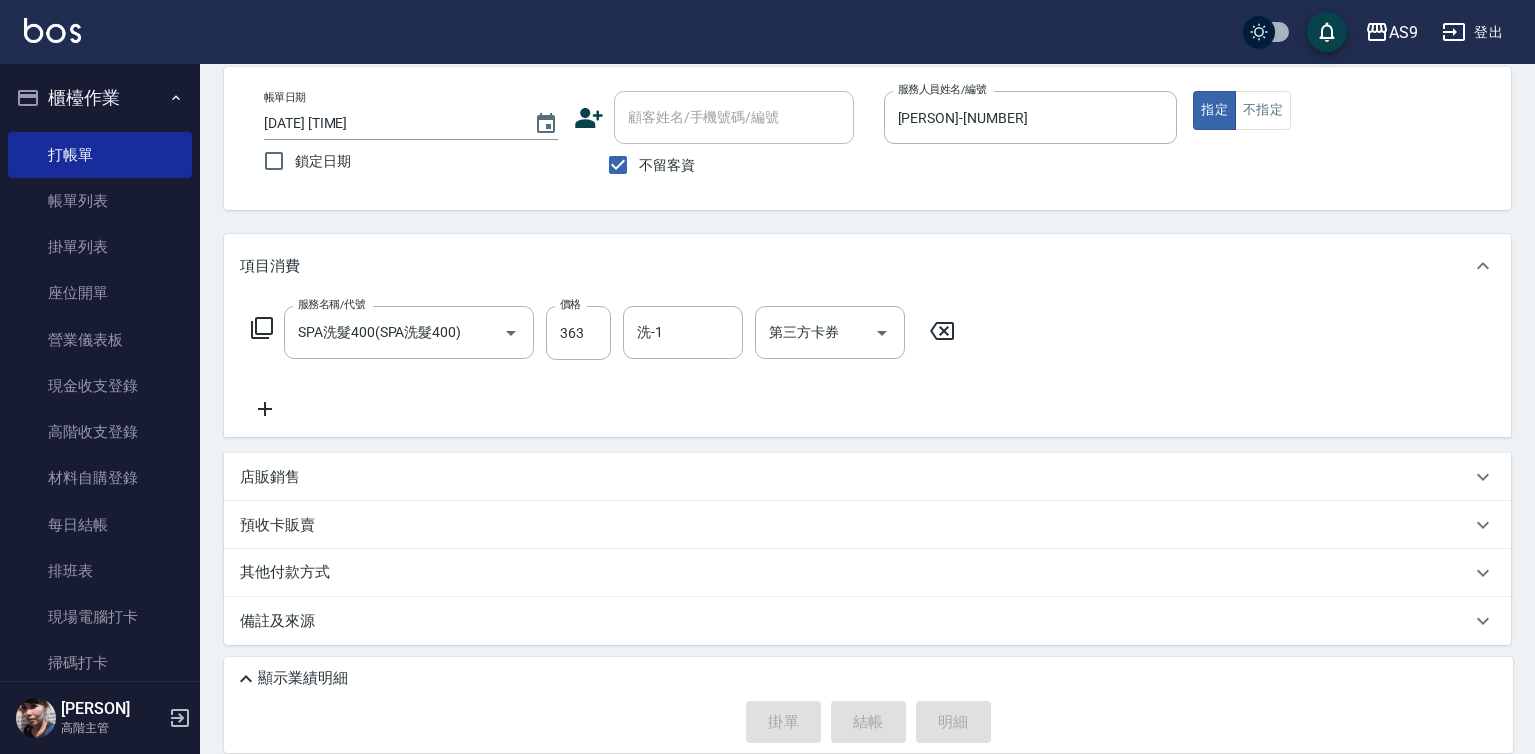 type 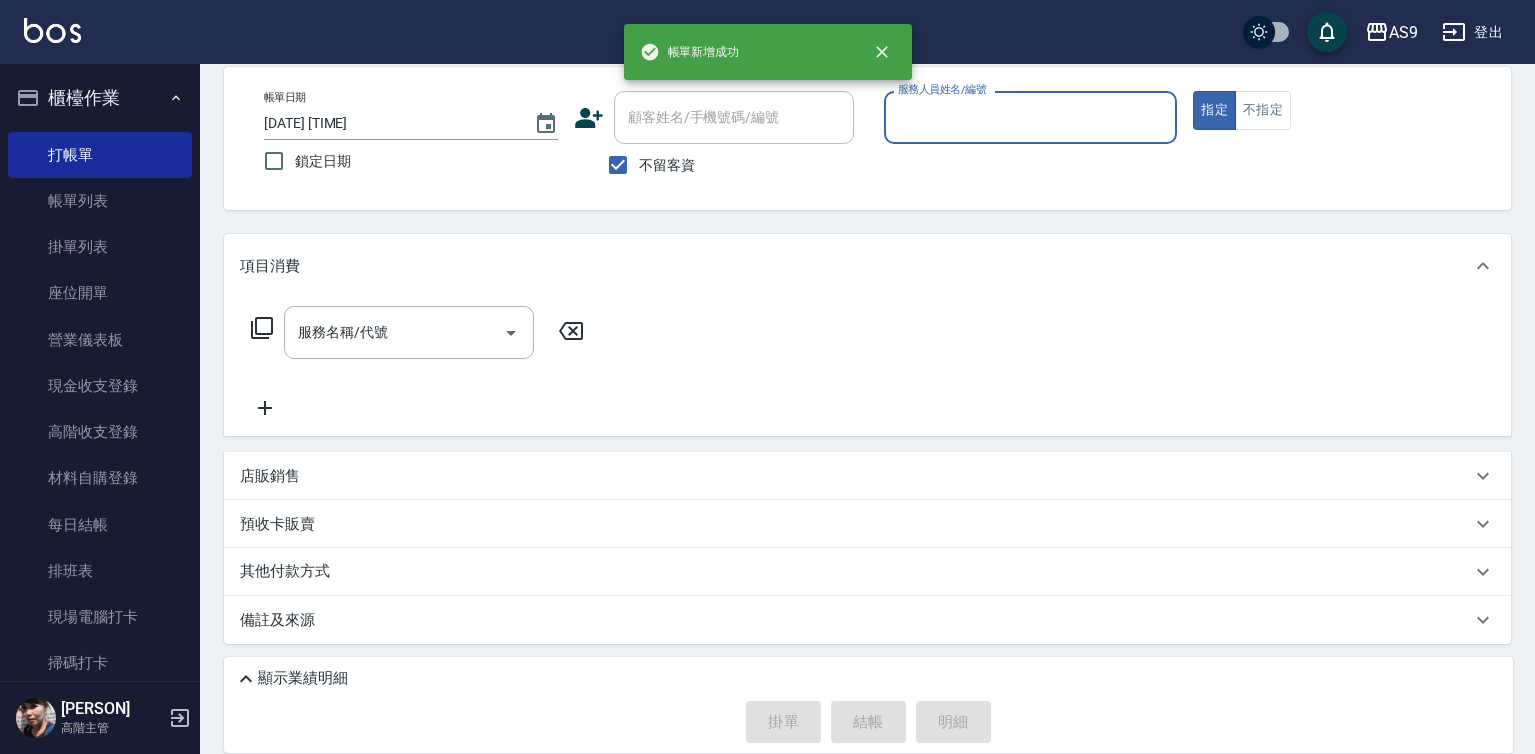 click on "服務人員姓名/編號" at bounding box center [1031, 117] 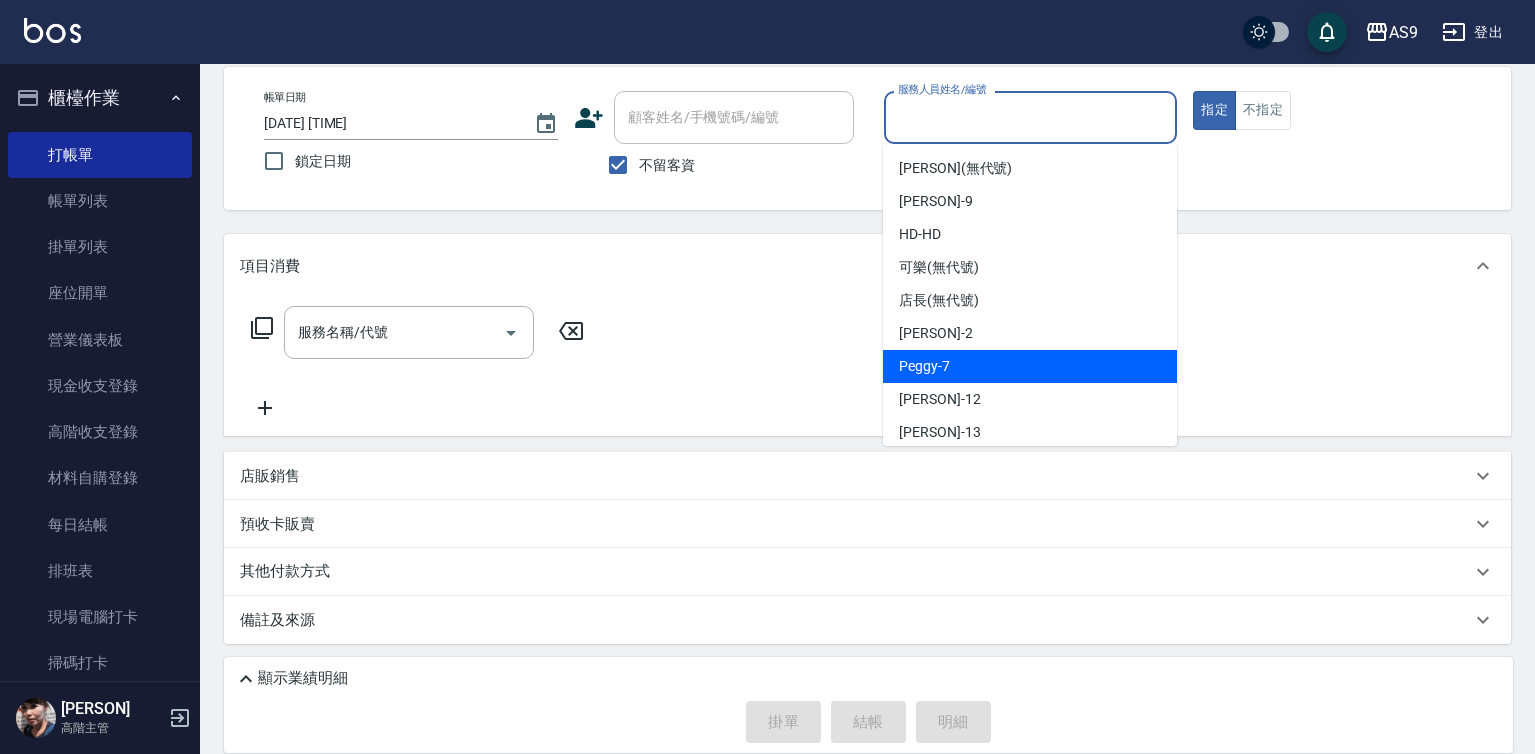 click on "[PERSON] - [NUMBER]" at bounding box center (1030, 366) 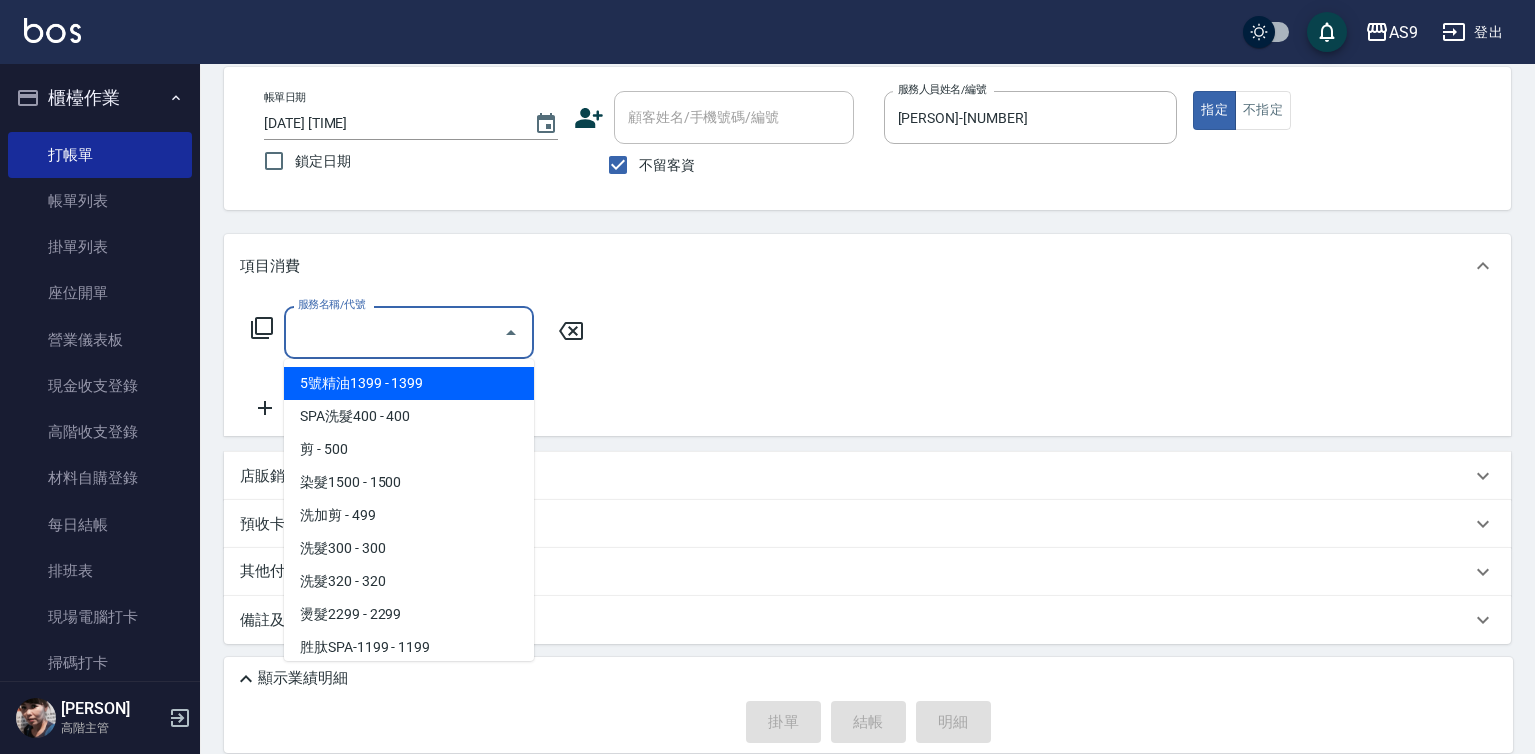 click on "服務名稱/代號" at bounding box center (394, 332) 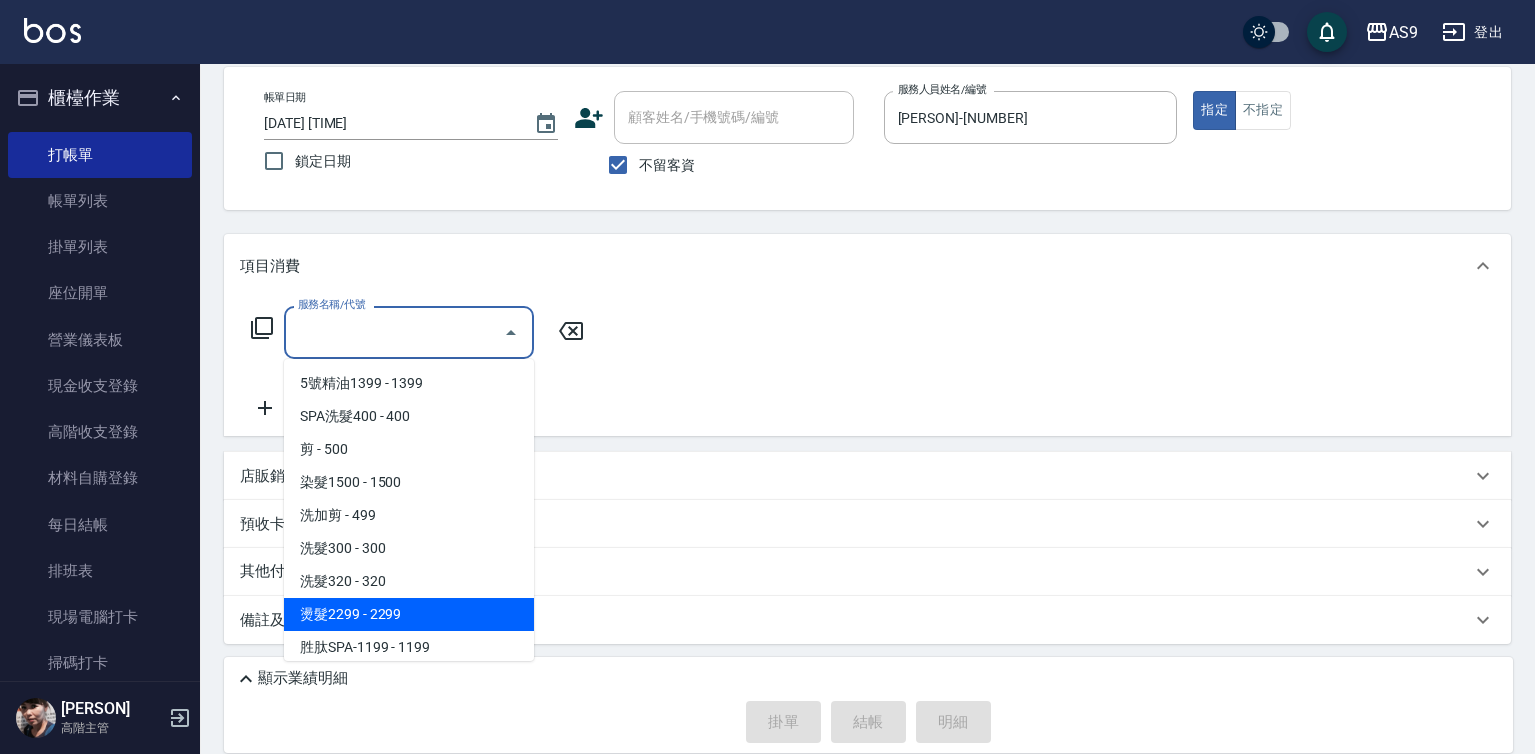 drag, startPoint x: 397, startPoint y: 614, endPoint x: 582, endPoint y: 464, distance: 238.1701 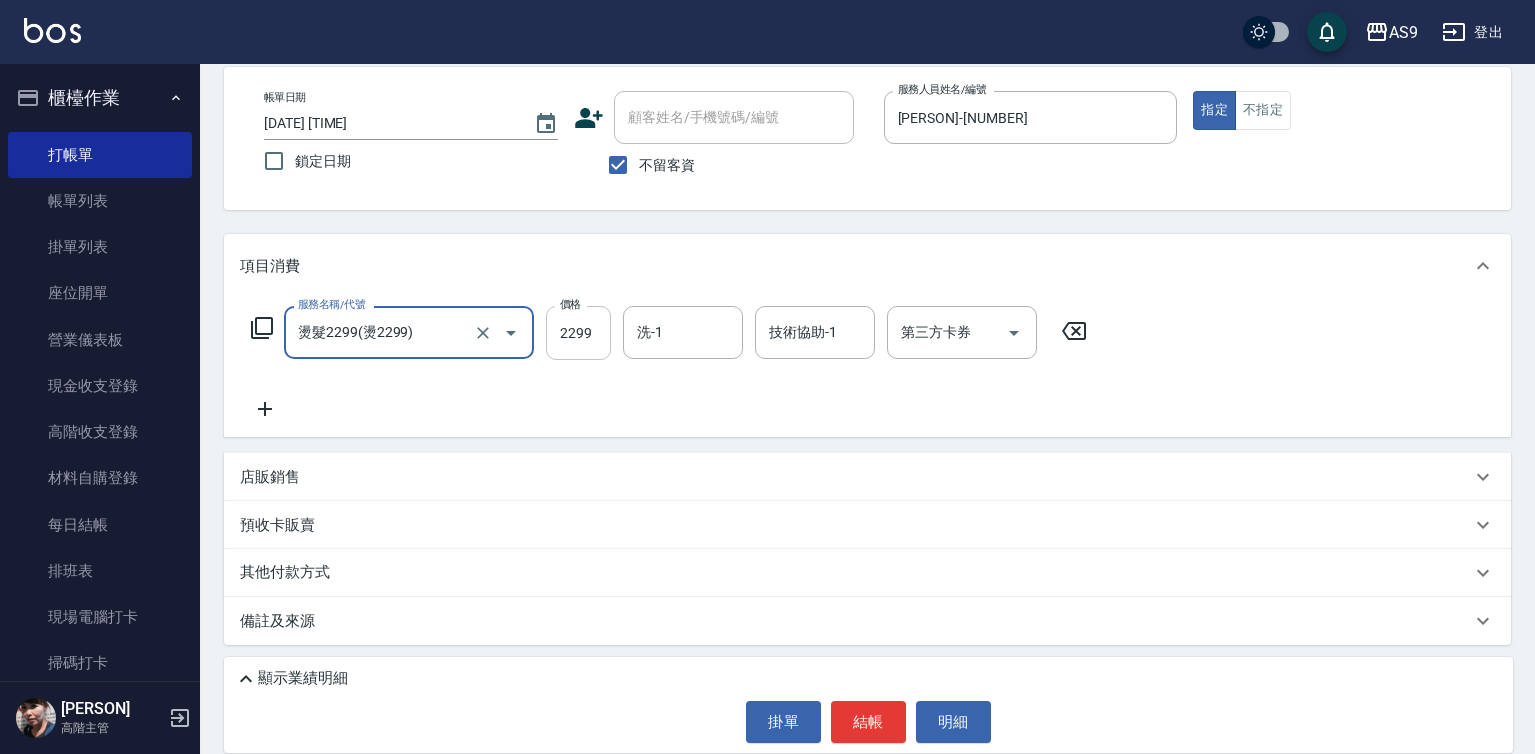 click on "2299" at bounding box center [578, 333] 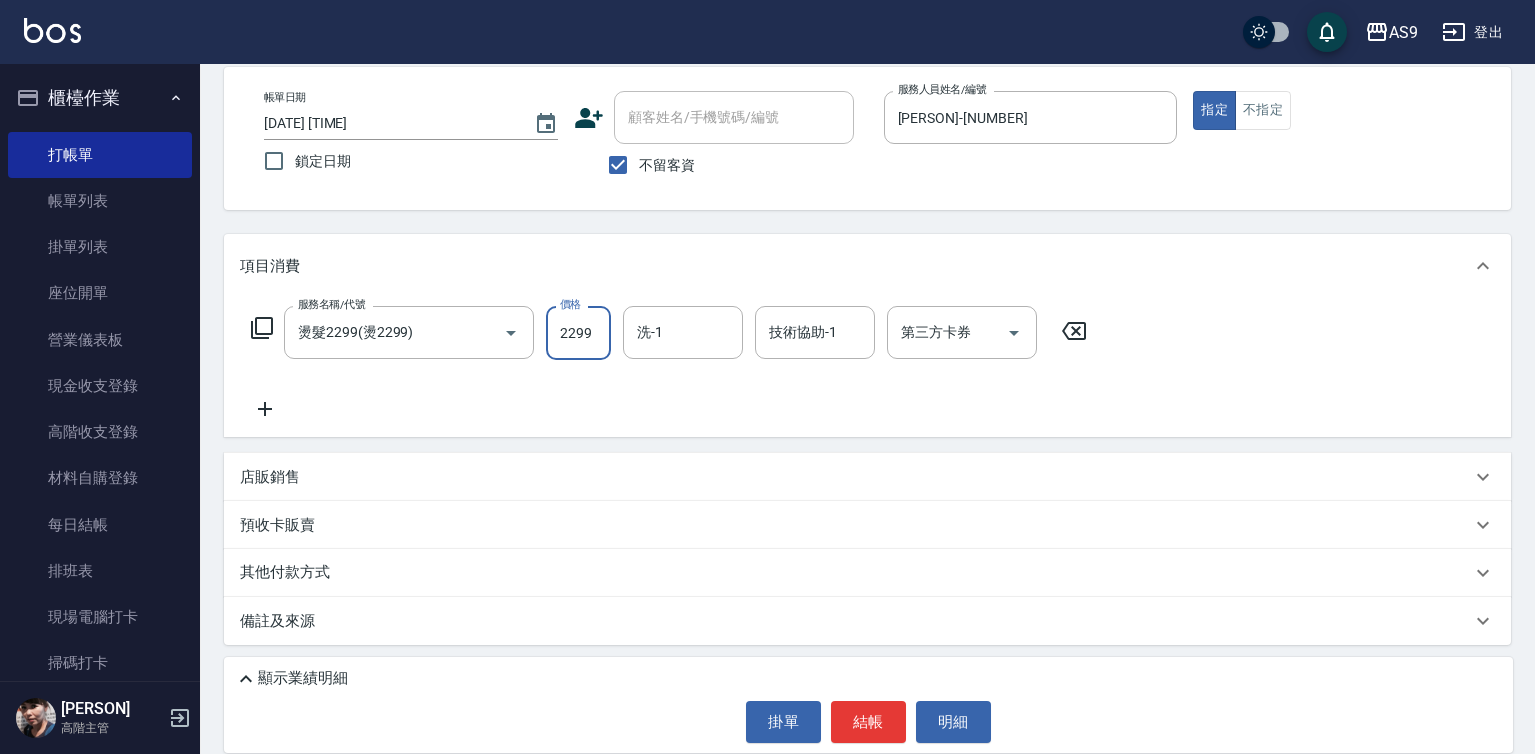 click on "2299" at bounding box center [578, 333] 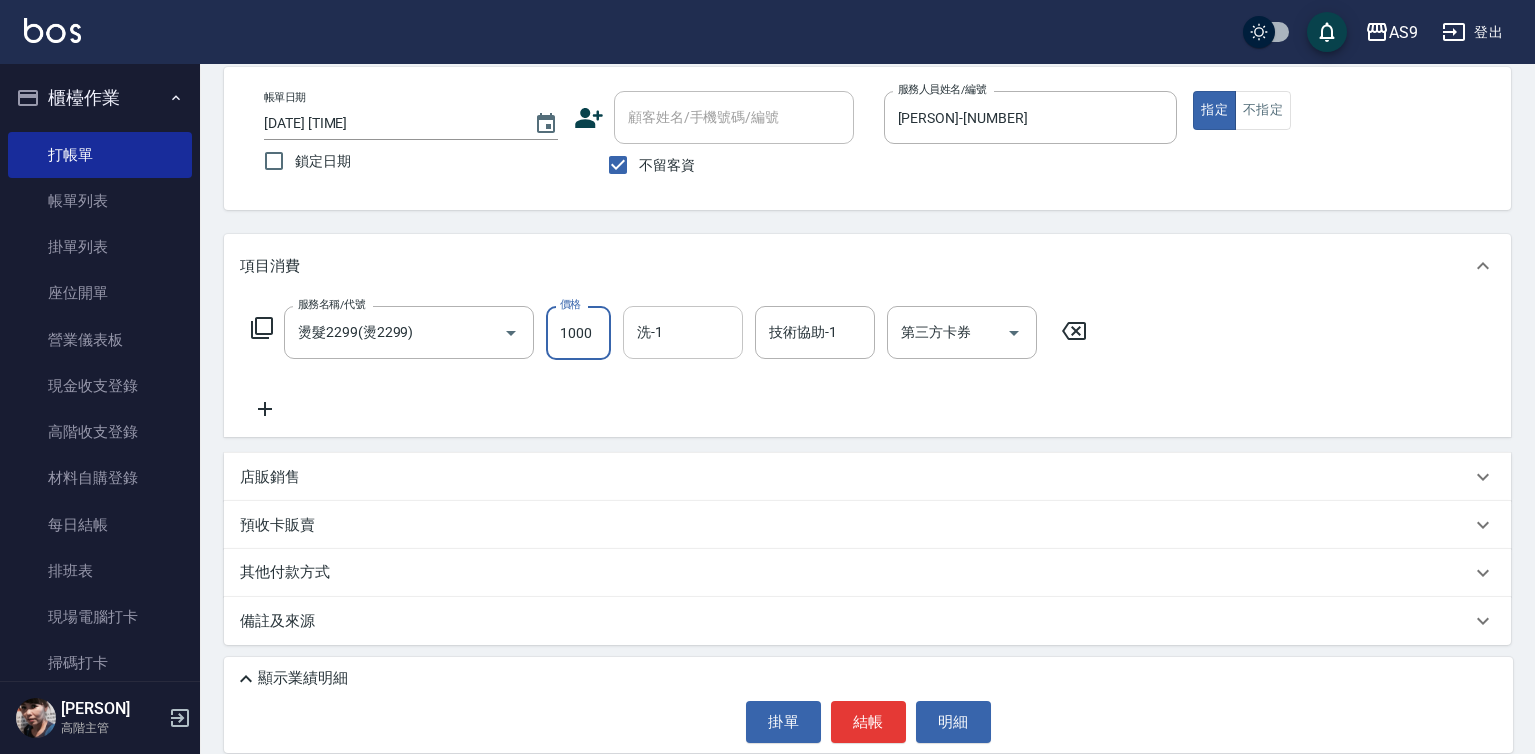 type on "1000" 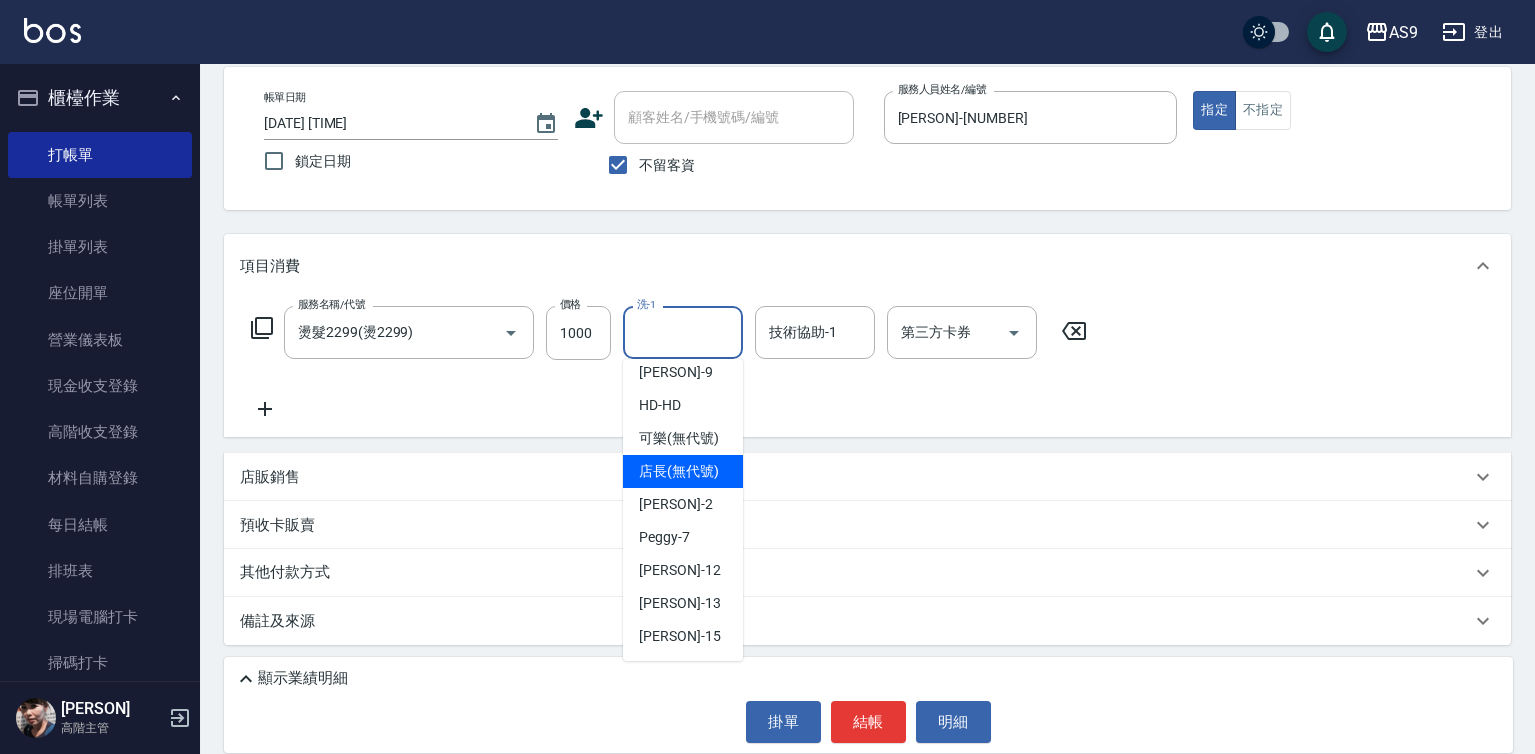 scroll, scrollTop: 128, scrollLeft: 0, axis: vertical 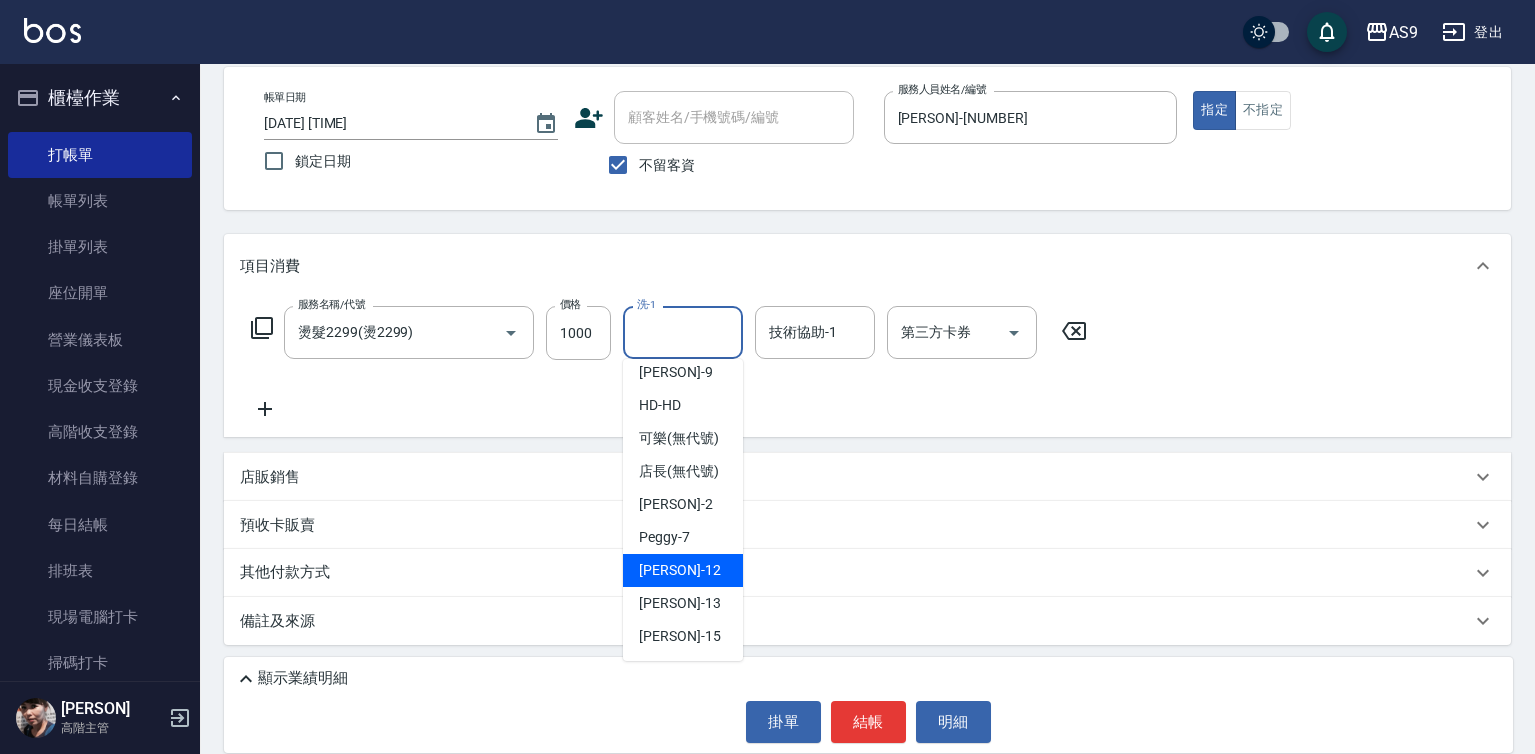 click on "[PERSON] -[NUMBER]" at bounding box center [683, 570] 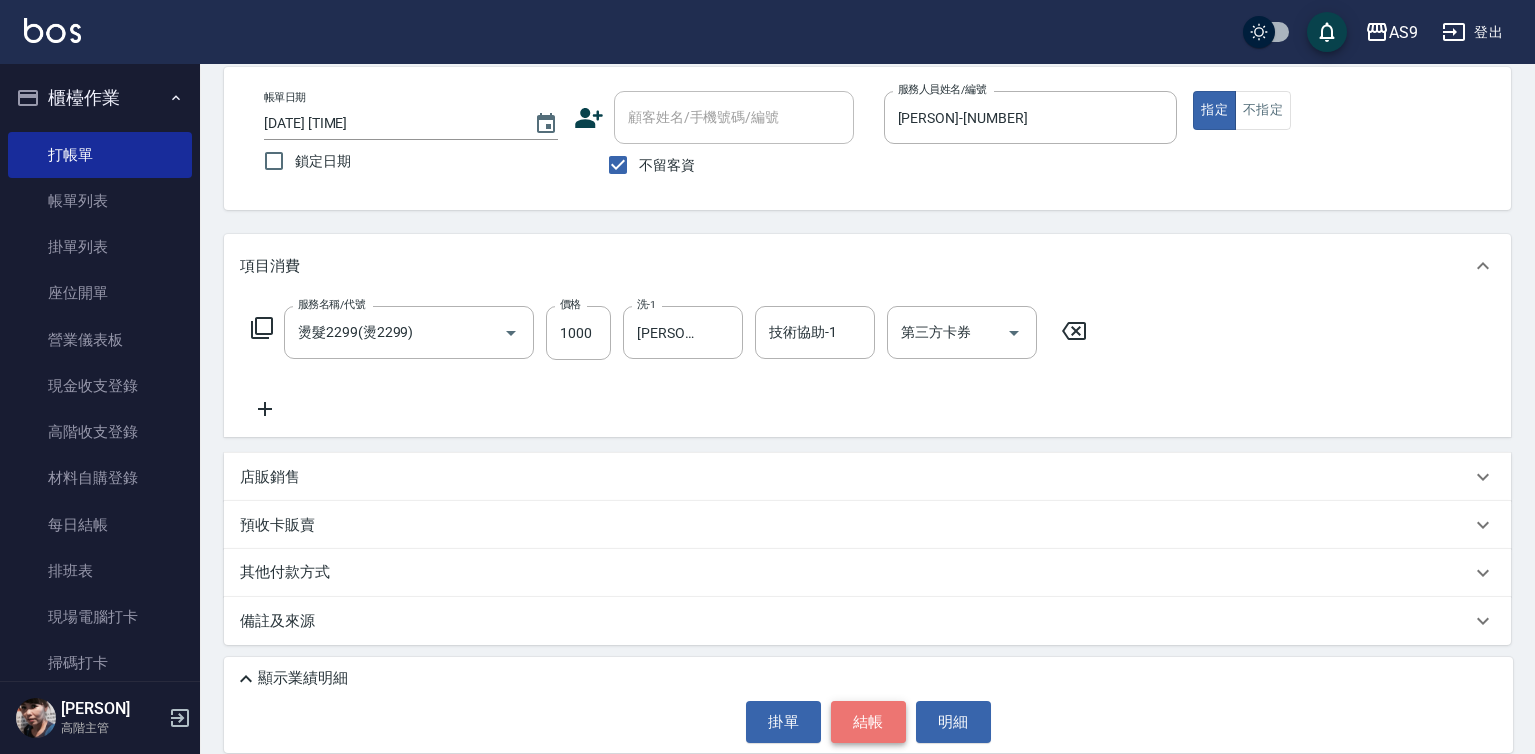 click on "結帳" at bounding box center [868, 722] 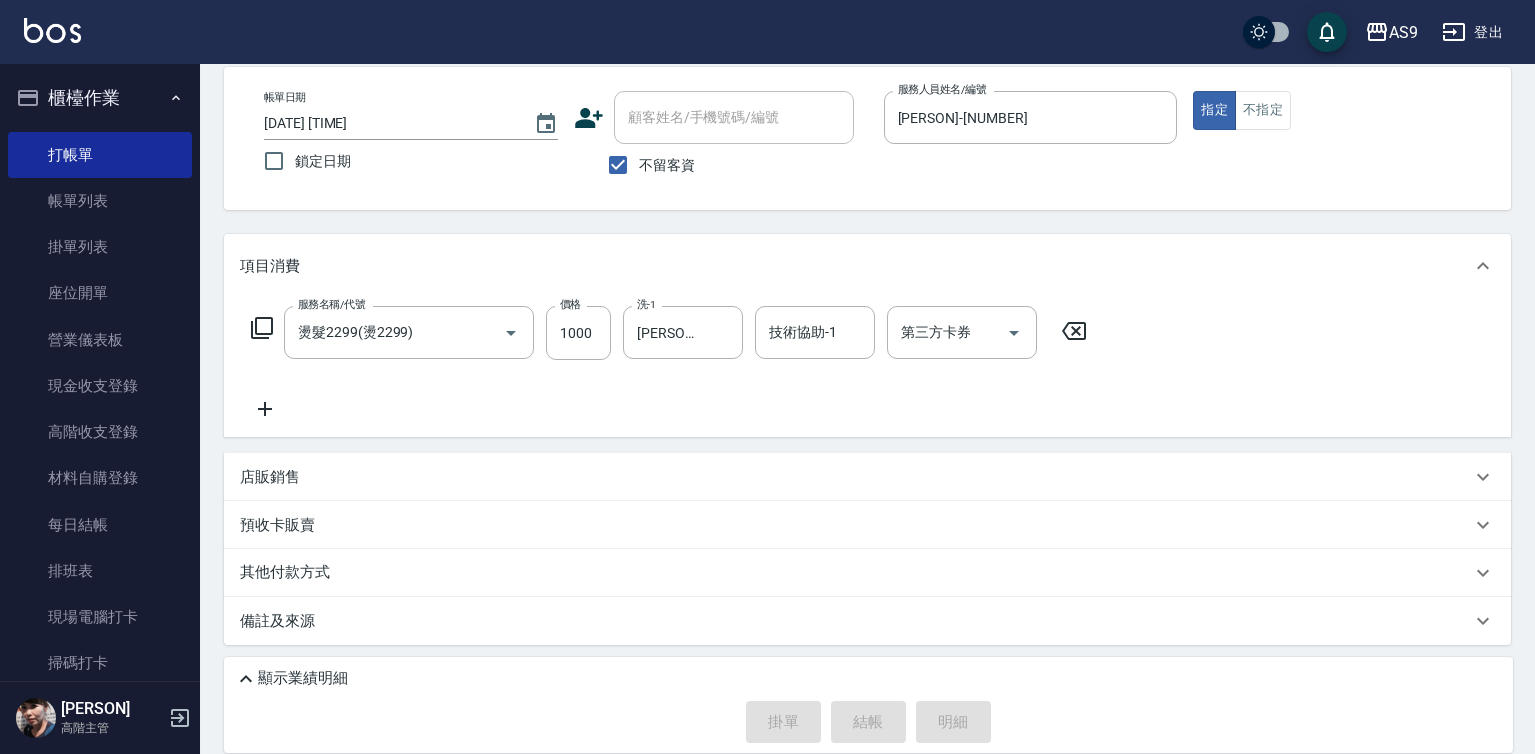 type on "[DATE] [TIME]" 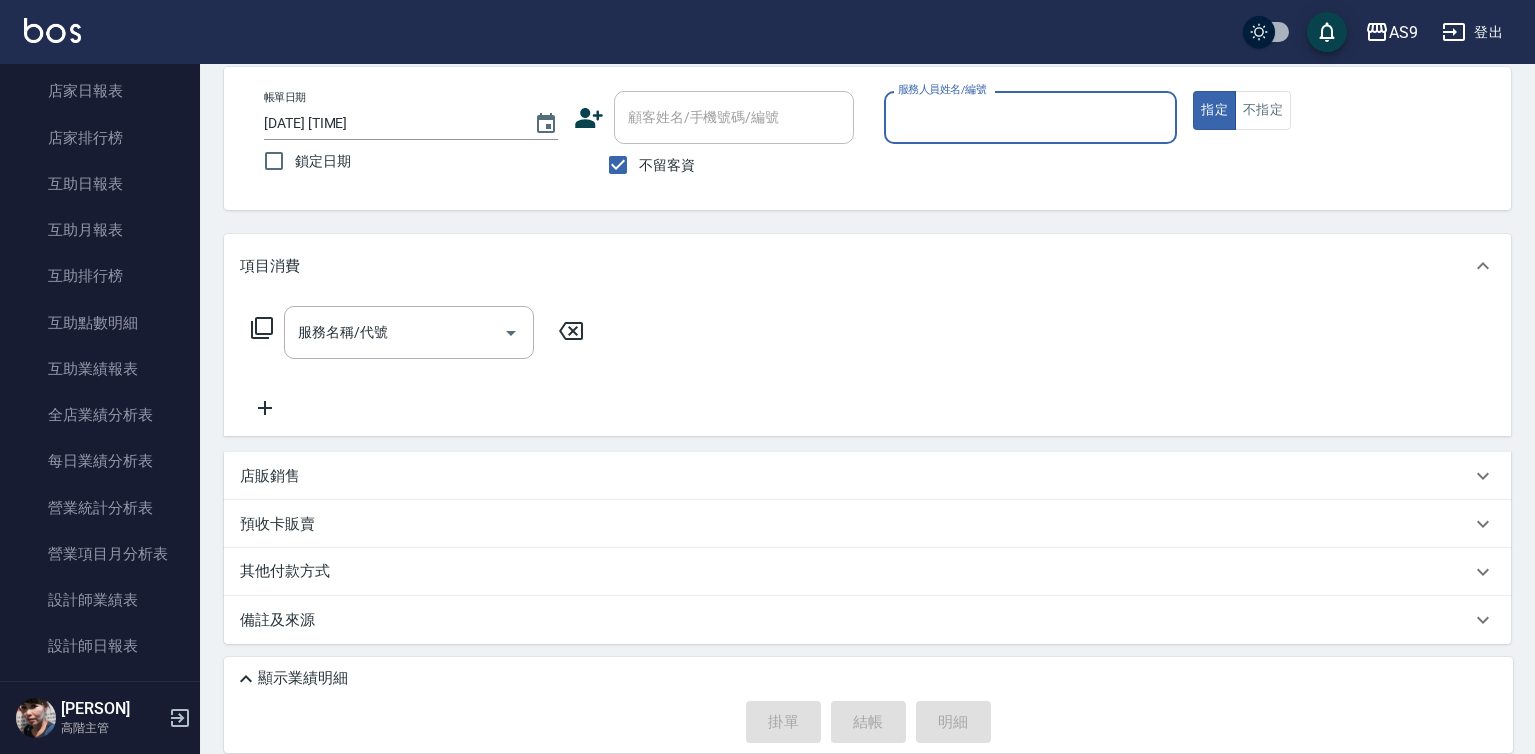 scroll, scrollTop: 1000, scrollLeft: 0, axis: vertical 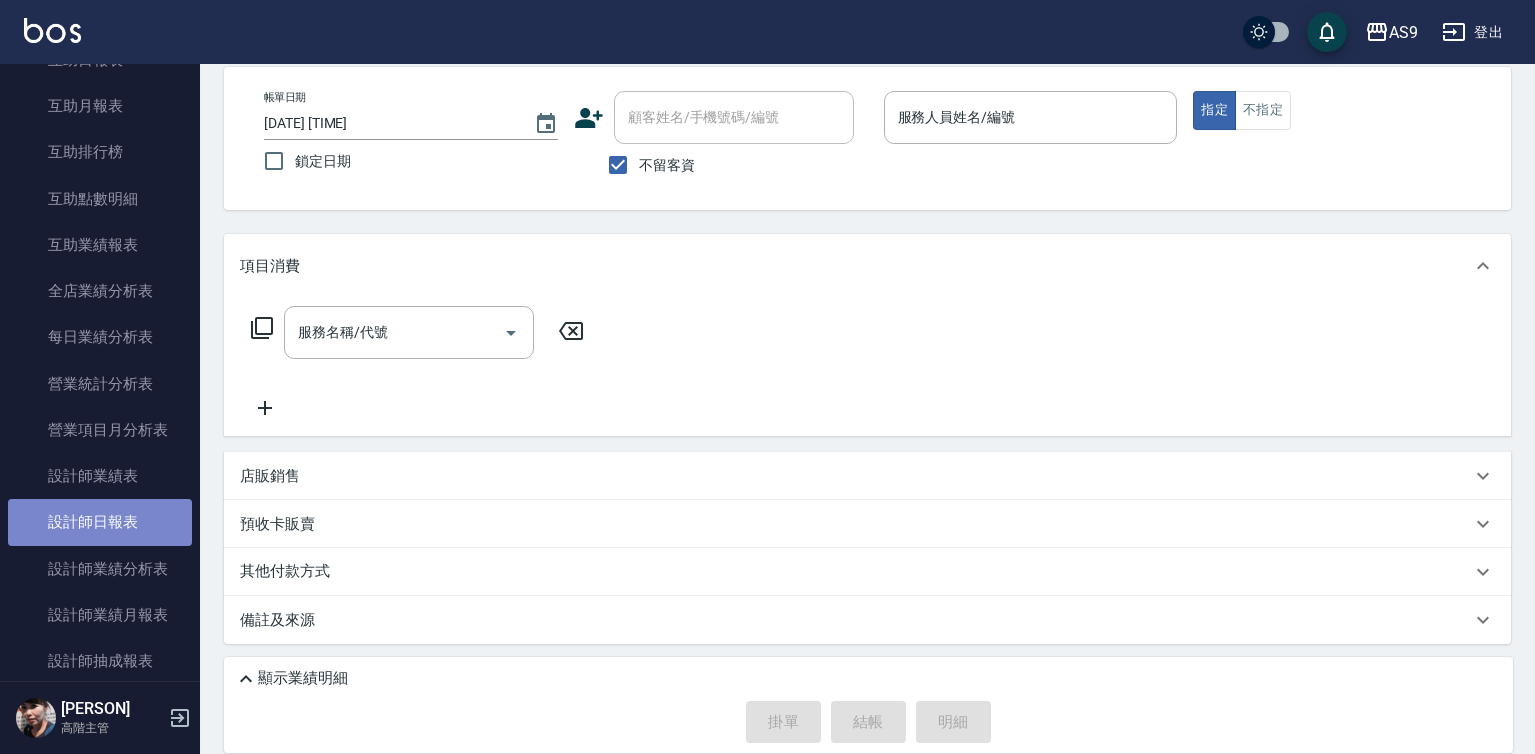 click on "設計師日報表" at bounding box center [100, 522] 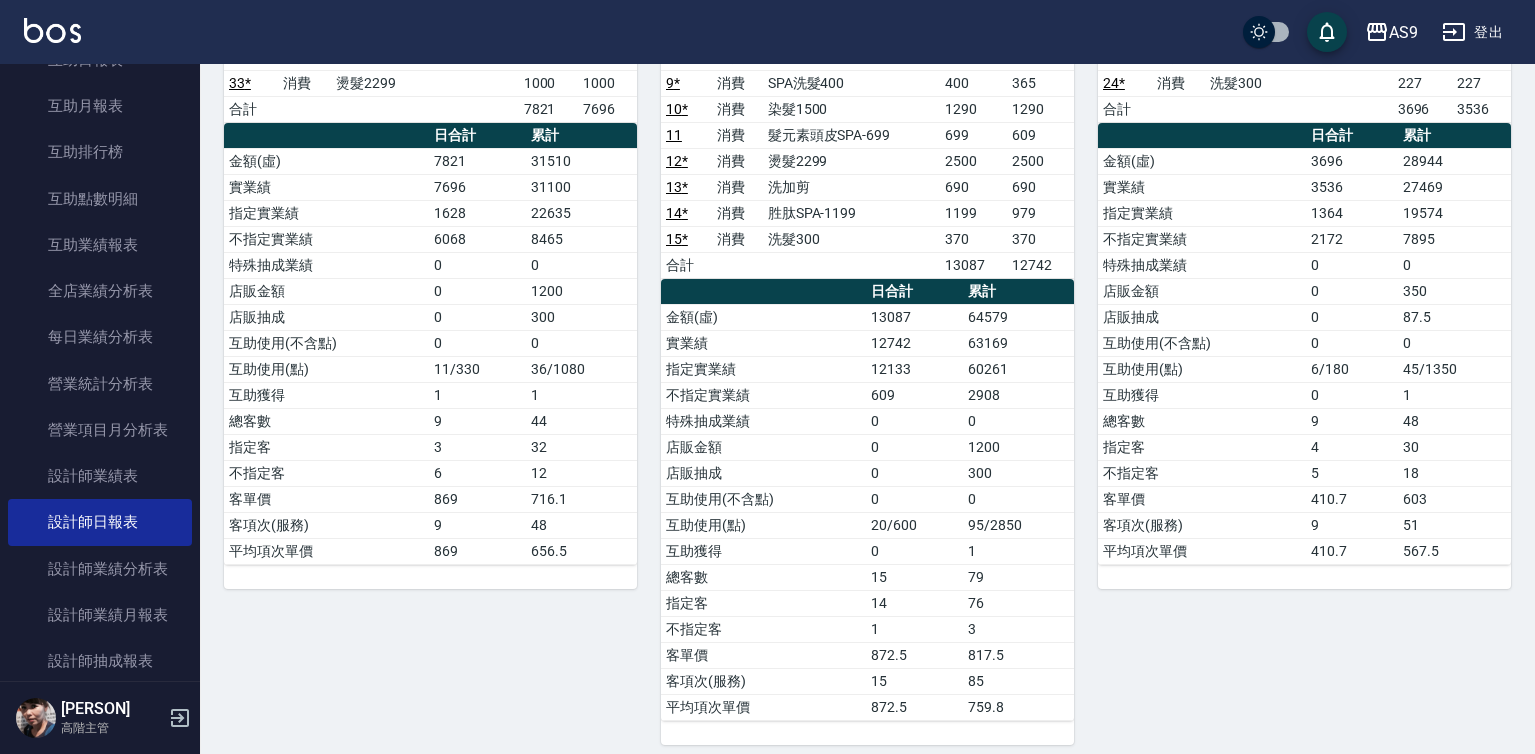 scroll, scrollTop: 453, scrollLeft: 0, axis: vertical 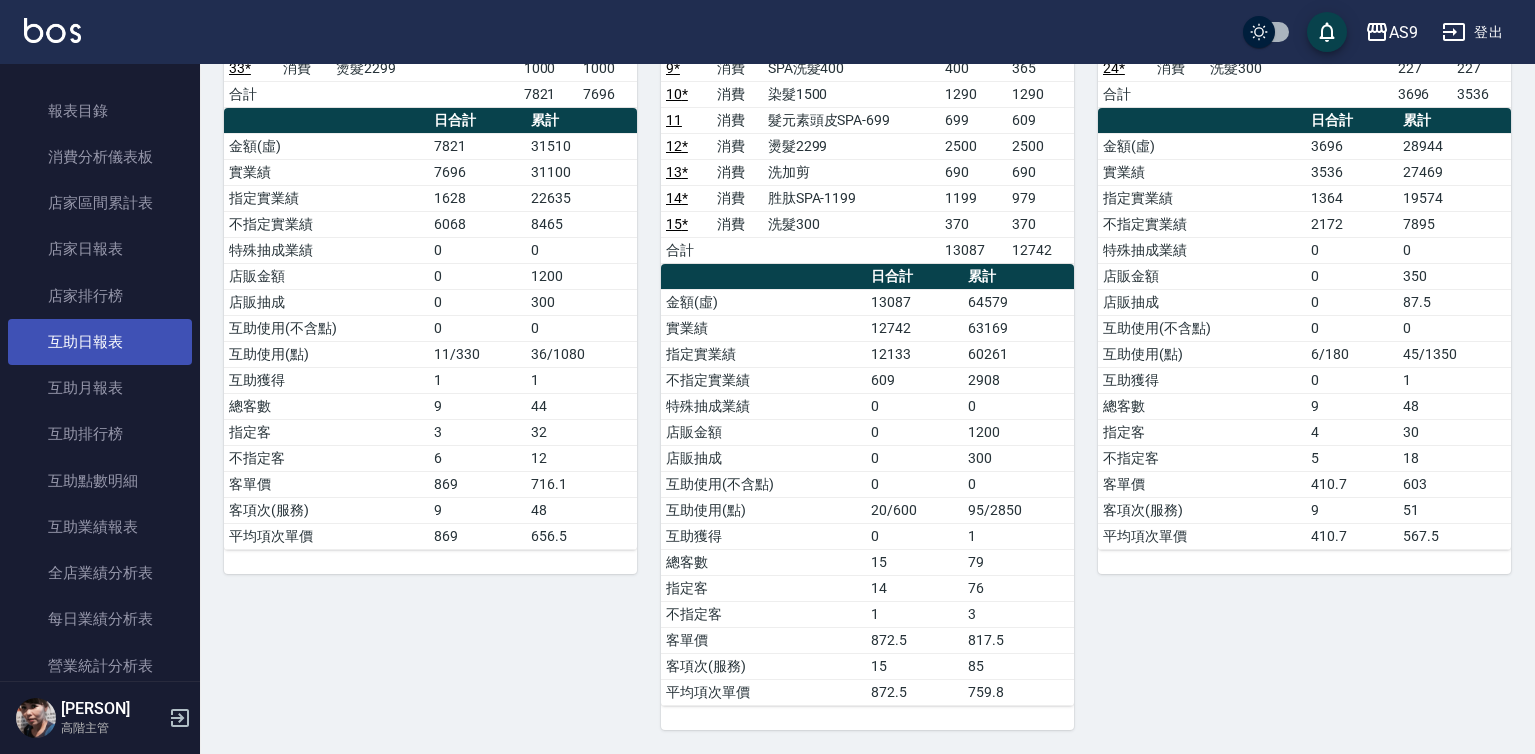 click on "互助日報表" at bounding box center [100, 342] 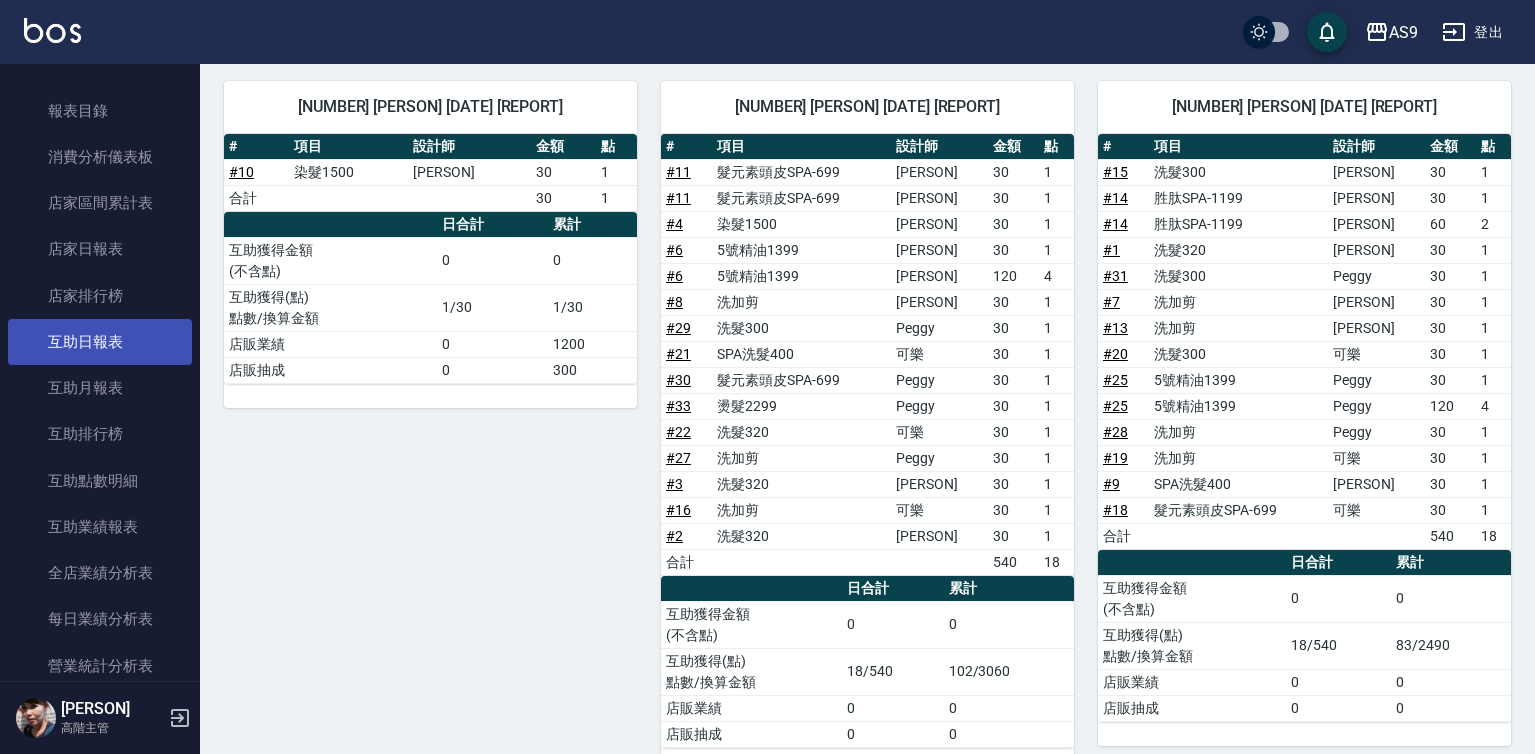 scroll, scrollTop: 256, scrollLeft: 0, axis: vertical 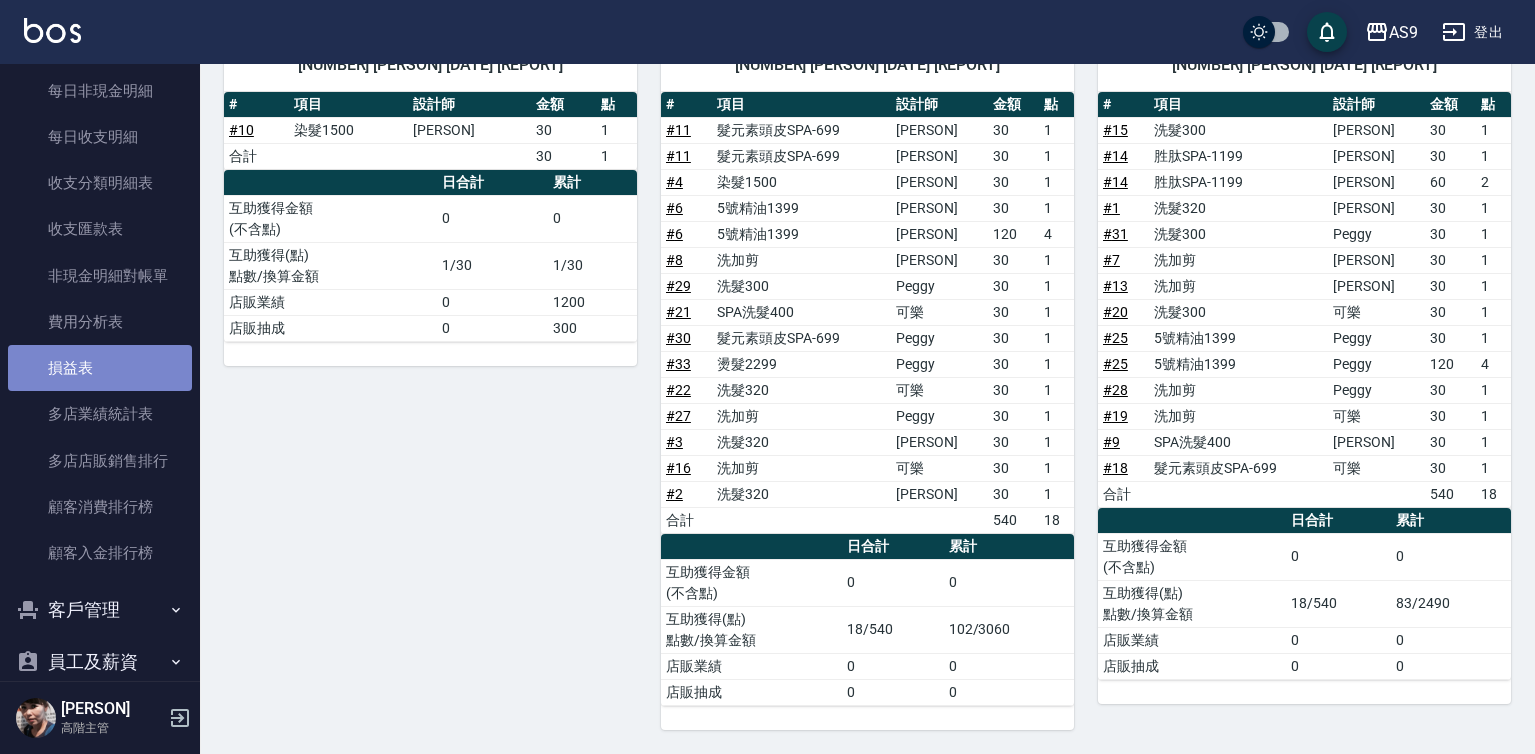 click on "損益表" at bounding box center (100, 368) 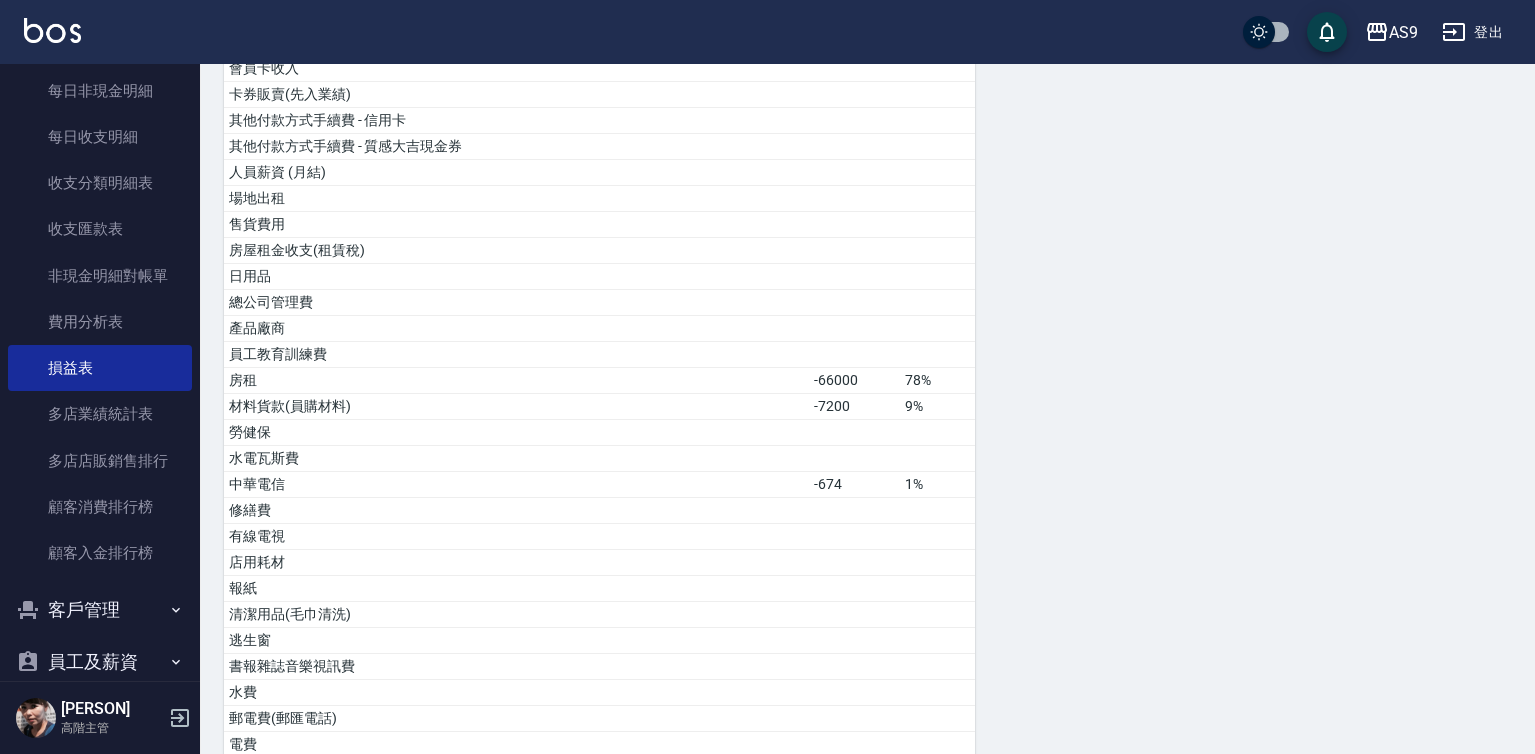 scroll, scrollTop: 700, scrollLeft: 0, axis: vertical 